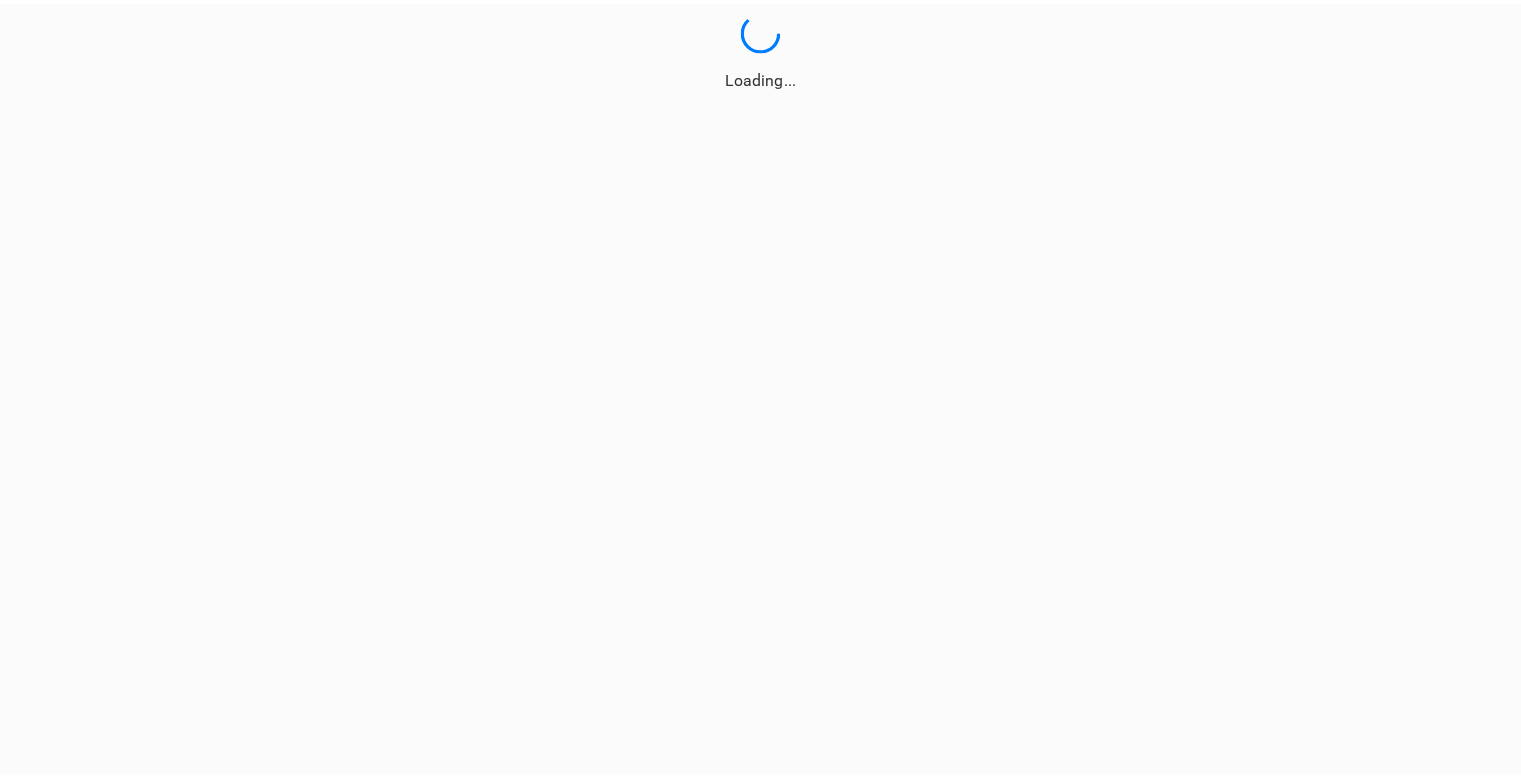 scroll, scrollTop: 0, scrollLeft: 0, axis: both 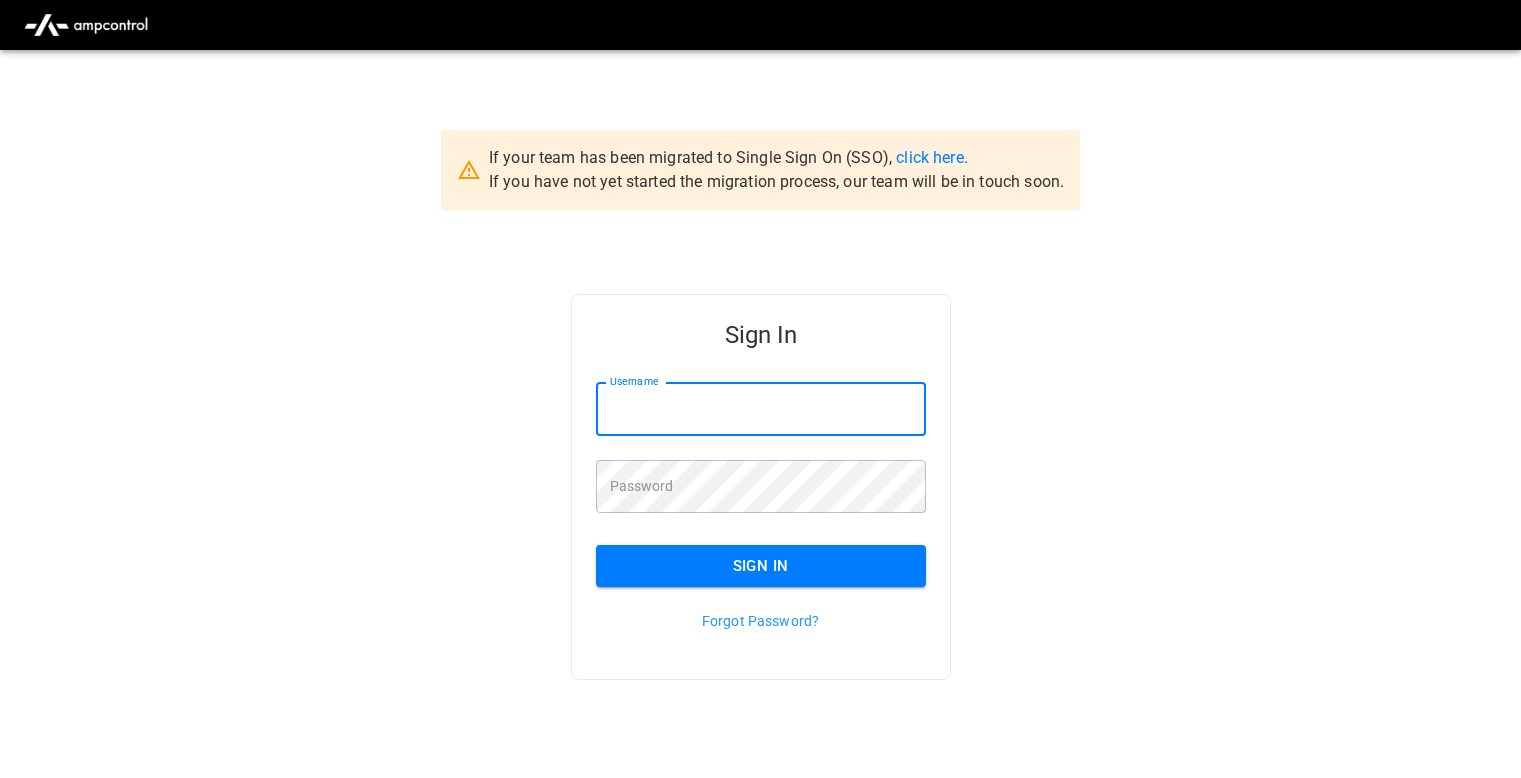 click on "Username" at bounding box center [761, 409] 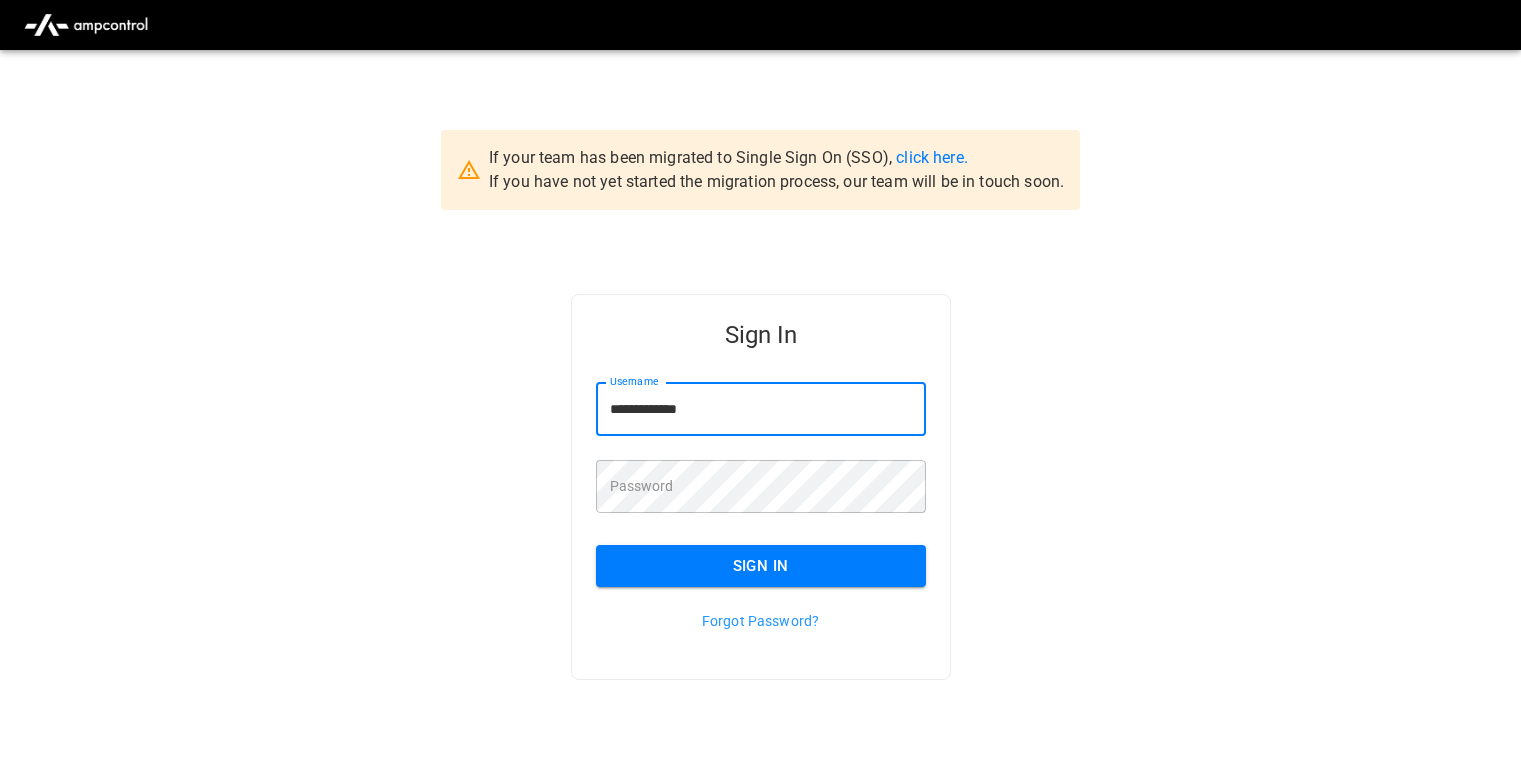 type on "**********" 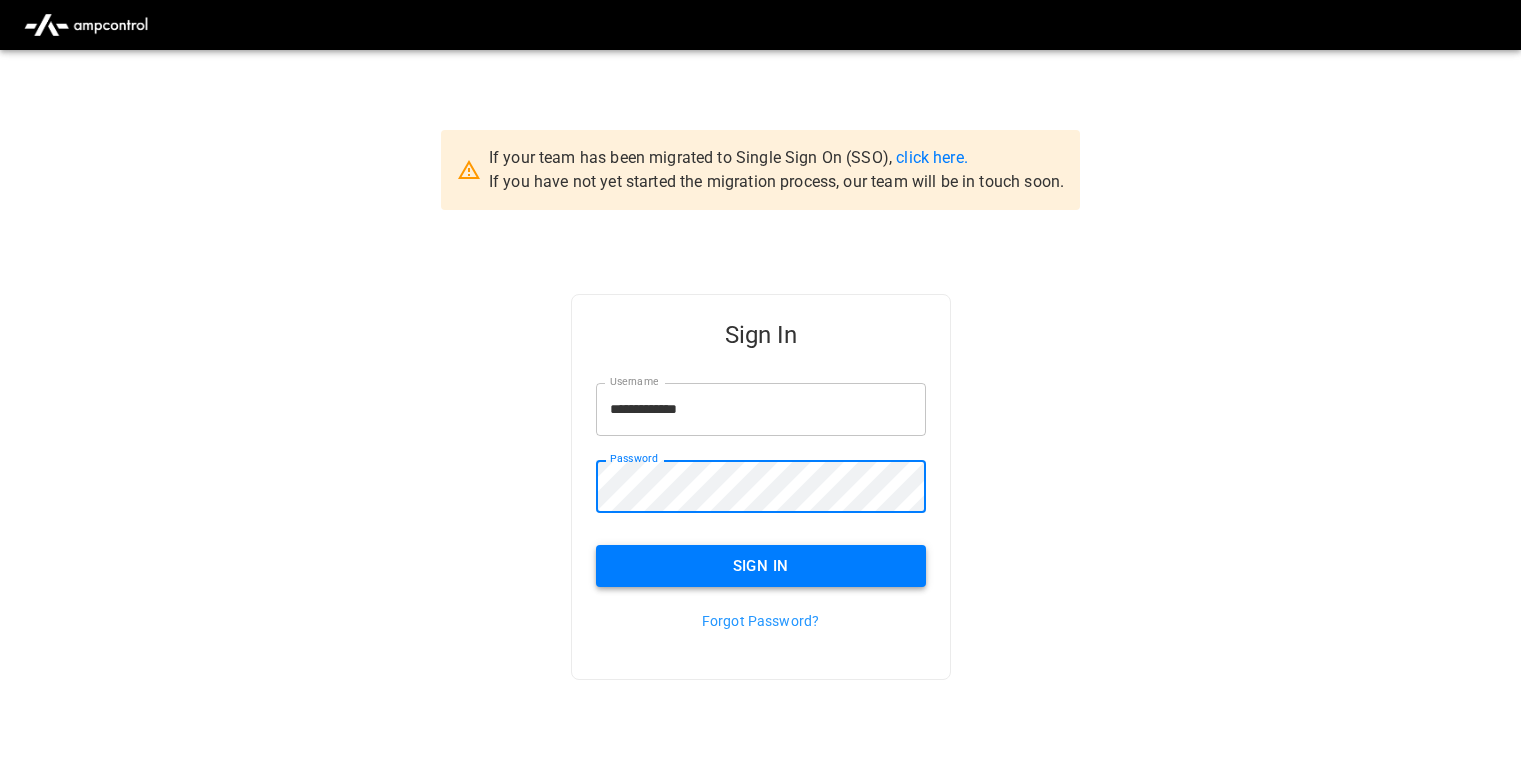 click on "Sign In" at bounding box center (761, 566) 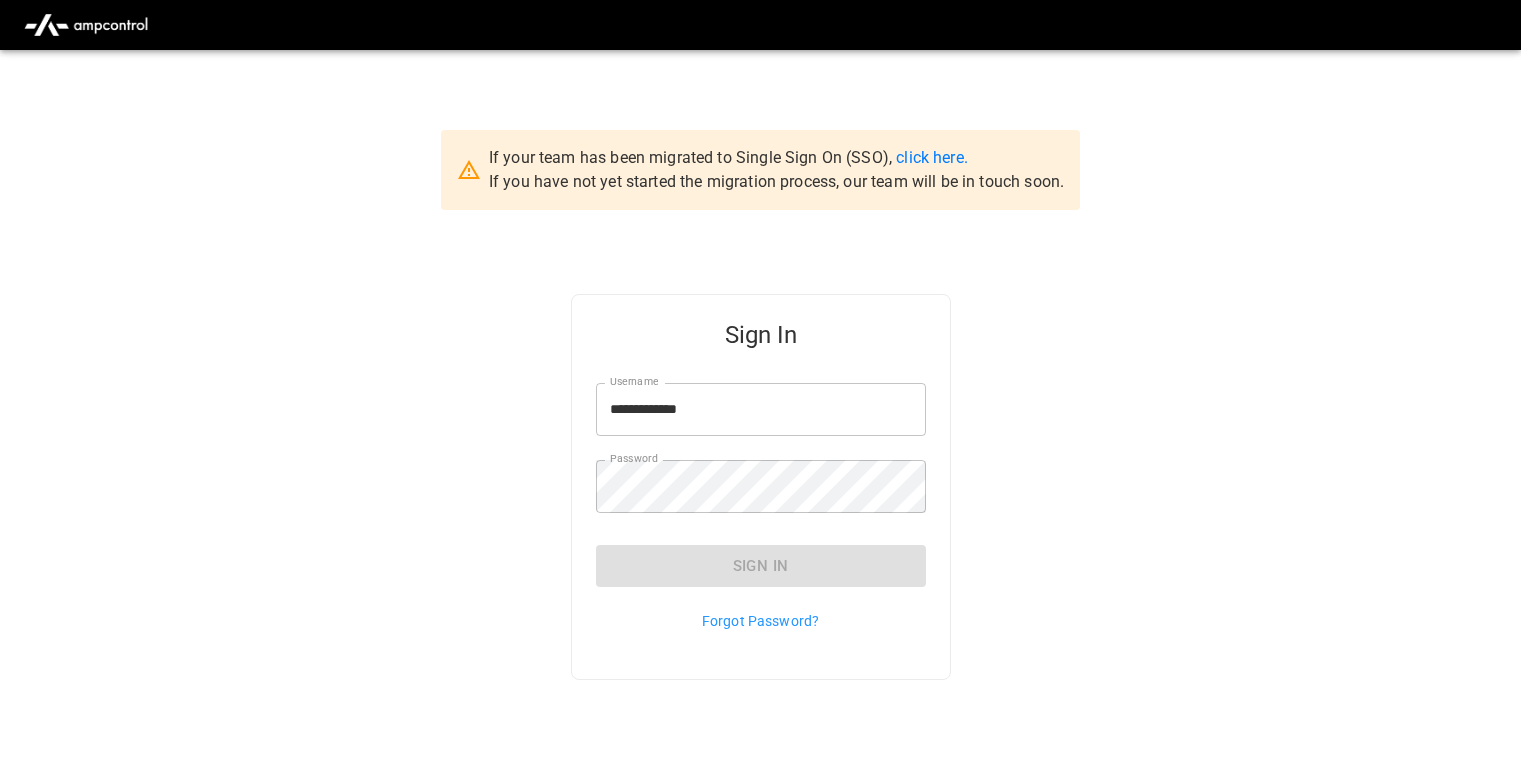 click on "**********" at bounding box center (760, 519) 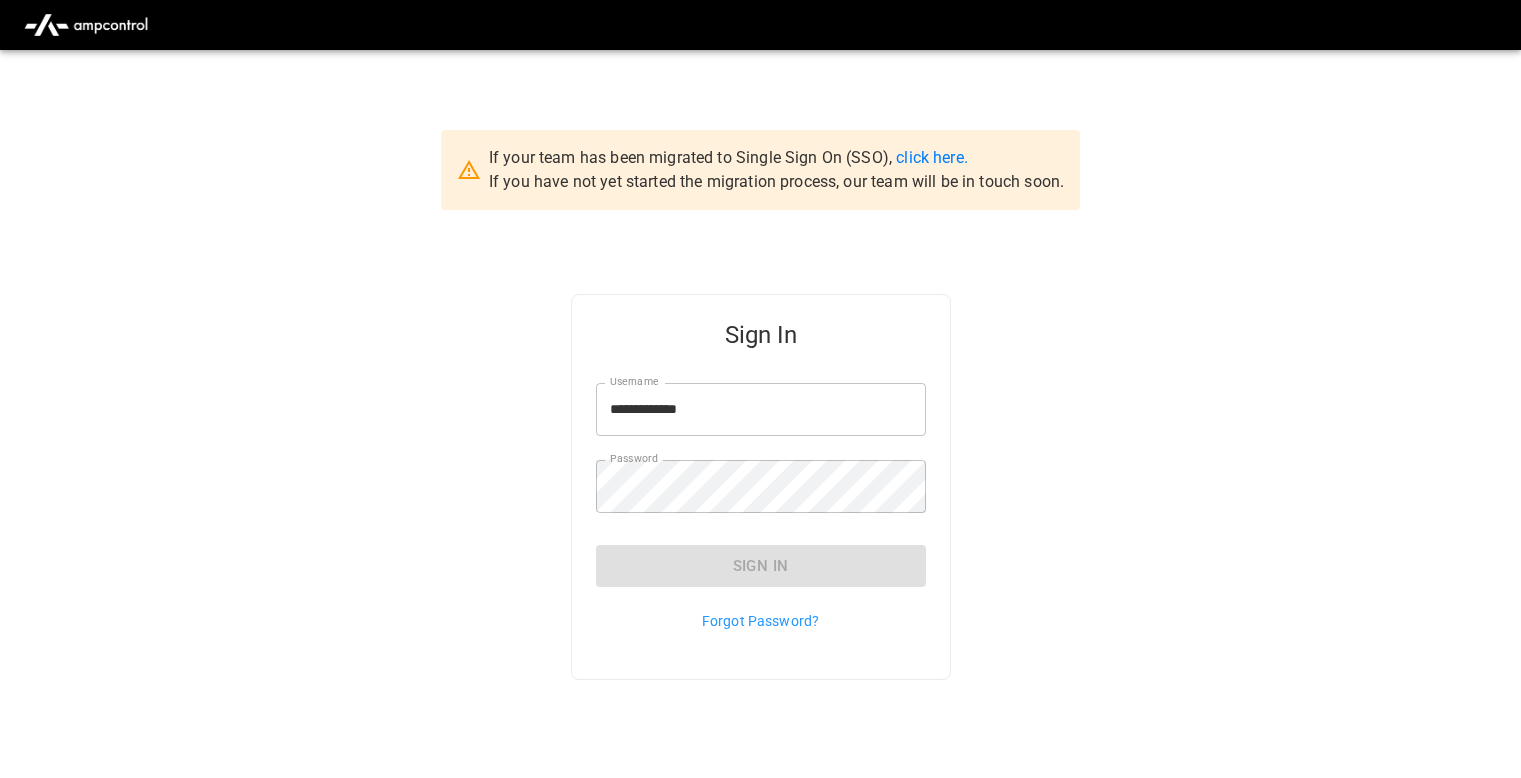 click on "**********" at bounding box center (760, 519) 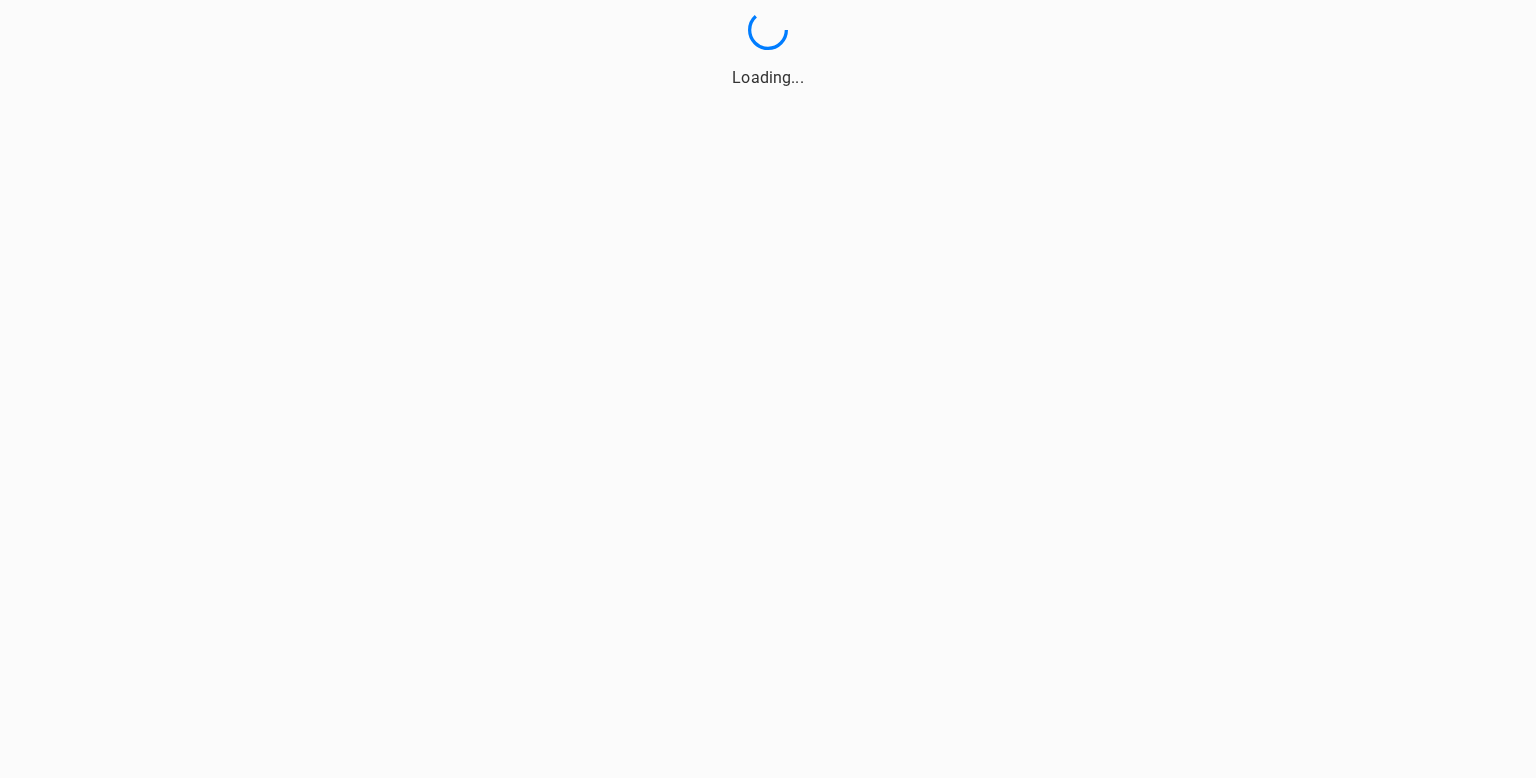 scroll, scrollTop: 0, scrollLeft: 0, axis: both 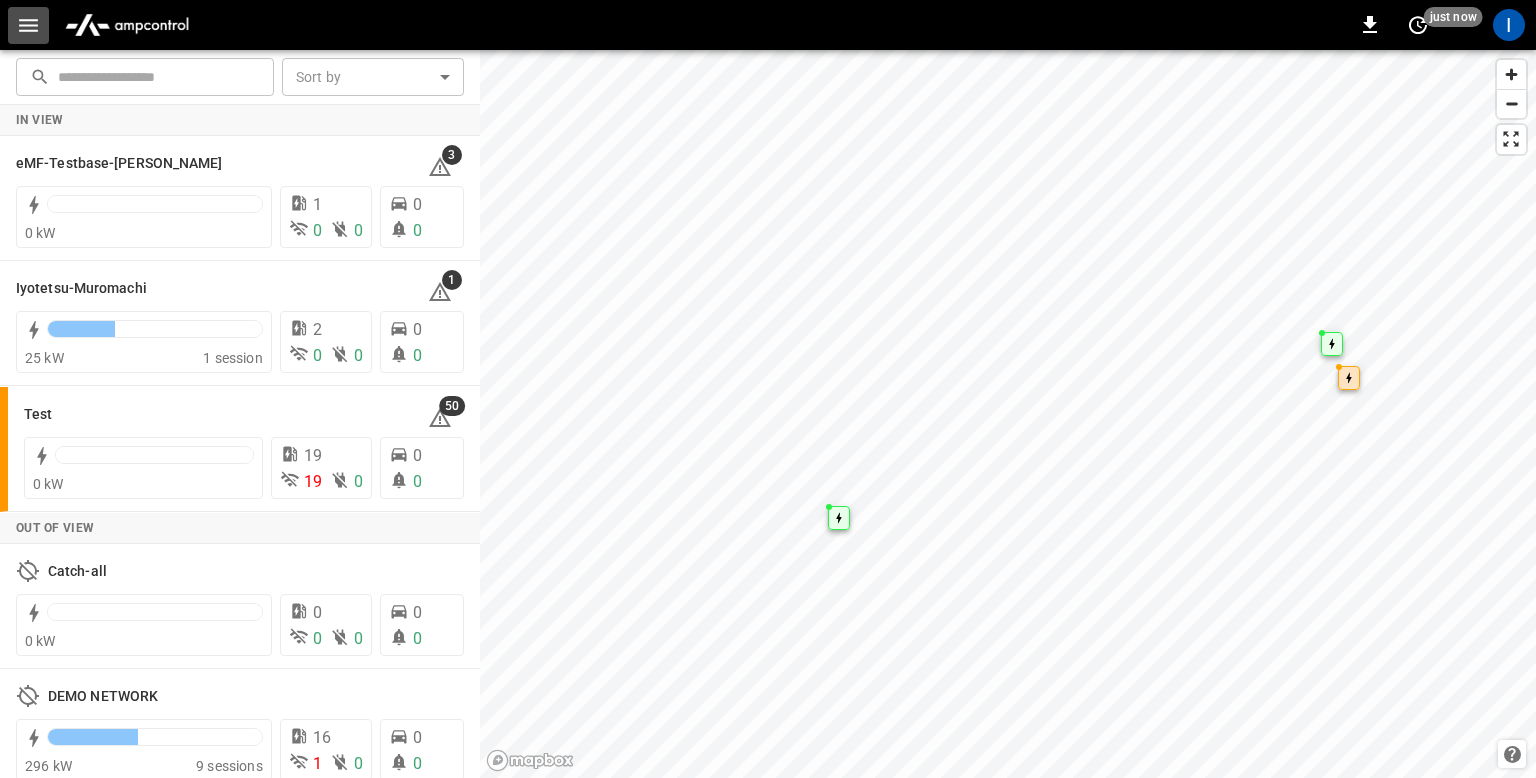 click 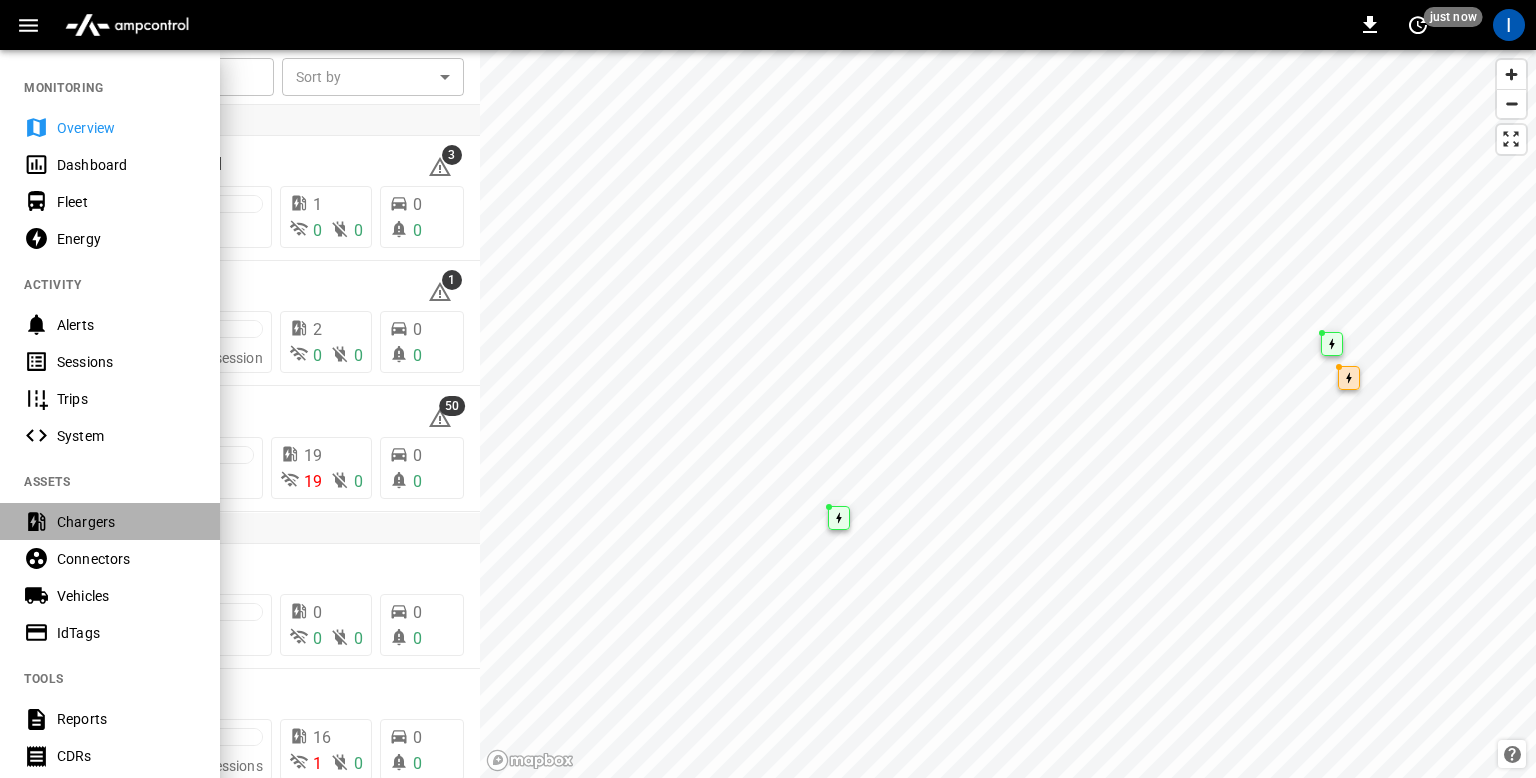 click on "Chargers" at bounding box center (126, 522) 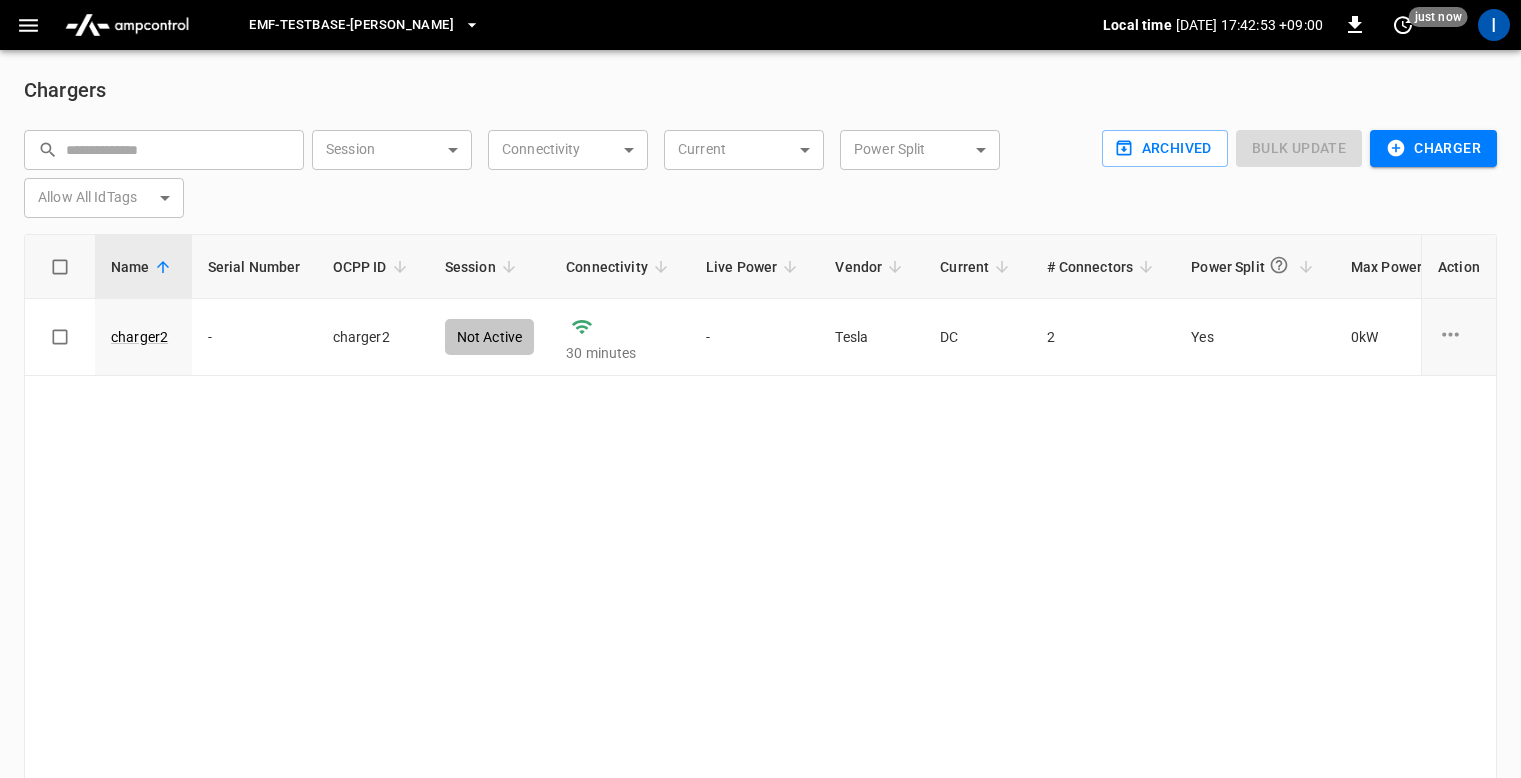click on "Name Serial Number OCPP ID Session Connectivity Live Power Vendor Current # Connectors Power Split Max Power Allow All IdTags Firmware Version Connection Security ID Action charger2 - charger2 Not Active 30 minutes - Tesla DC 2 Yes 0  kW   False - TLS Encrypted 3f10 ... Copy" at bounding box center (760, 506) 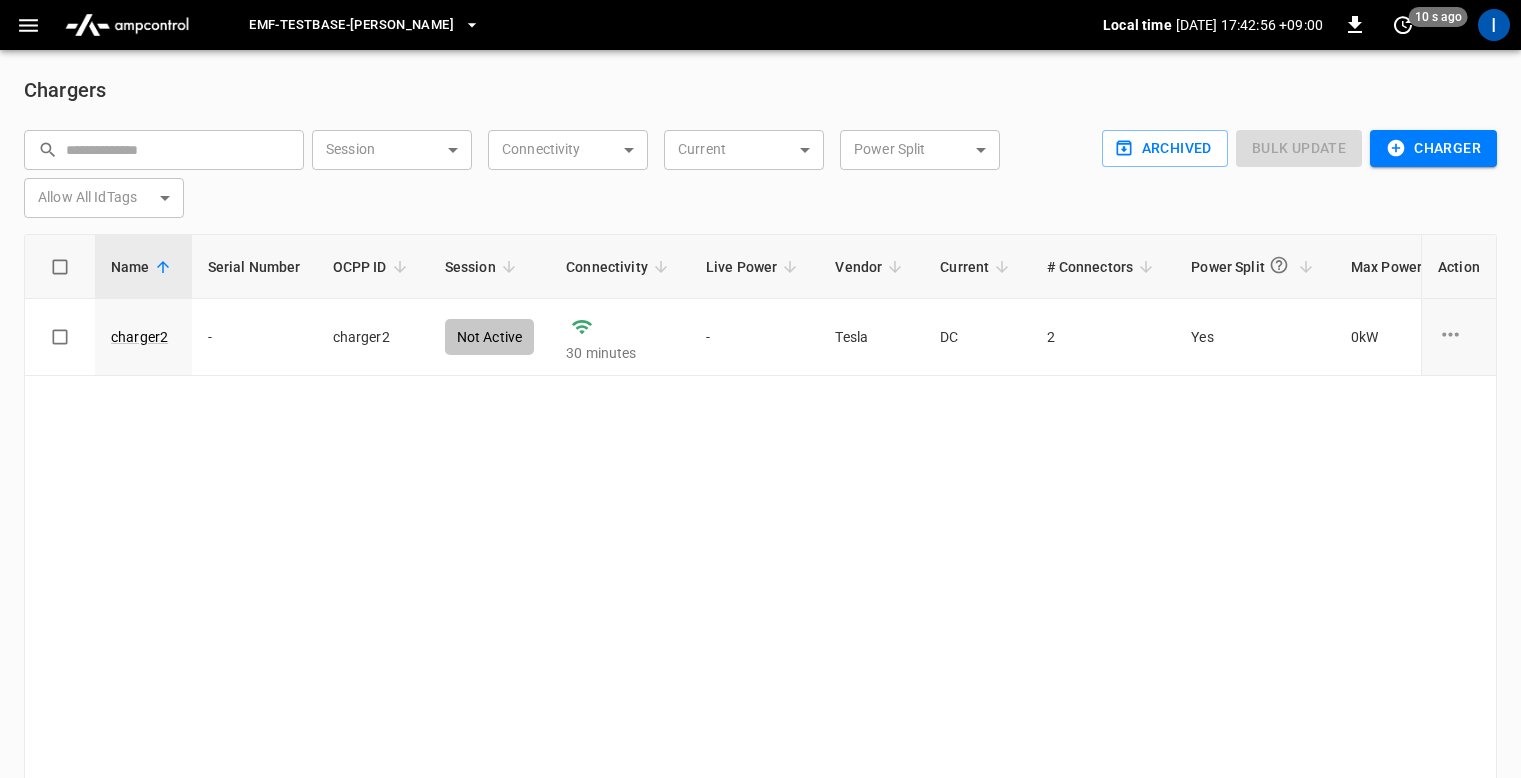 click on "Name Serial Number OCPP ID Session Connectivity Live Power Vendor Current # Connectors Power Split Max Power Allow All IdTags Firmware Version Connection Security ID Action charger2 - charger2 Not Active 30 minutes - Tesla DC 2 Yes 0  kW   False - TLS Encrypted 3f10 ... Copy" at bounding box center (760, 506) 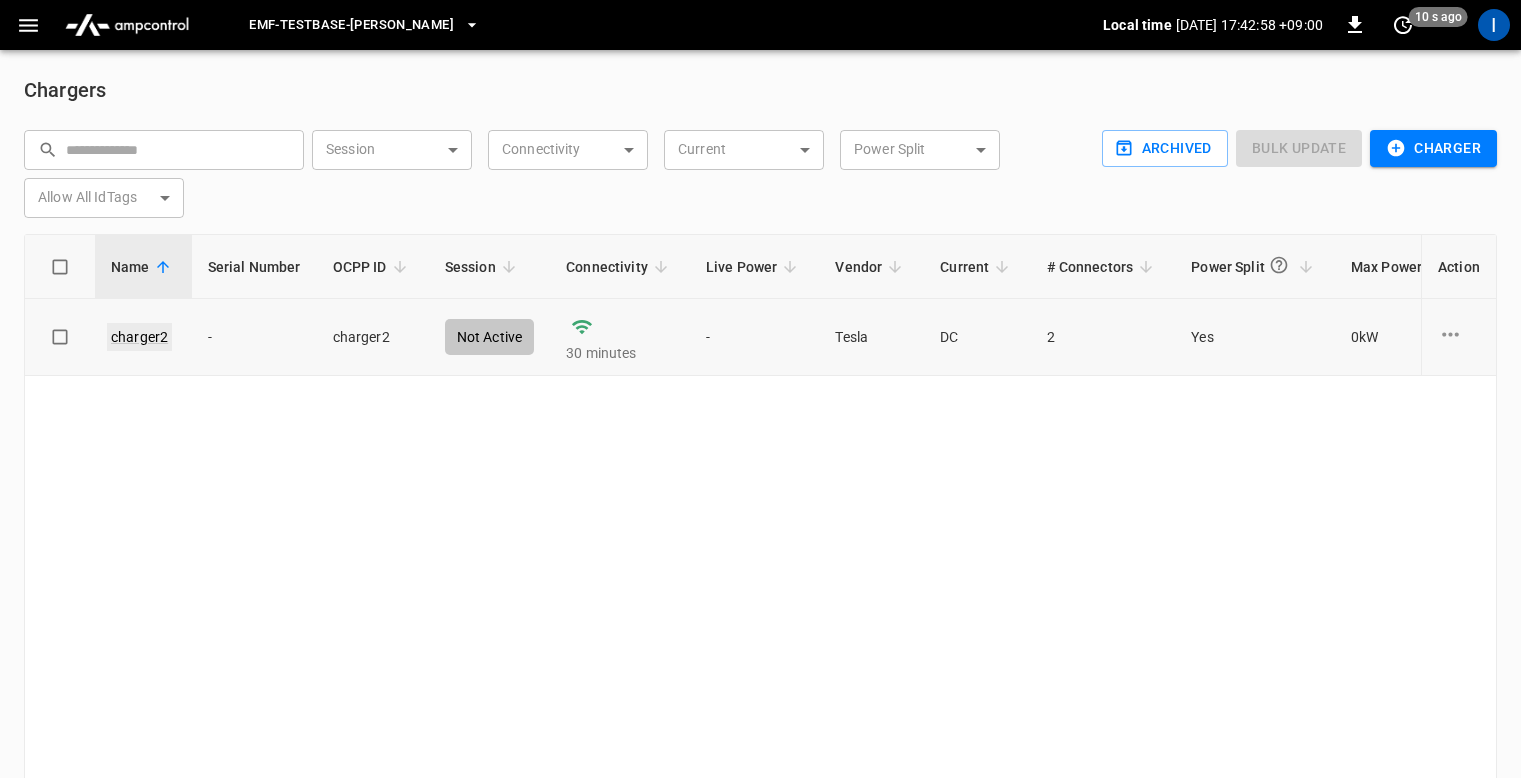 click on "charger2" at bounding box center [139, 337] 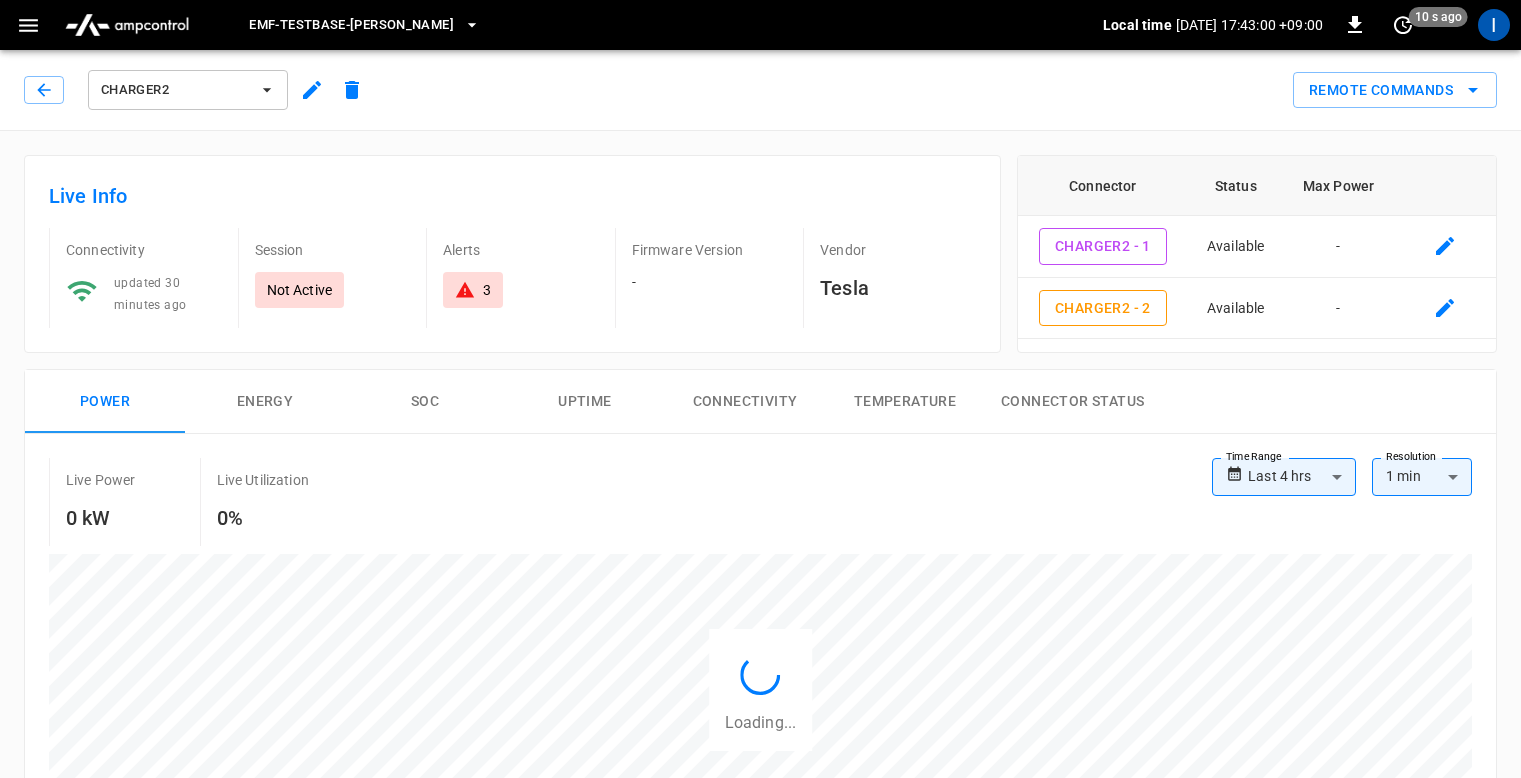 click on "charger2 Remote Commands" at bounding box center (756, 86) 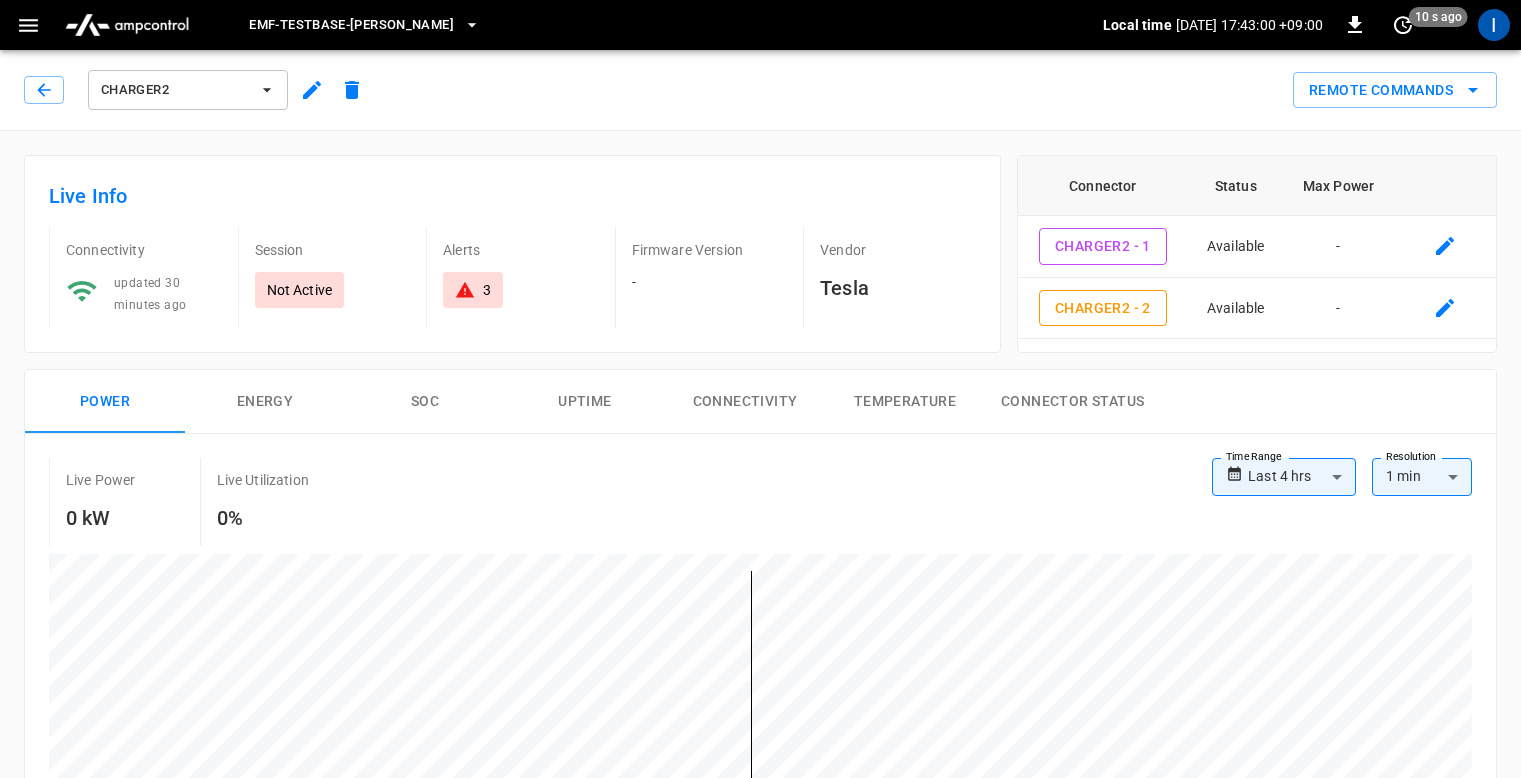 click on "charger2 Remote Commands" at bounding box center [756, 86] 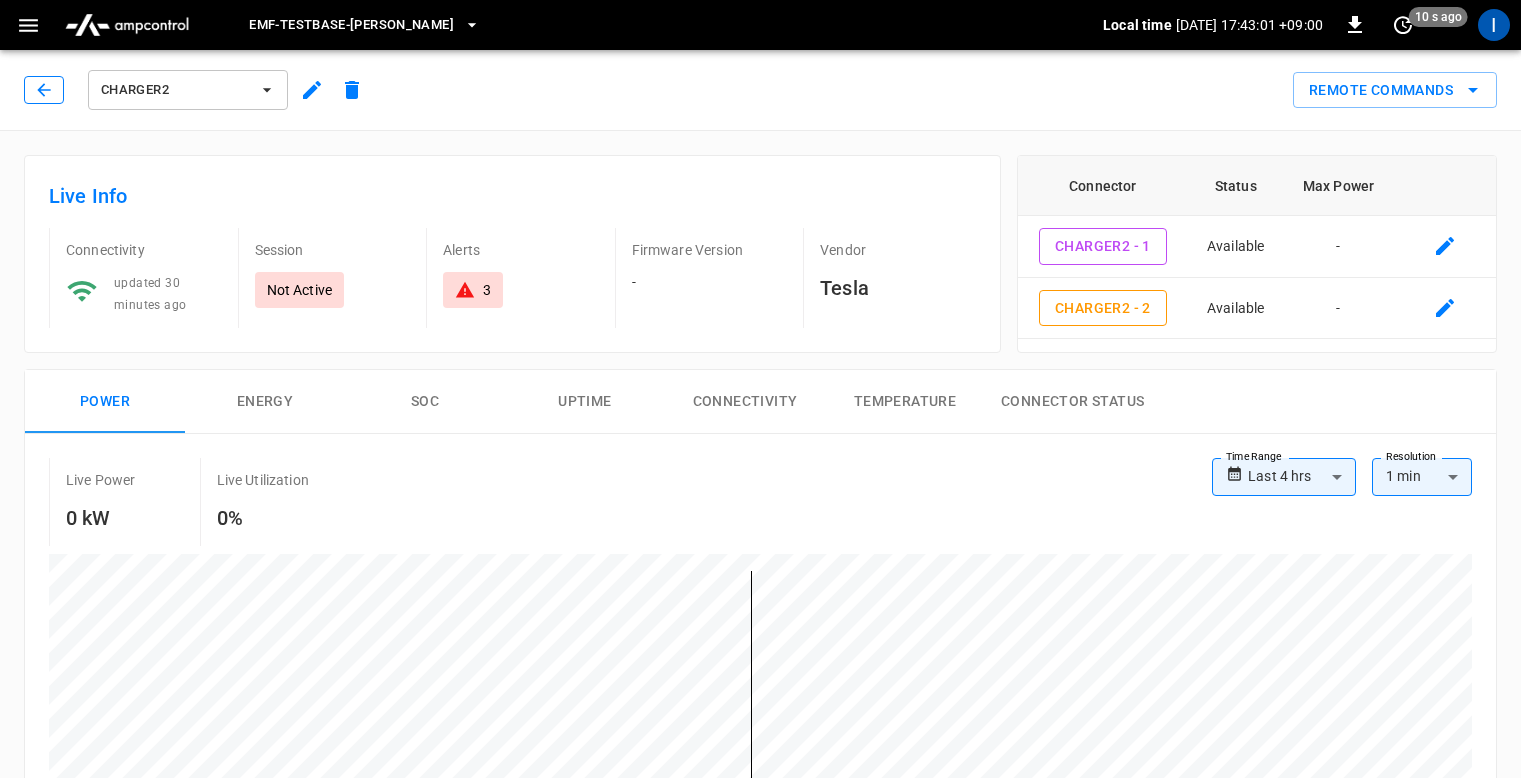 click at bounding box center [44, 90] 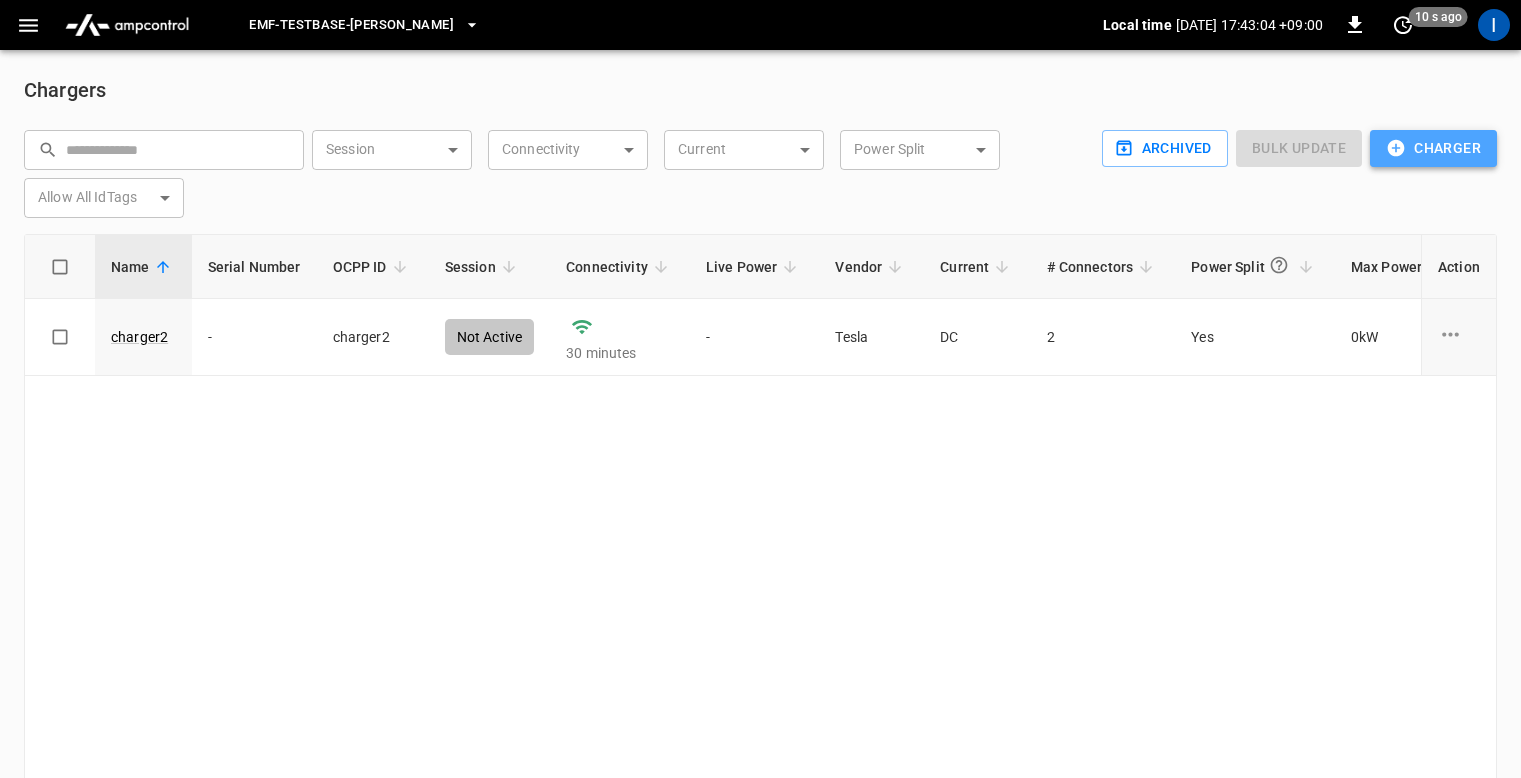 click on "Charger" at bounding box center [1433, 148] 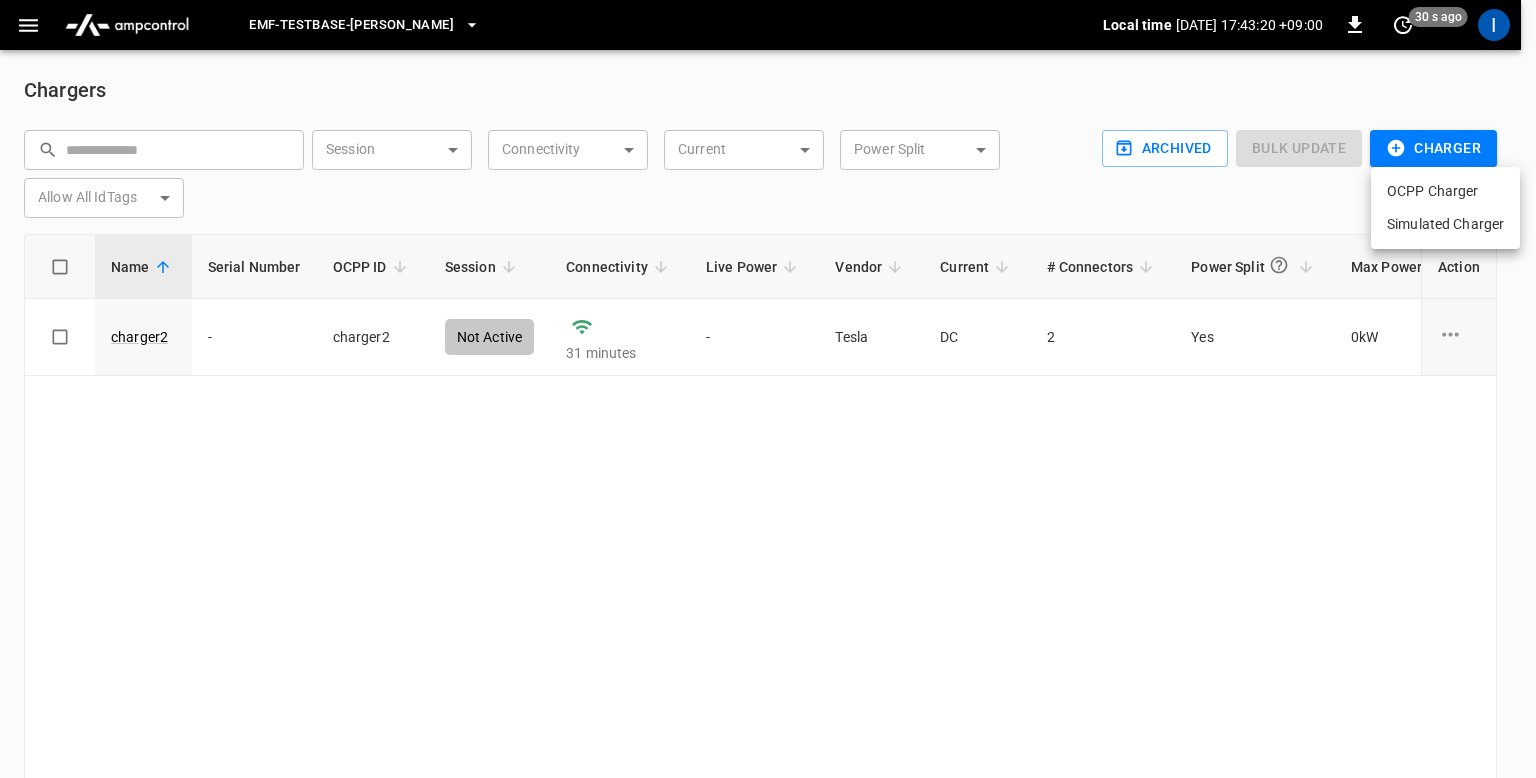 click at bounding box center (768, 389) 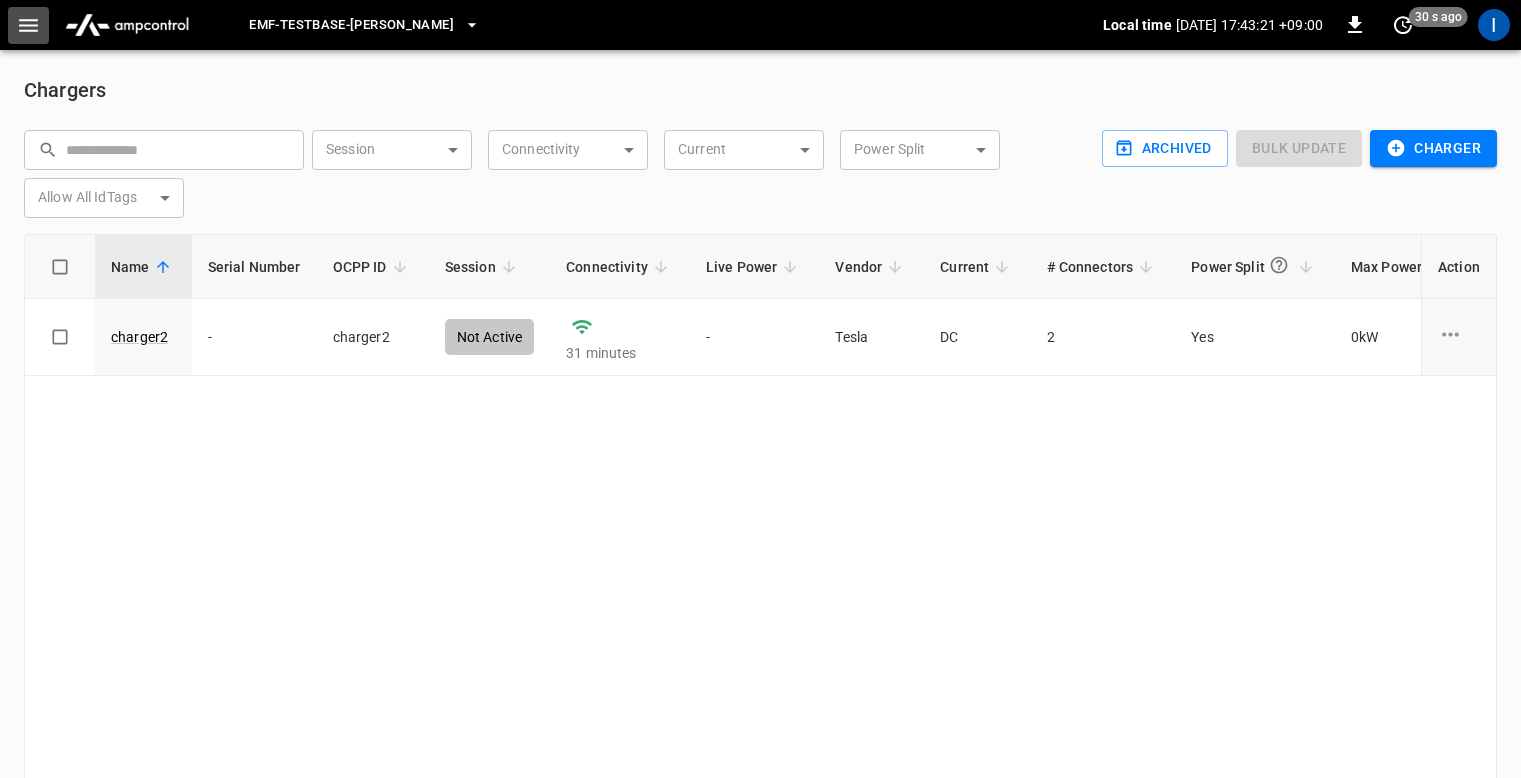 click 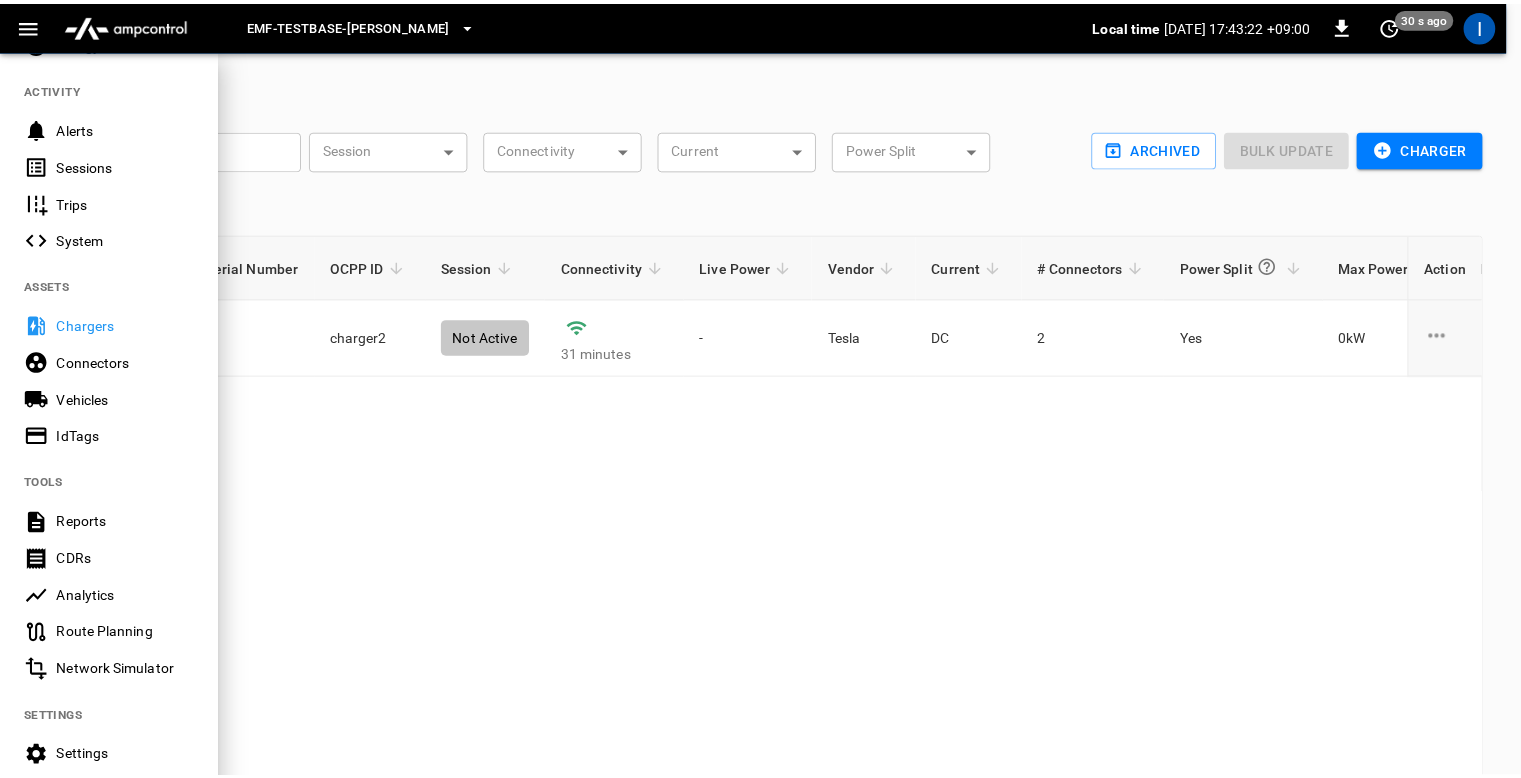 scroll, scrollTop: 364, scrollLeft: 0, axis: vertical 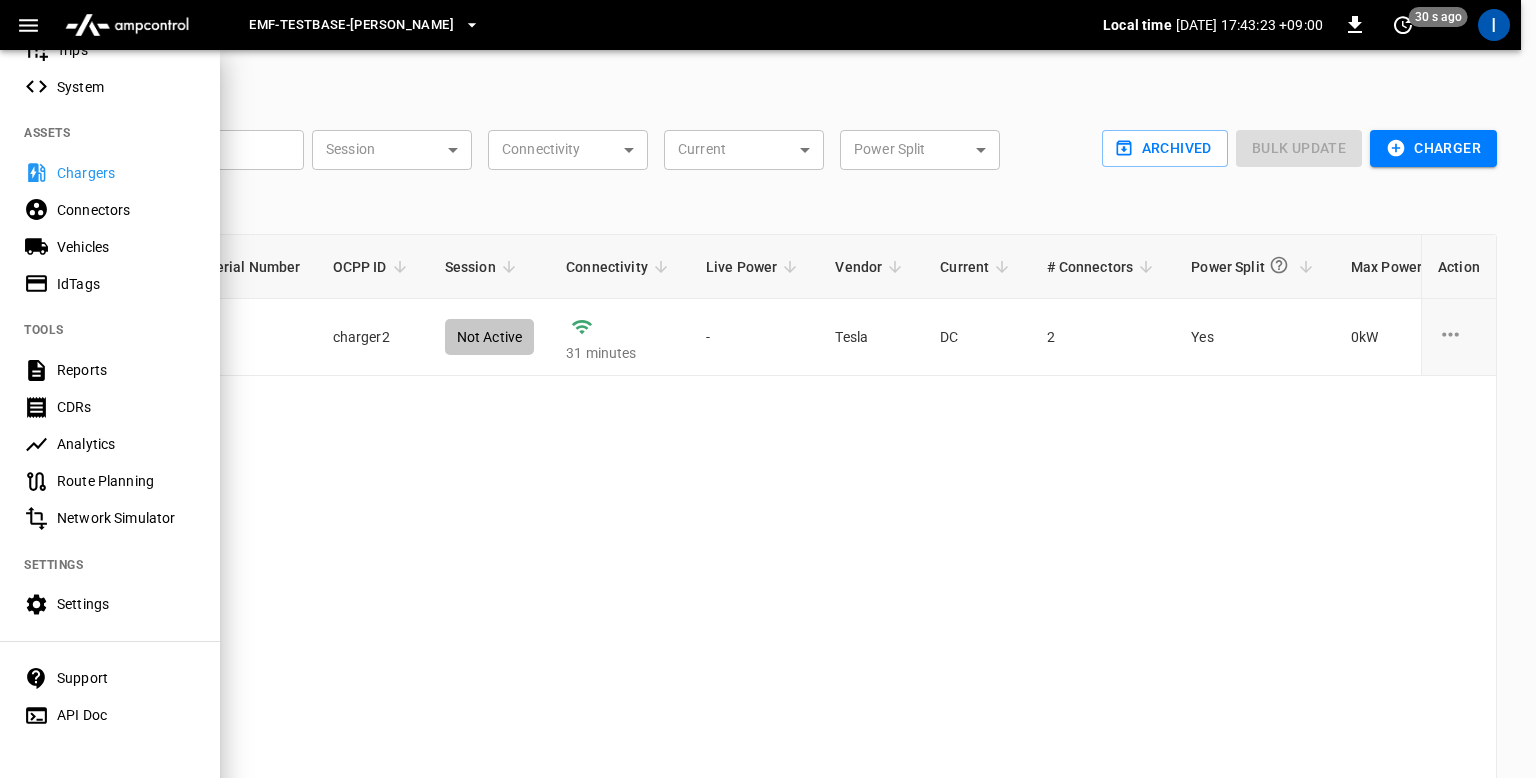 click on "Settings" at bounding box center [126, 604] 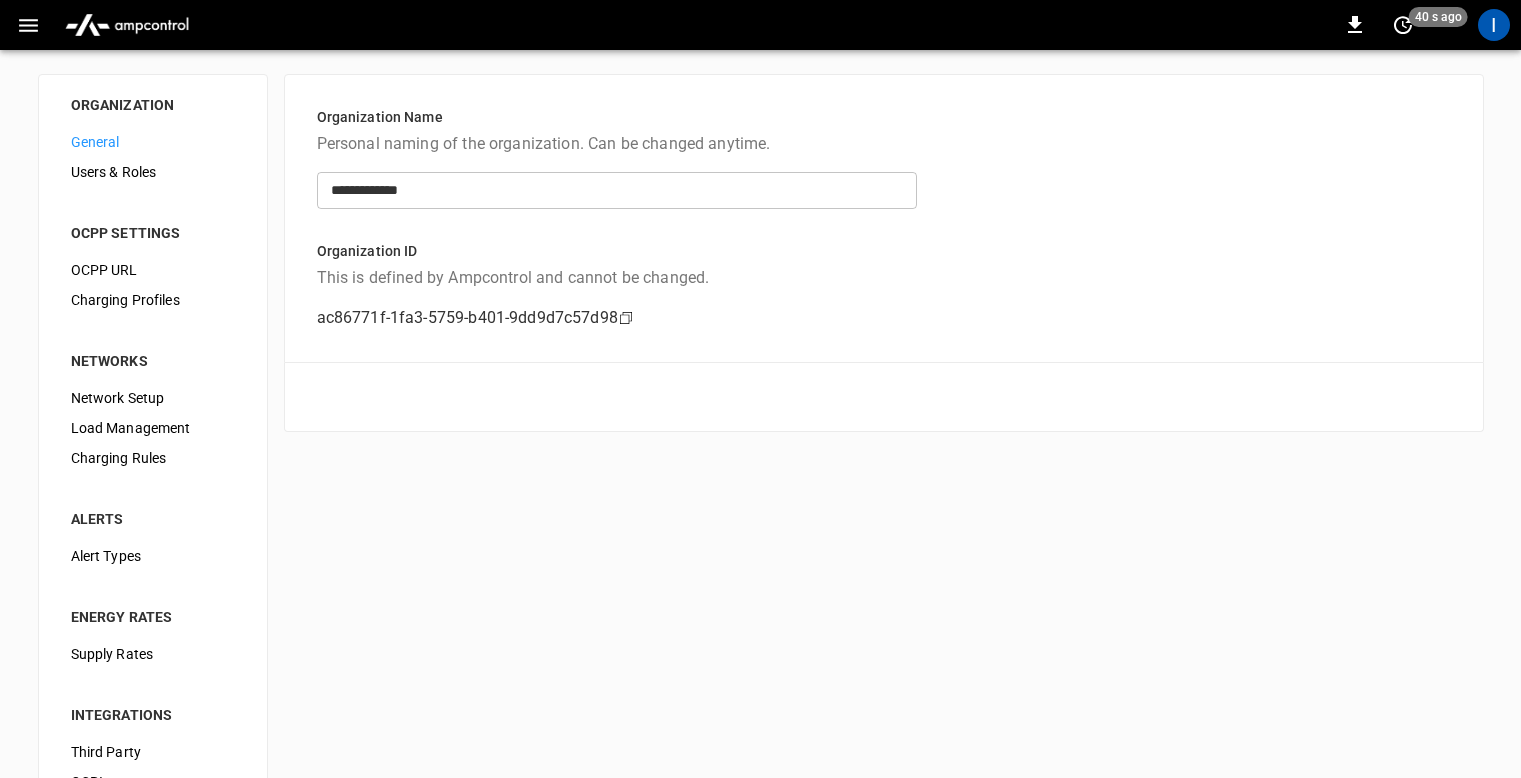 click on "OCPP URL" at bounding box center (153, 270) 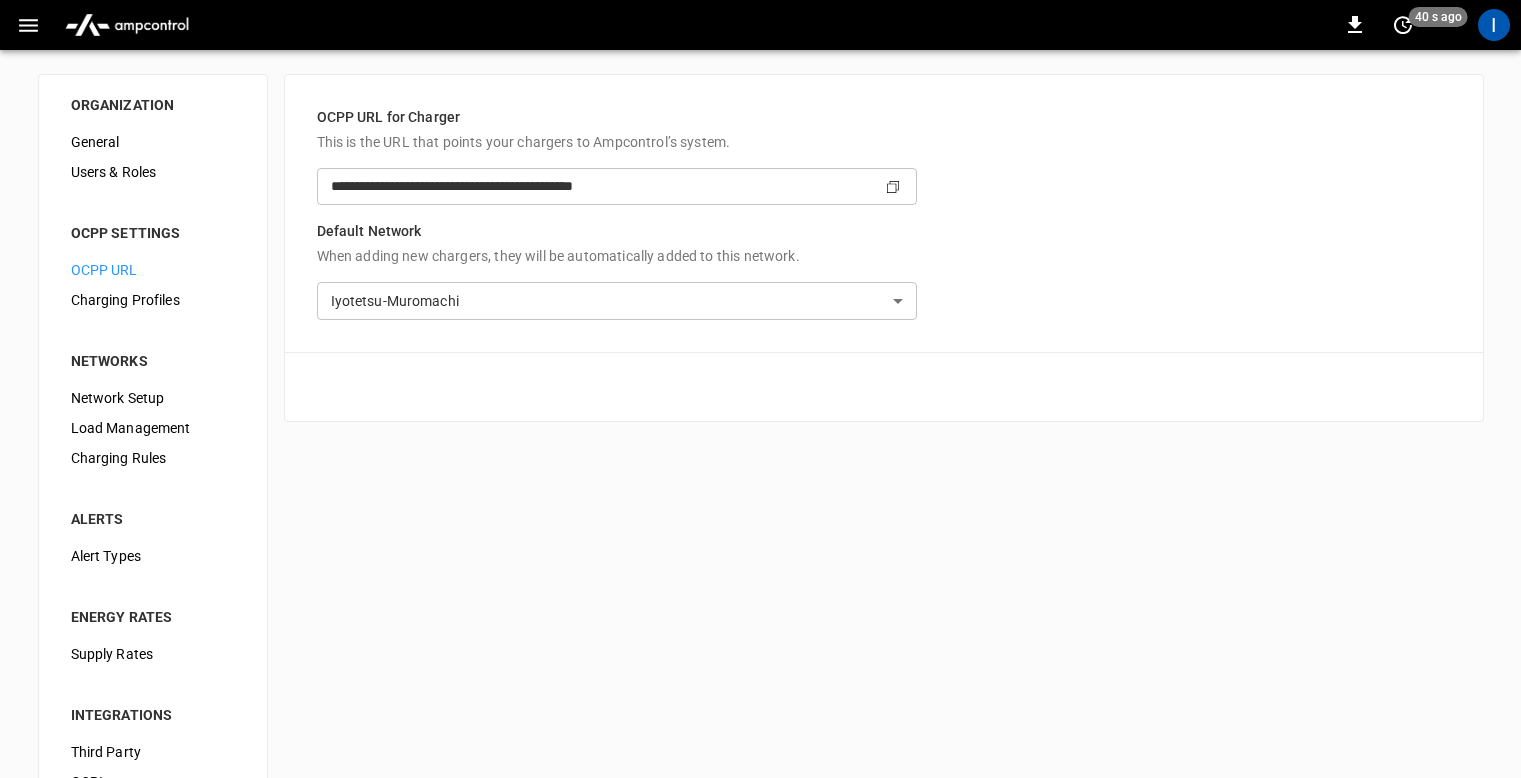type on "**********" 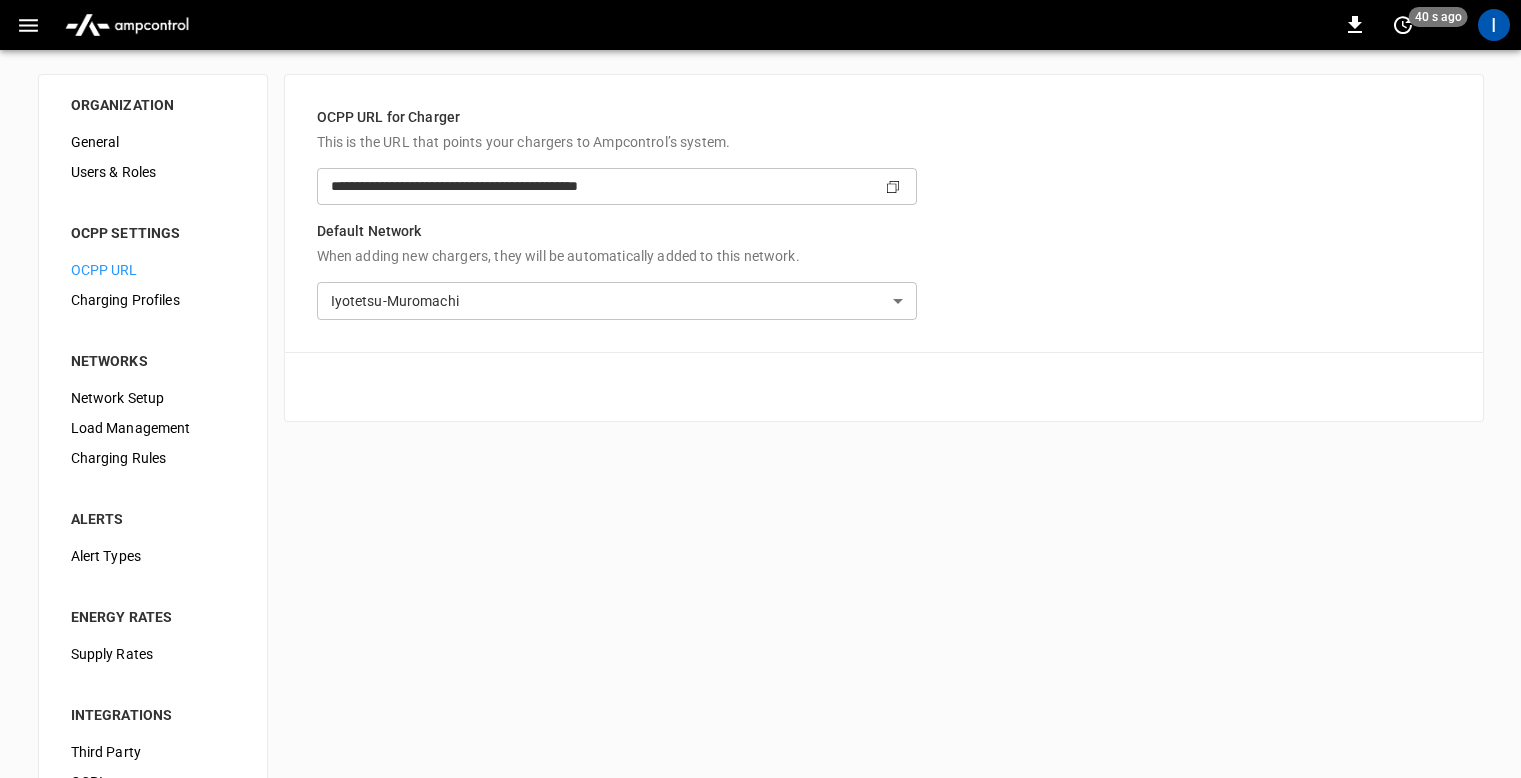 type on "**********" 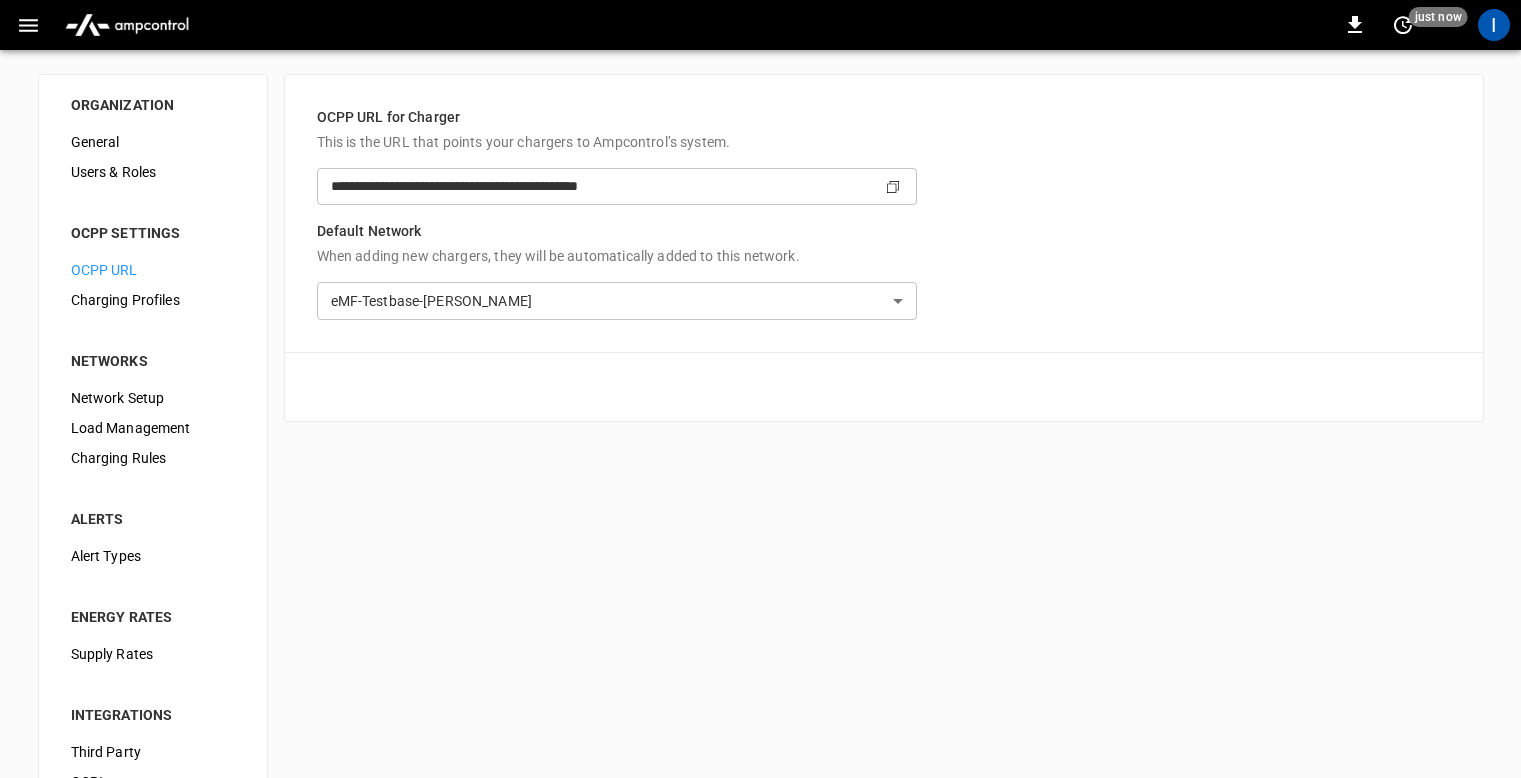click on "**********" at bounding box center (760, 493) 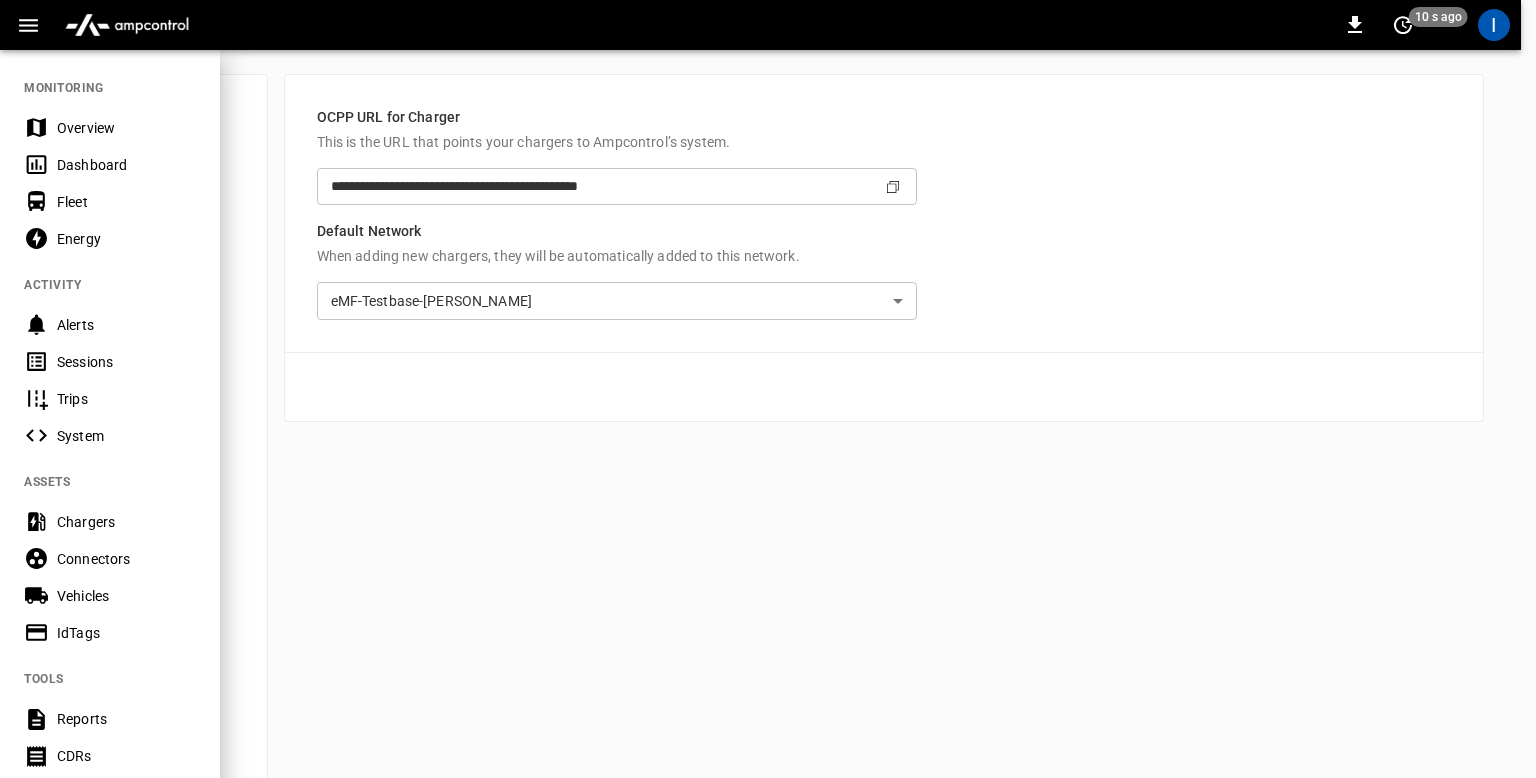 click on "Chargers" at bounding box center (126, 522) 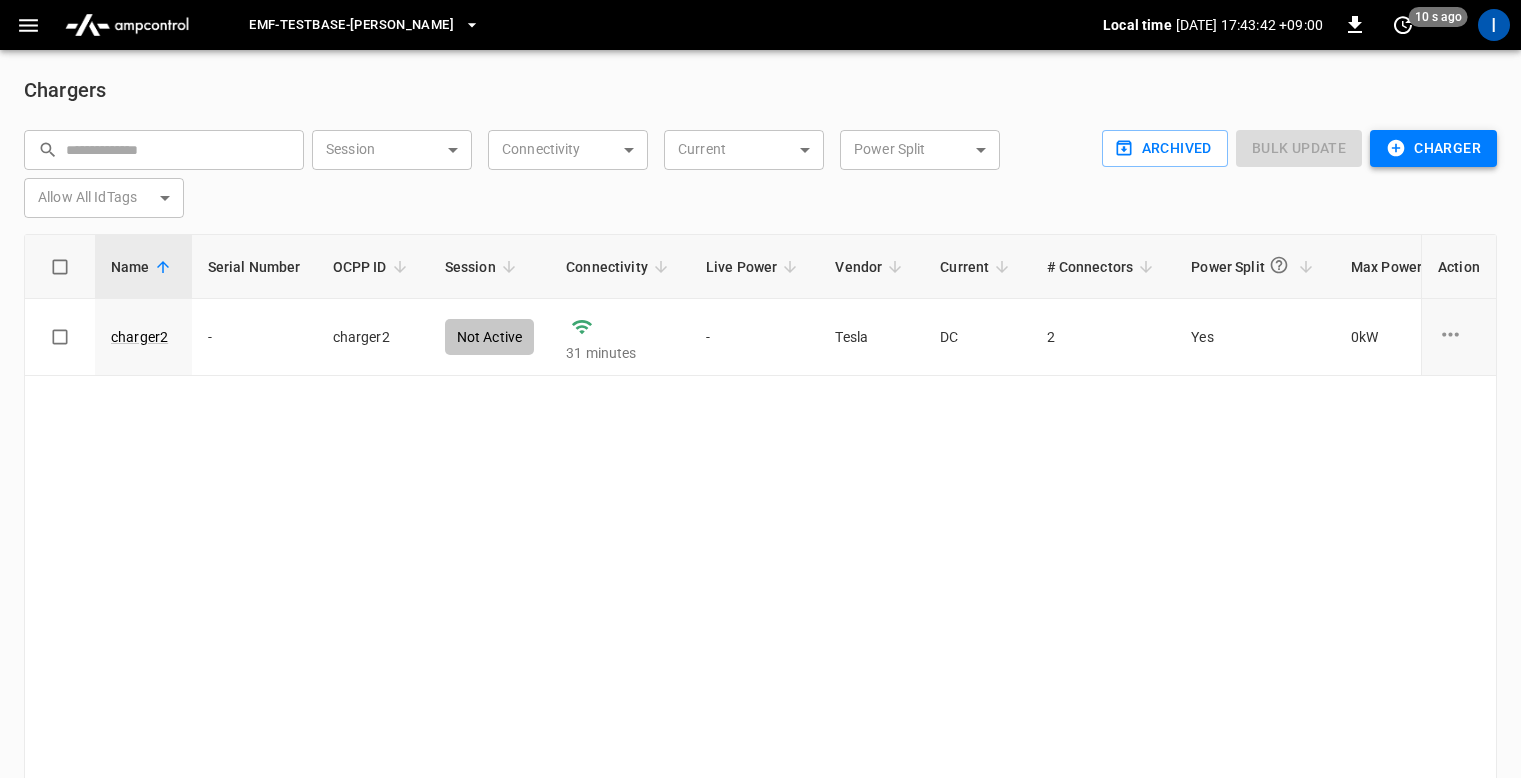 click on "Charger" at bounding box center [1433, 148] 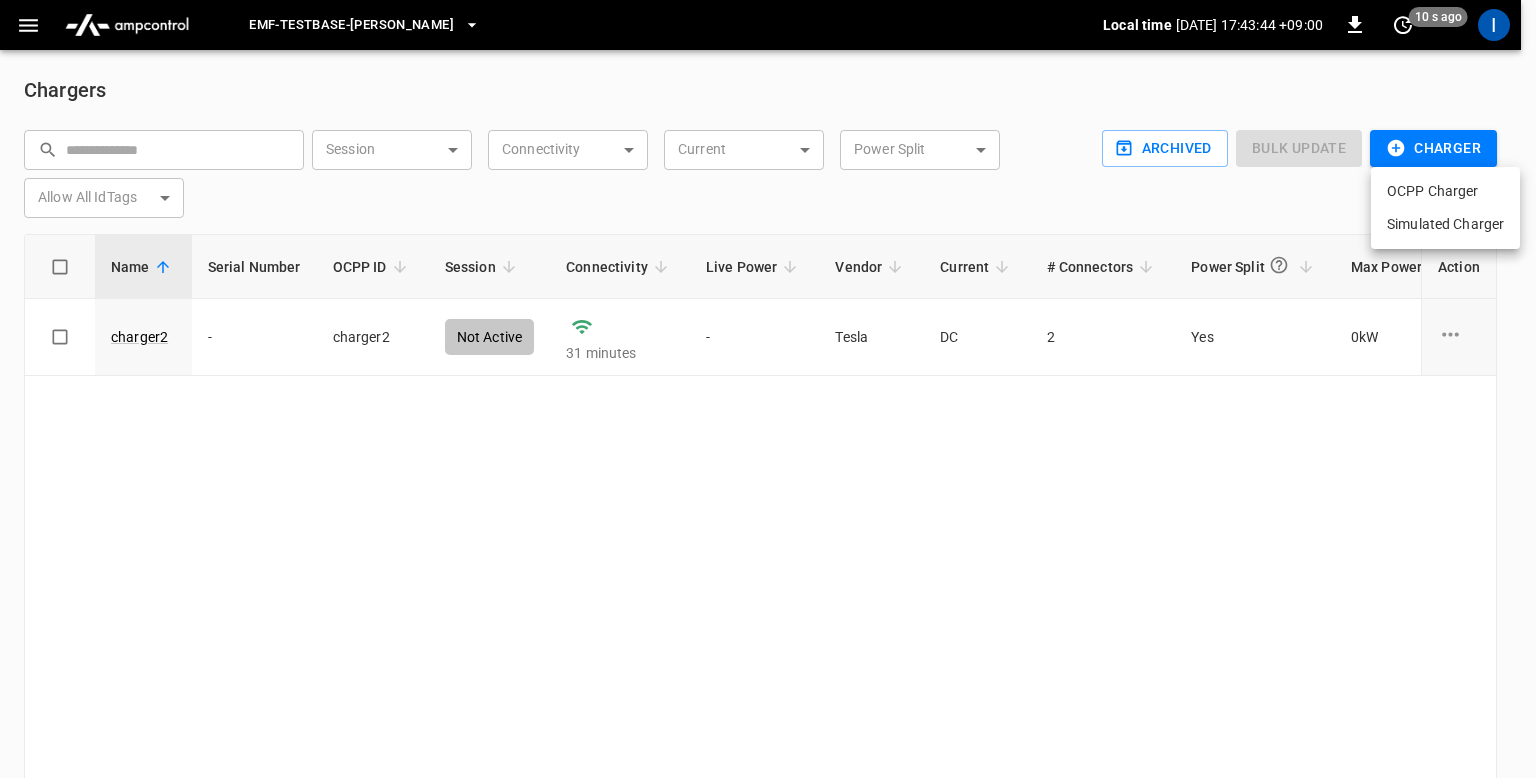 click on "OCPP Charger" at bounding box center (1445, 191) 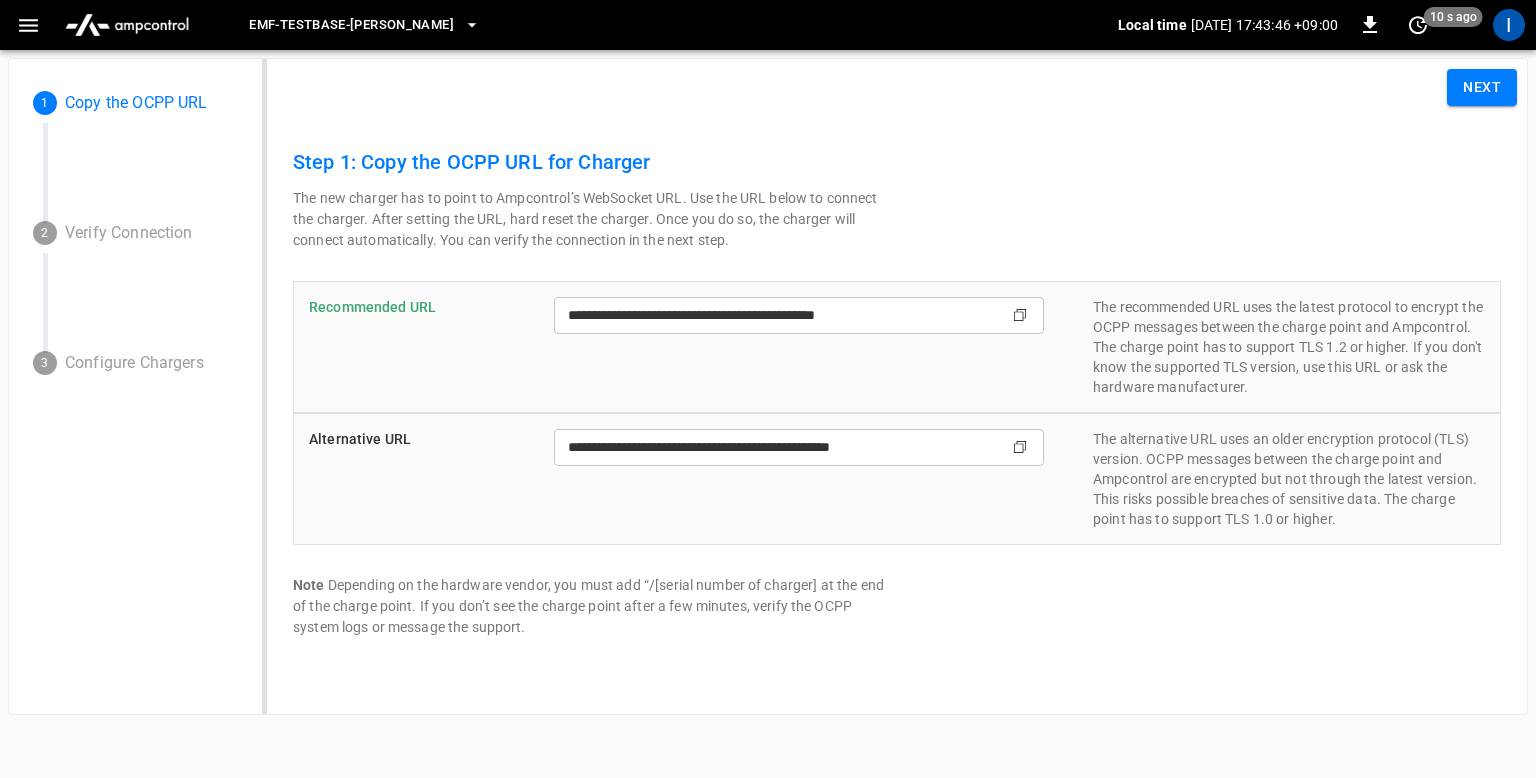 click on "Copy" 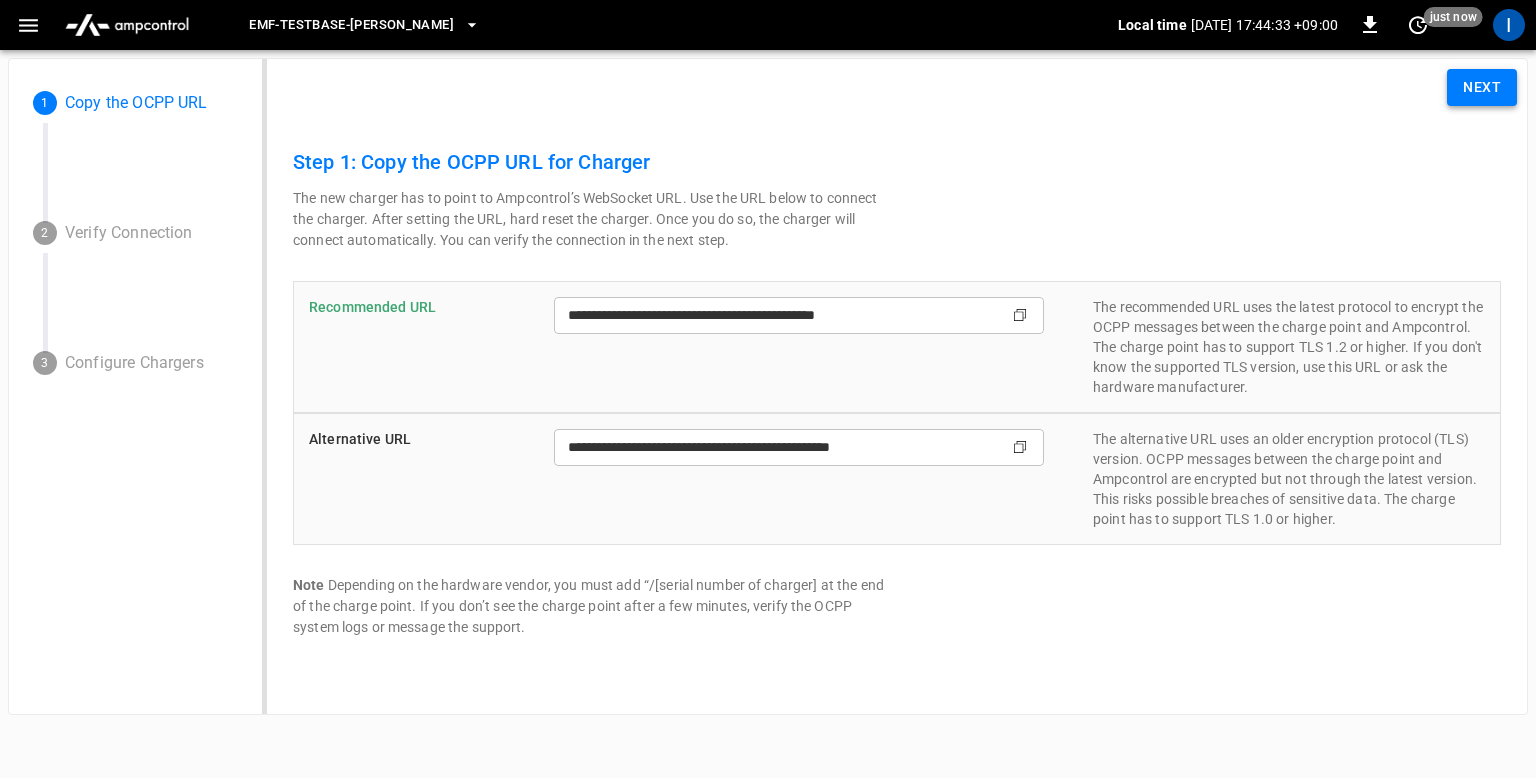 click on "Next" at bounding box center [1482, 87] 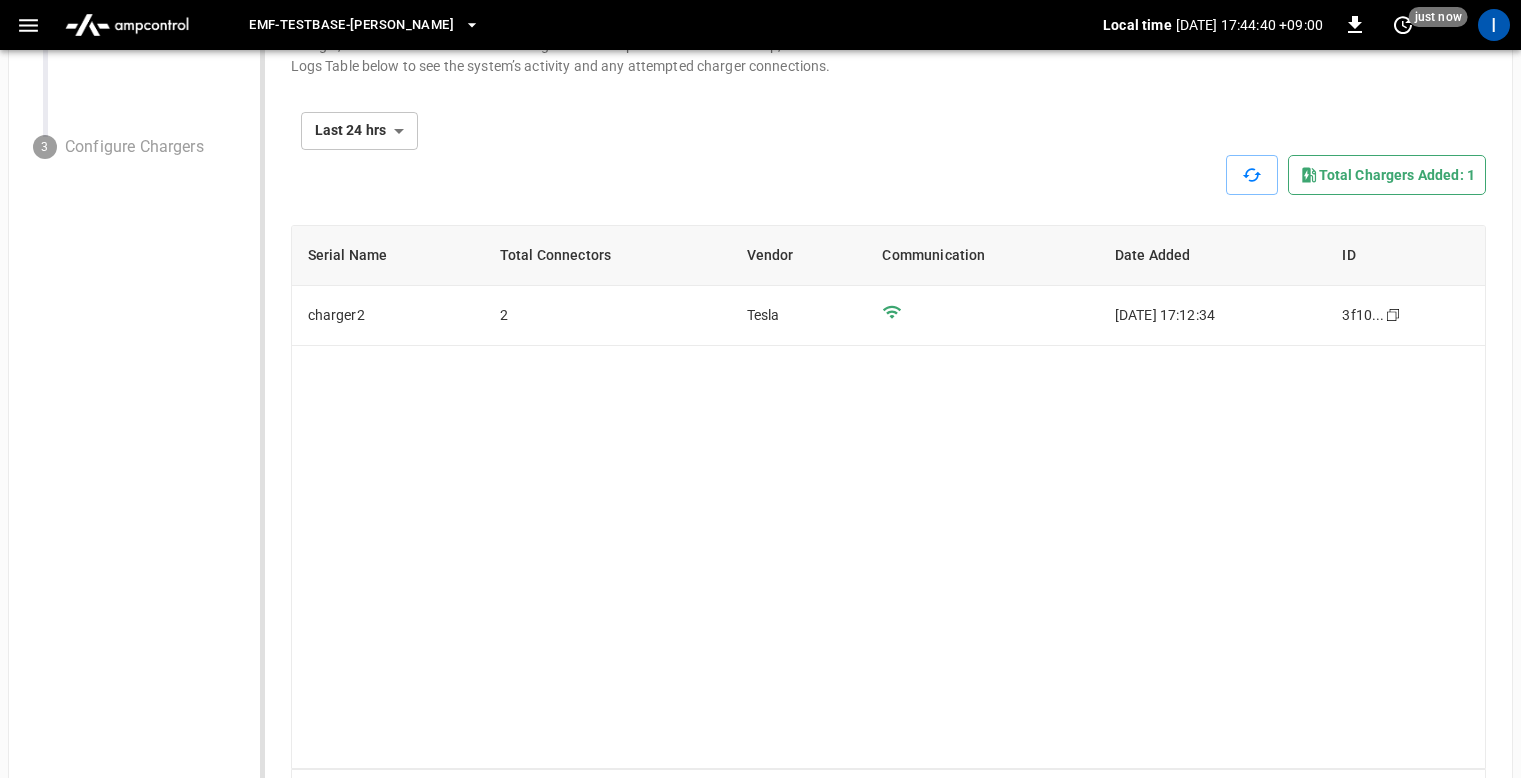 scroll, scrollTop: 0, scrollLeft: 0, axis: both 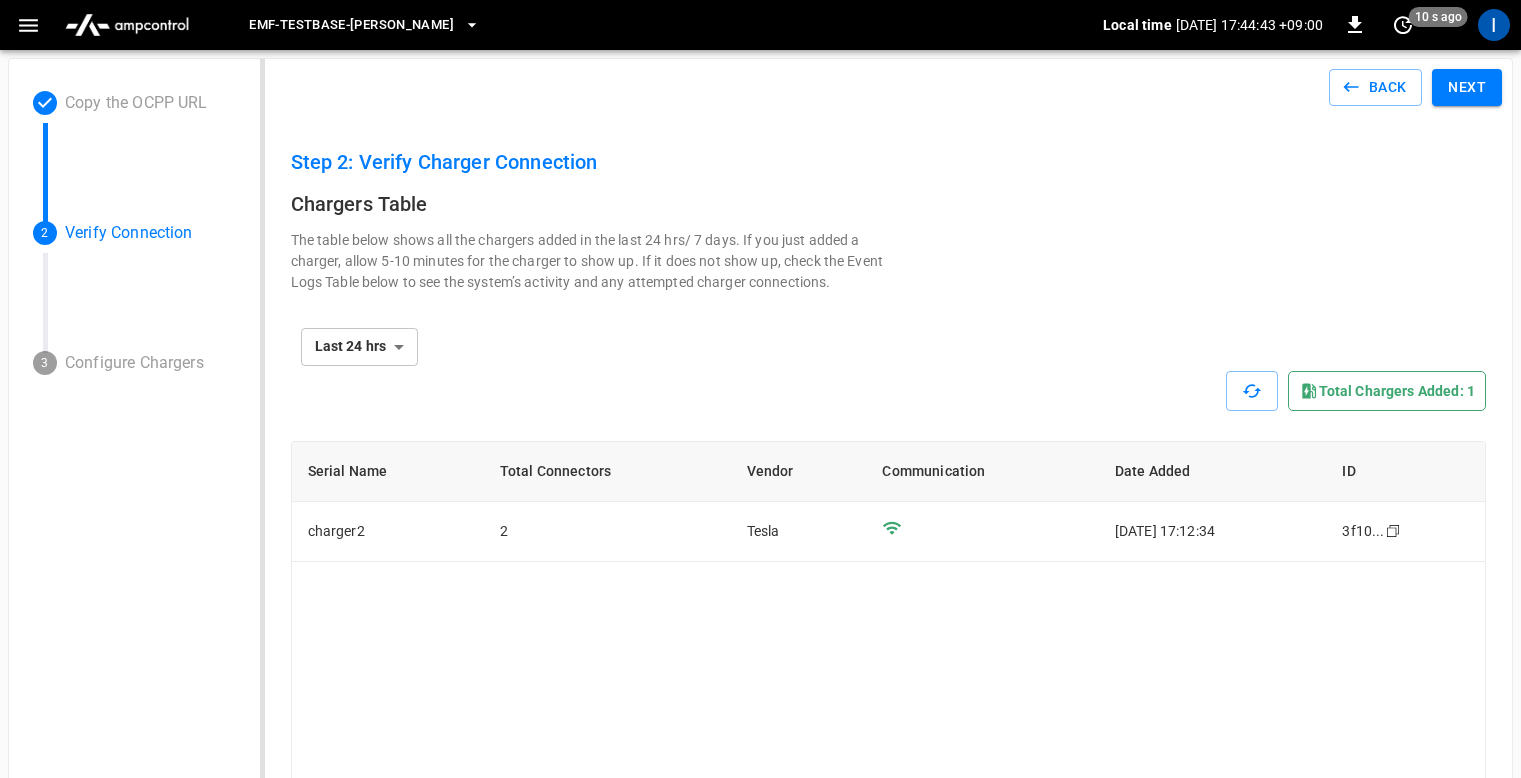 click on "**********" at bounding box center (889, 347) 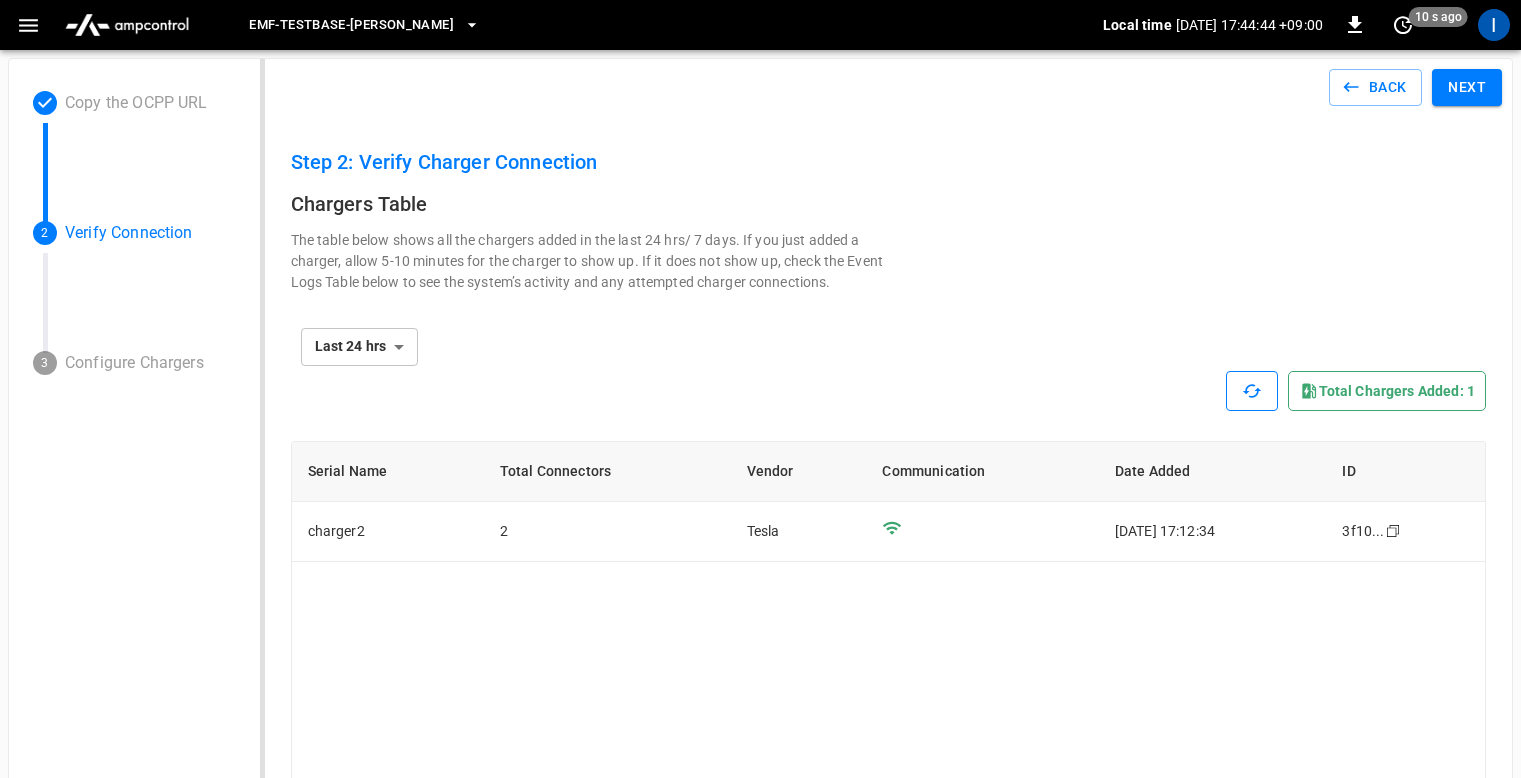 click 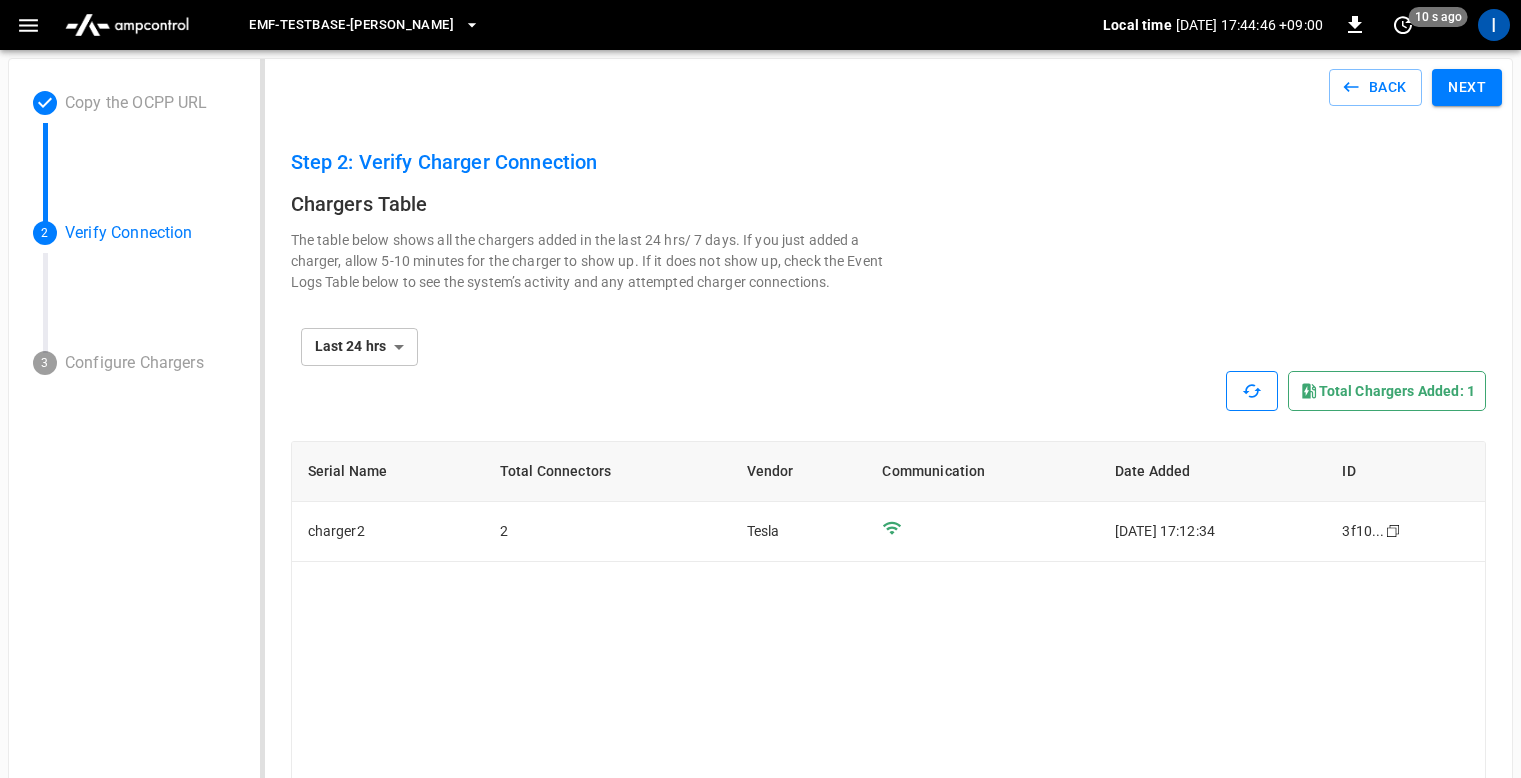 click on "Total chargers added: 1" at bounding box center (1387, 391) 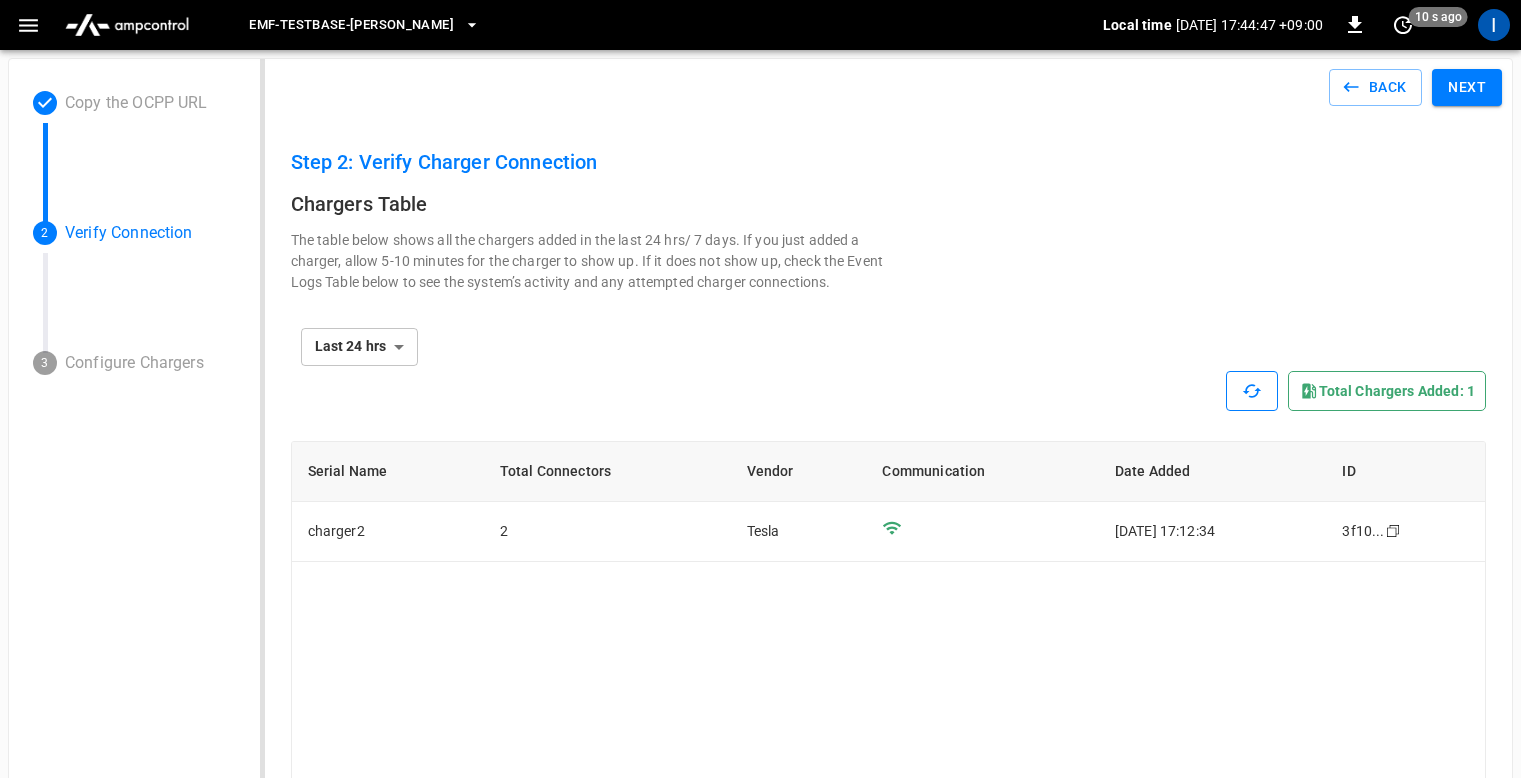 click on "Total chargers added: 1" at bounding box center [1387, 391] 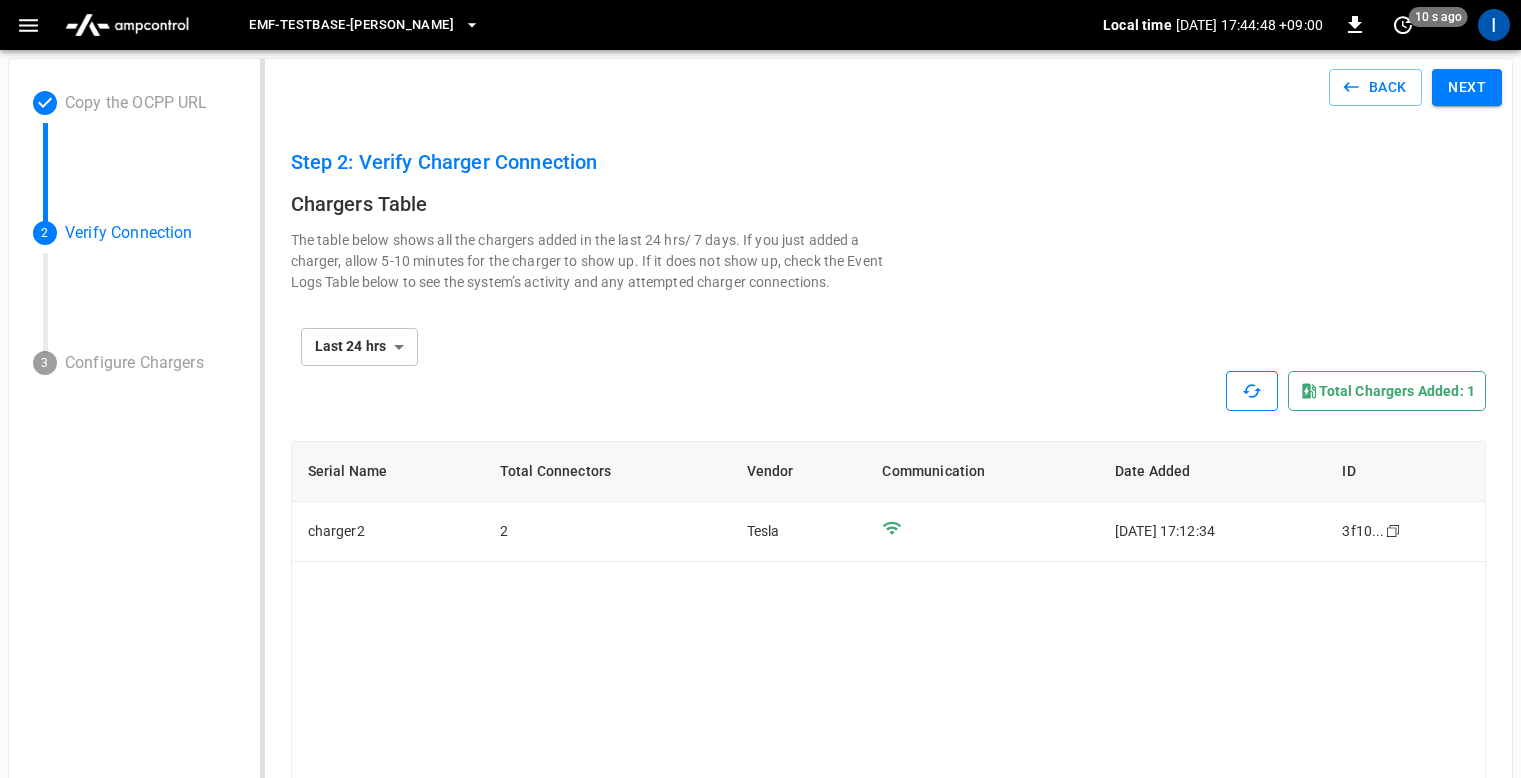 click on "Total chargers added: 1" at bounding box center [1387, 391] 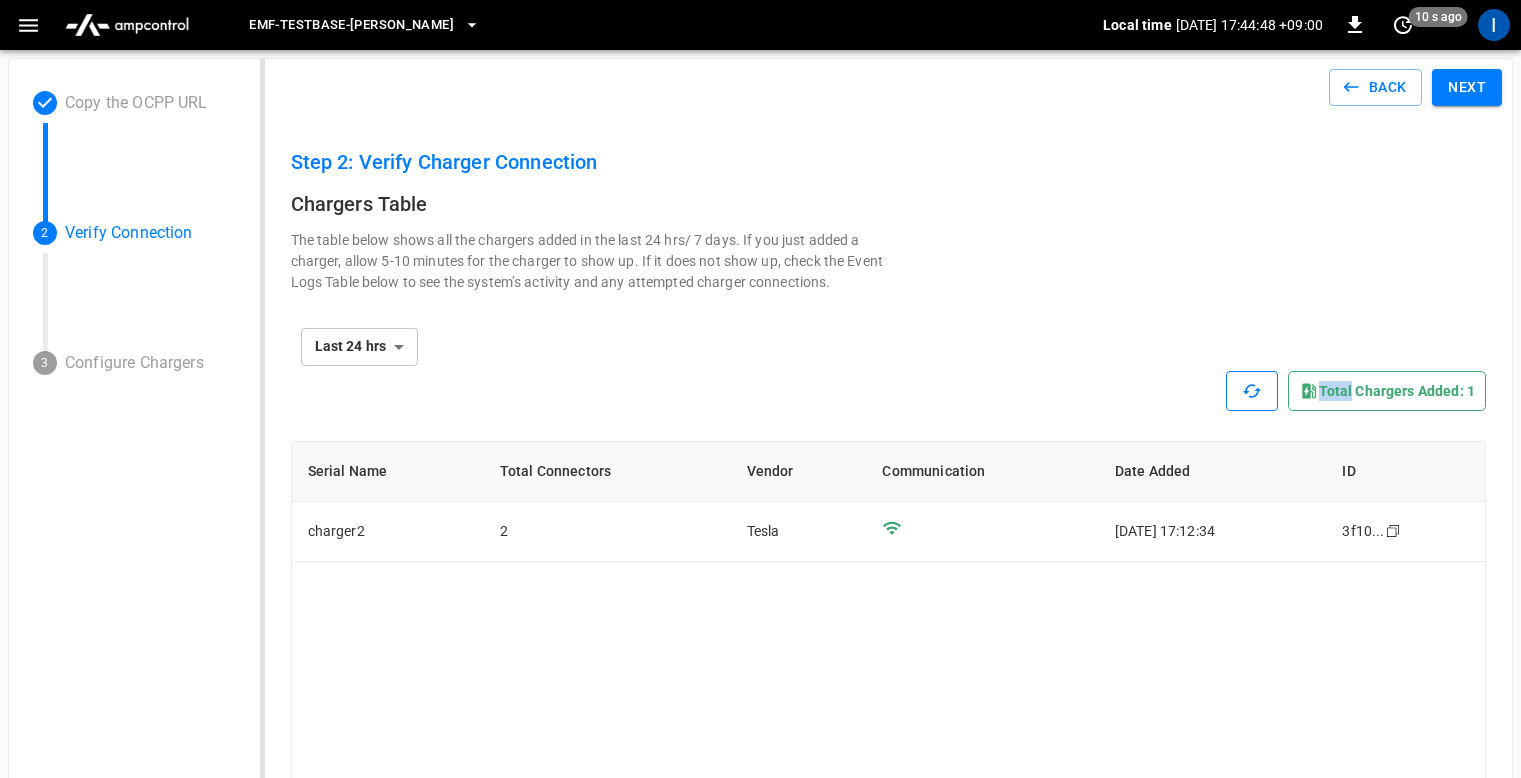 click on "Total chargers added: 1" at bounding box center [1387, 391] 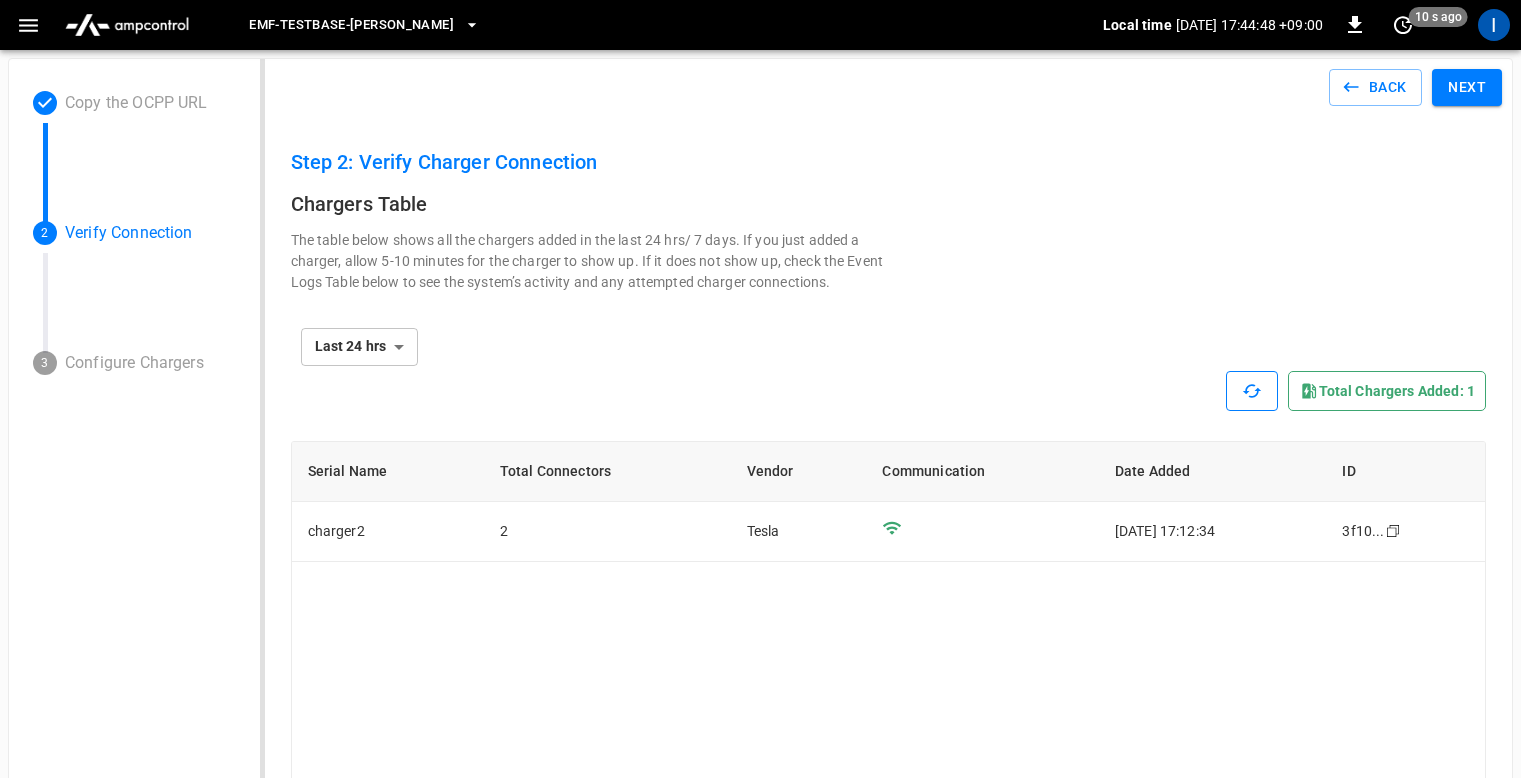 click on "**********" at bounding box center [889, 347] 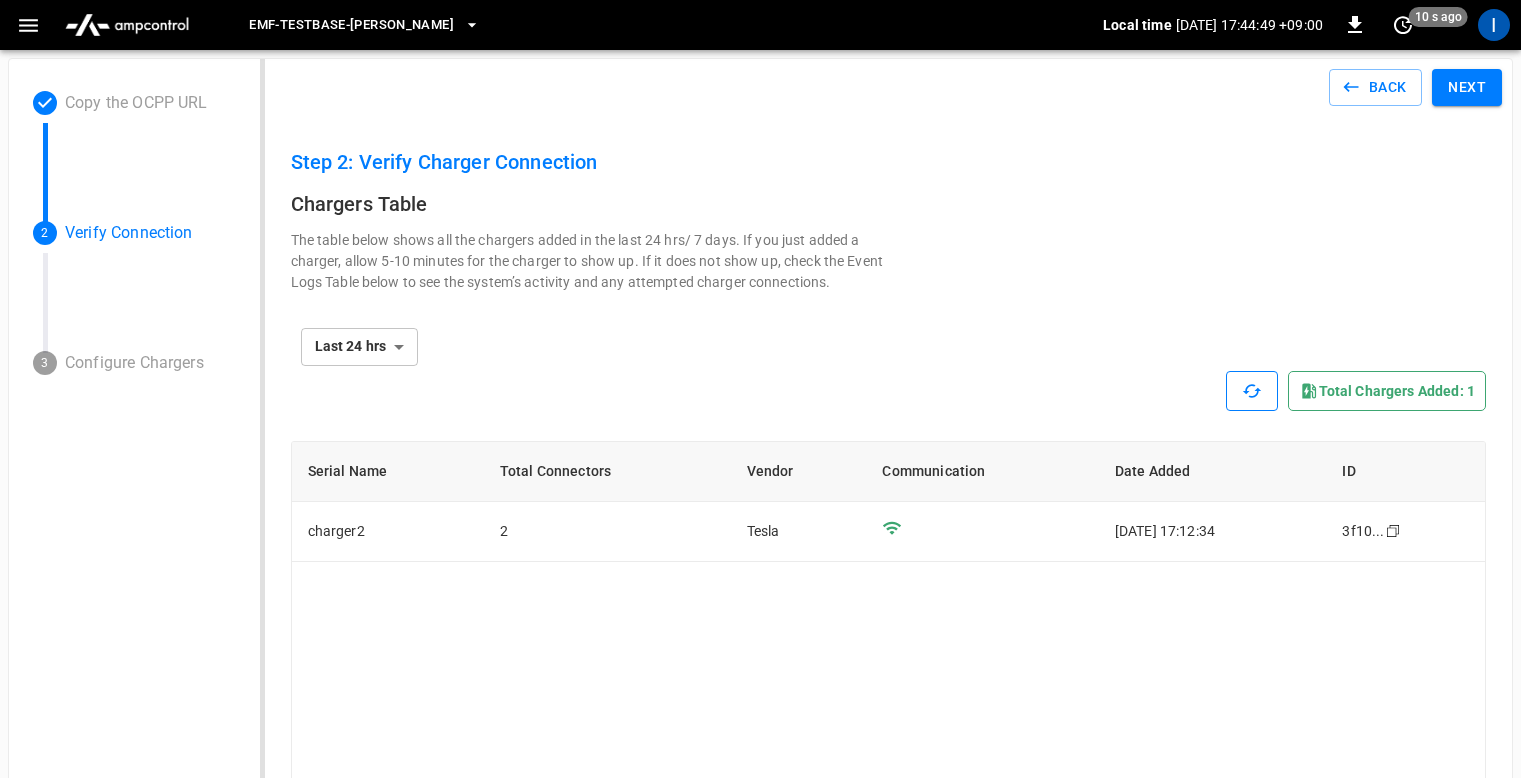 click on "**********" at bounding box center [889, 347] 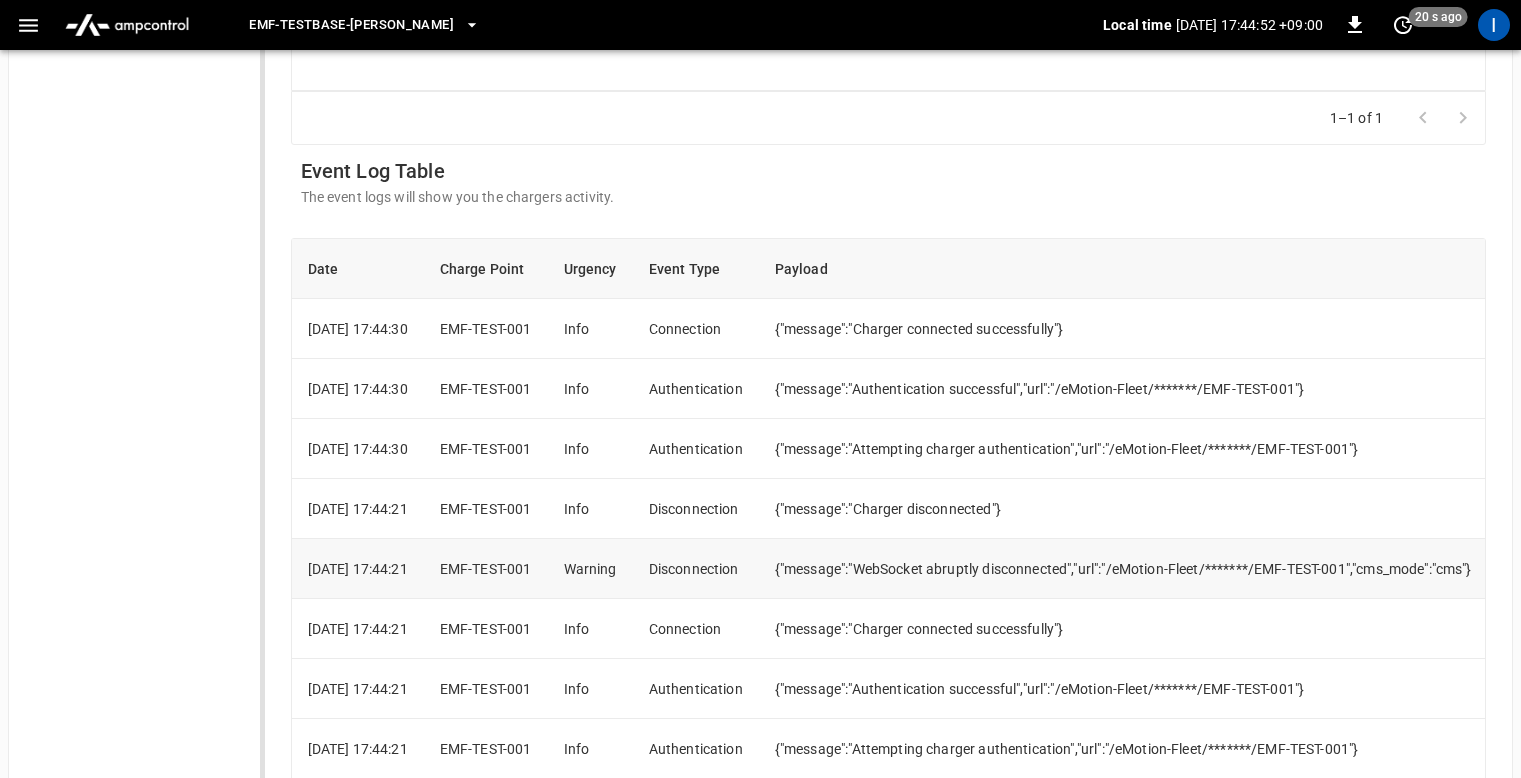 scroll, scrollTop: 997, scrollLeft: 0, axis: vertical 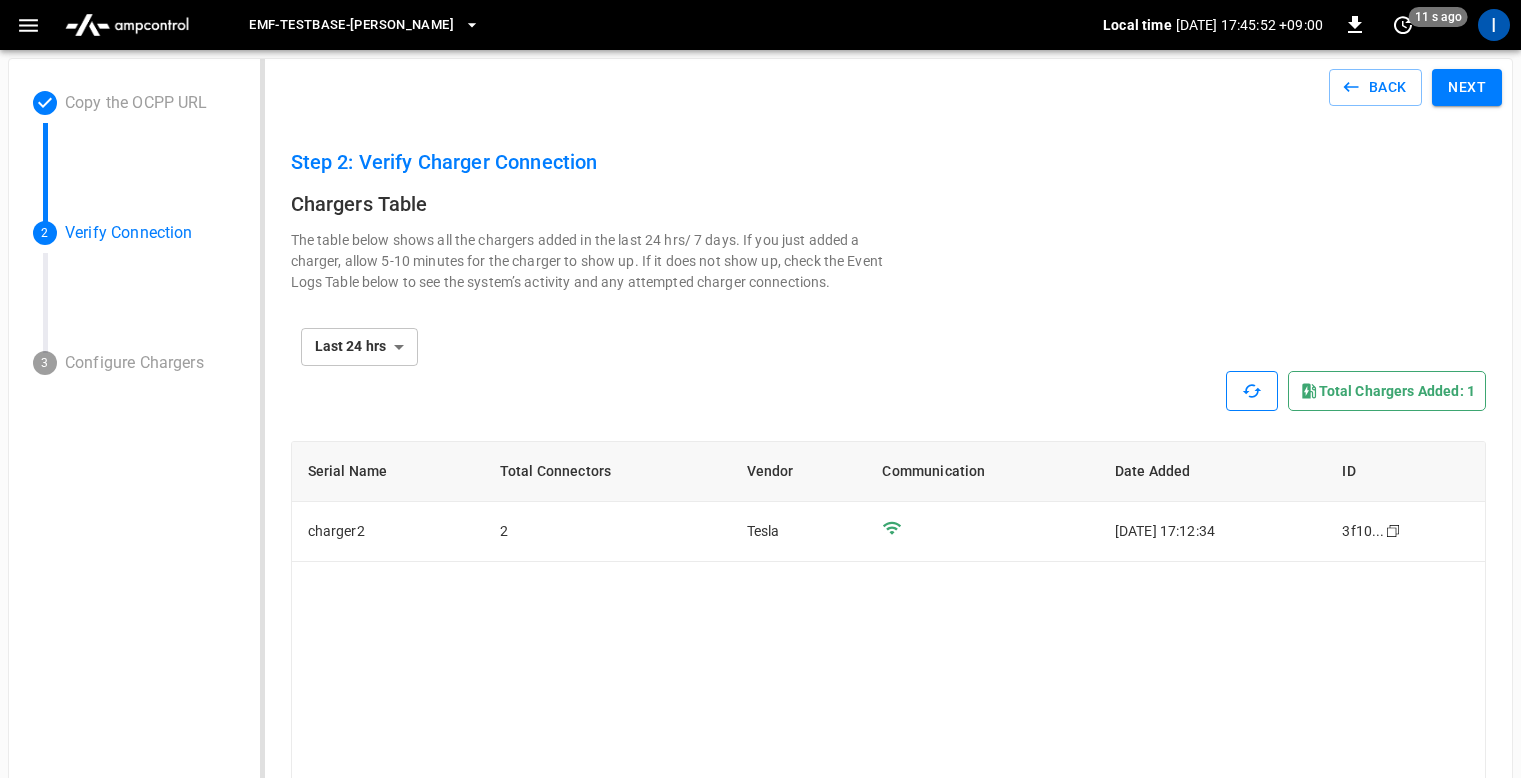 click on "Chargers Table" at bounding box center (889, 204) 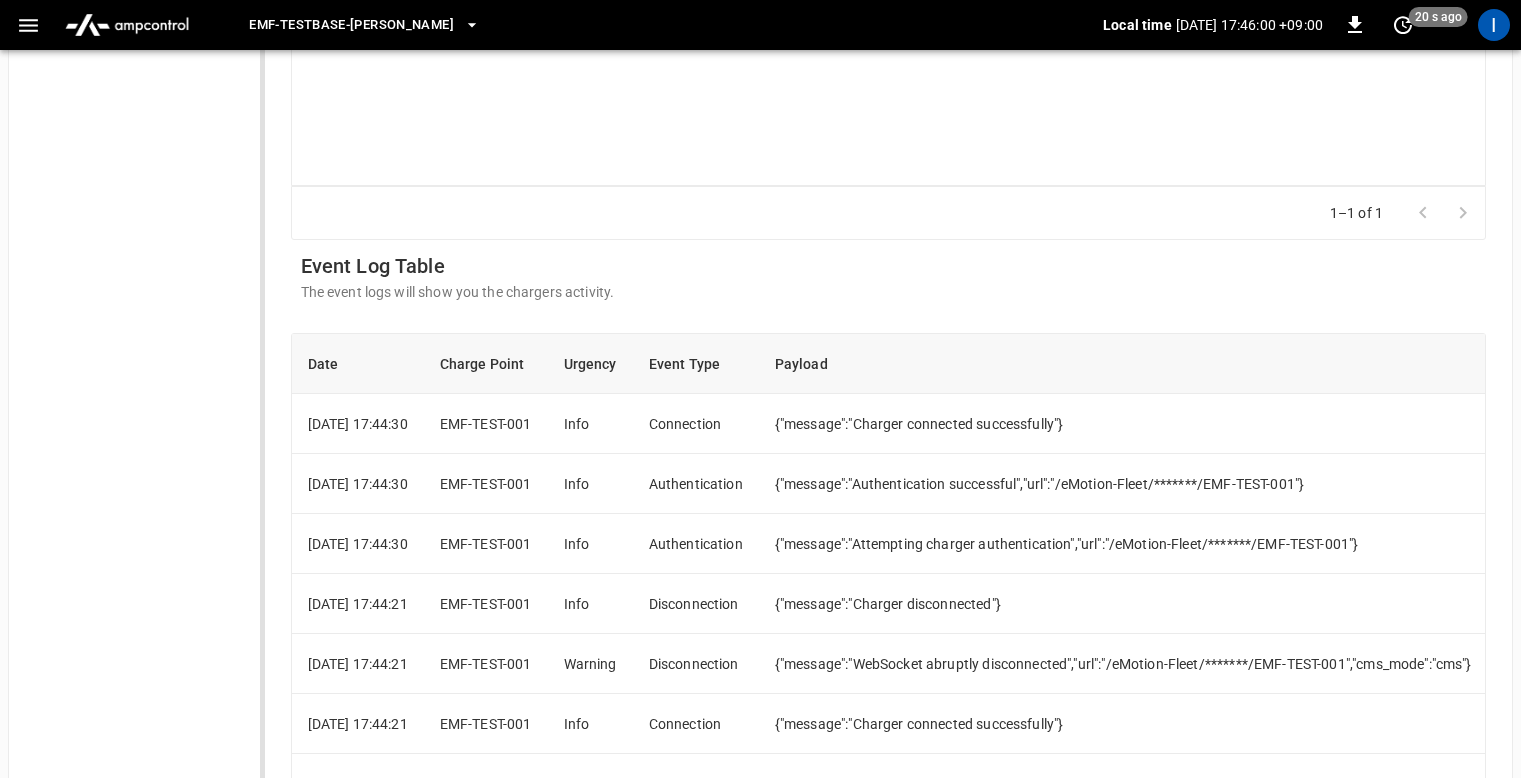 scroll, scrollTop: 812, scrollLeft: 0, axis: vertical 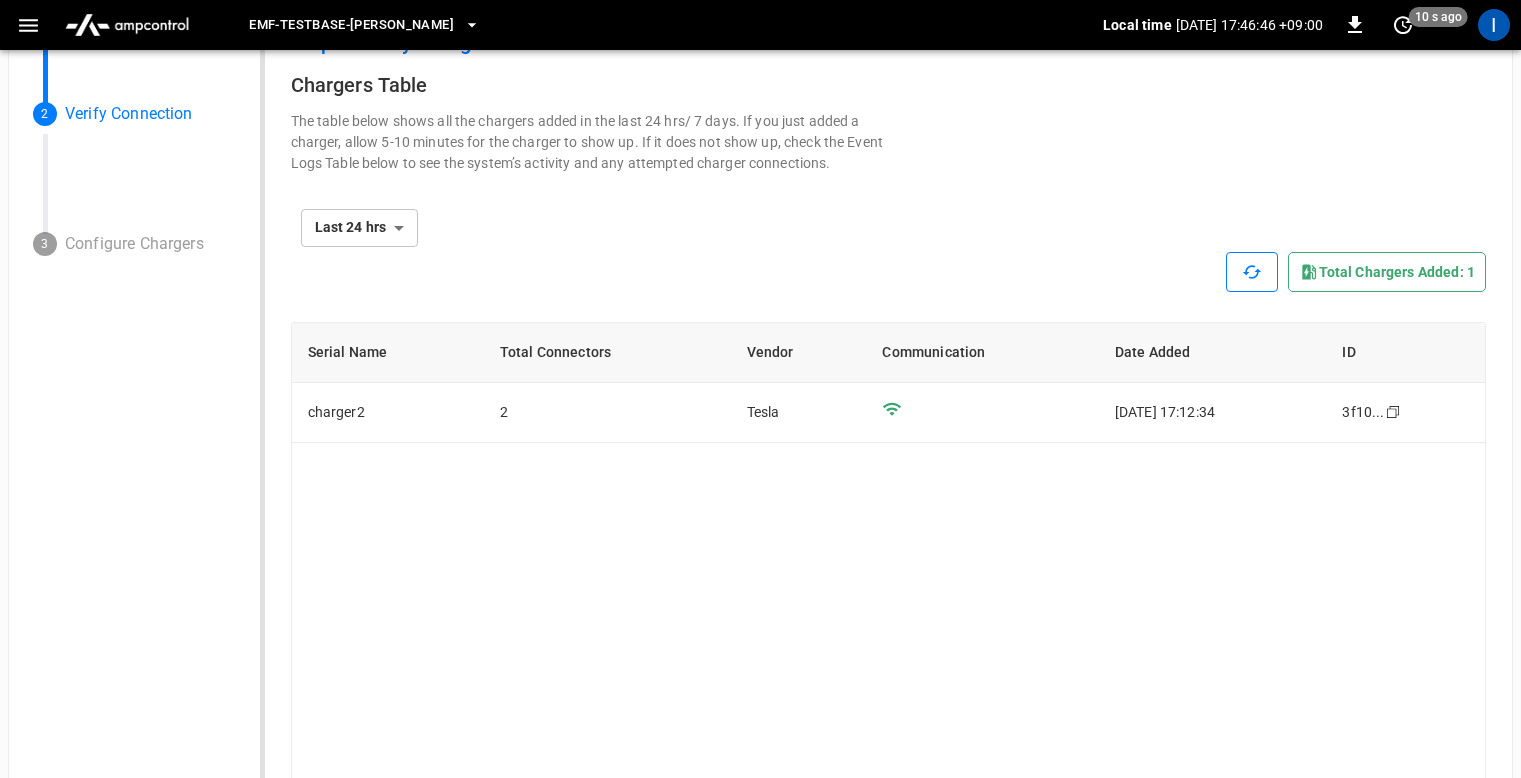 click 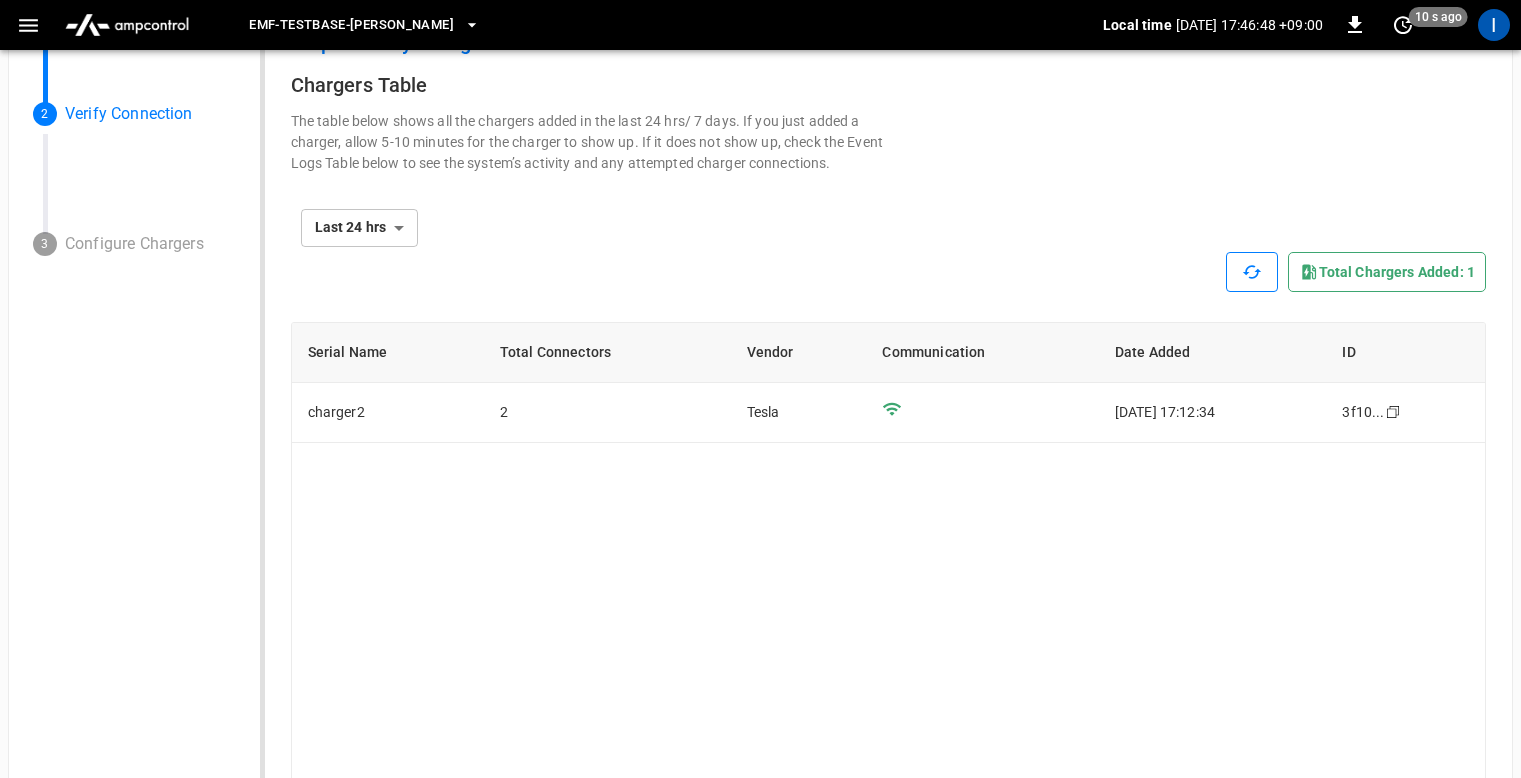click on "Serial Name Total Connectors Vendor Communication Date Added ID charger2 2 Tesla [DATE] 17:12:34 3f10 ... Copy" at bounding box center (889, 594) 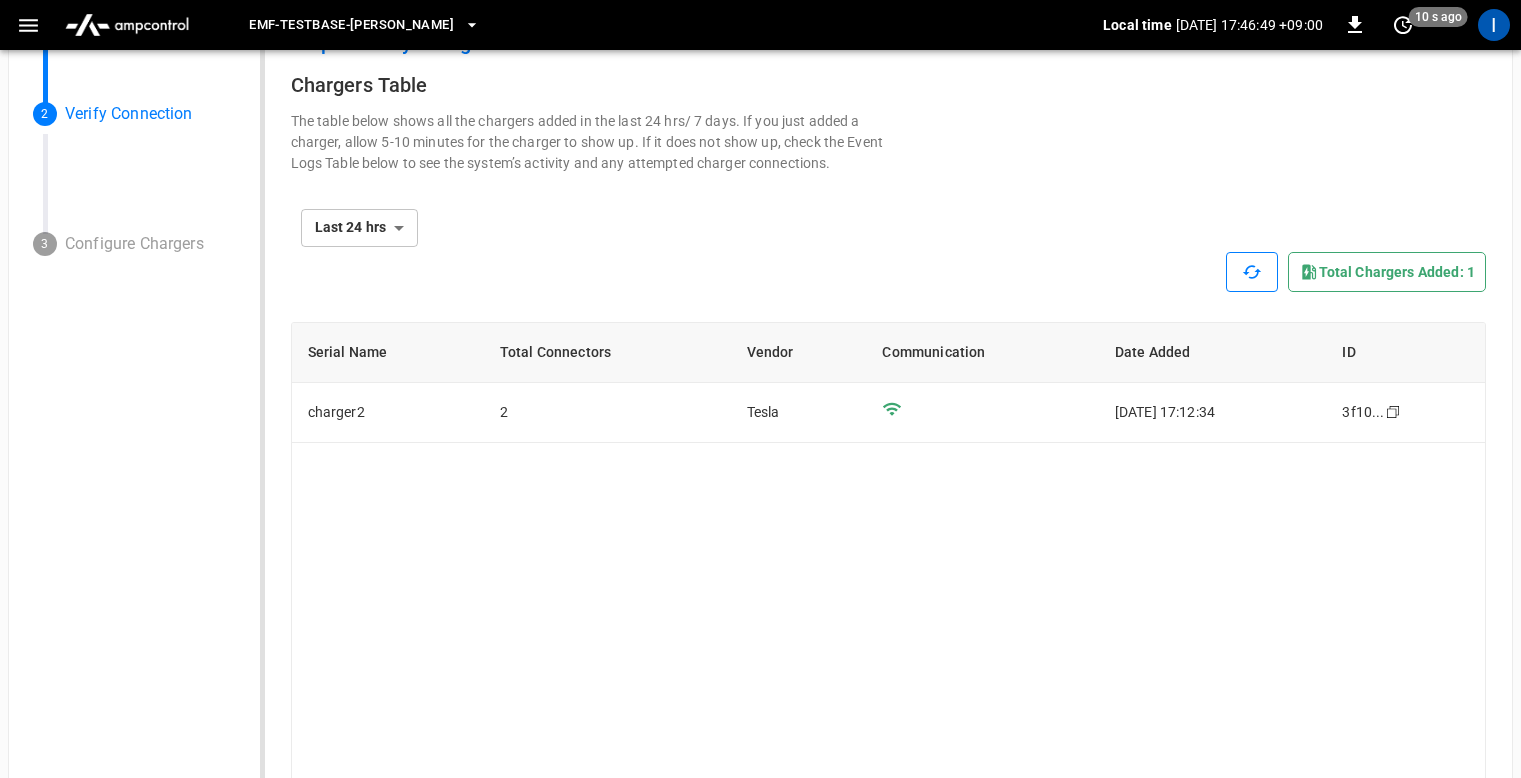 click on "**********" at bounding box center [760, 820] 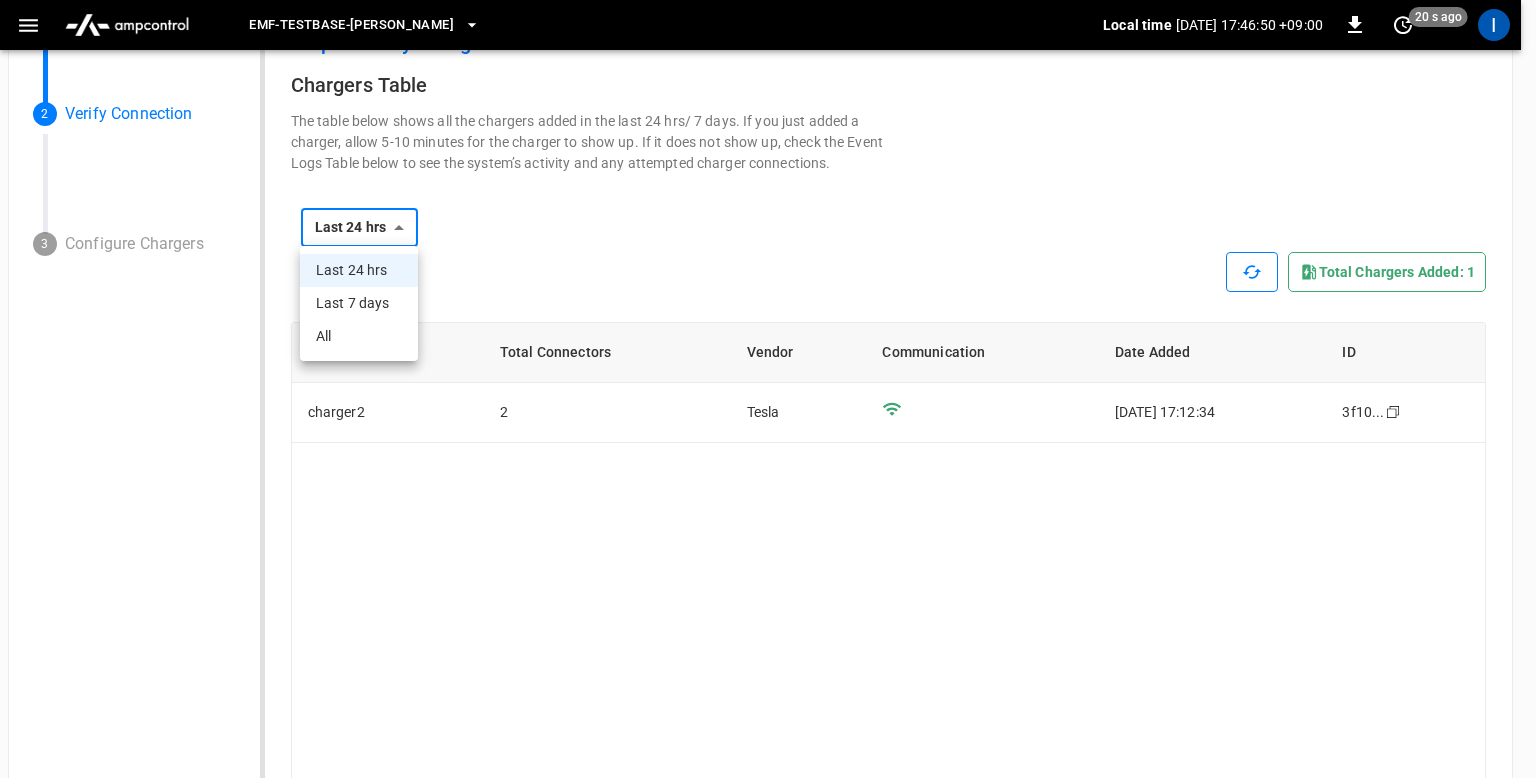 click on "All" at bounding box center (359, 336) 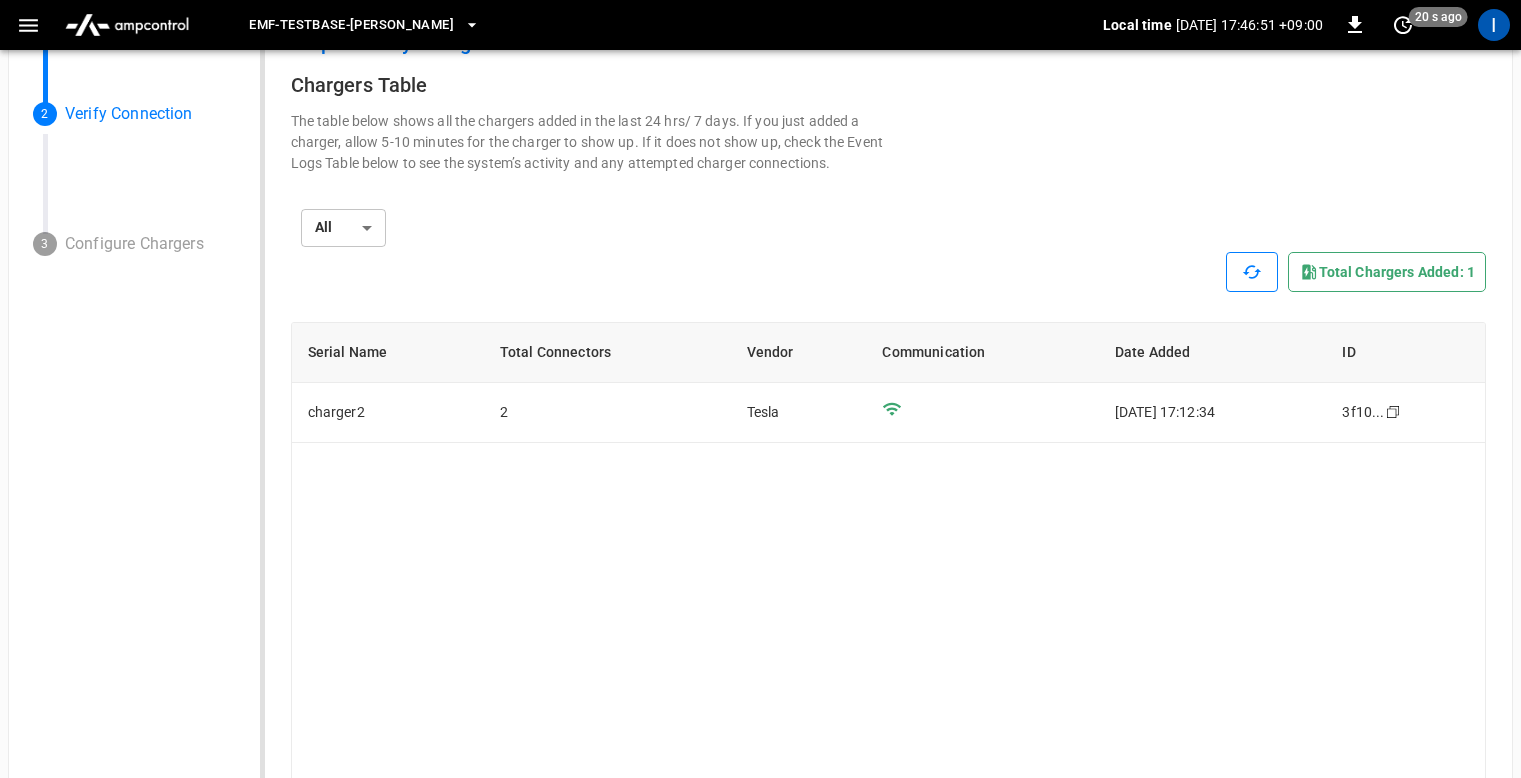 click on "All *** ​" at bounding box center [889, 228] 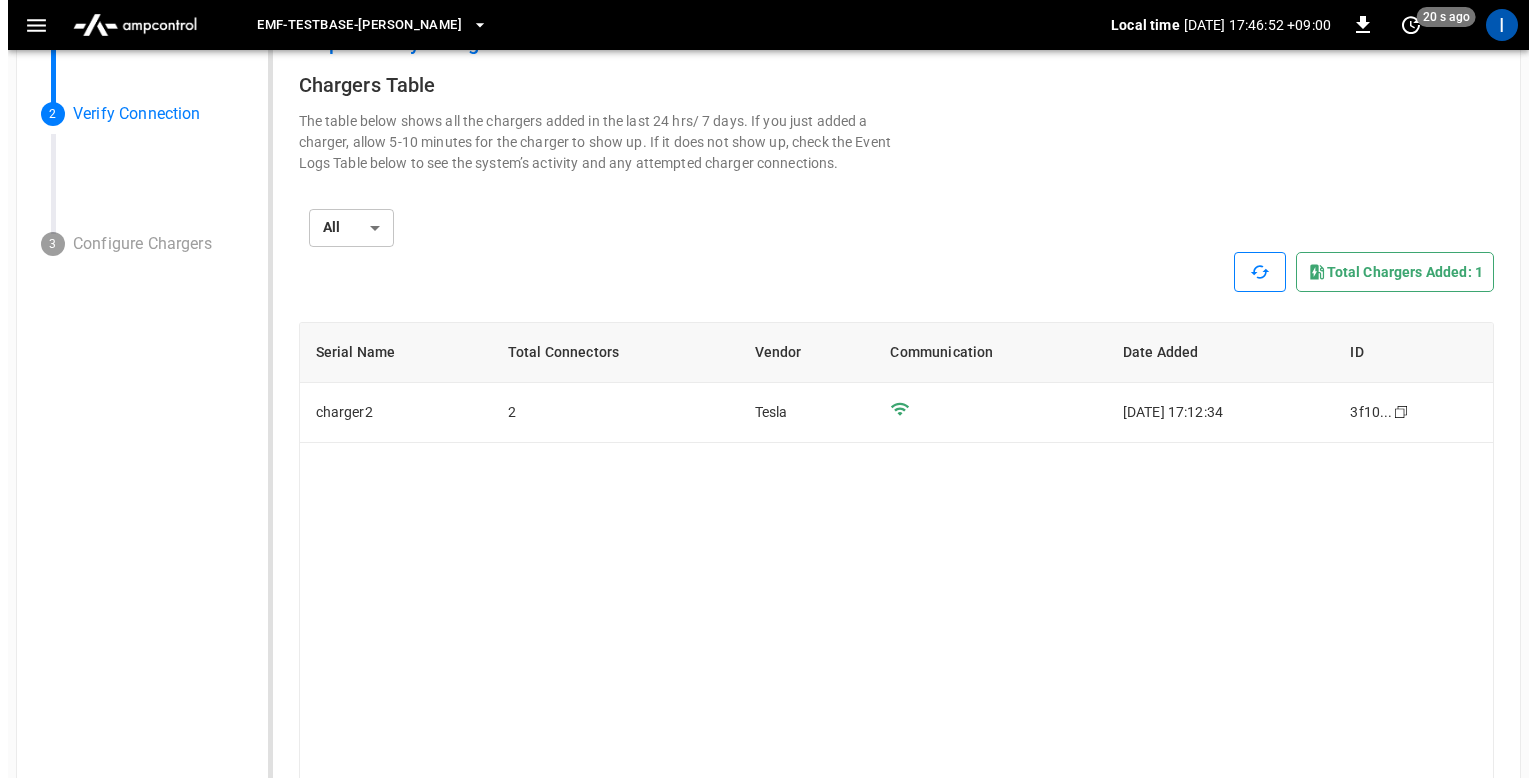 scroll, scrollTop: 0, scrollLeft: 0, axis: both 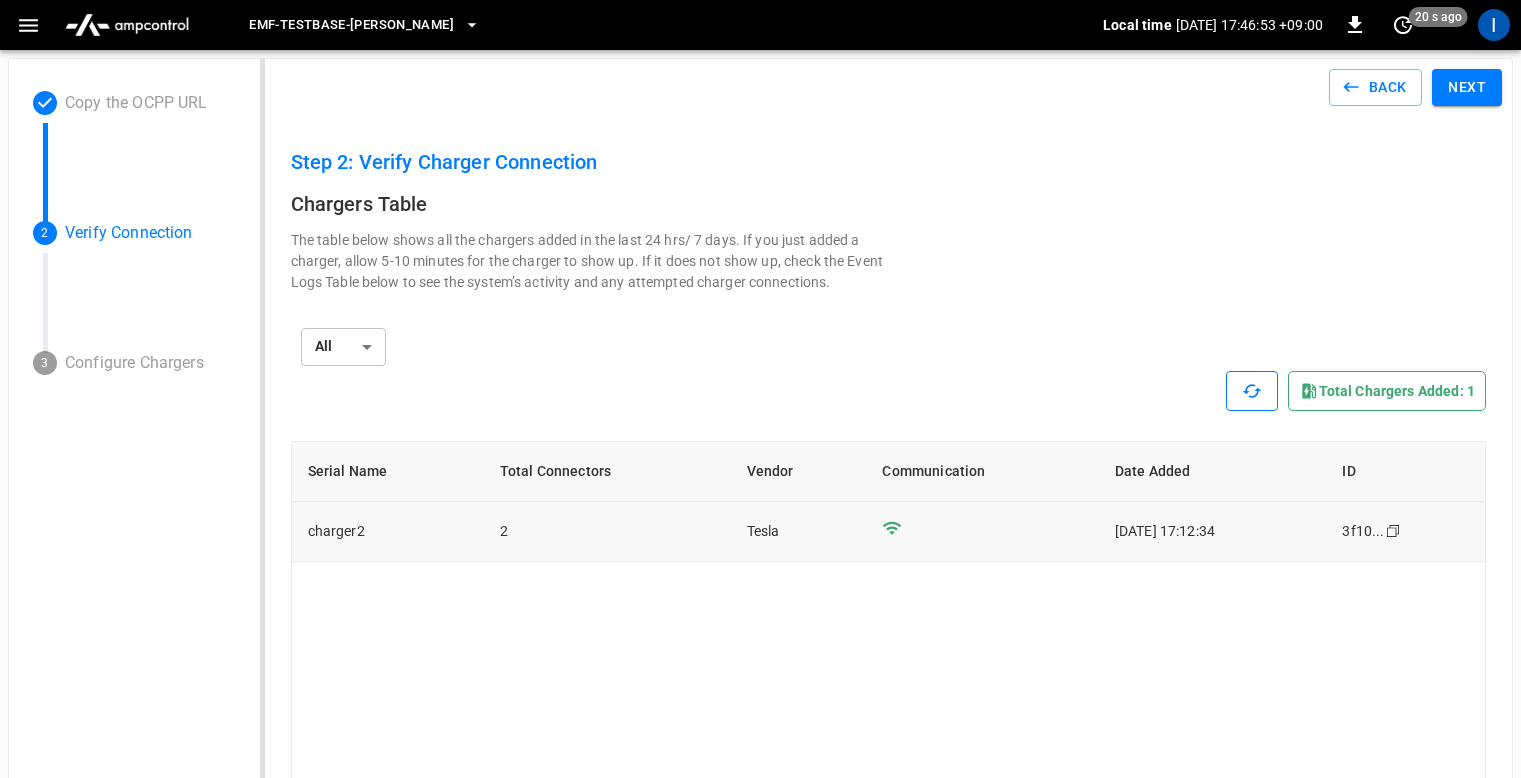 click on "charger2" at bounding box center [388, 532] 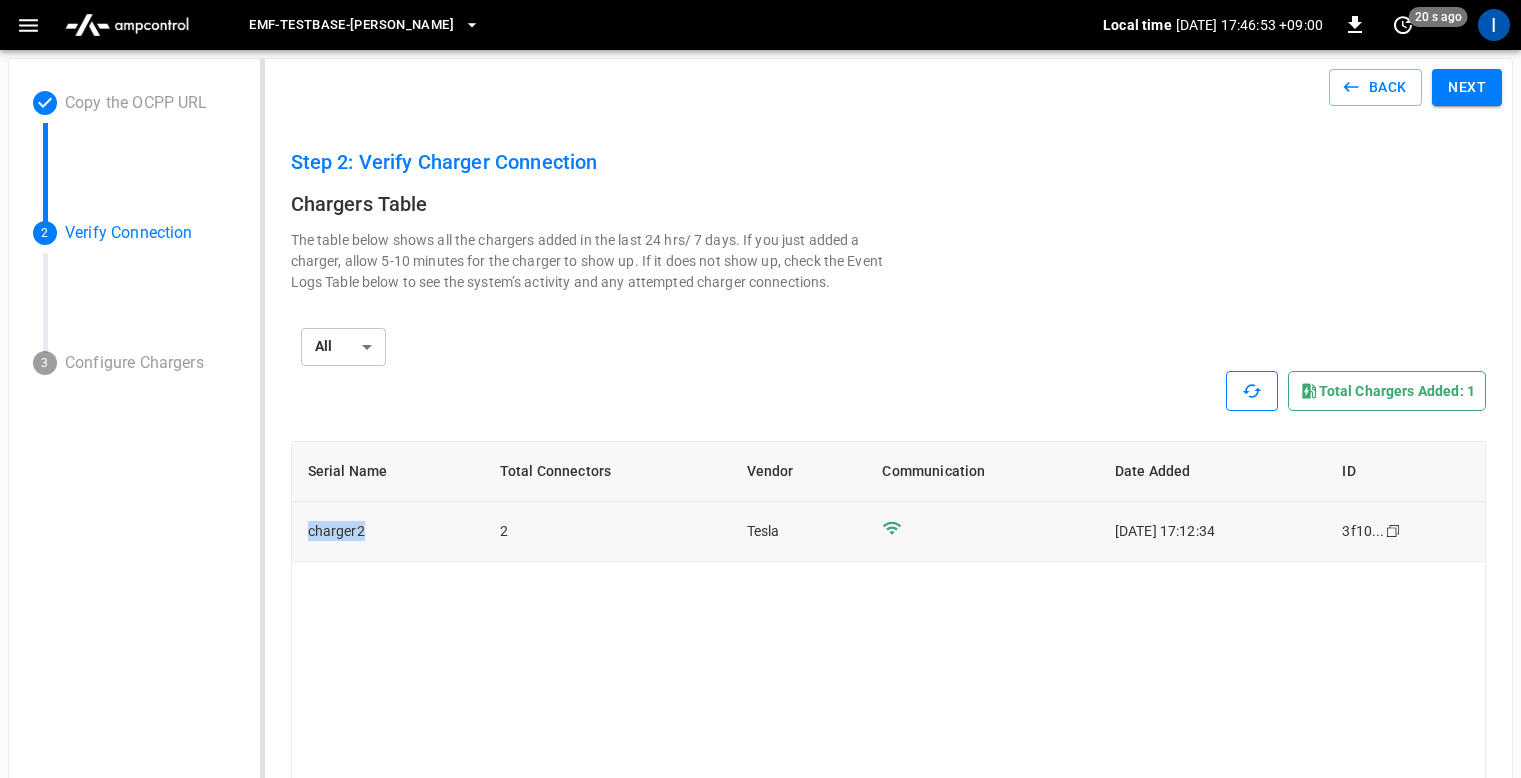 click on "charger2" at bounding box center [388, 532] 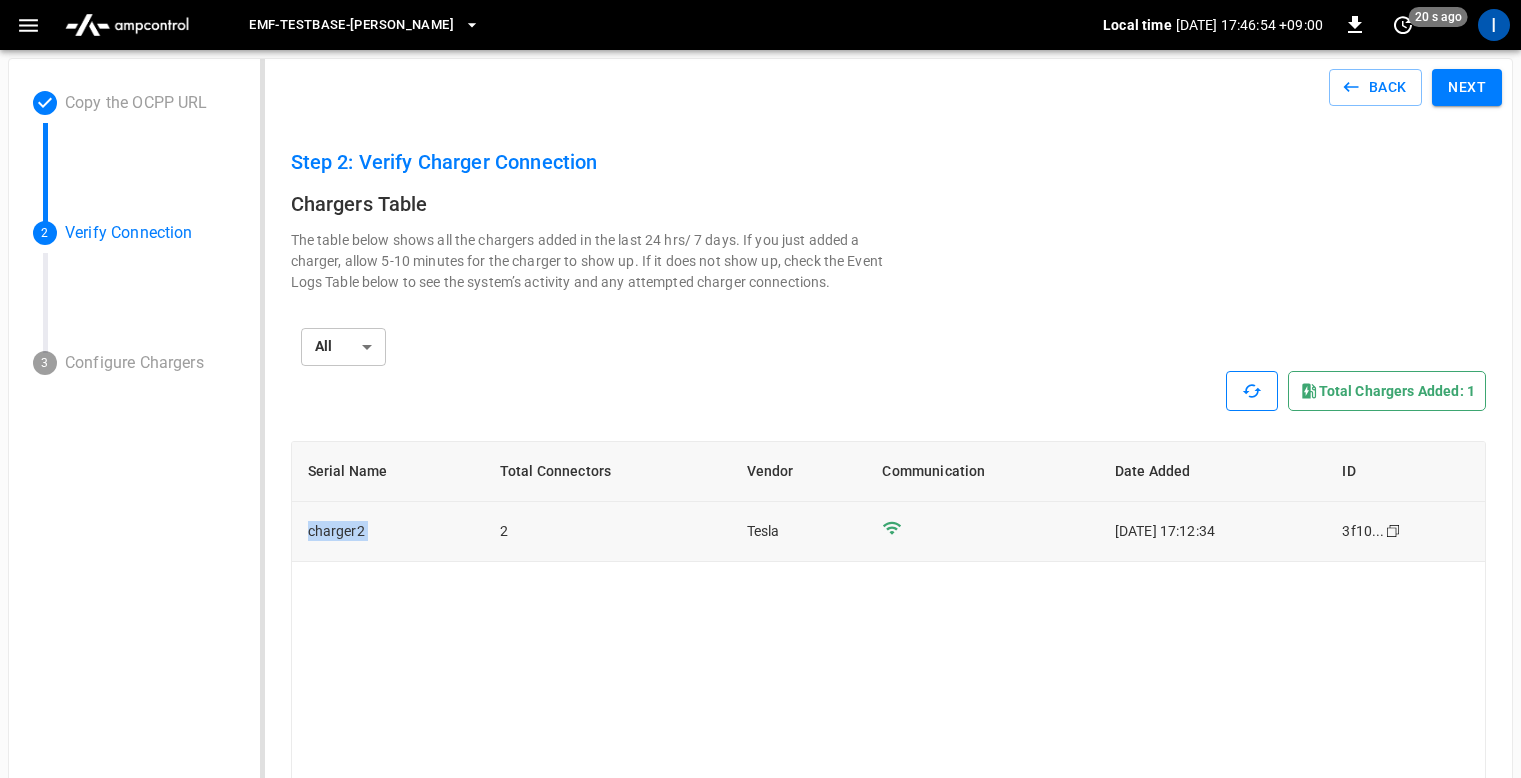 click on "charger2" at bounding box center [388, 532] 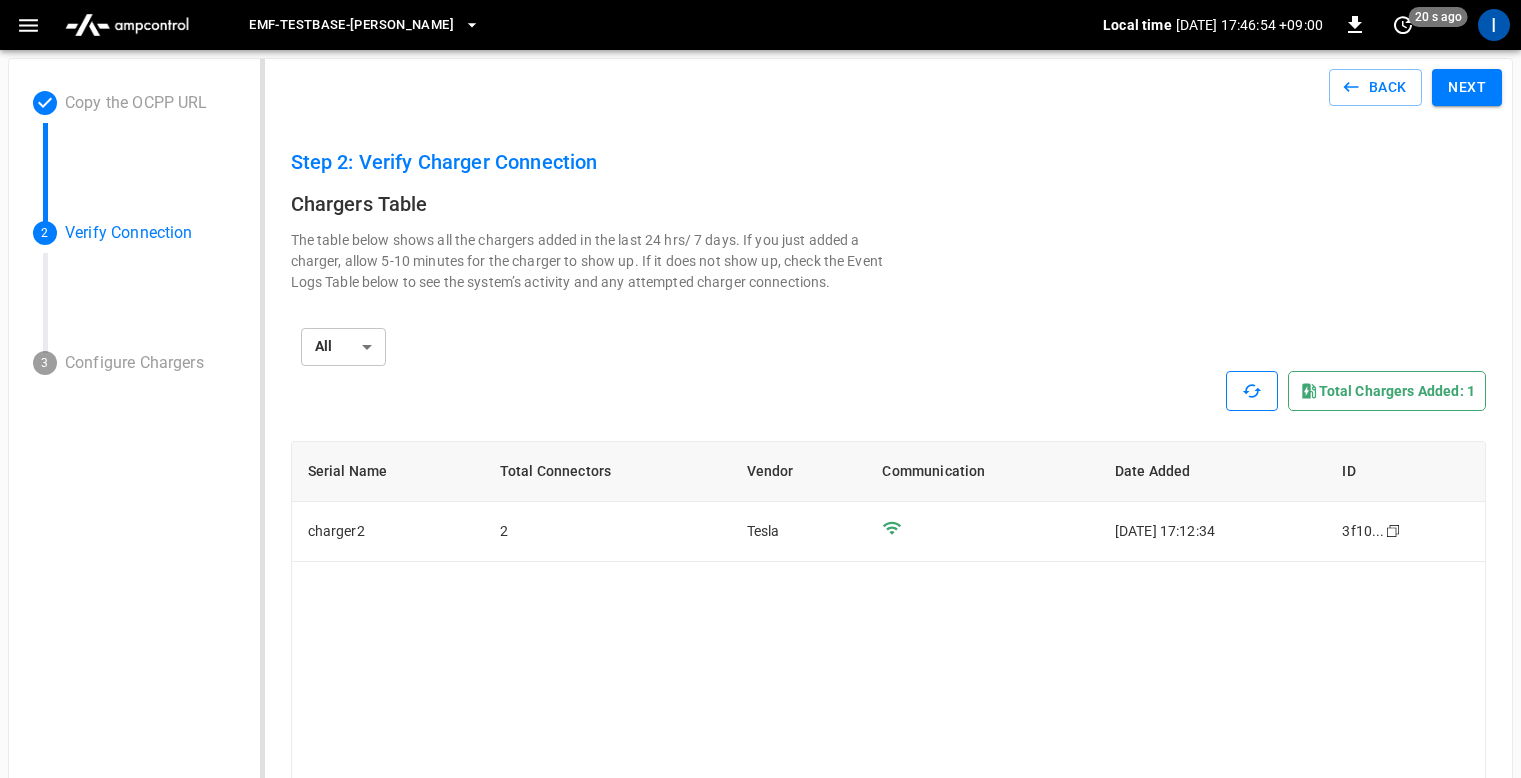 click on "Serial Name Total Connectors Vendor Communication Date Added ID charger2 2 Tesla [DATE] 17:12:34 3f10 ... Copy" at bounding box center [889, 713] 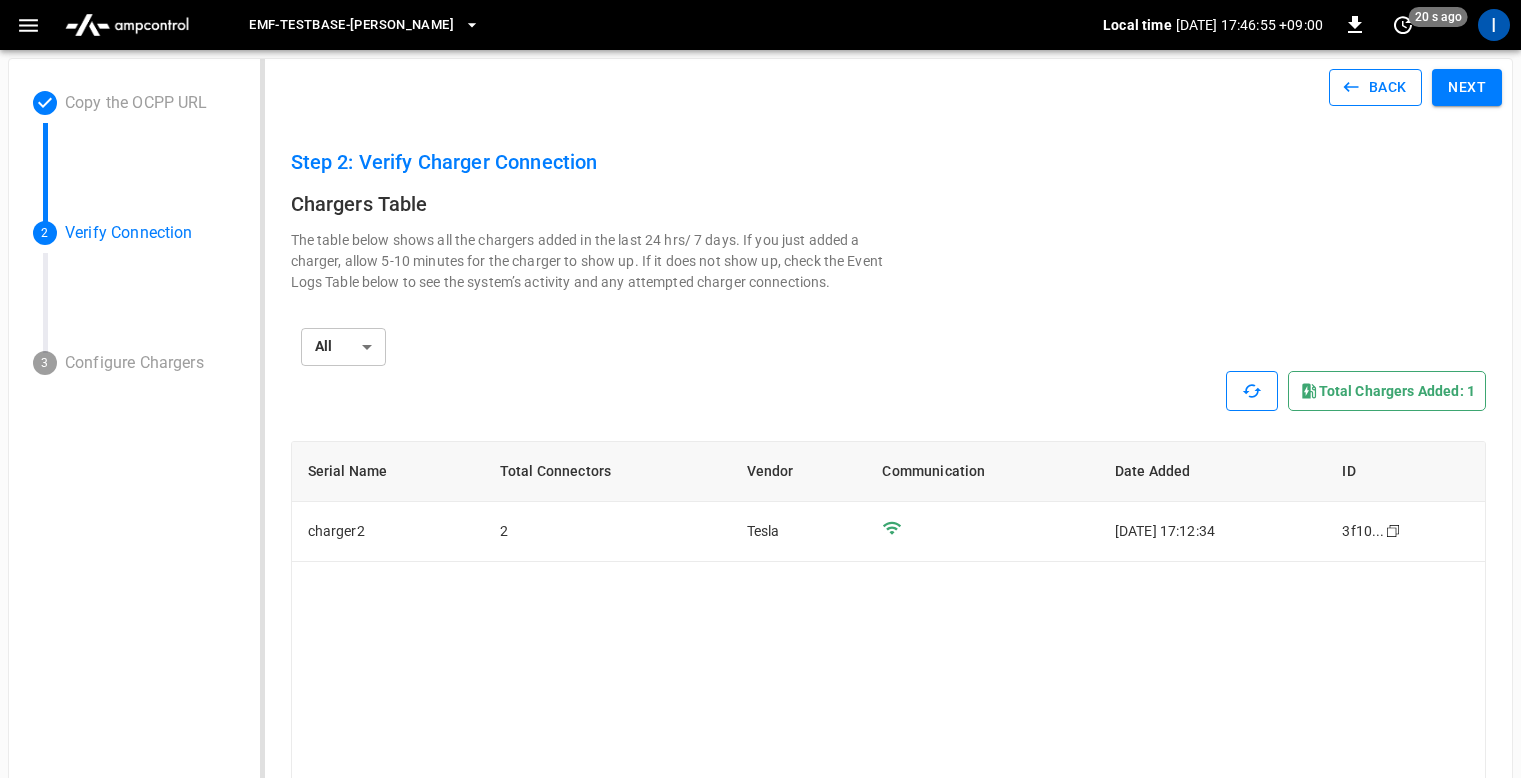 click on "Back" at bounding box center [1376, 87] 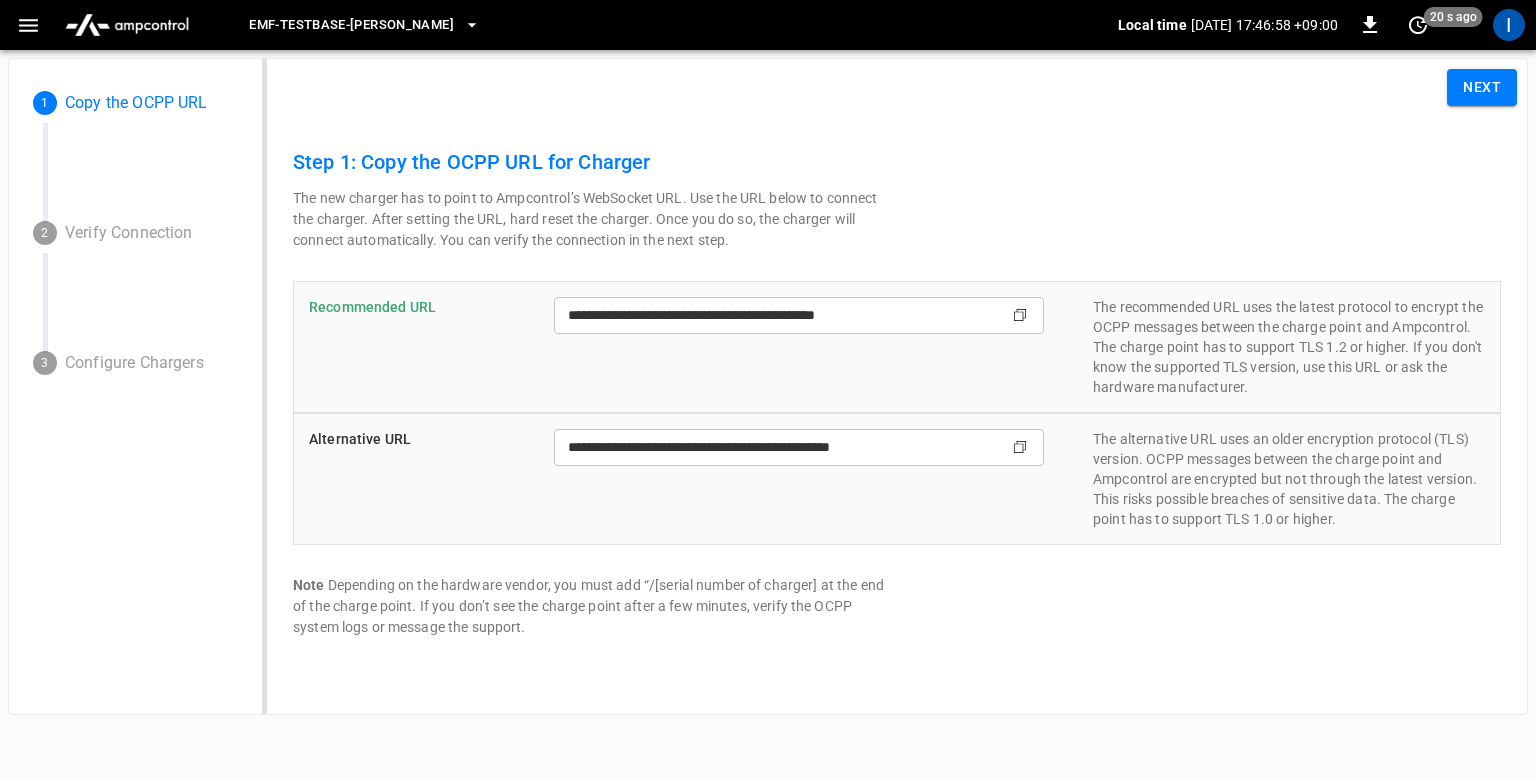 click on "The recommended URL uses the latest protocol to encrypt the OCPP messages between the charge point and Ampcontrol. The charge point has to support TLS 1.2 or higher. If you don't know the supported TLS version, use this URL or ask the hardware manufacturer." at bounding box center (1289, 347) 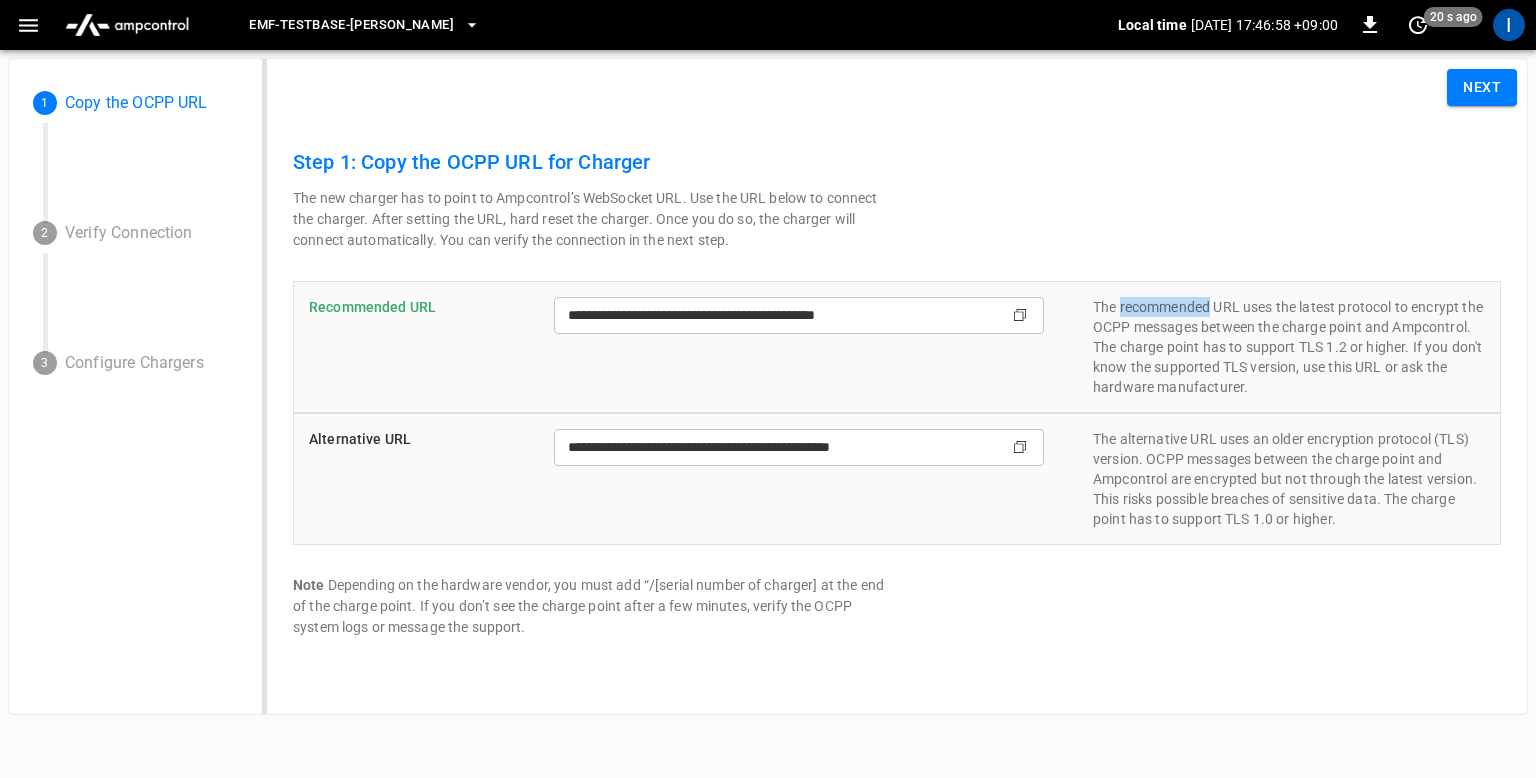 click on "The recommended URL uses the latest protocol to encrypt the OCPP messages between the charge point and Ampcontrol. The charge point has to support TLS 1.2 or higher. If you don't know the supported TLS version, use this URL or ask the hardware manufacturer." at bounding box center [1289, 347] 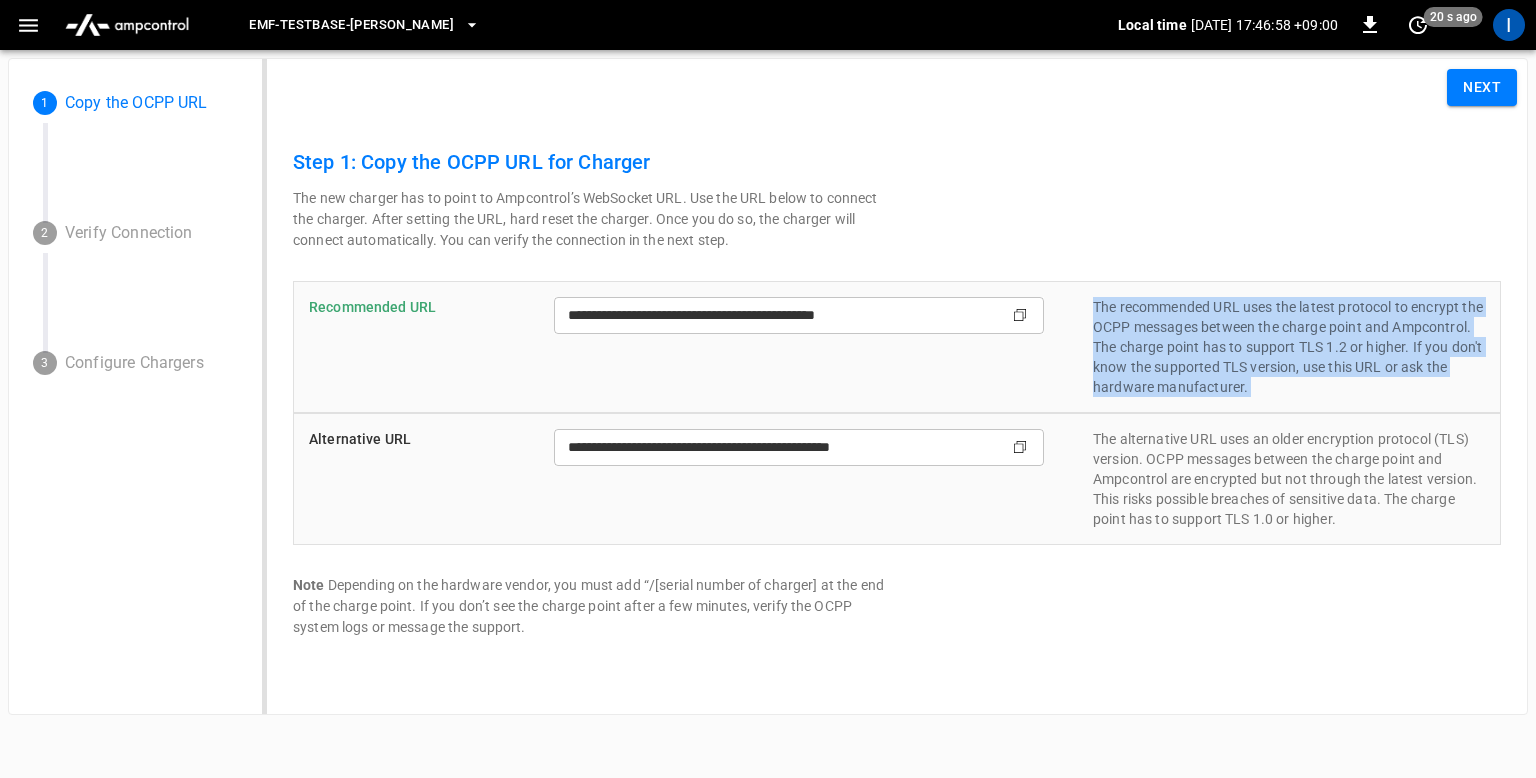 click on "The recommended URL uses the latest protocol to encrypt the OCPP messages between the charge point and Ampcontrol. The charge point has to support TLS 1.2 or higher. If you don't know the supported TLS version, use this URL or ask the hardware manufacturer." at bounding box center [1289, 347] 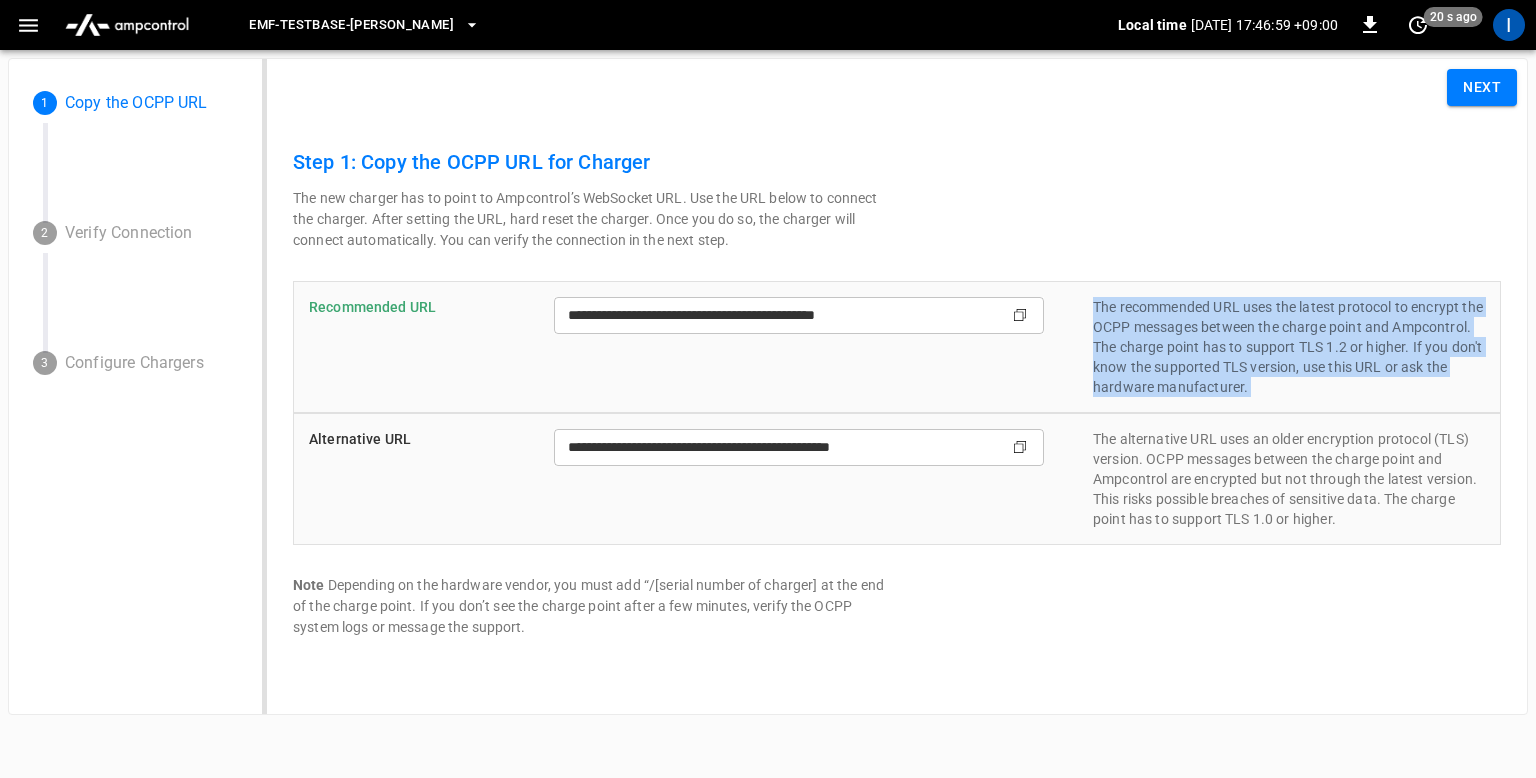 click on "The recommended URL uses the latest protocol to encrypt the OCPP messages between the charge point and Ampcontrol. The charge point has to support TLS 1.2 or higher. If you don't know the supported TLS version, use this URL or ask the hardware manufacturer." at bounding box center (1289, 347) 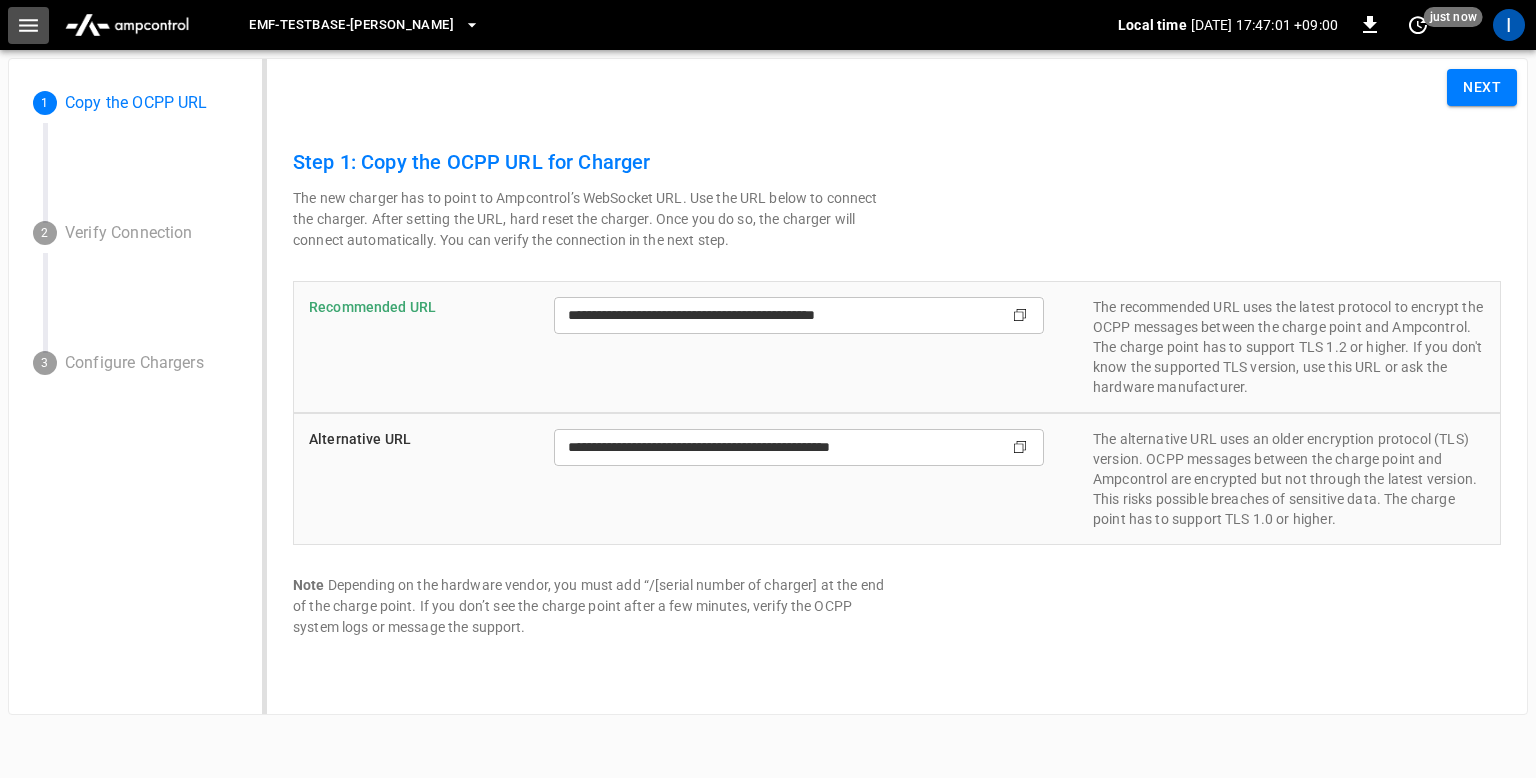 click 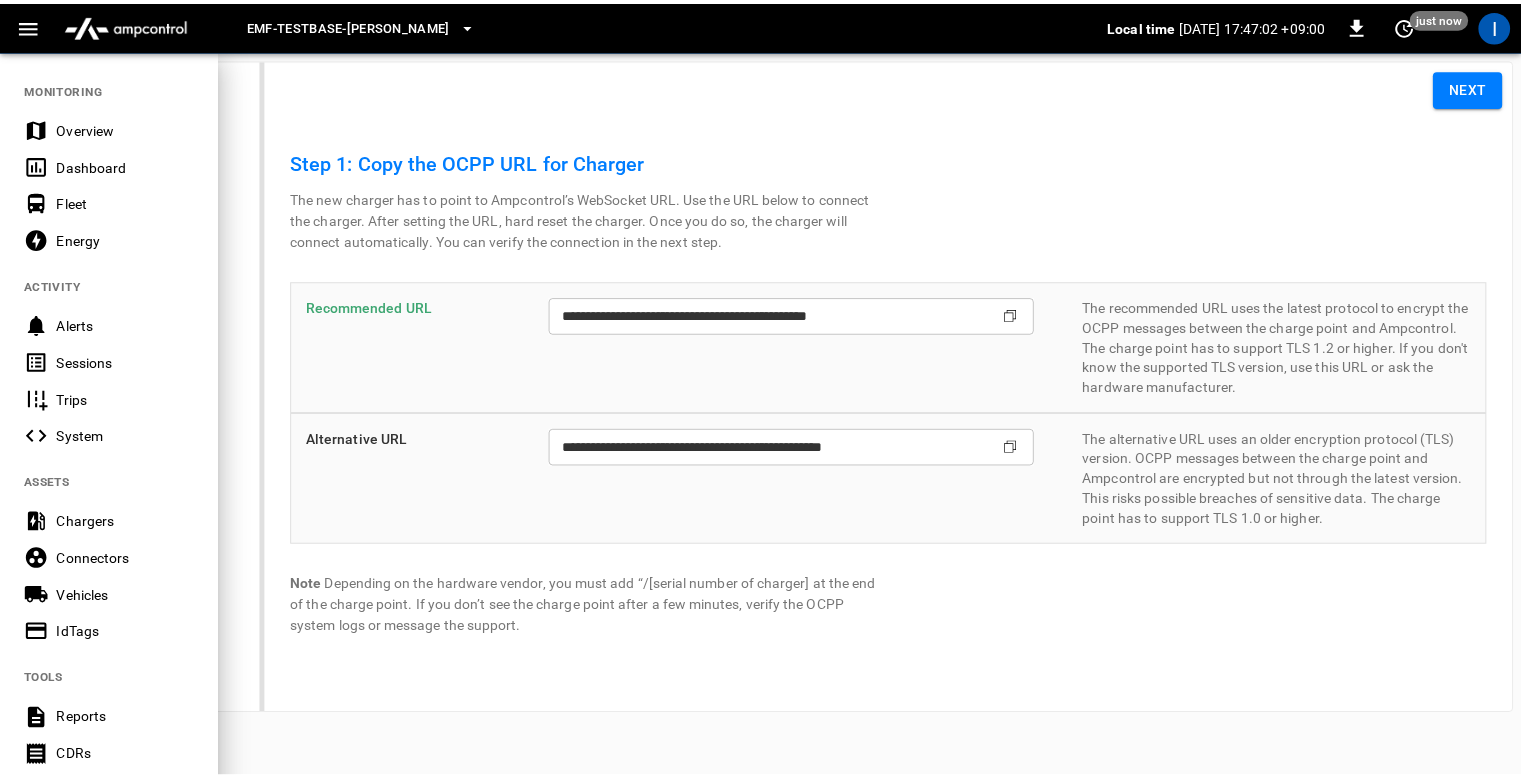 scroll, scrollTop: 364, scrollLeft: 0, axis: vertical 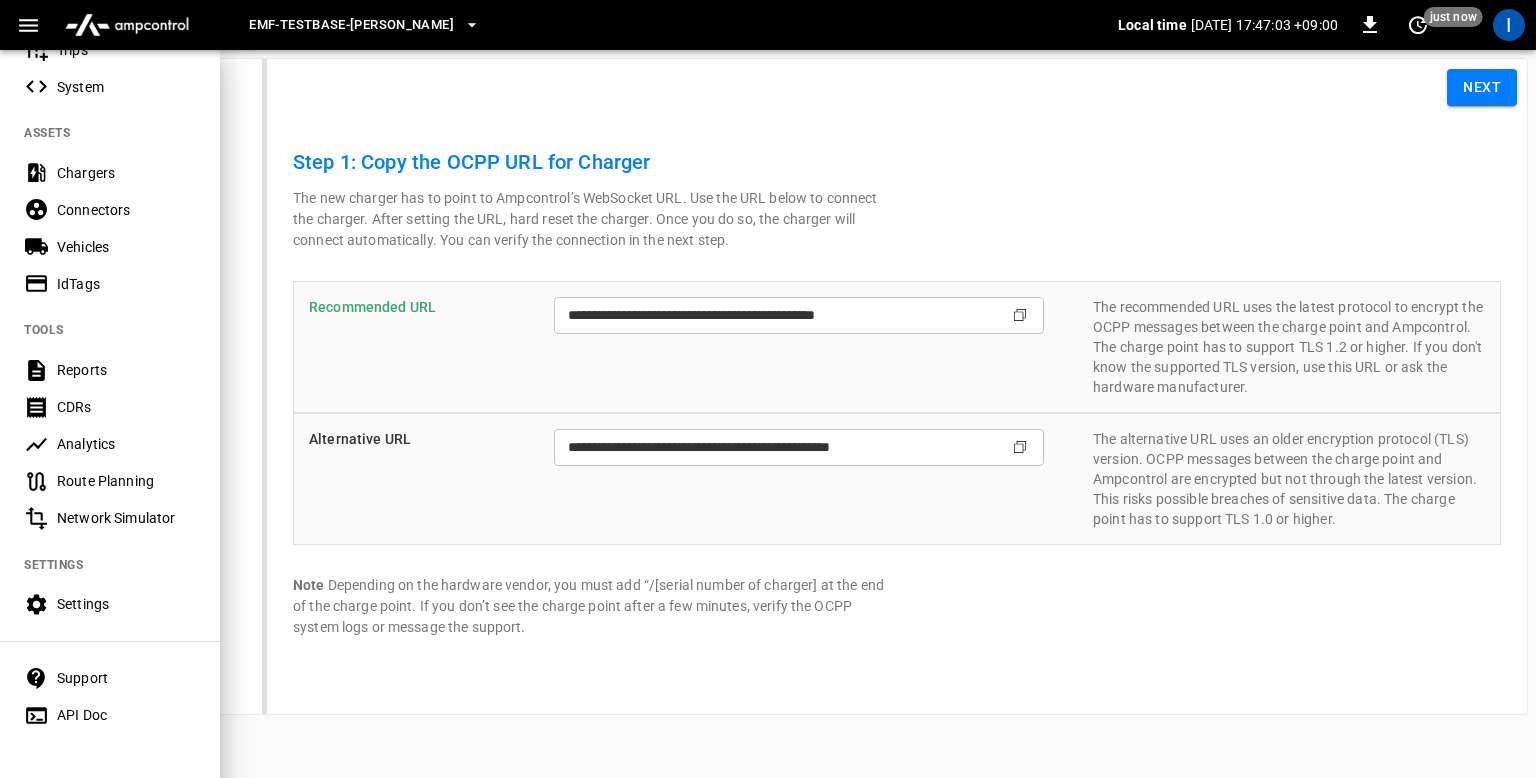 click on "Settings" at bounding box center (126, 604) 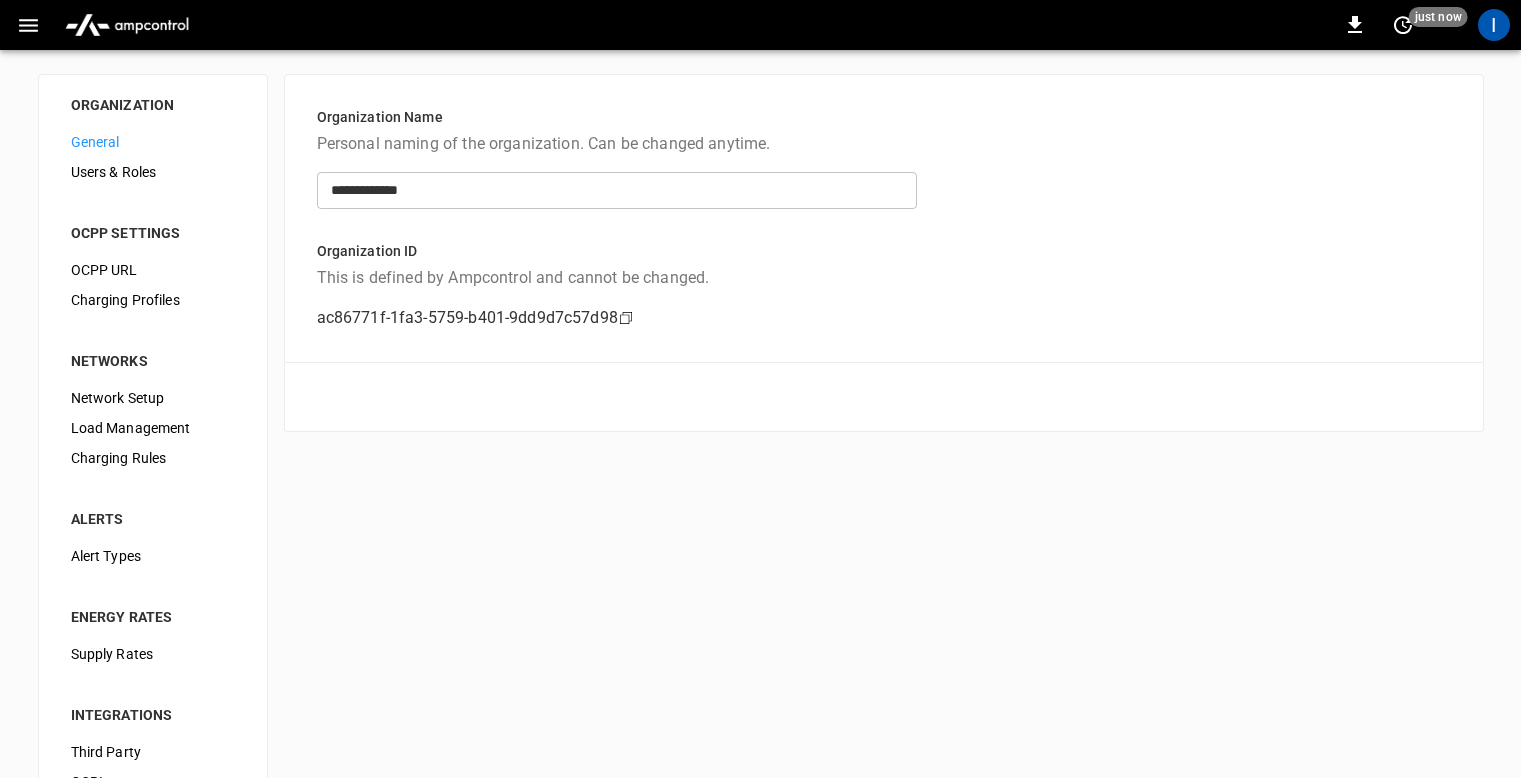 click on "OCPP URL" at bounding box center (153, 270) 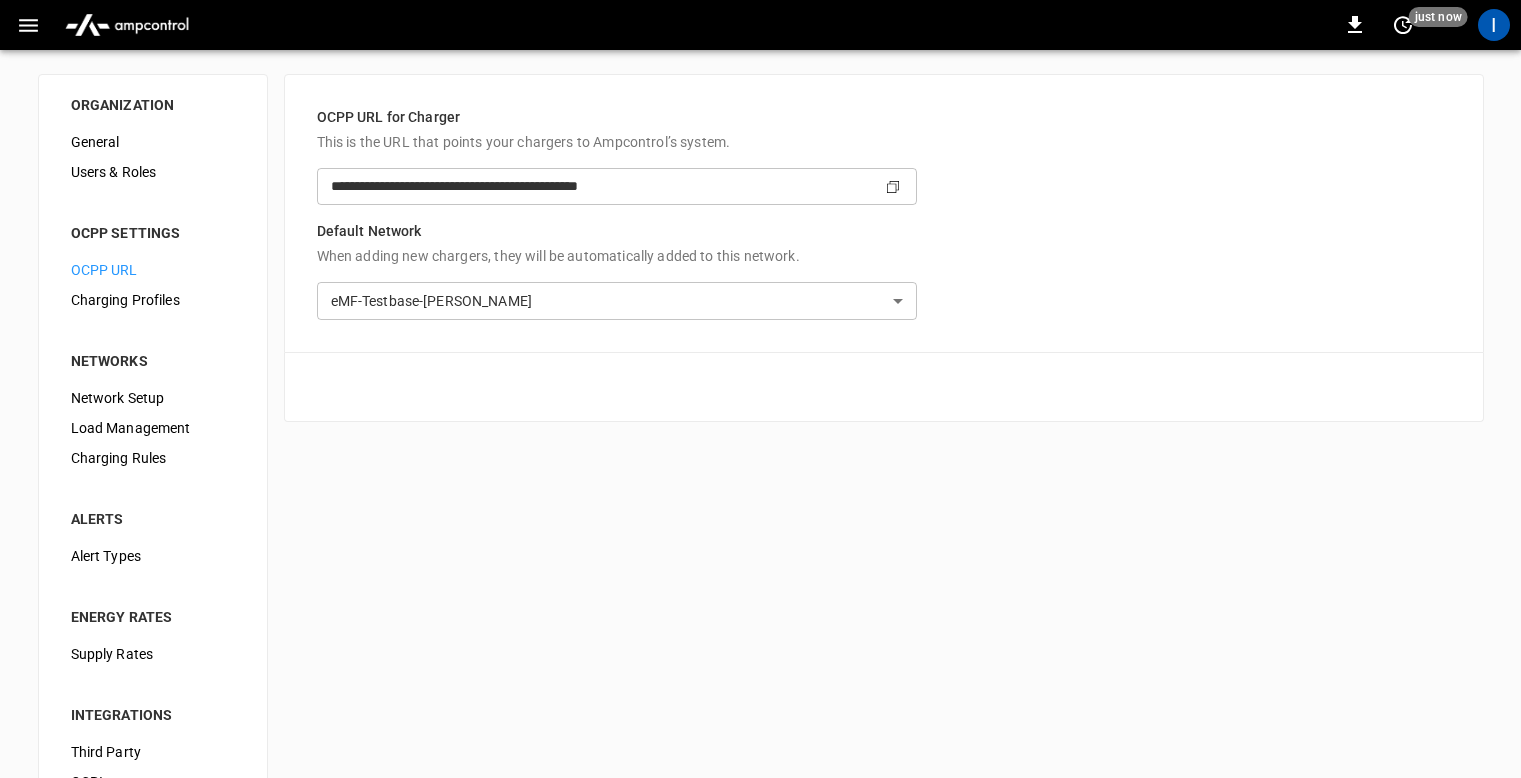 click on "**********" at bounding box center [760, 468] 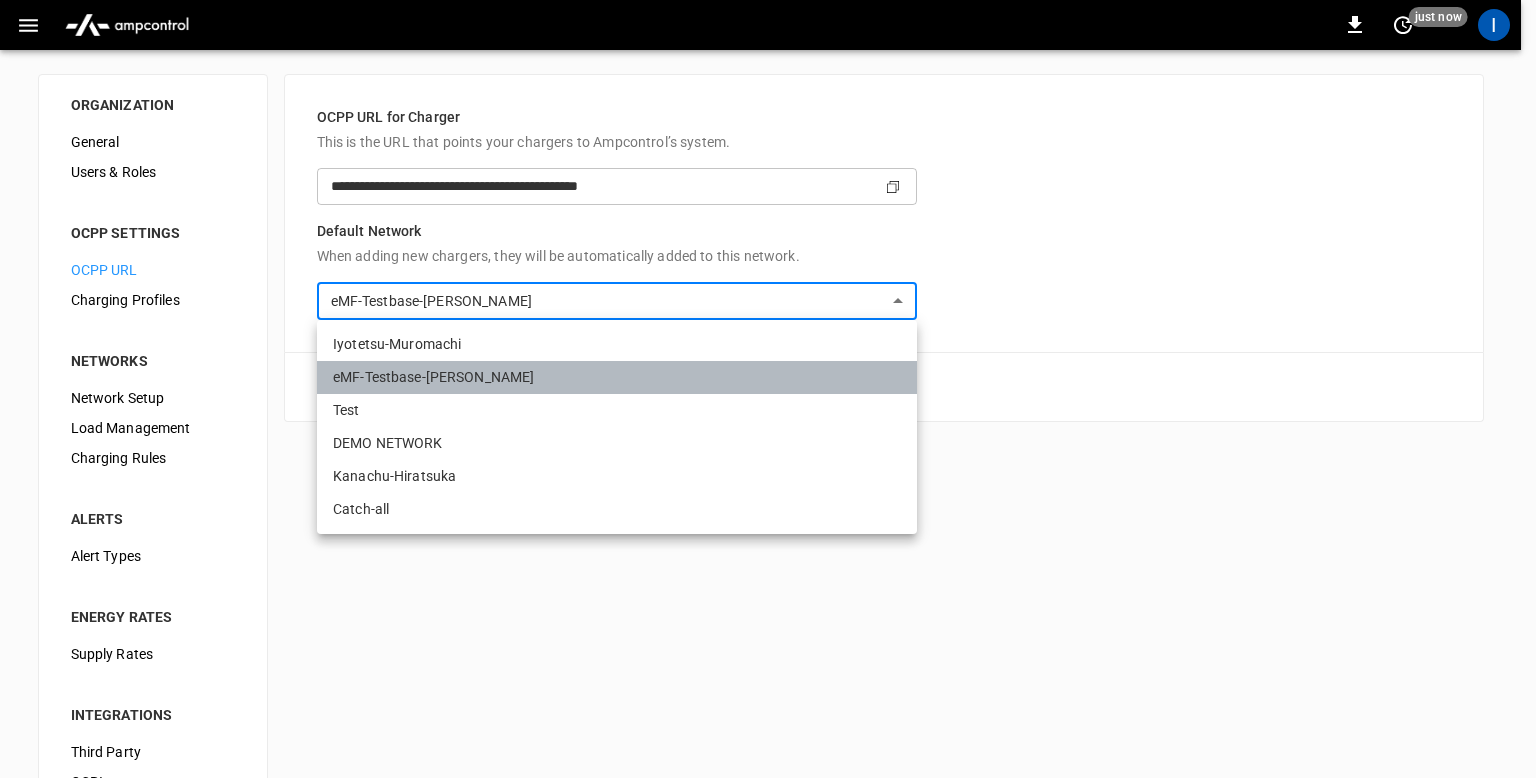 click on "eMF-Testbase-[PERSON_NAME]" at bounding box center [617, 377] 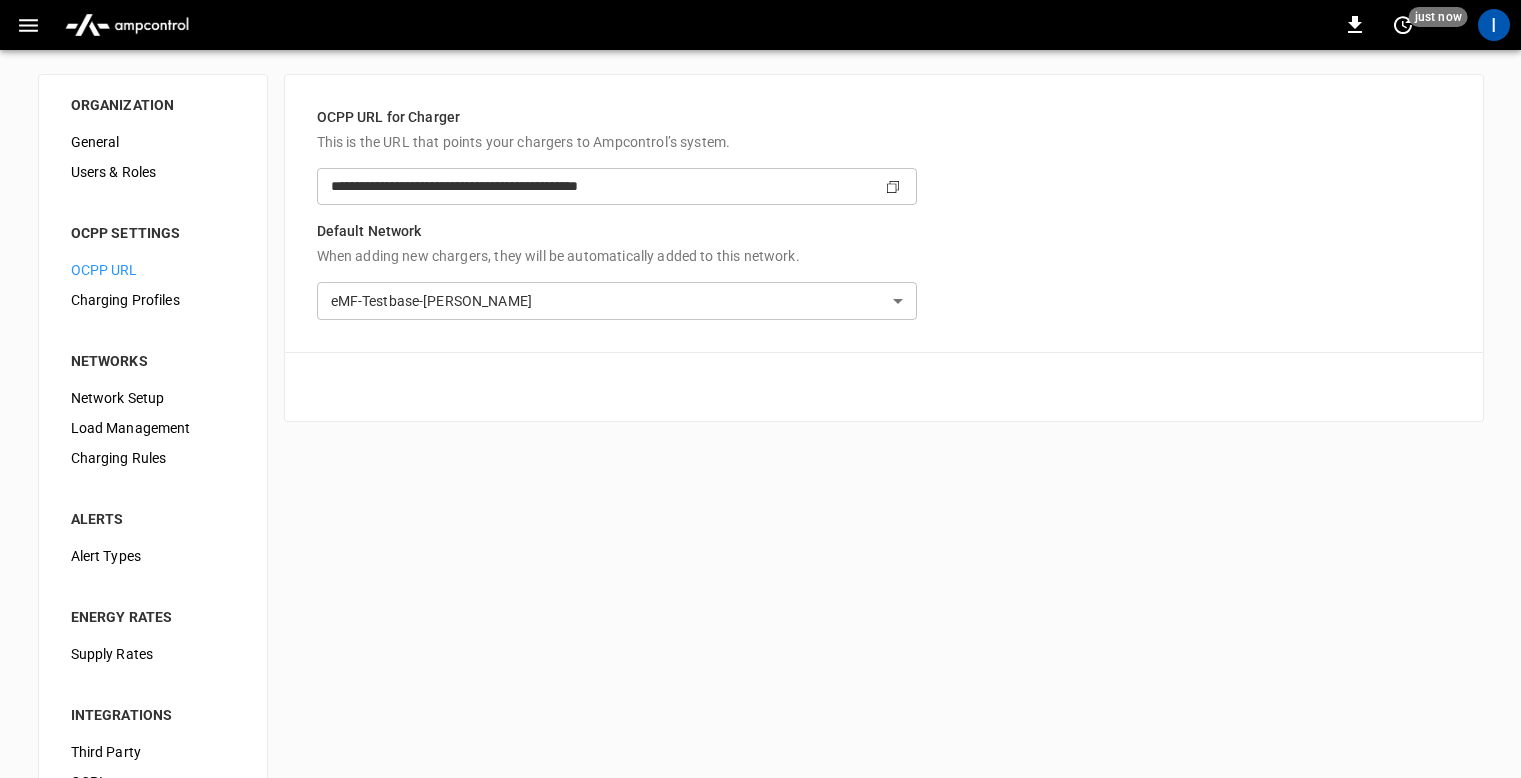 click on "**********" at bounding box center (760, 493) 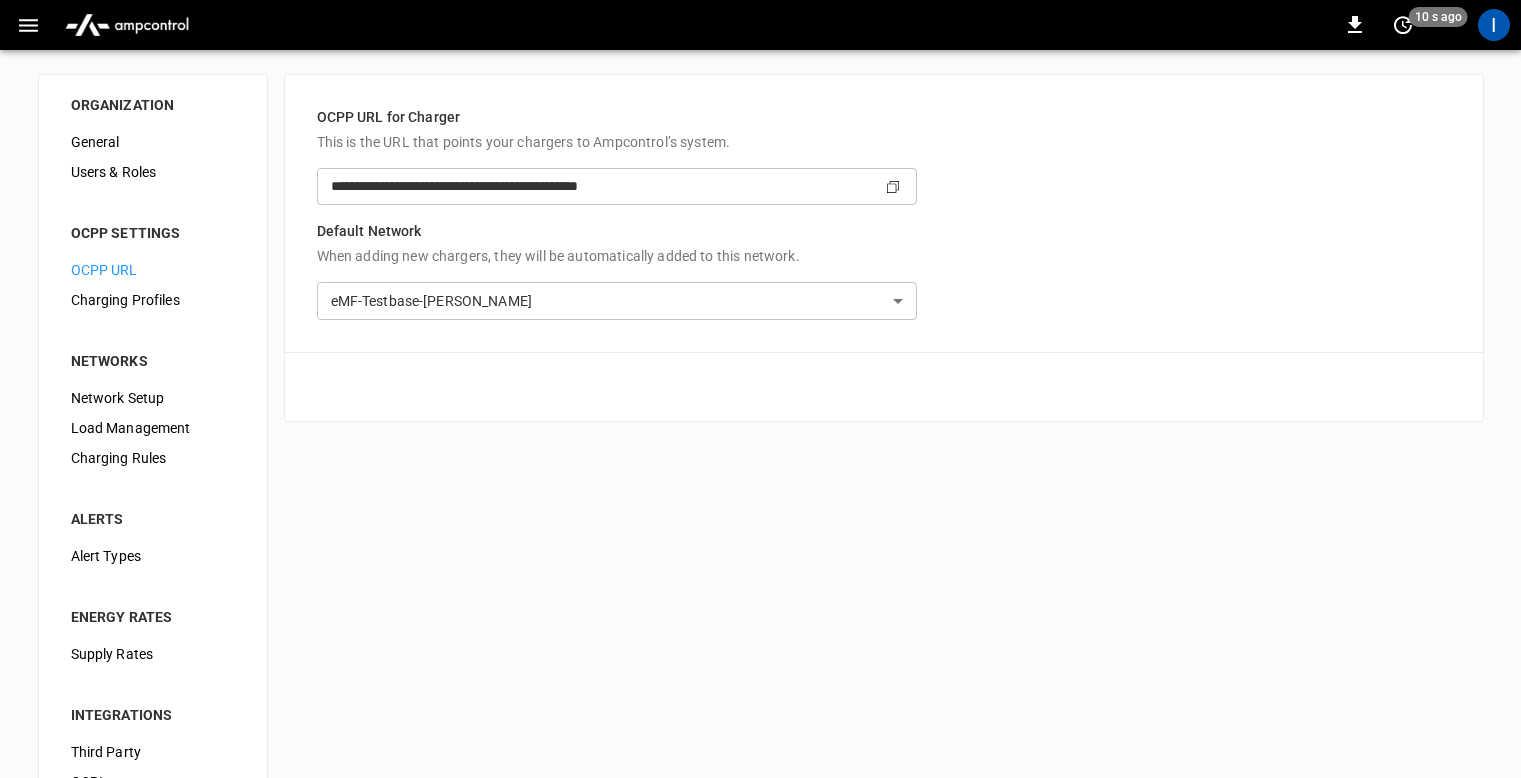 click on "**********" at bounding box center [884, 178] 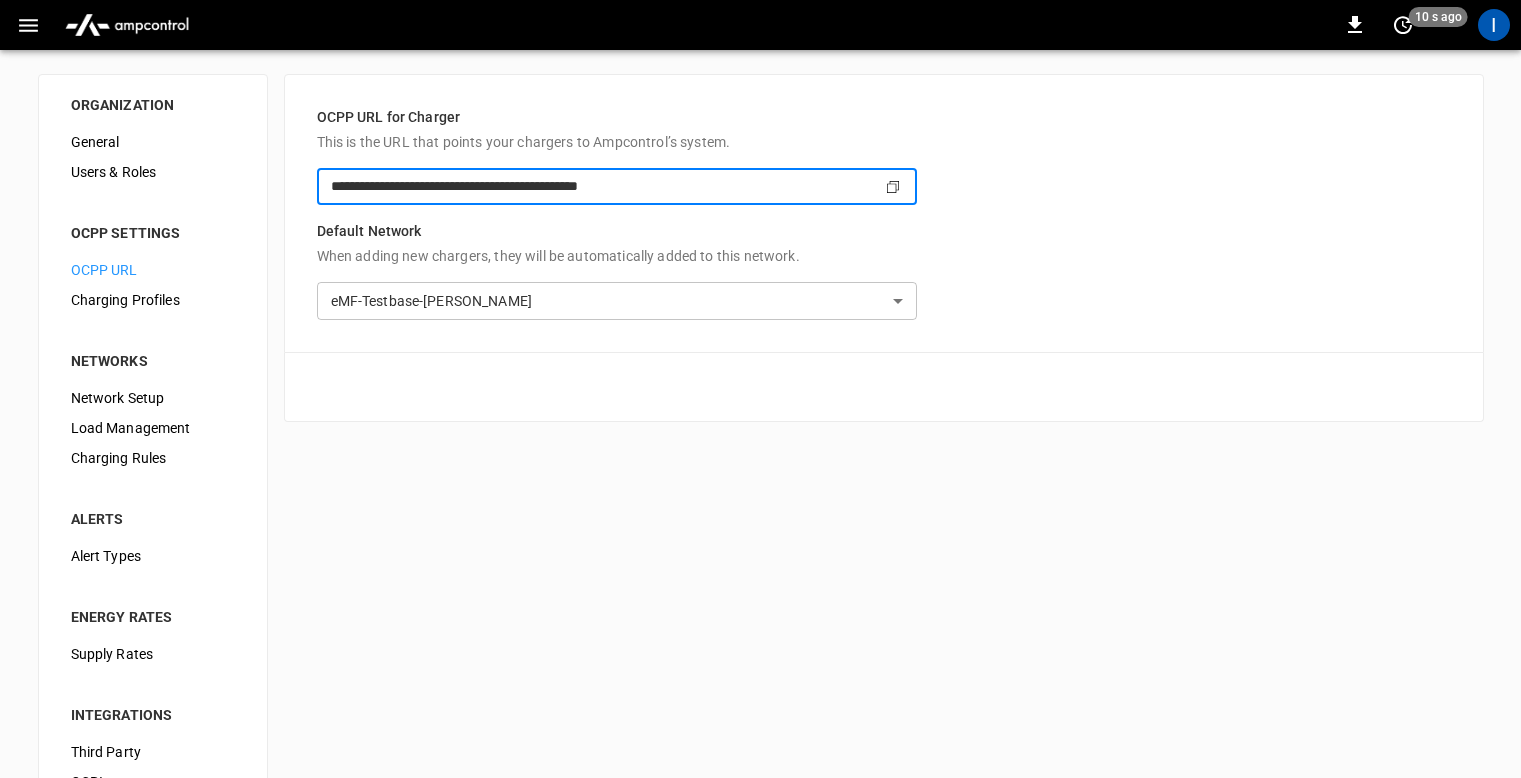 click on "Copy" 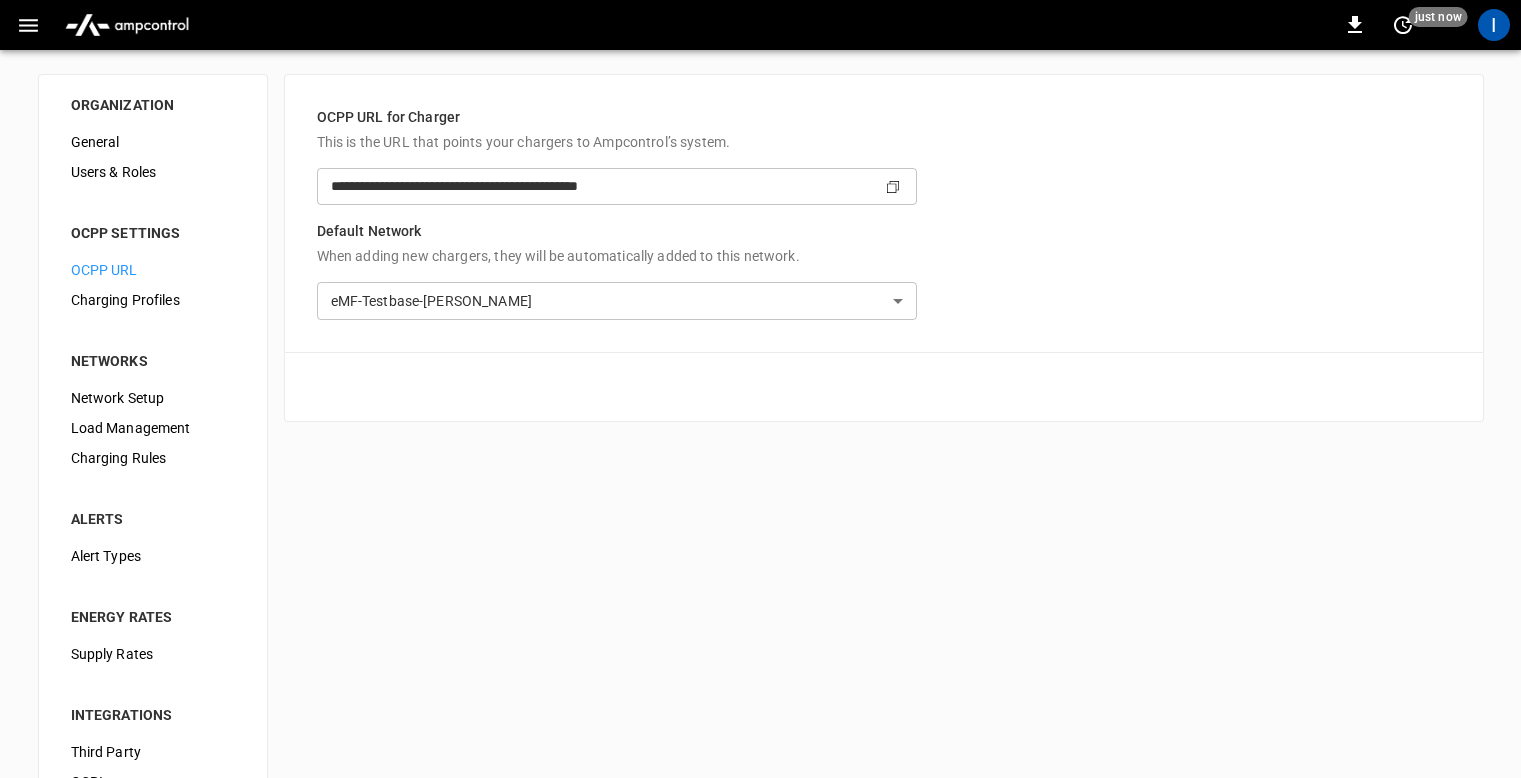 drag, startPoint x: 293, startPoint y: 306, endPoint x: 956, endPoint y: 463, distance: 681.33545 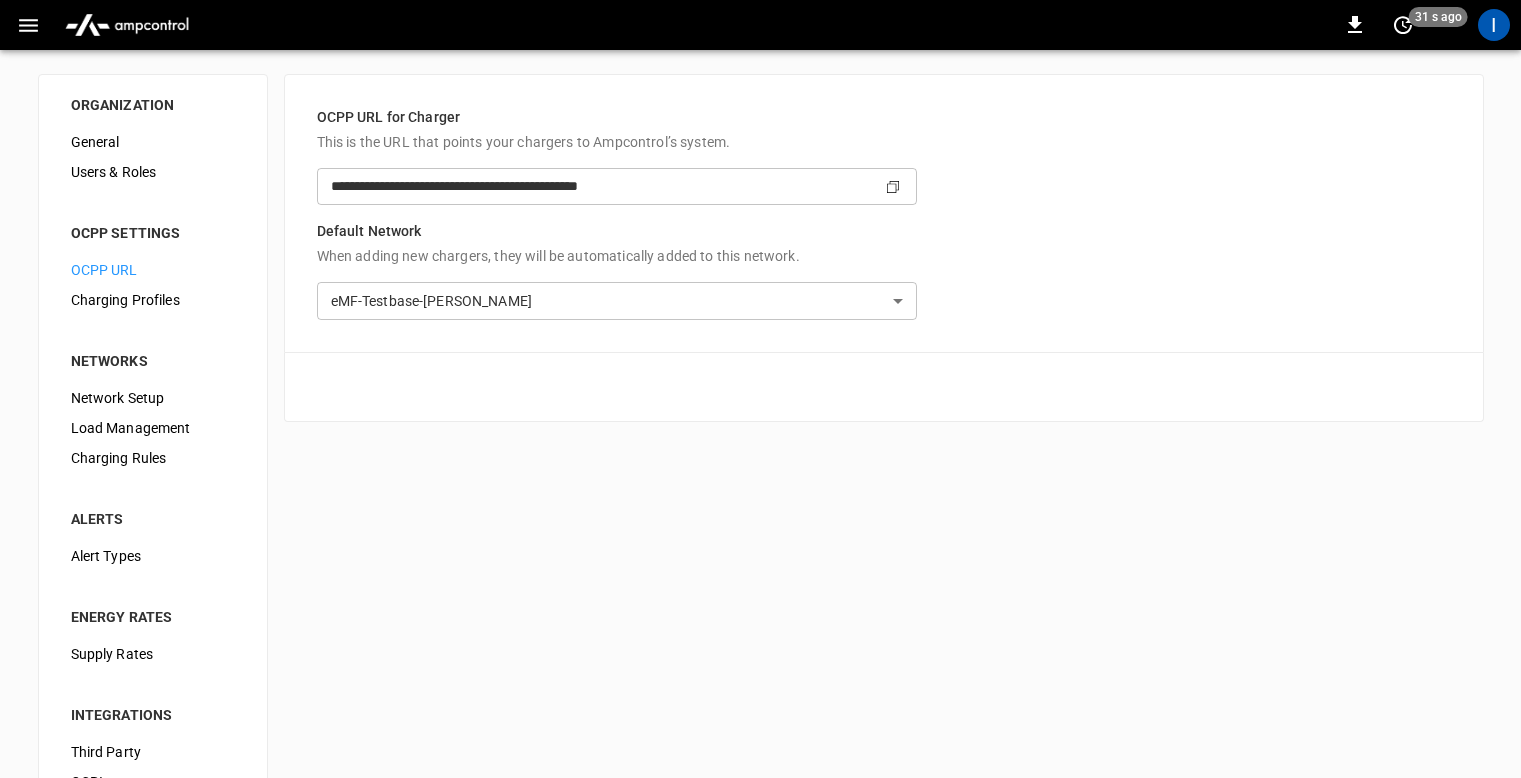 scroll, scrollTop: 12, scrollLeft: 0, axis: vertical 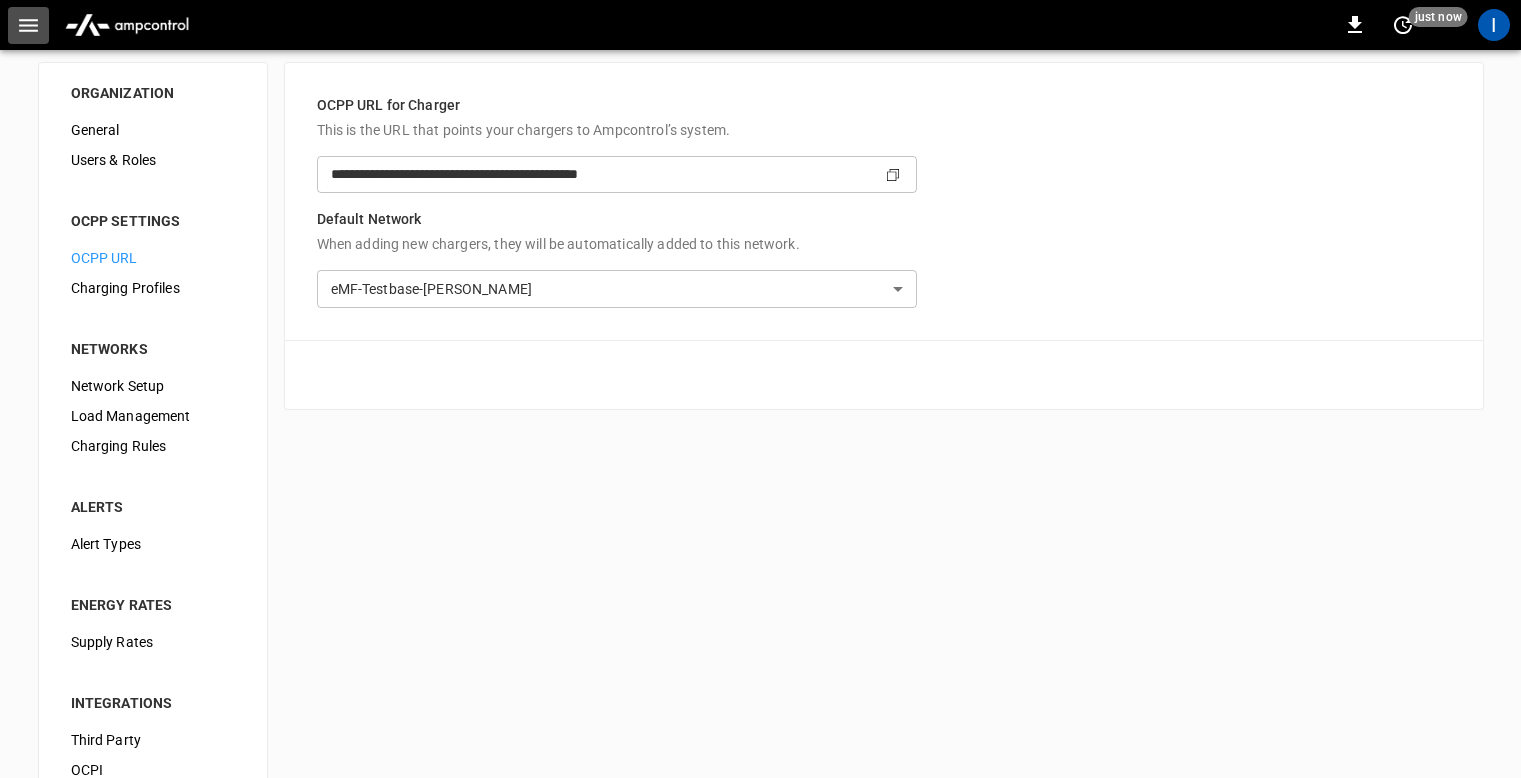 click 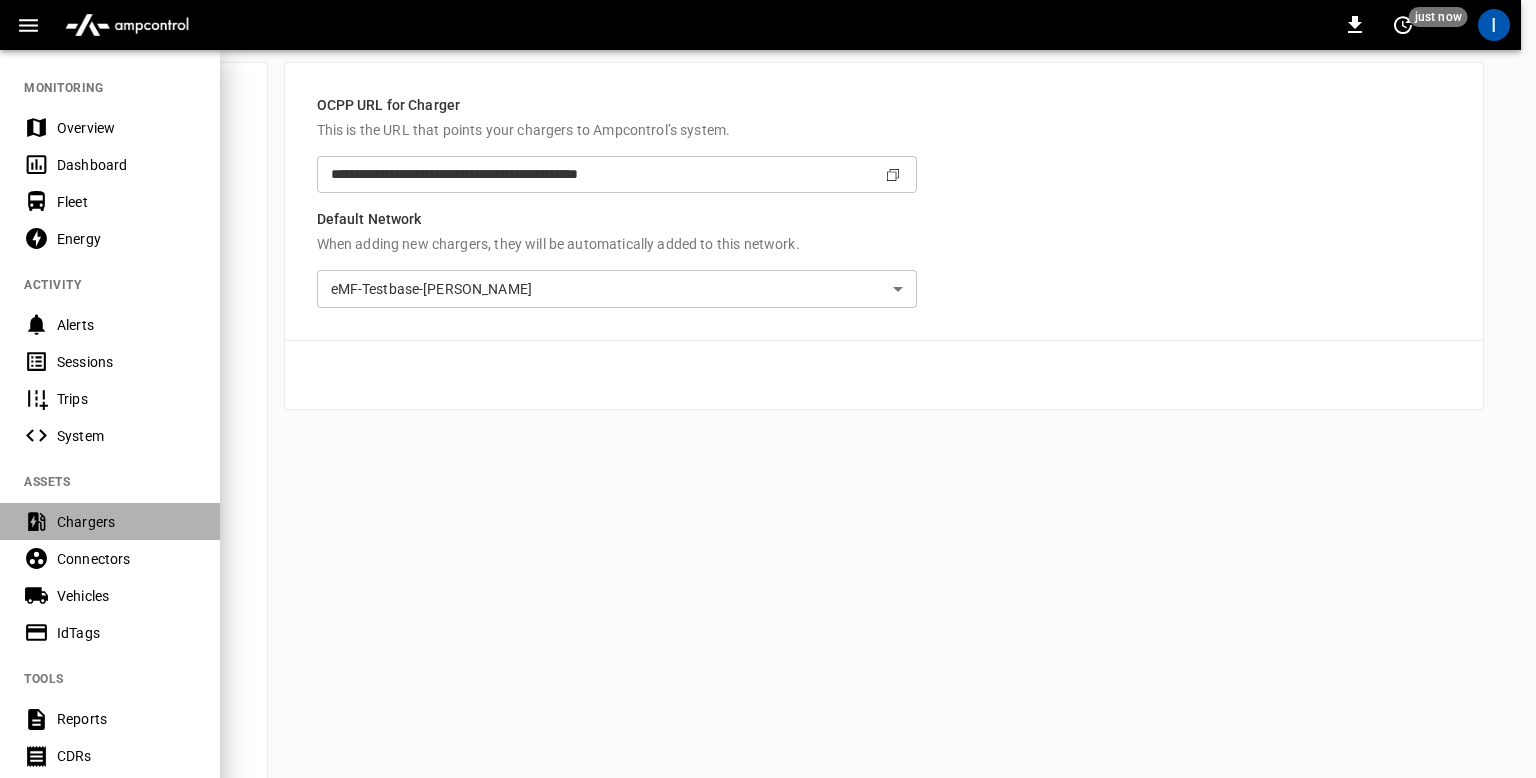 click on "Chargers" at bounding box center (126, 522) 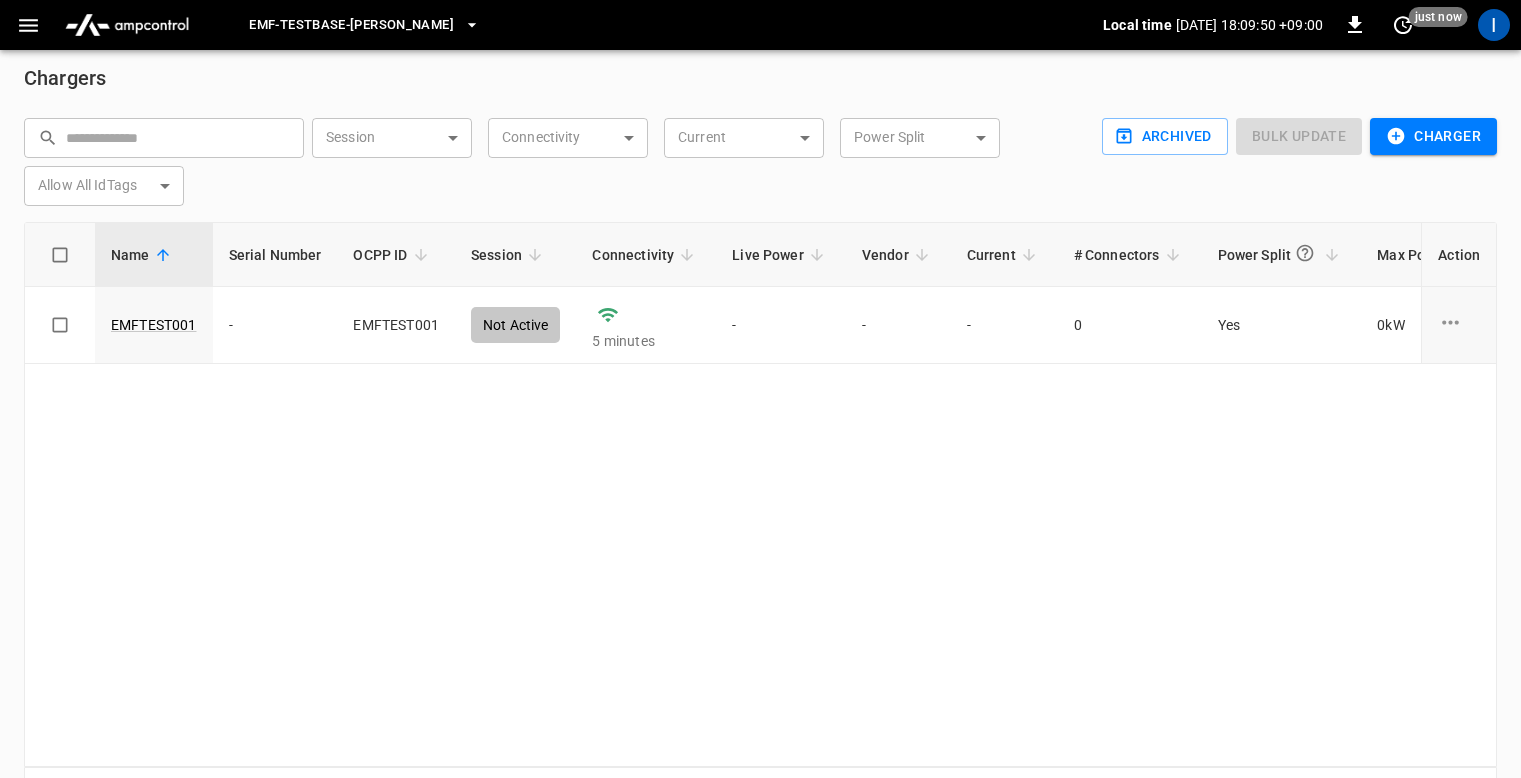 click on "Name Serial Number OCPP ID Session Connectivity Live Power Vendor Current # Connectors Power Split Max Power Allow All IdTags Firmware Version Connection Security ID Action EMFTEST001 - EMFTEST001 Not Active 5 minutes - - - 0 Yes 0  kW   False - TLS Encrypted 6deb ... Copy" at bounding box center [760, 494] 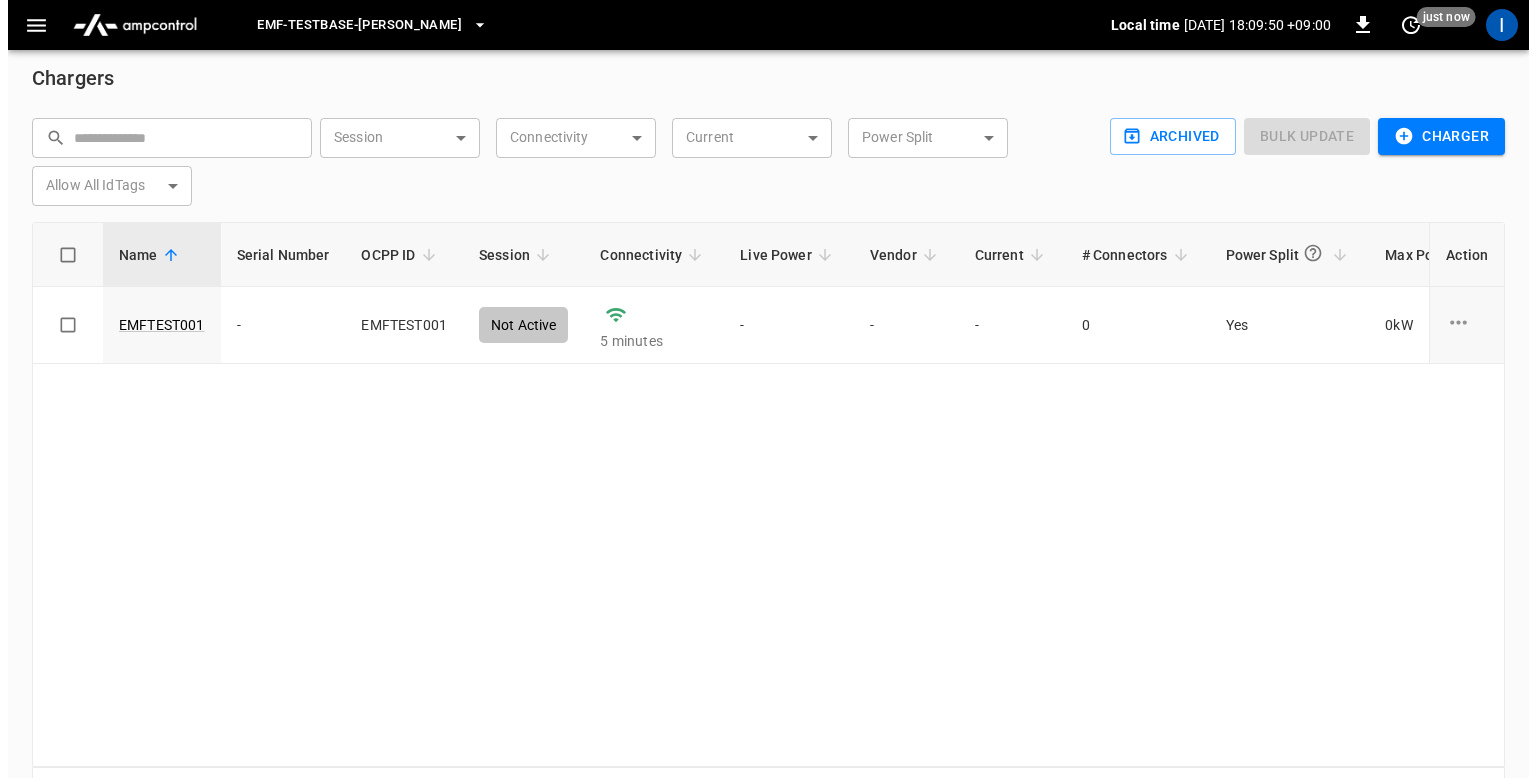 scroll, scrollTop: 0, scrollLeft: 0, axis: both 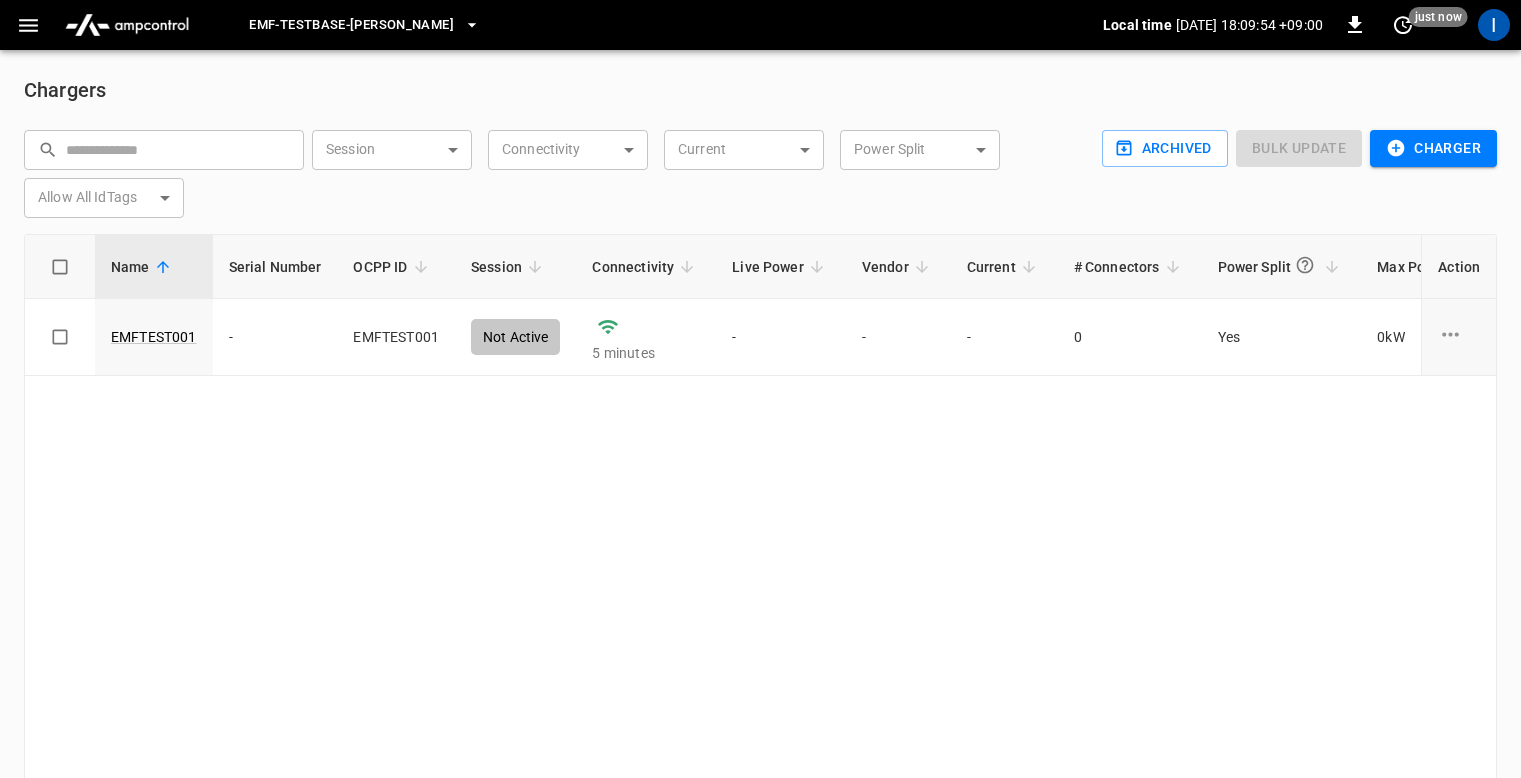 click on "eMF-Testbase-[PERSON_NAME]" at bounding box center [658, 25] 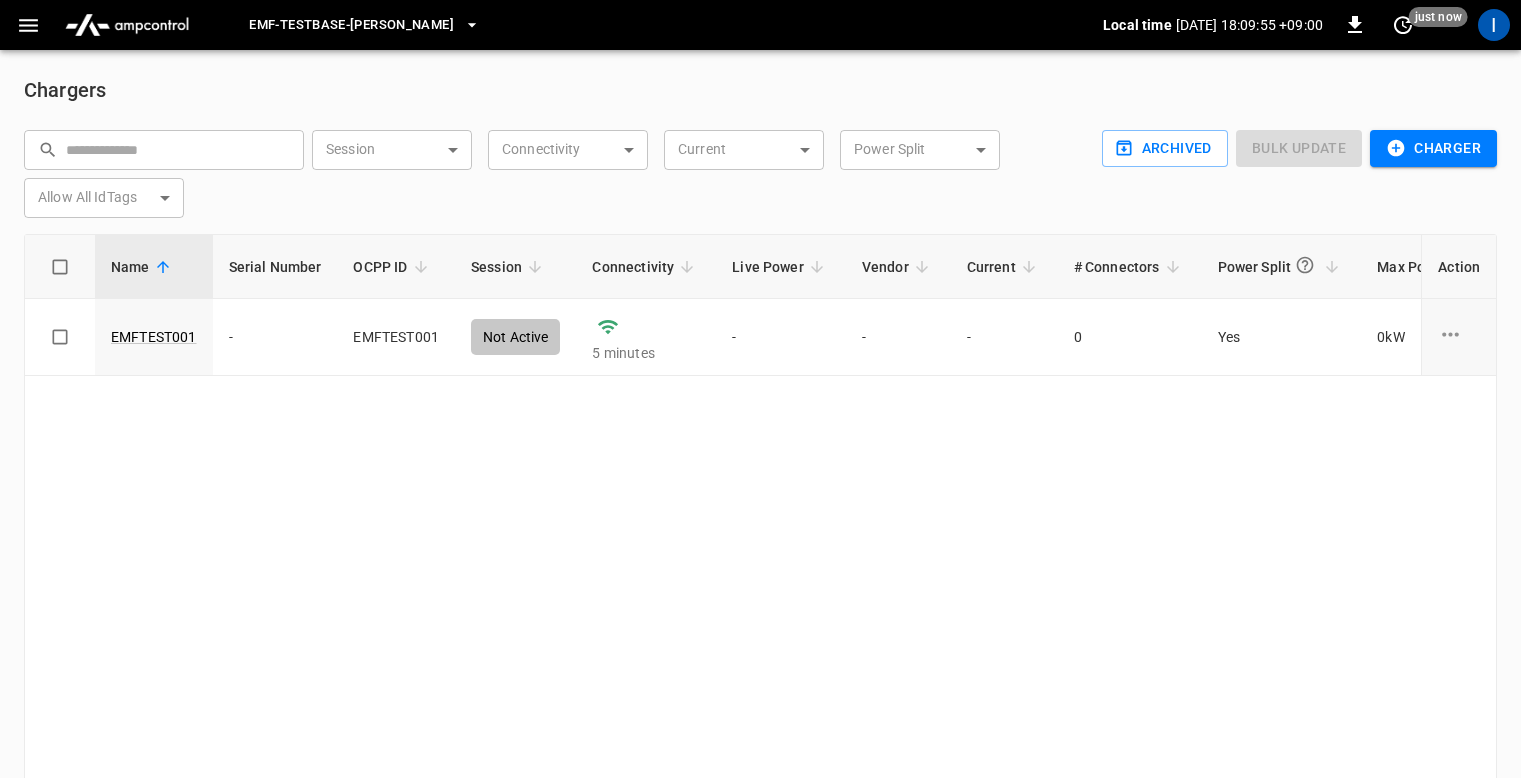 click on "eMF-Testbase-[PERSON_NAME]" at bounding box center (351, 25) 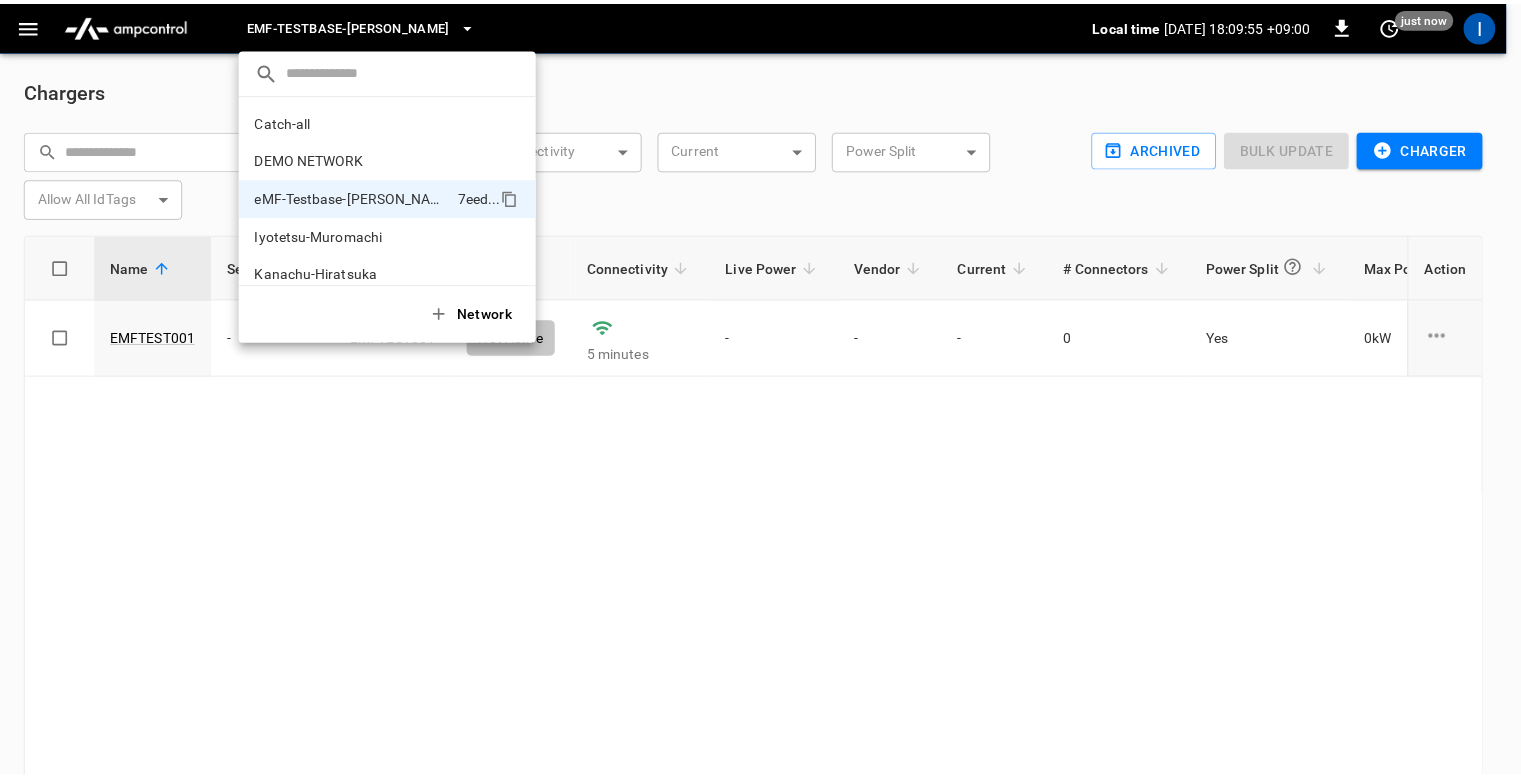 scroll, scrollTop: 54, scrollLeft: 0, axis: vertical 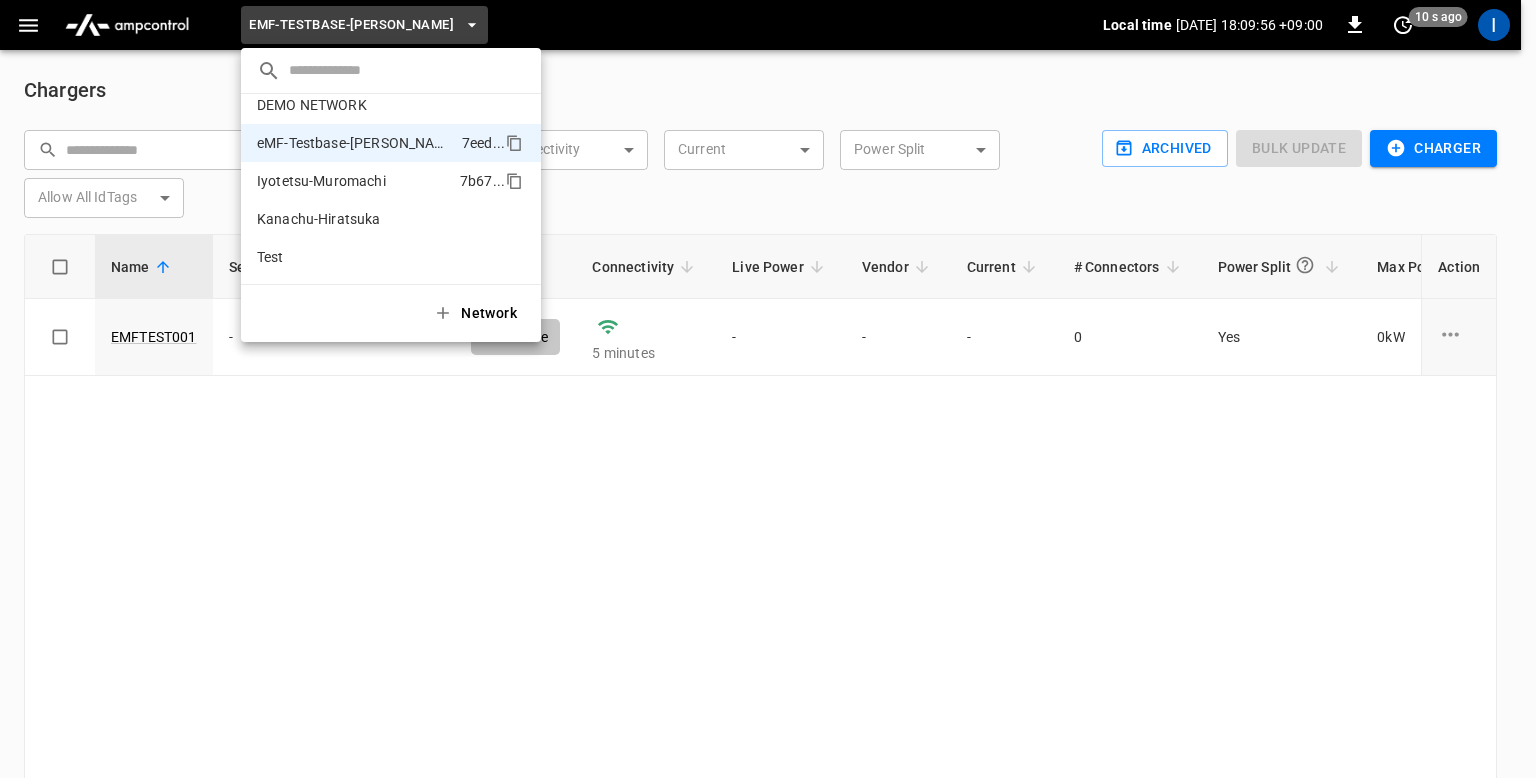 click on "Iyotetsu-Muromachi" at bounding box center (321, 181) 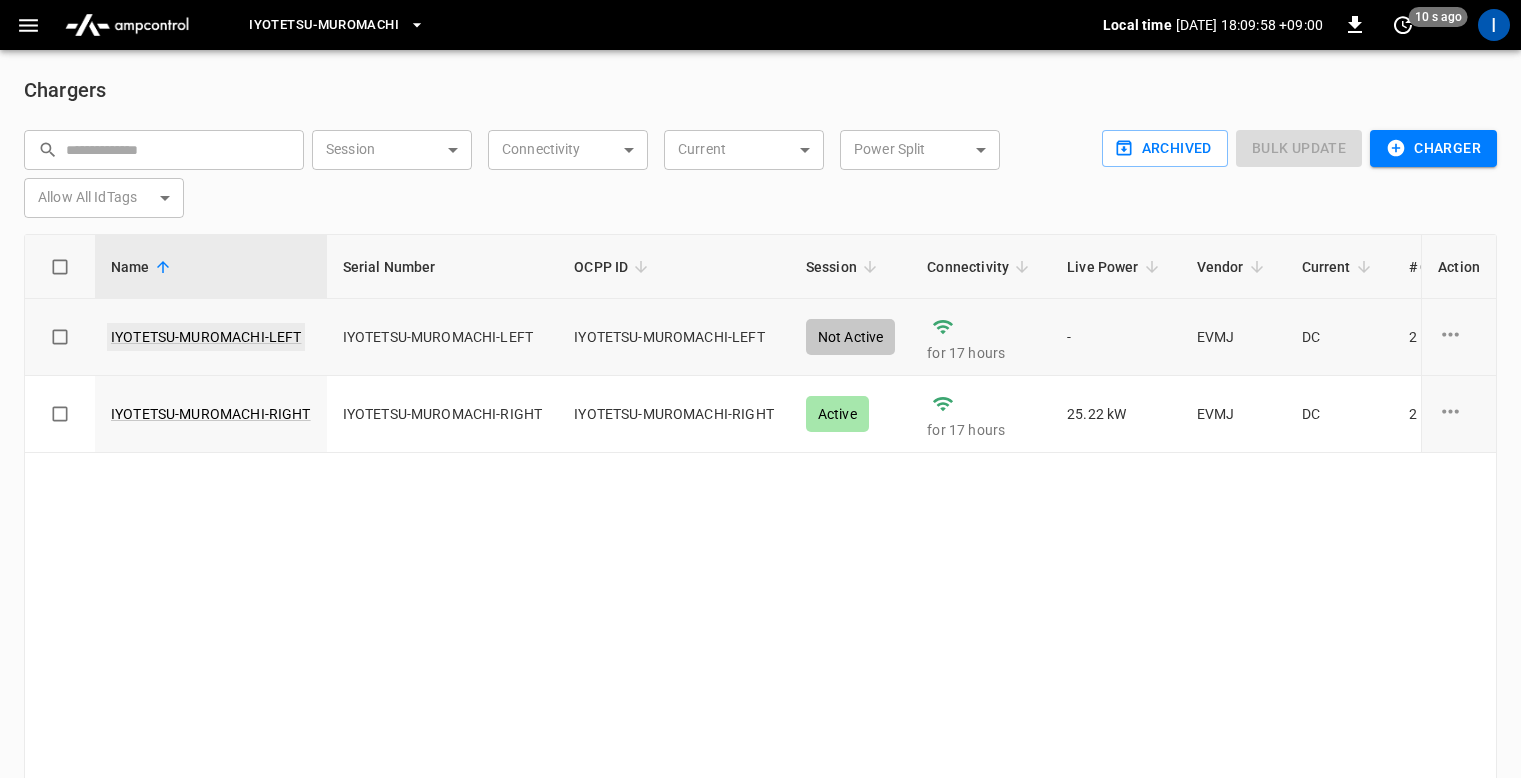 click on "IYOTETSU-MUROMACHI-LEFT" at bounding box center [206, 337] 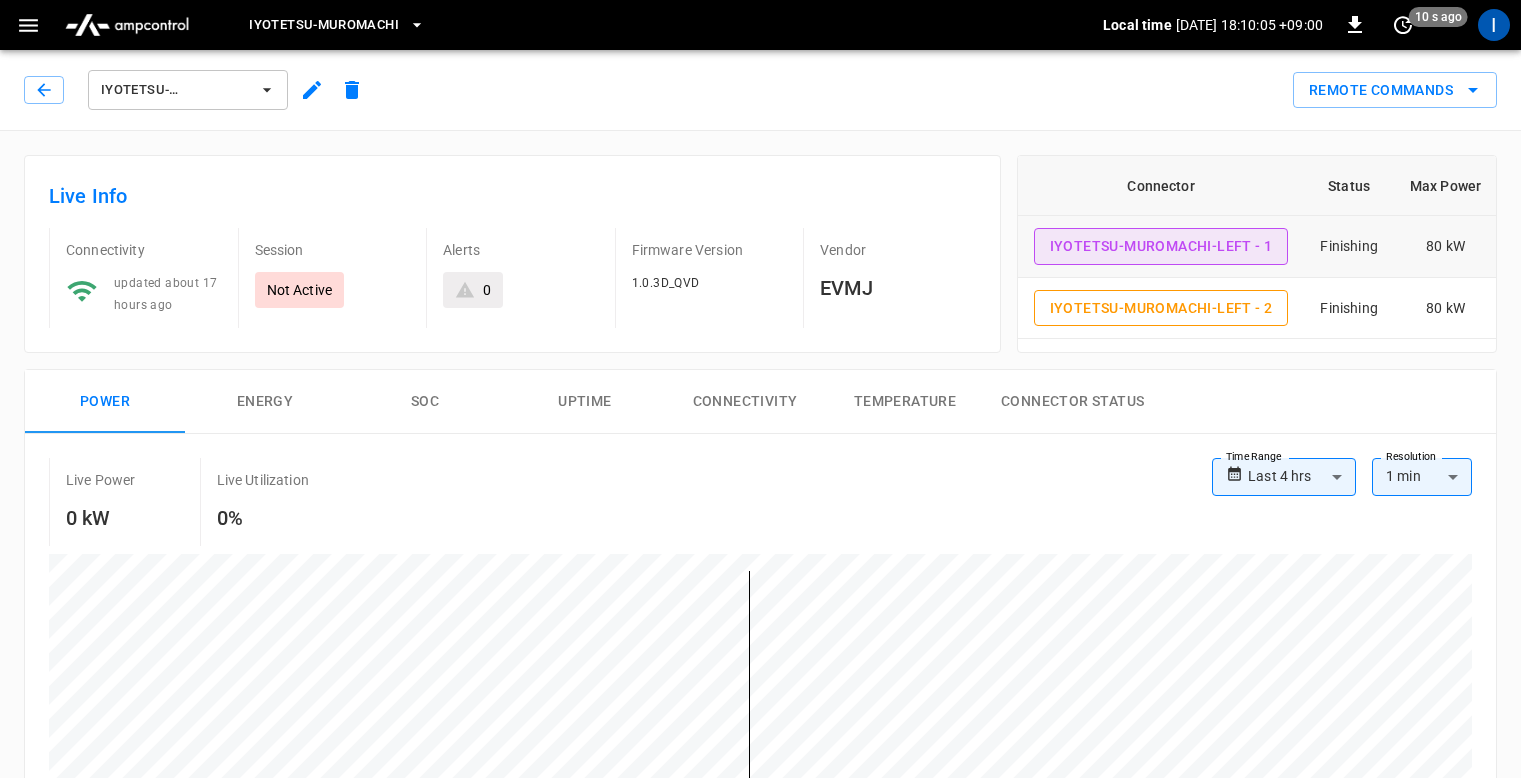 click on "IYOTETSU-MUROMACHI-LEFT - 1" at bounding box center (1161, 246) 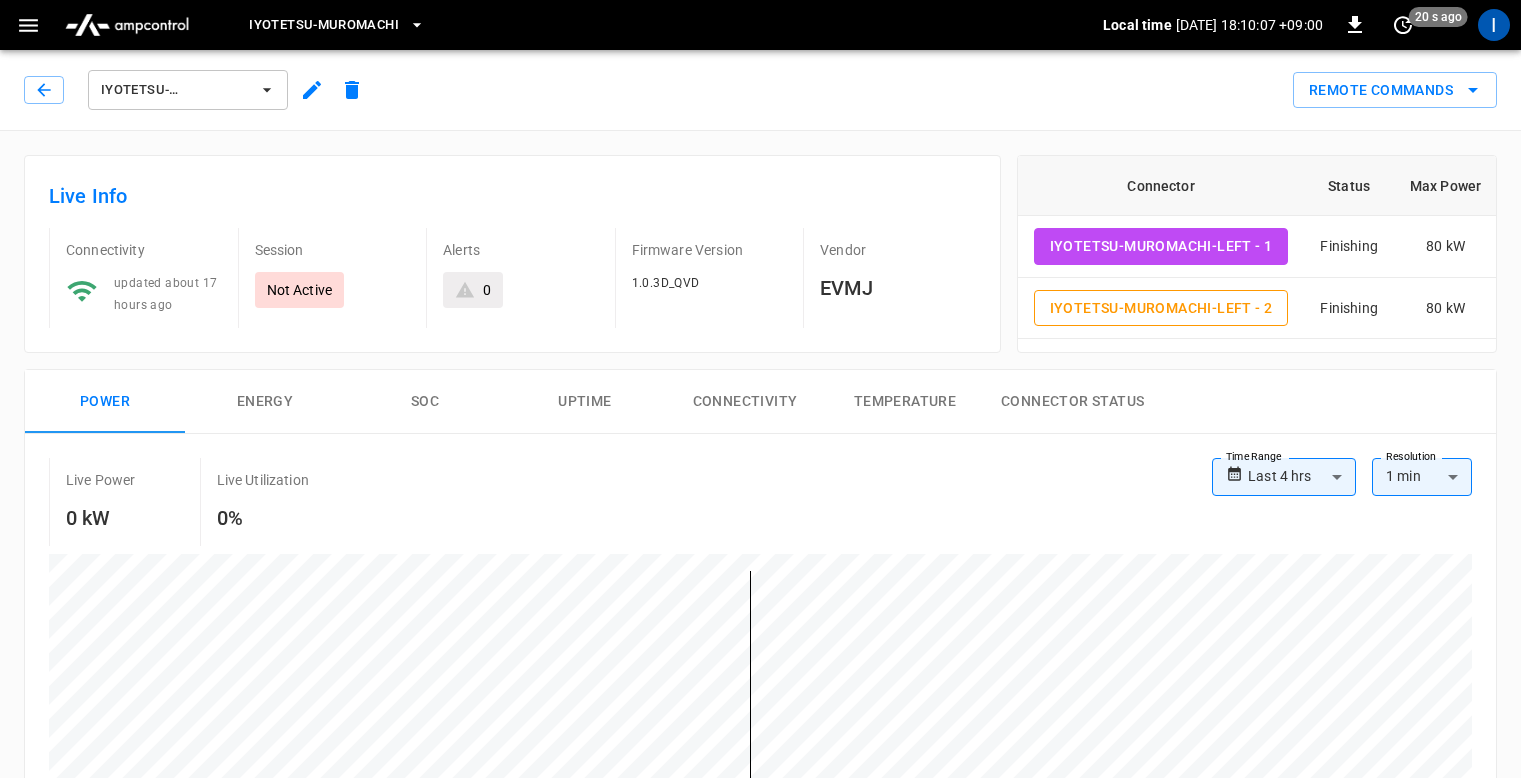 scroll, scrollTop: 0, scrollLeft: 109, axis: horizontal 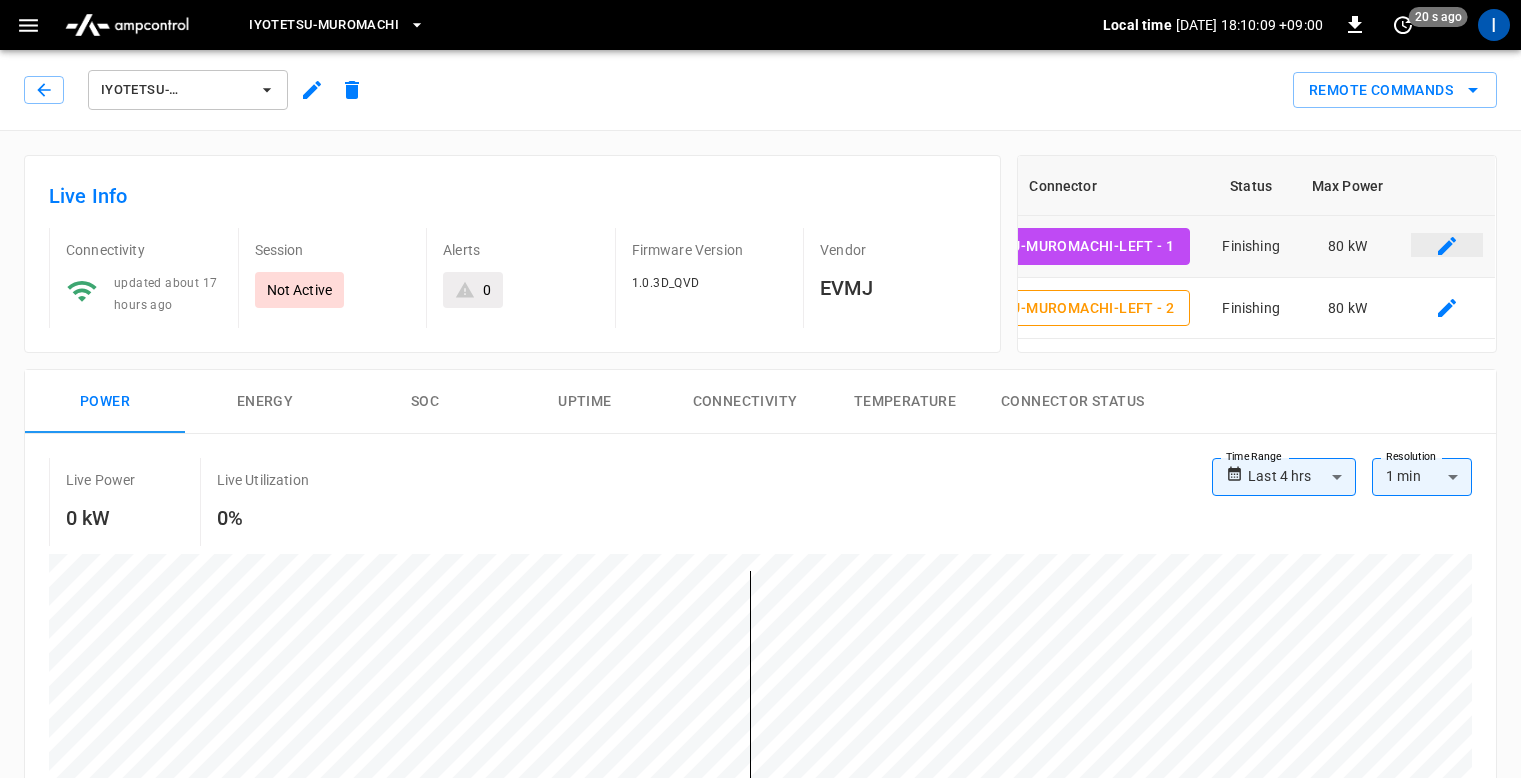 click 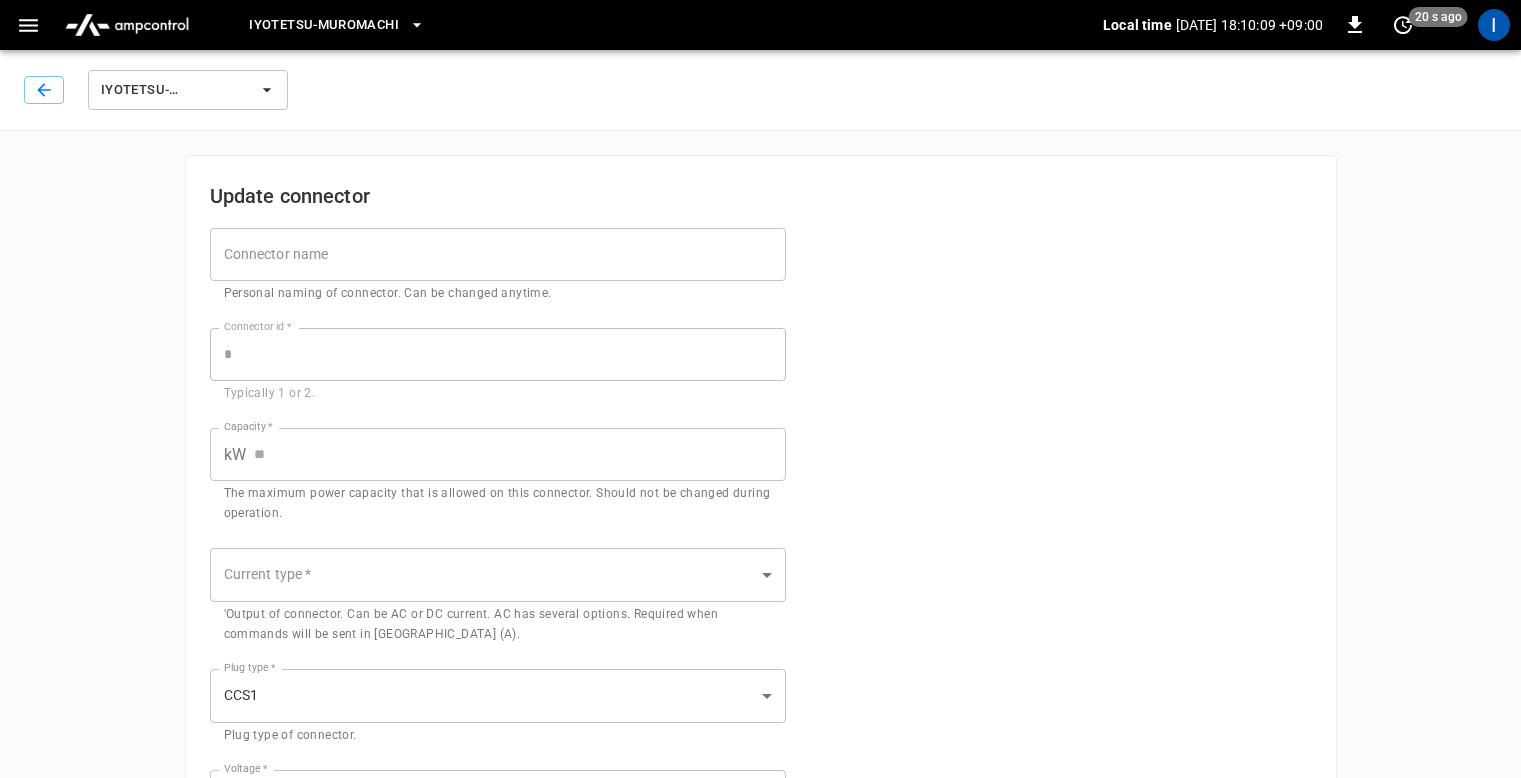 type on "**" 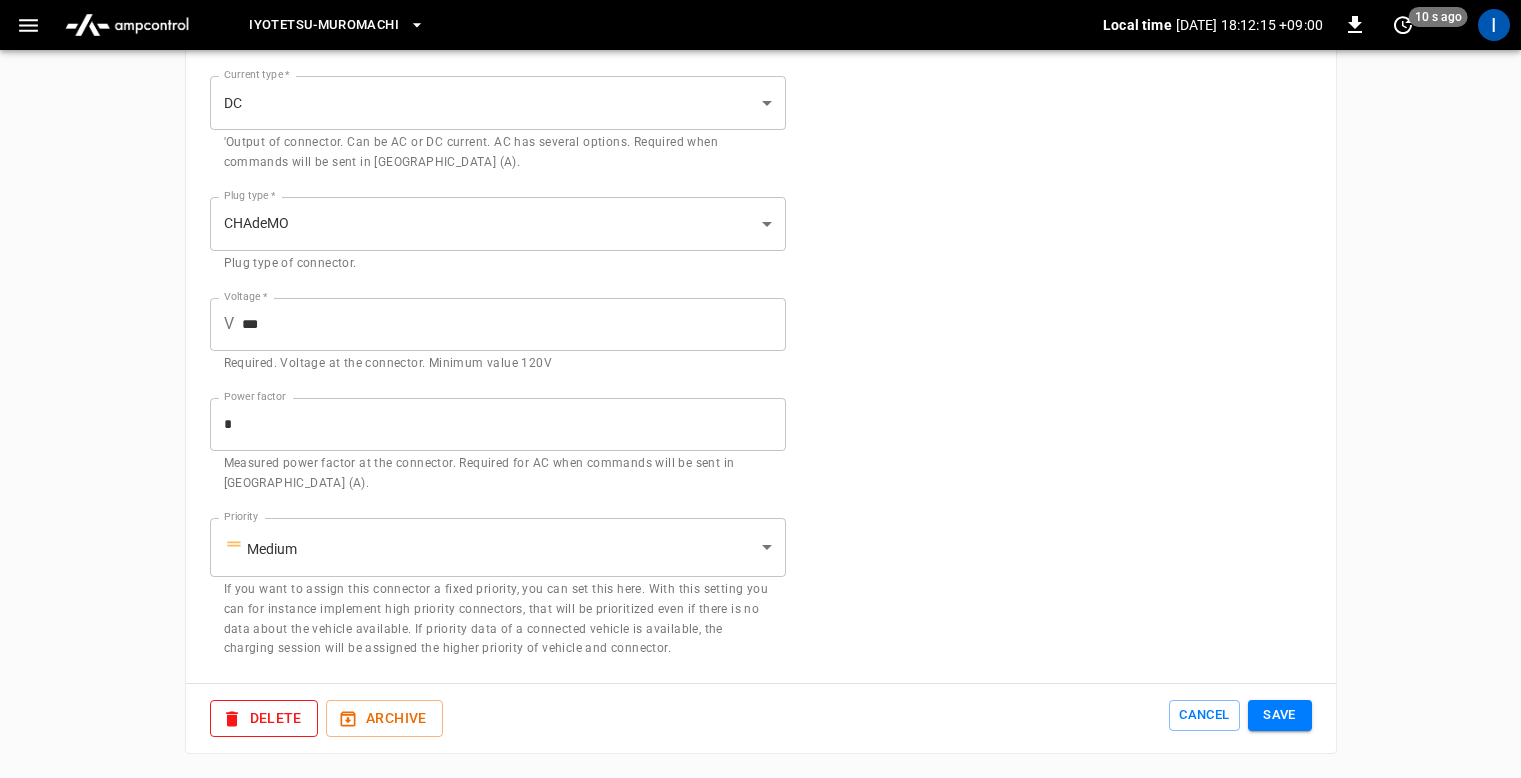 scroll, scrollTop: 0, scrollLeft: 0, axis: both 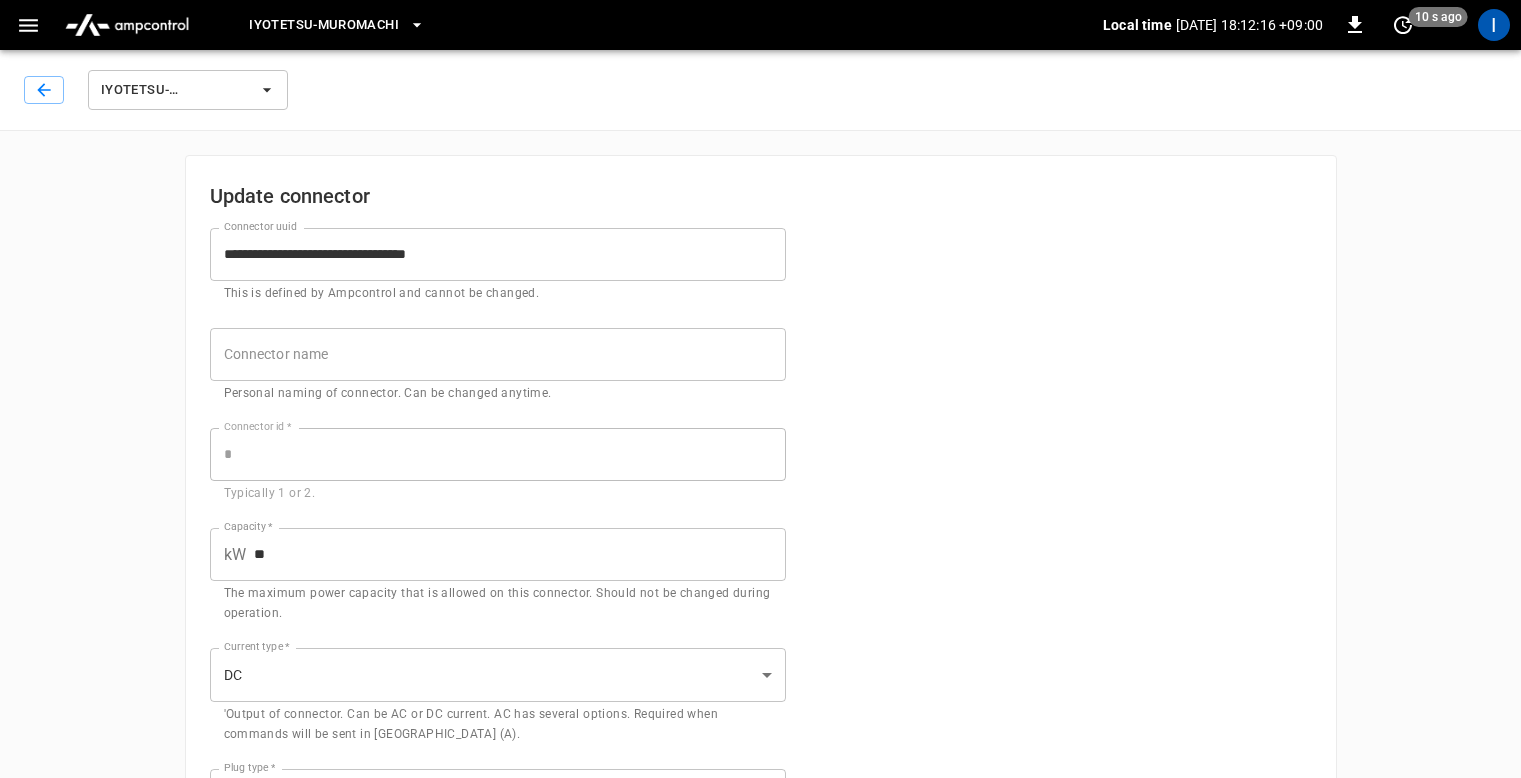 click on "**********" at bounding box center [498, 254] 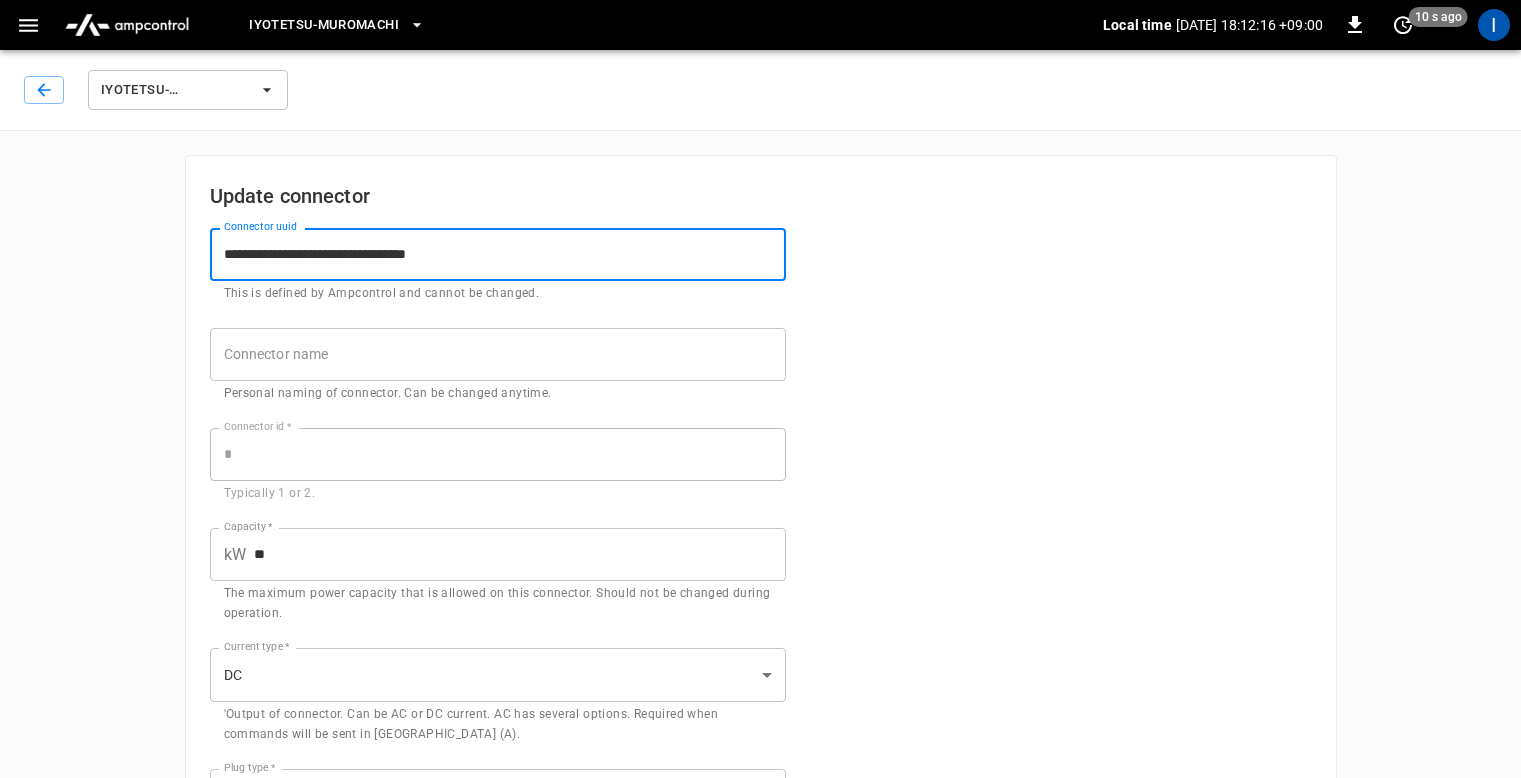 click on "**********" at bounding box center [498, 254] 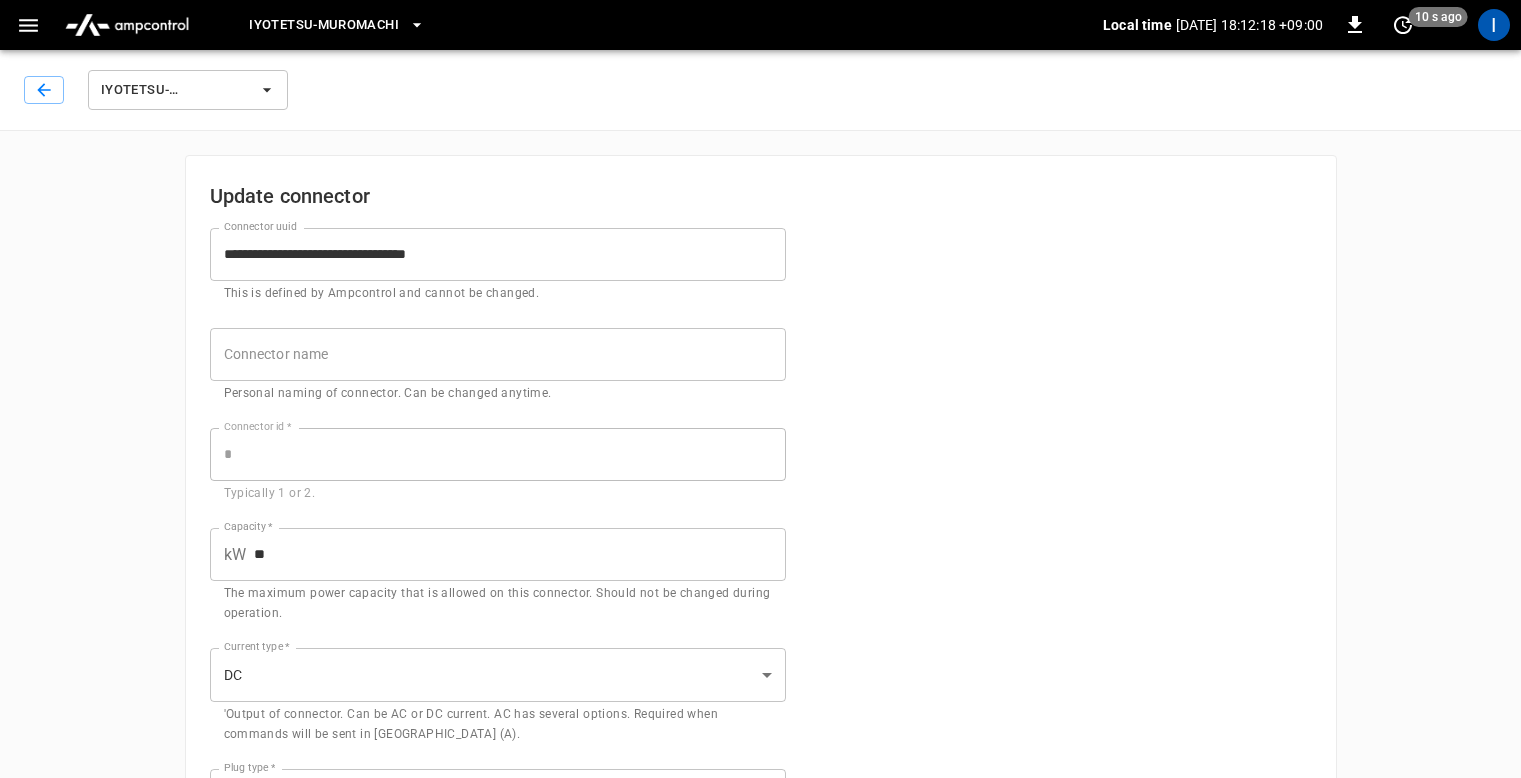 click on "**********" at bounding box center (760, 696) 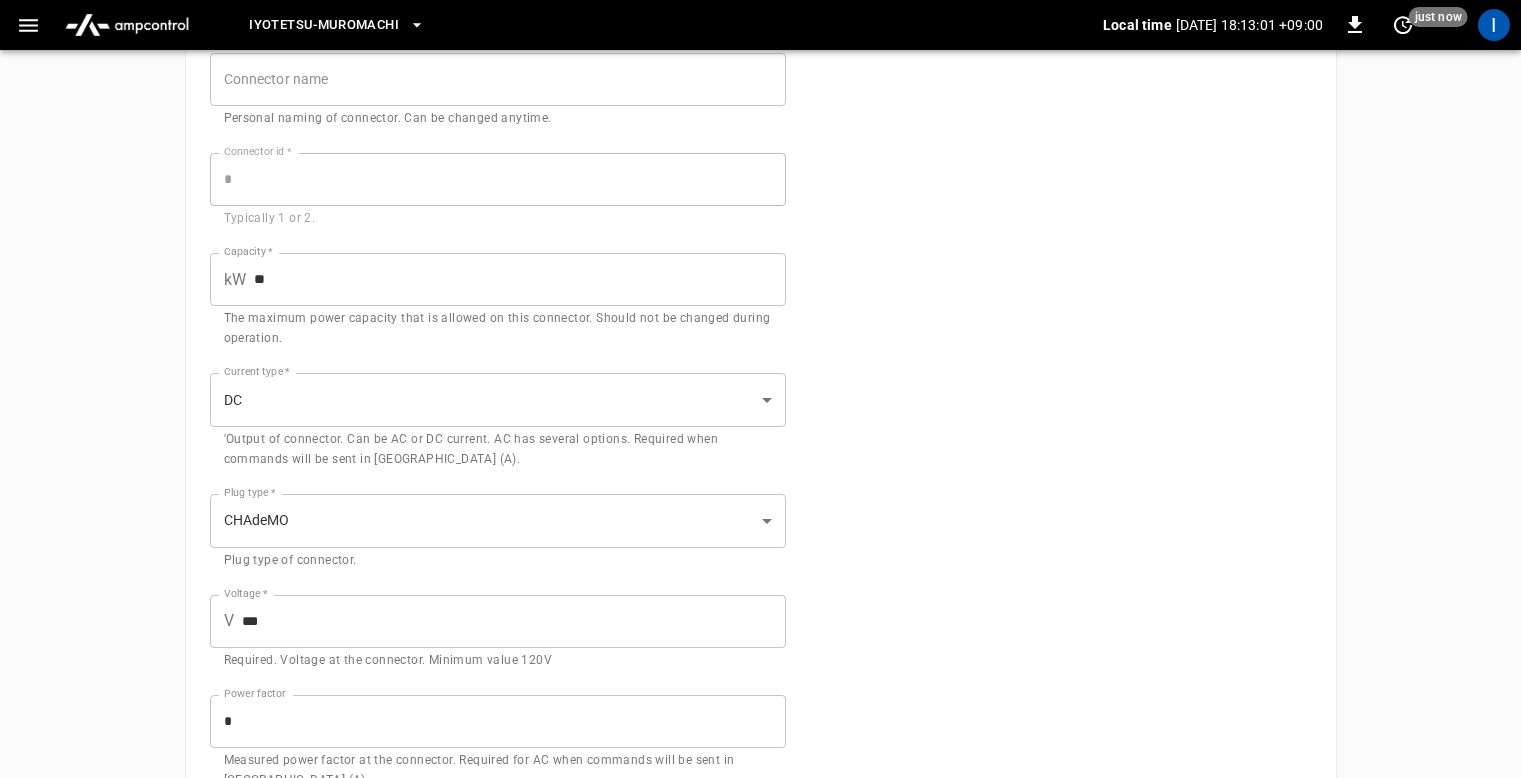 scroll, scrollTop: 0, scrollLeft: 0, axis: both 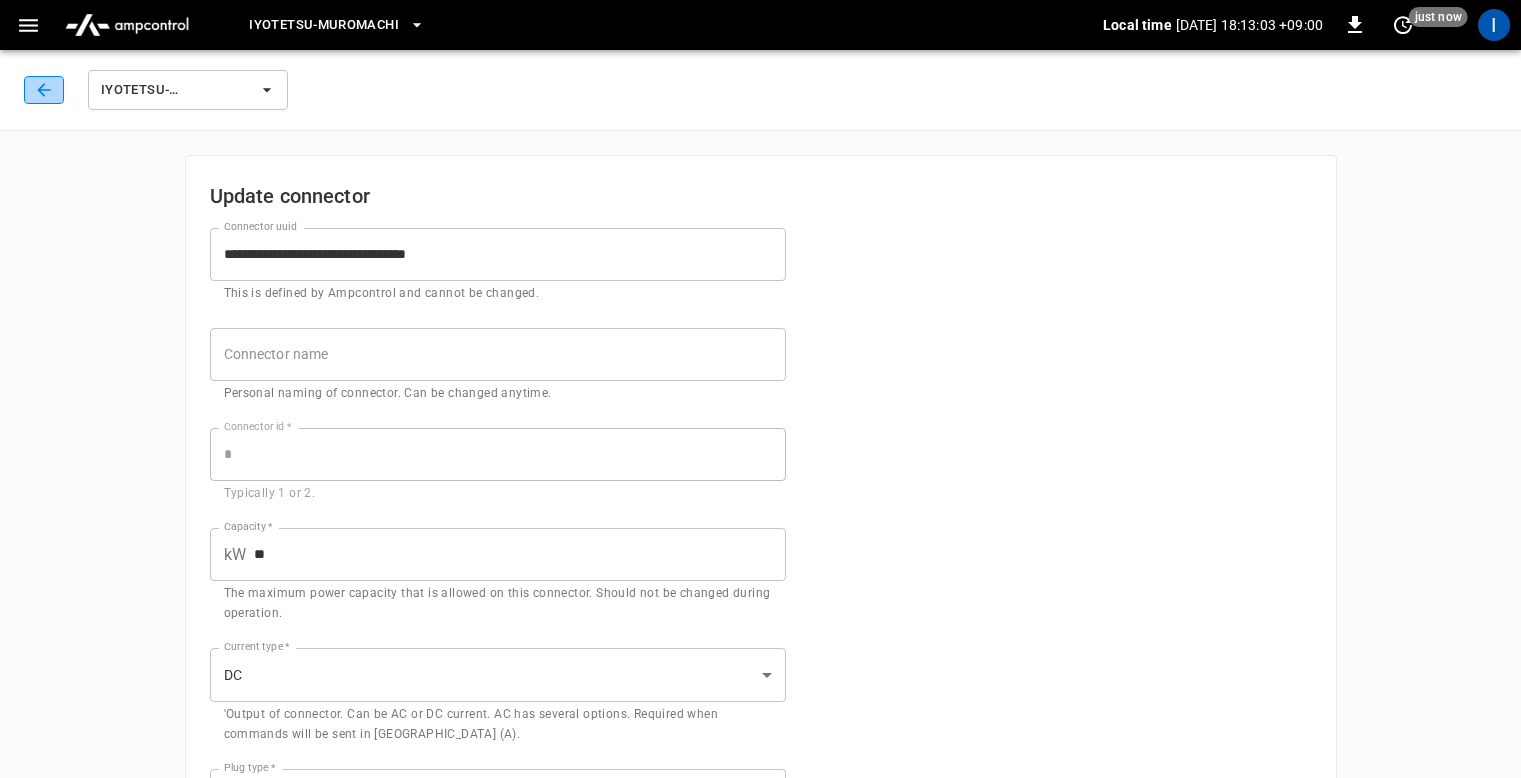 click at bounding box center (44, 90) 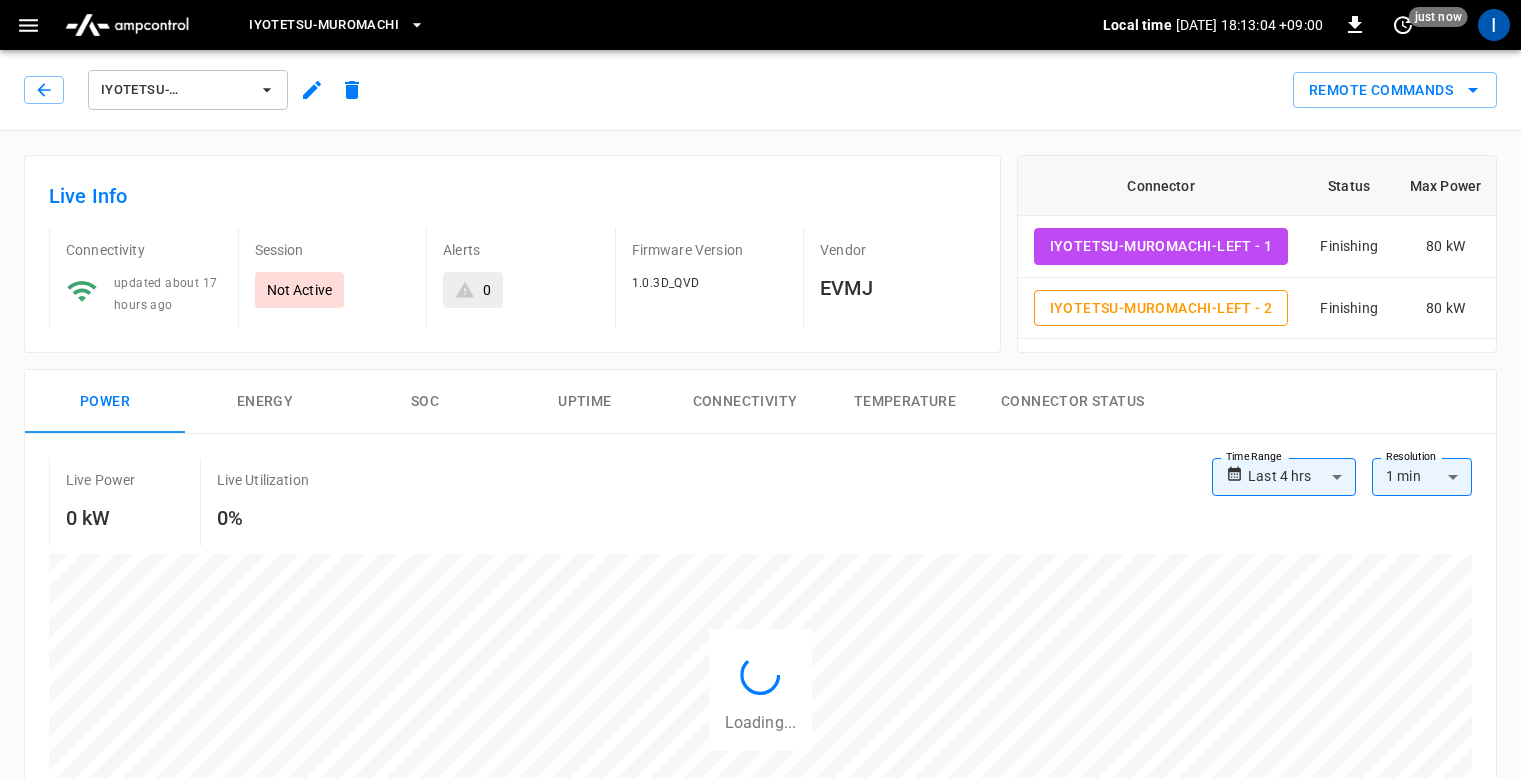 type on "**********" 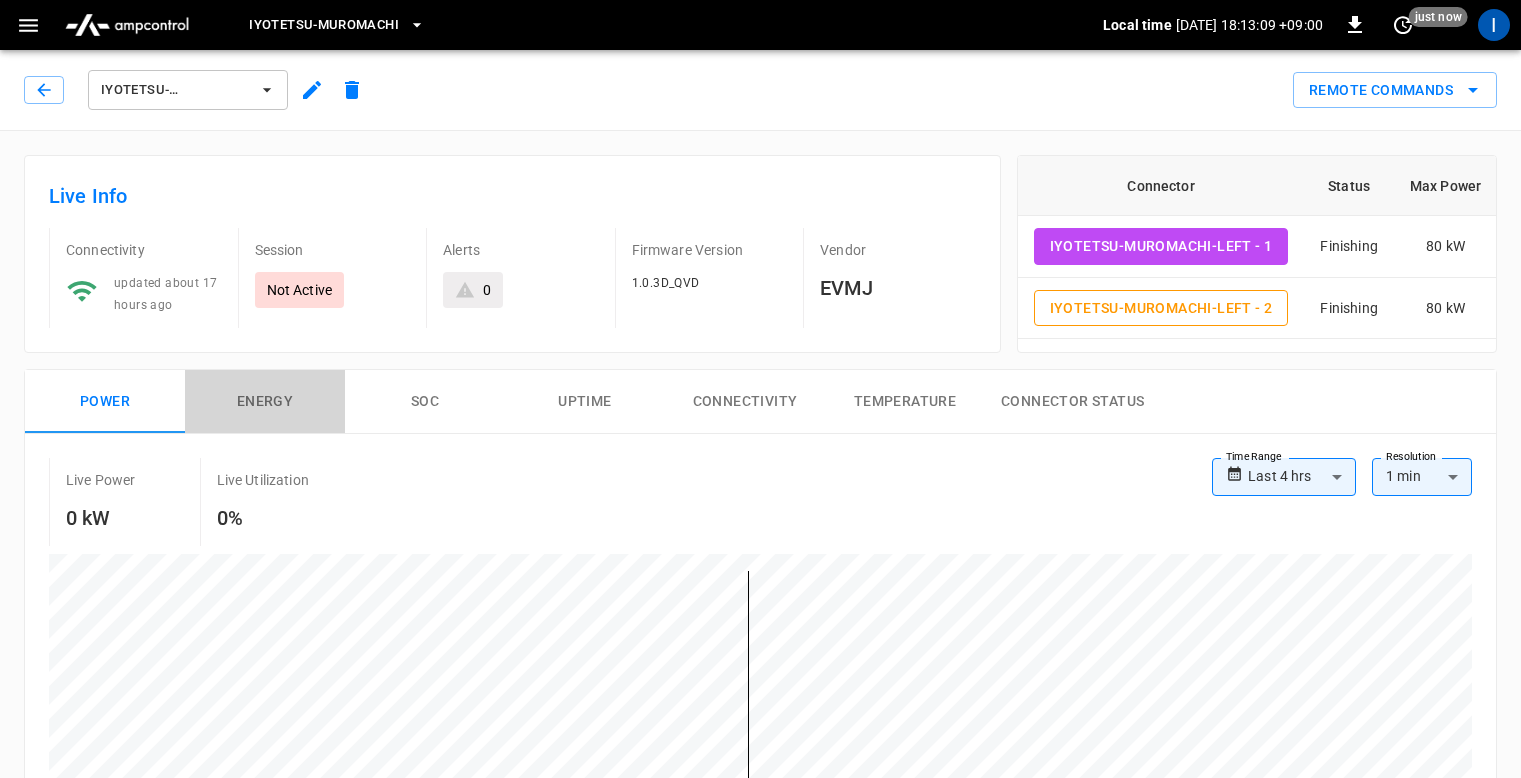 click on "Energy" at bounding box center (265, 402) 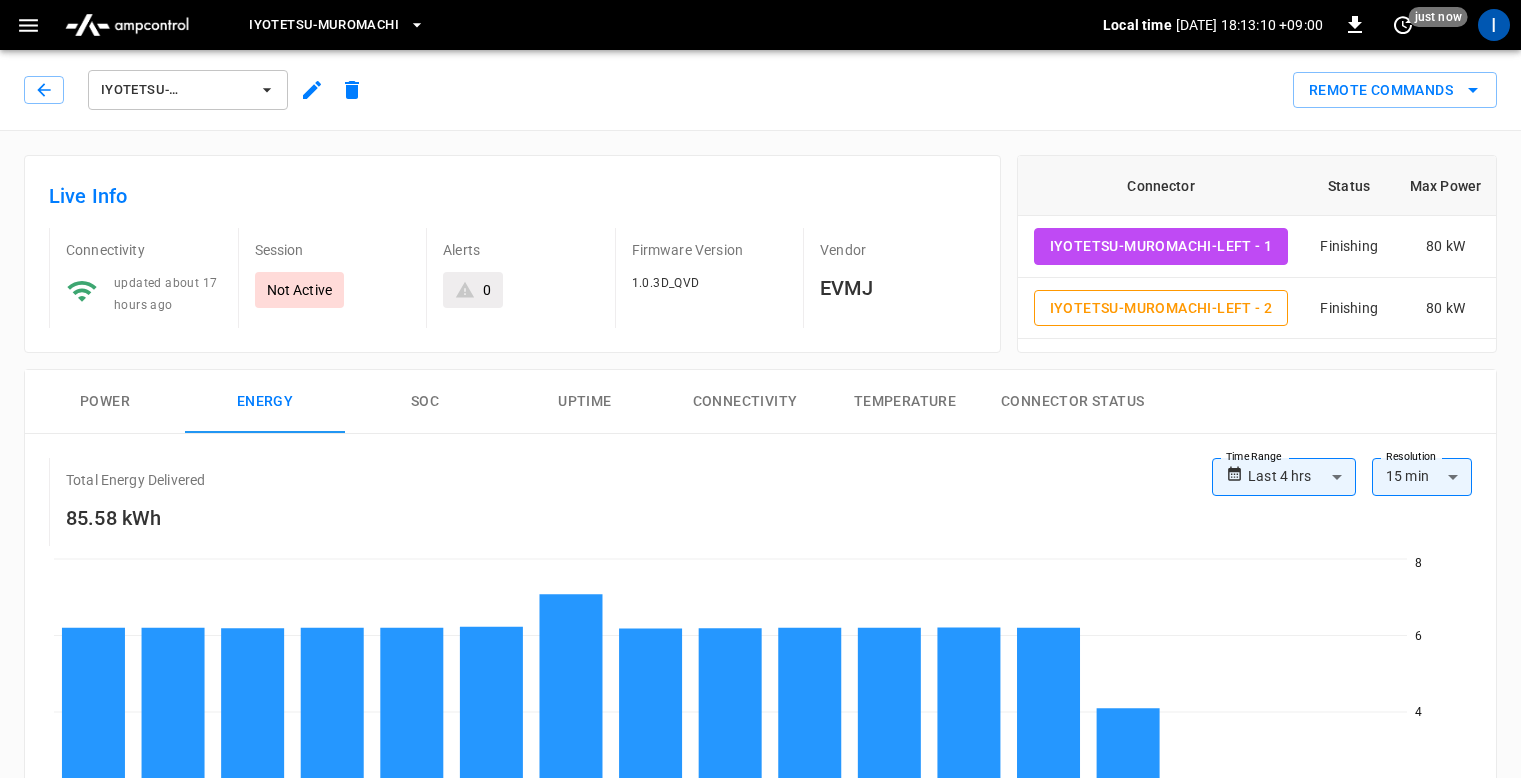 click on "SOC" at bounding box center [425, 402] 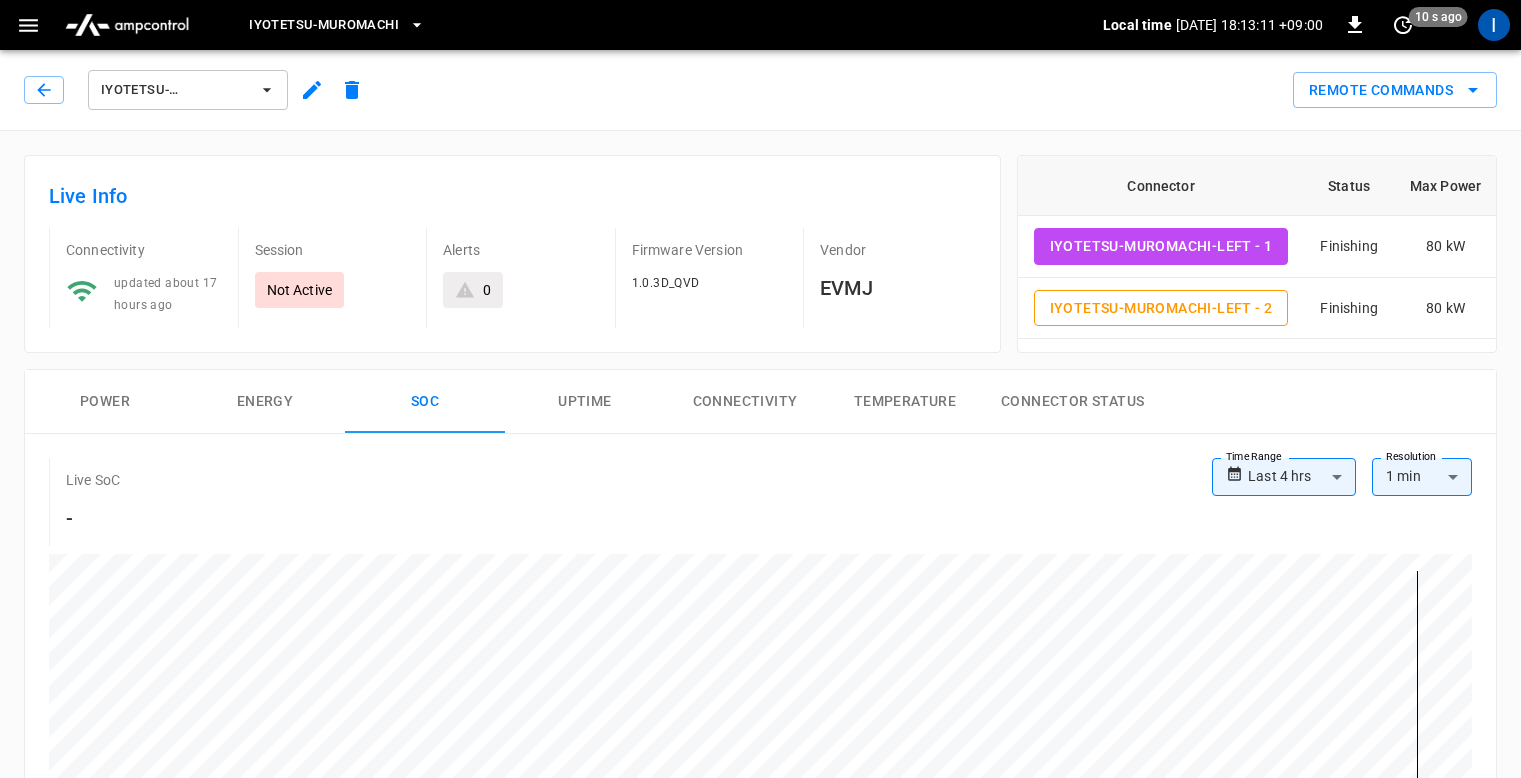 click on "Uptime" at bounding box center (585, 402) 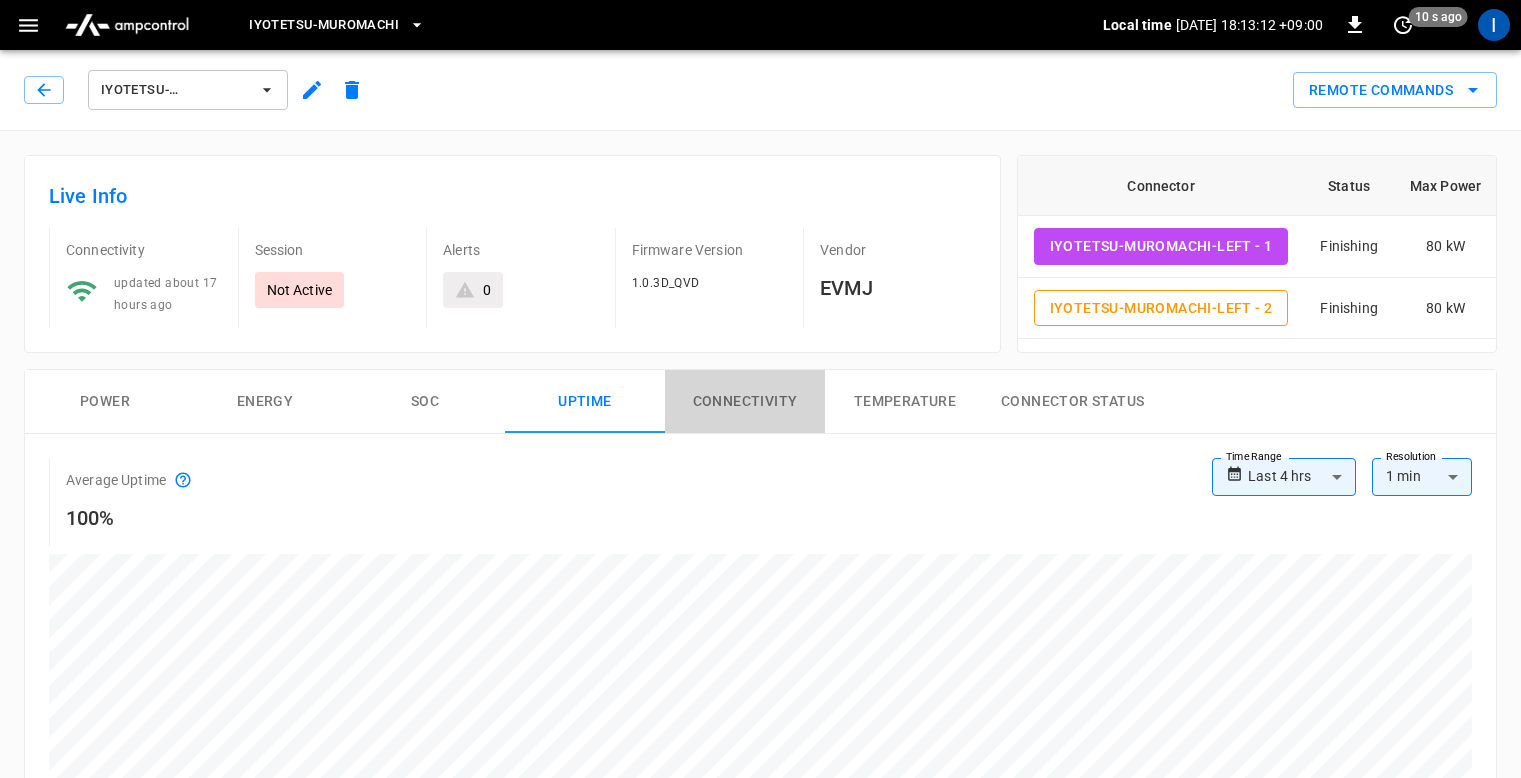 click on "Connectivity" at bounding box center [745, 402] 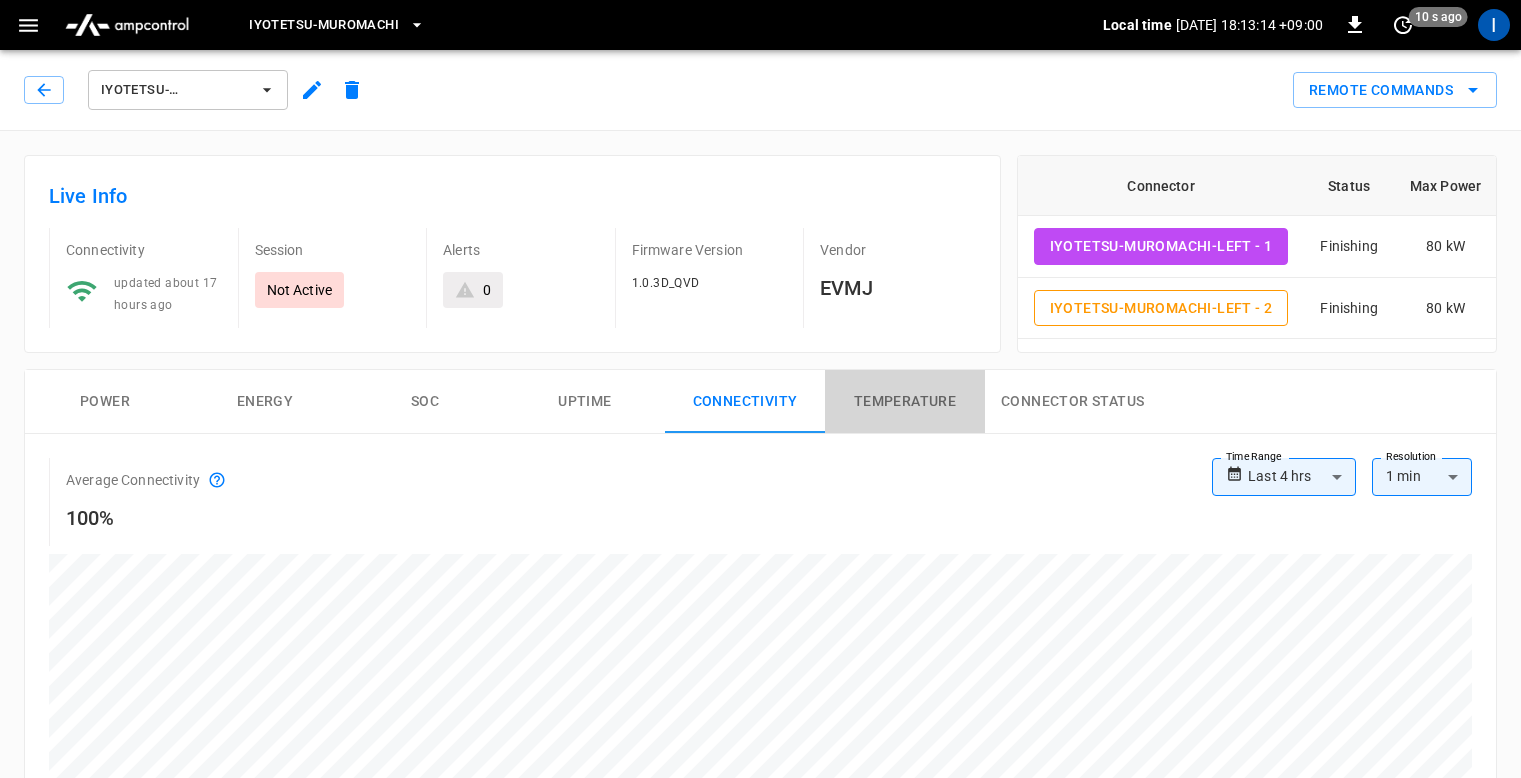click on "Temperature" at bounding box center [905, 402] 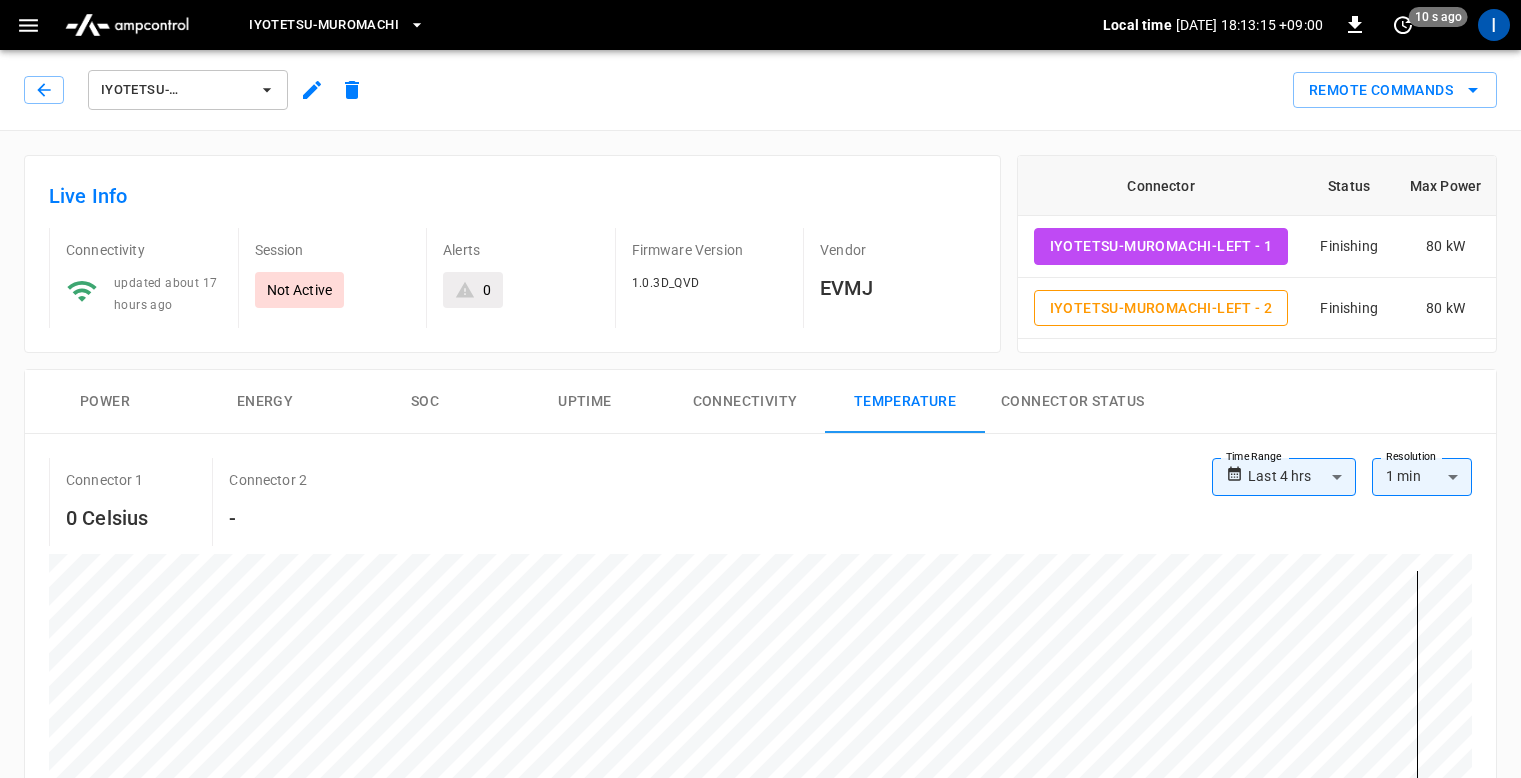 click on "Connector Status" at bounding box center (1072, 402) 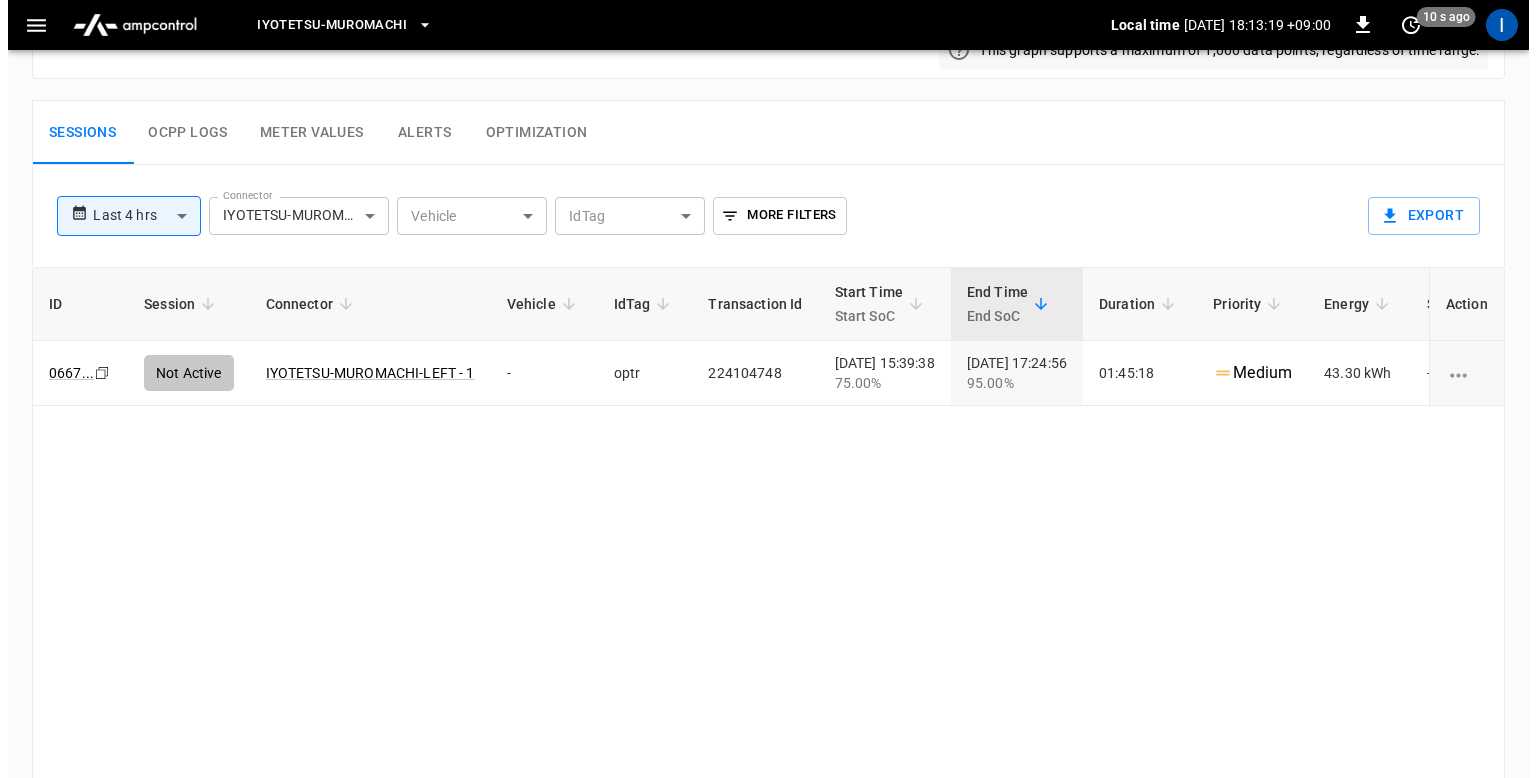 scroll, scrollTop: 932, scrollLeft: 0, axis: vertical 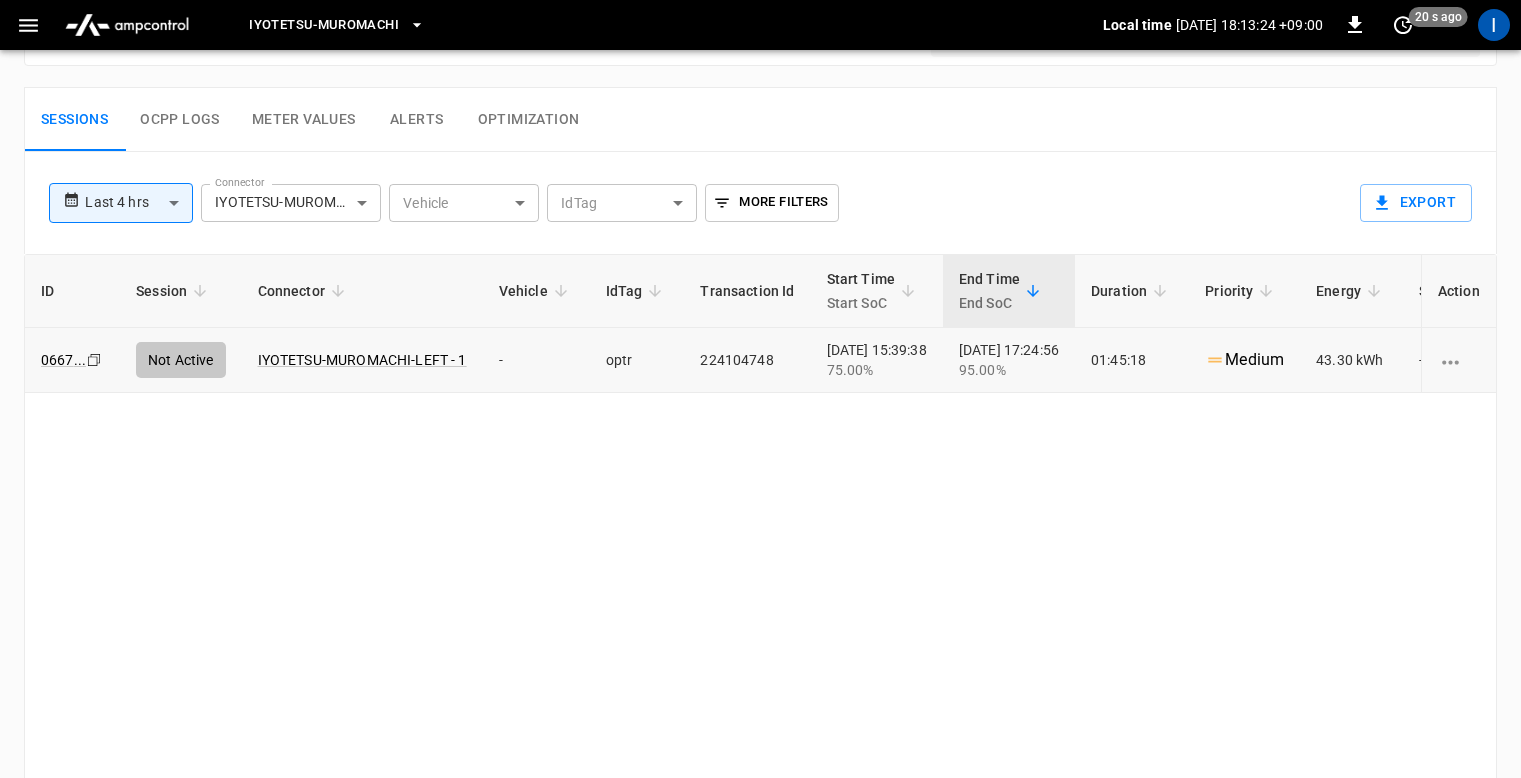 click on "optr" at bounding box center (637, 360) 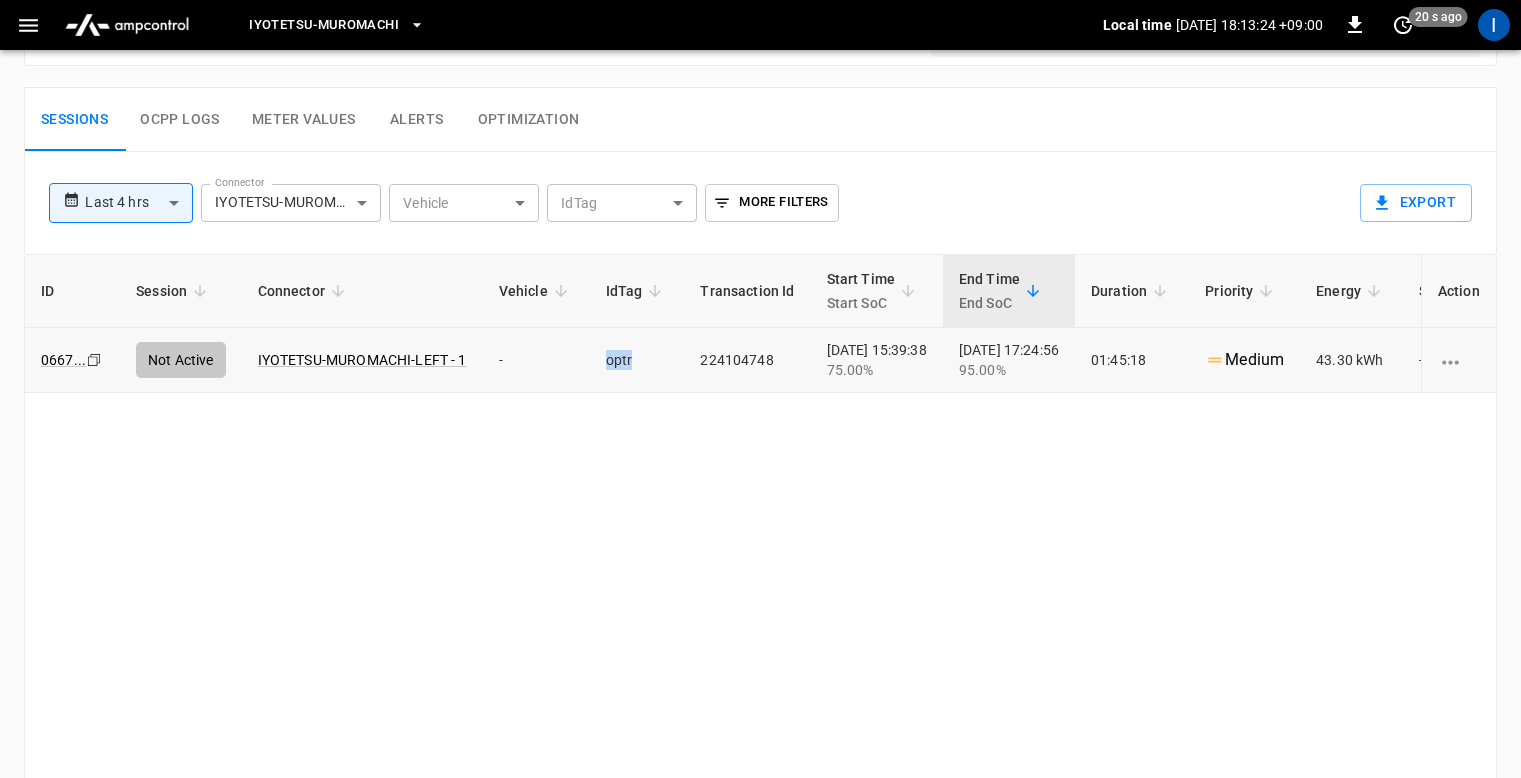 click on "optr" at bounding box center [637, 360] 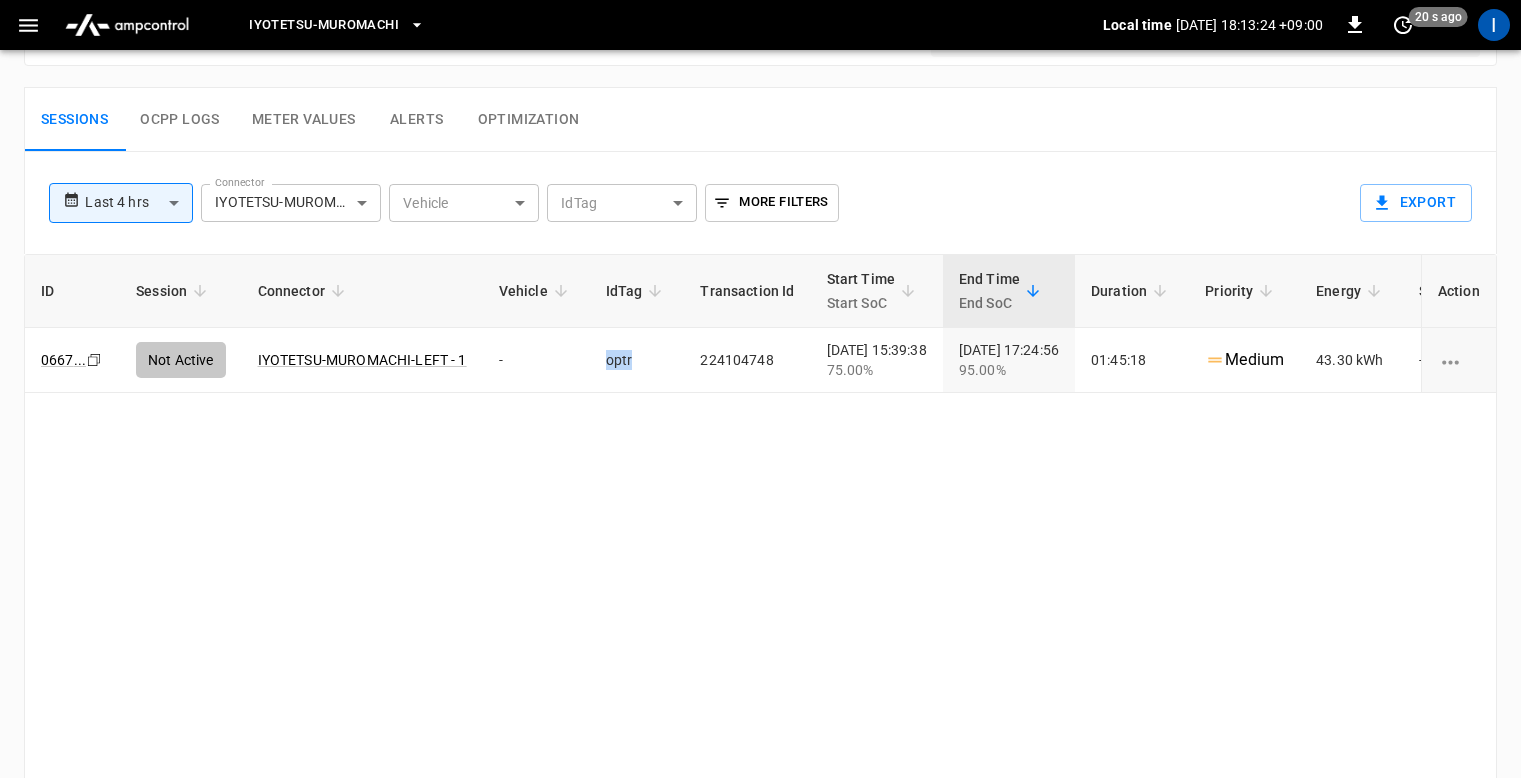 copy on "optr" 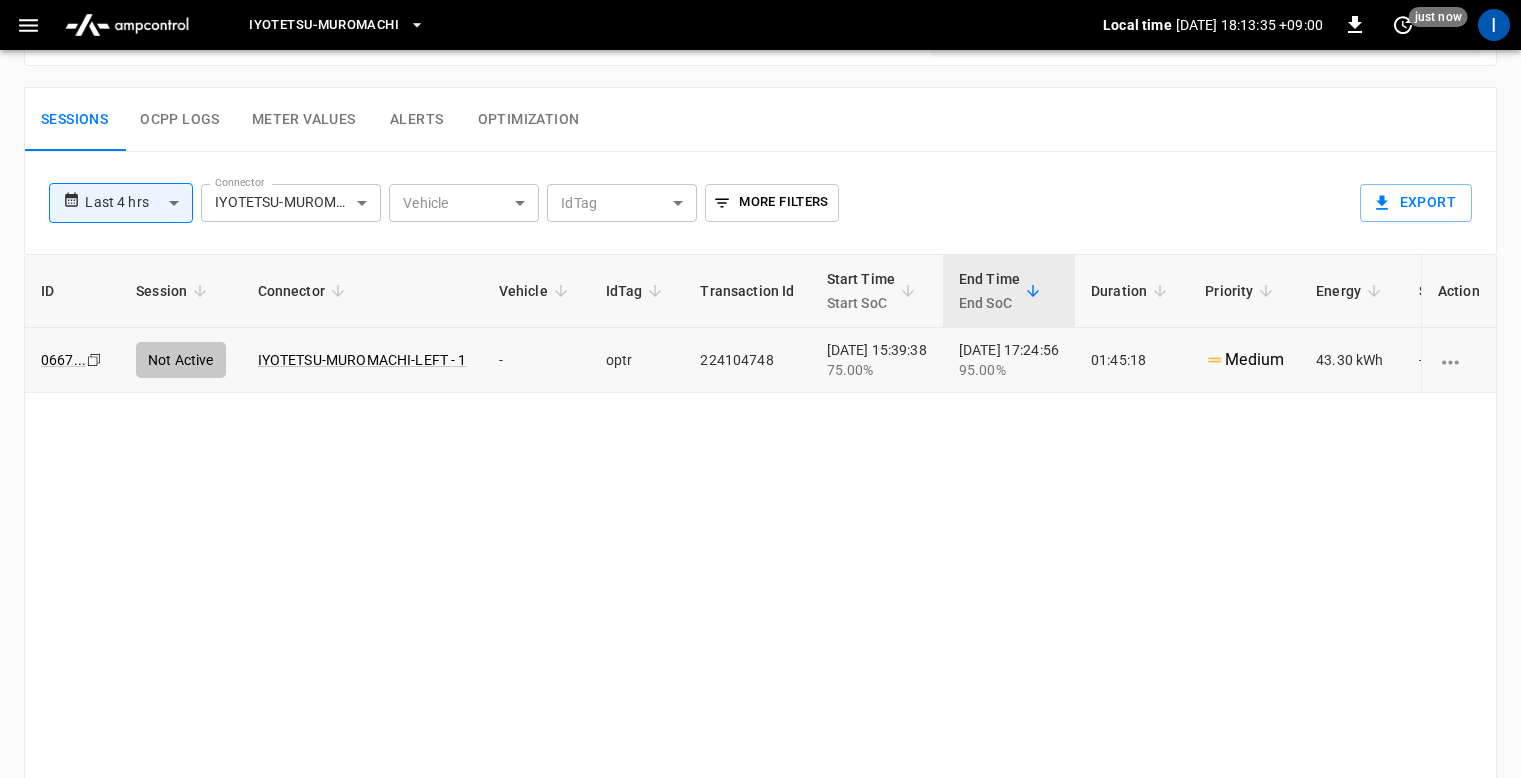 click on "IYOTETSU-MUROMACHI-LEFT - 1" at bounding box center (362, 360) 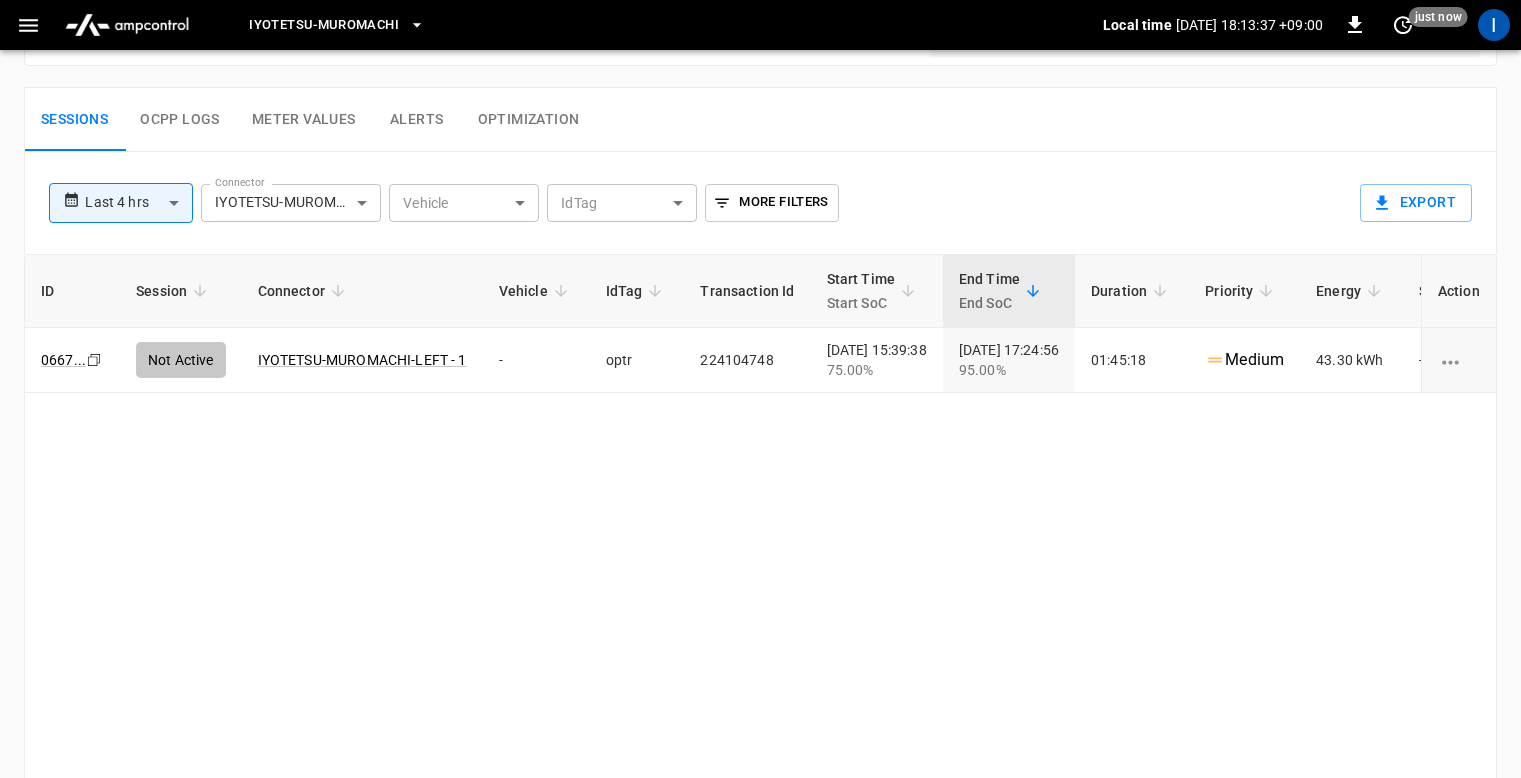 click at bounding box center [28, 25] 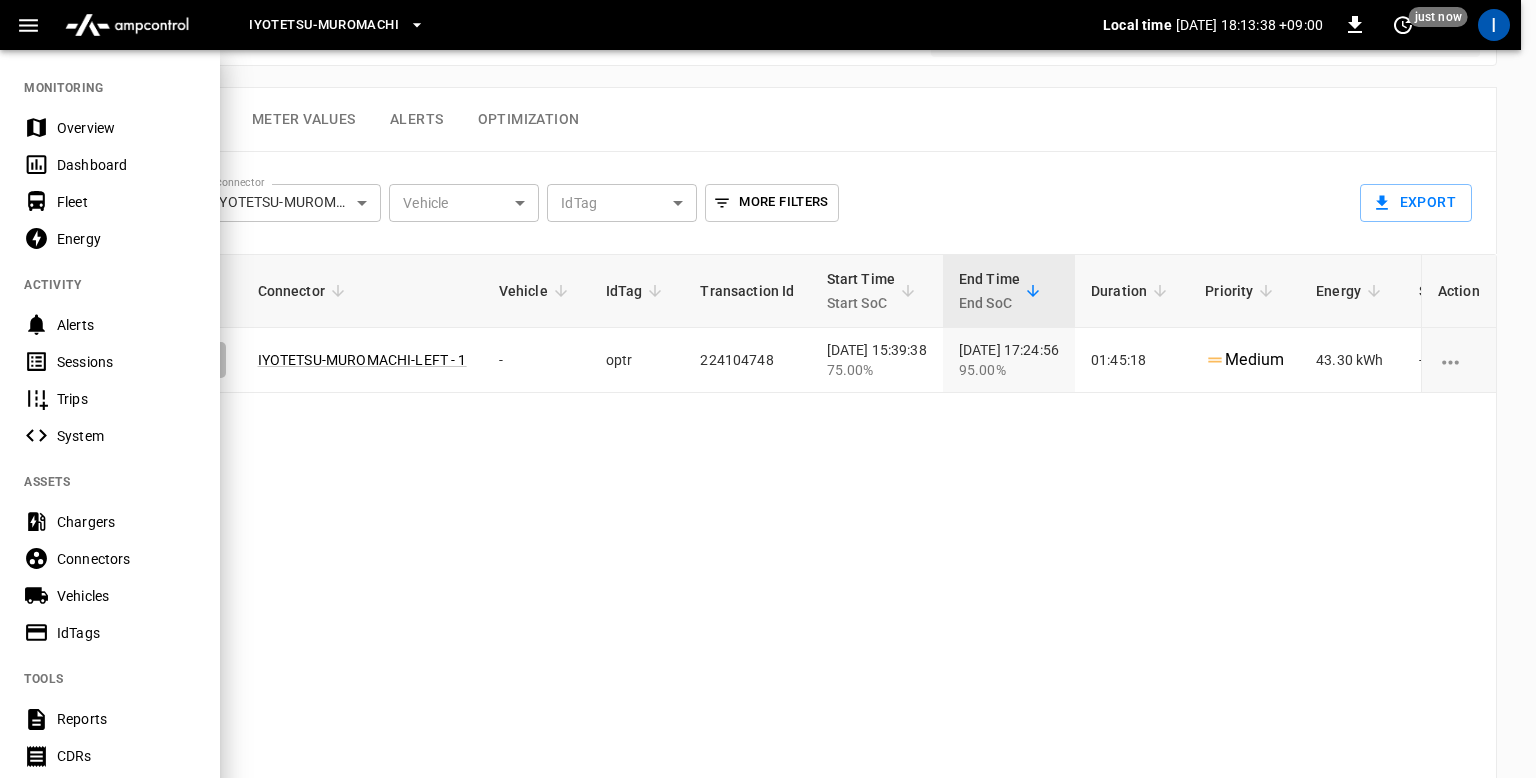 click on "Connectors" at bounding box center [126, 559] 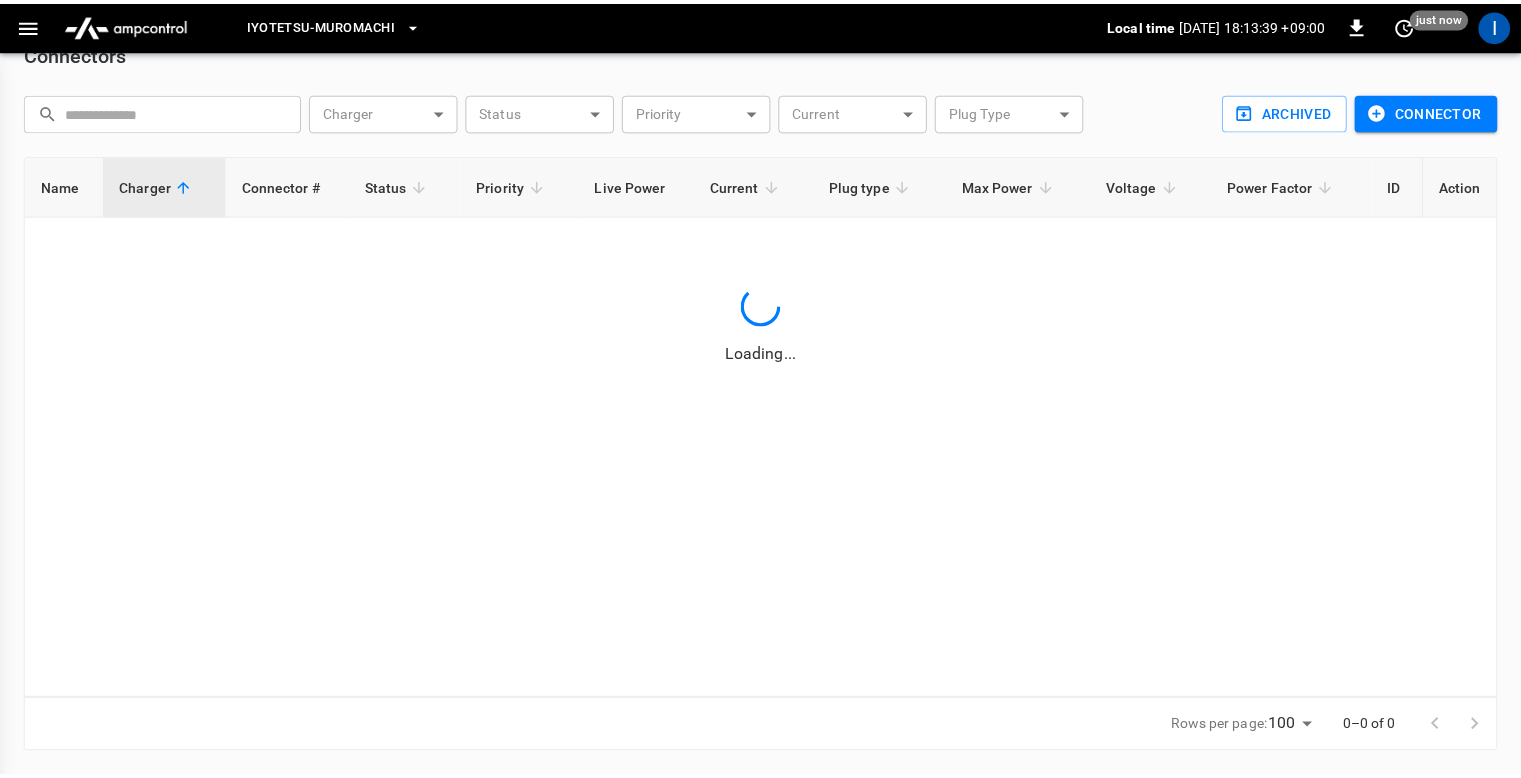 scroll, scrollTop: 36, scrollLeft: 0, axis: vertical 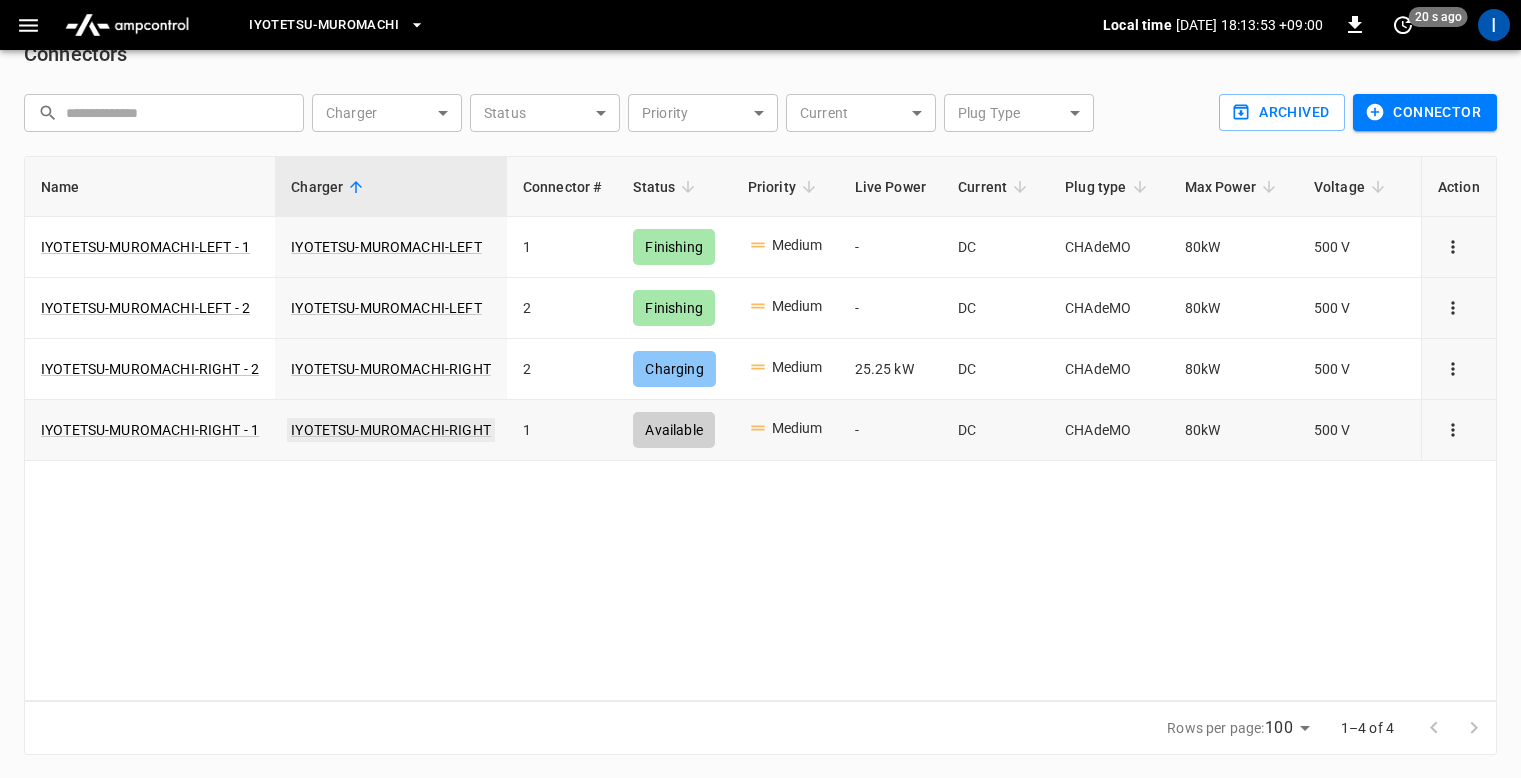 click on "IYOTETSU-MUROMACHI-RIGHT - 1" at bounding box center (150, 430) 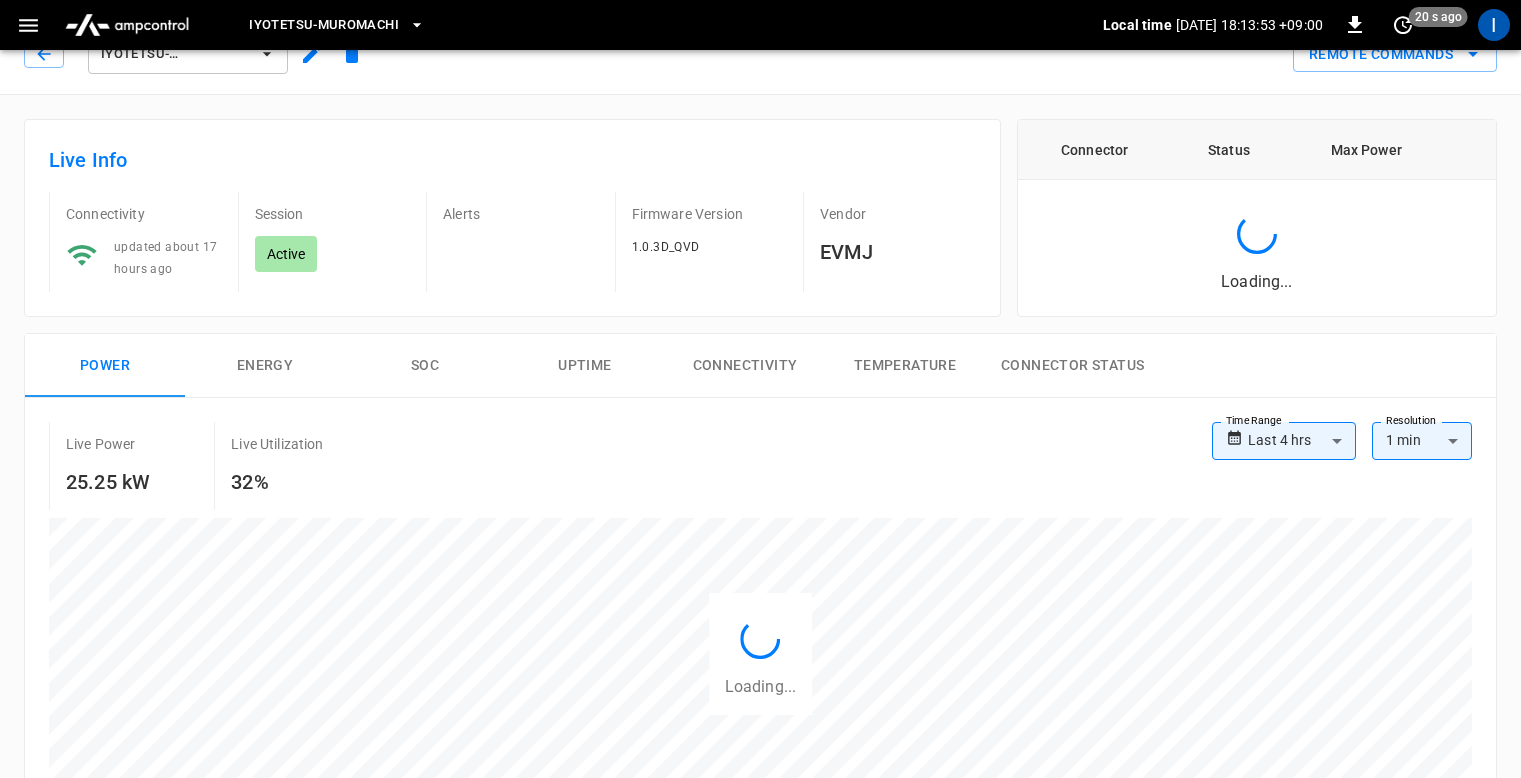 scroll, scrollTop: 0, scrollLeft: 0, axis: both 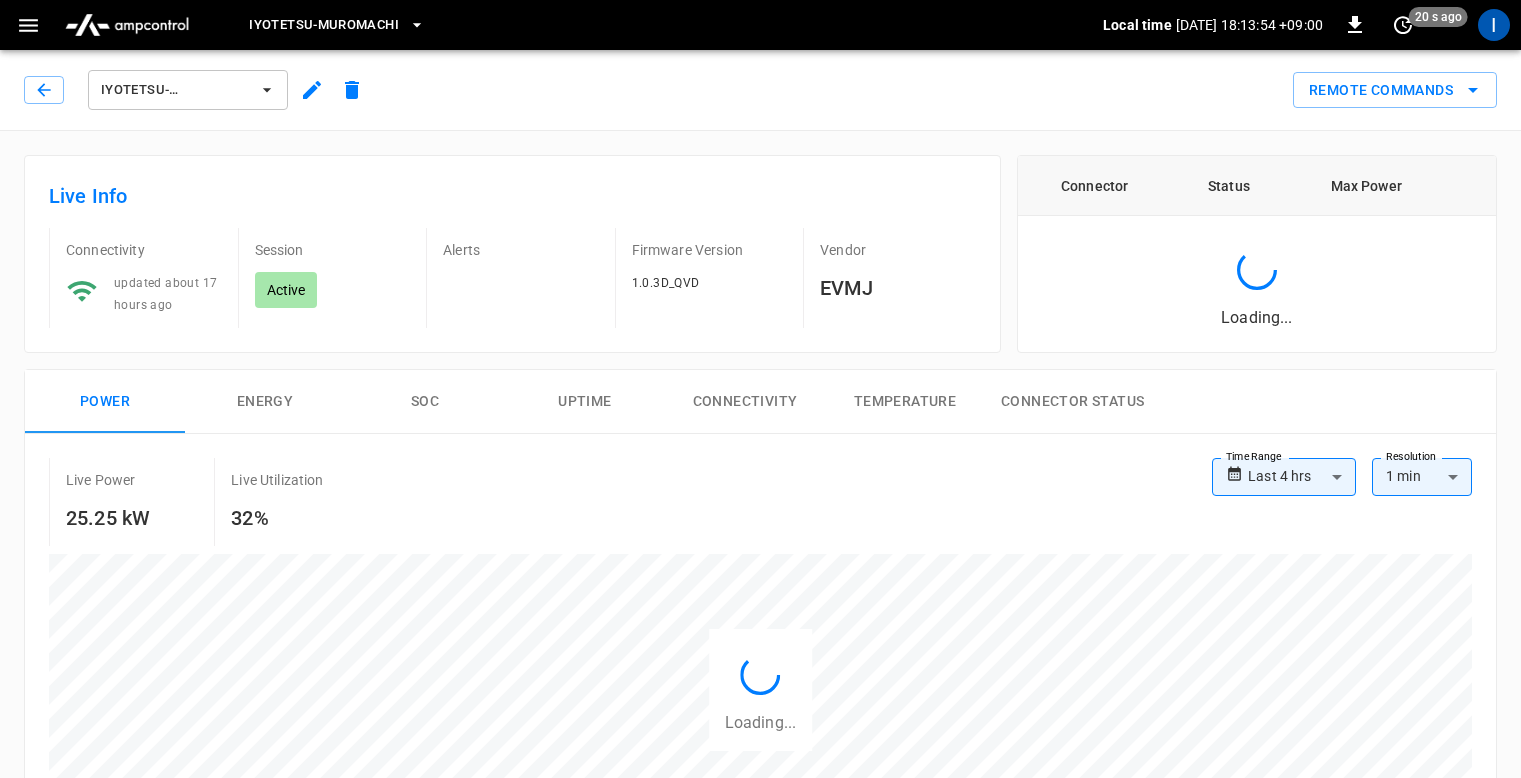 type on "**********" 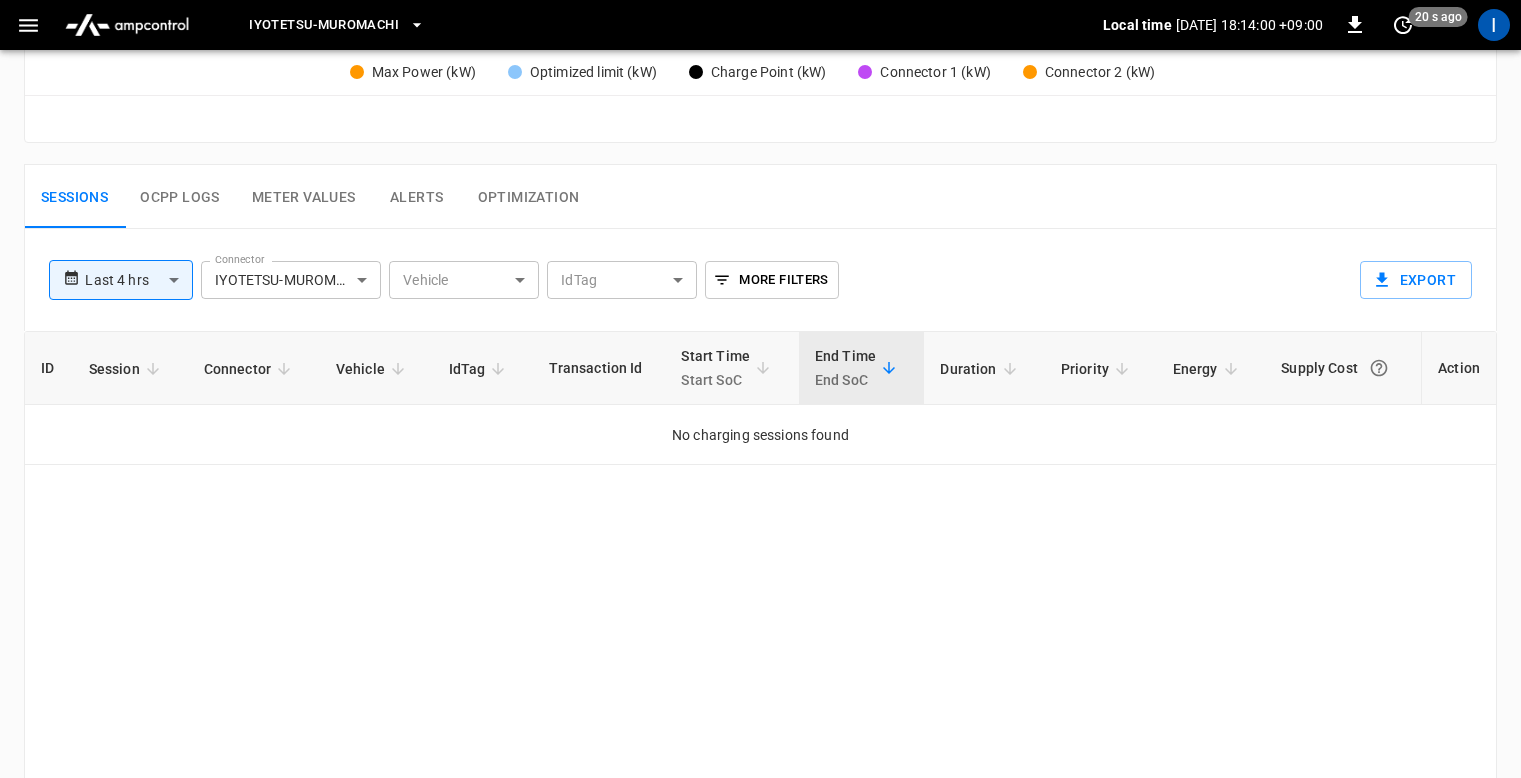scroll, scrollTop: 556, scrollLeft: 0, axis: vertical 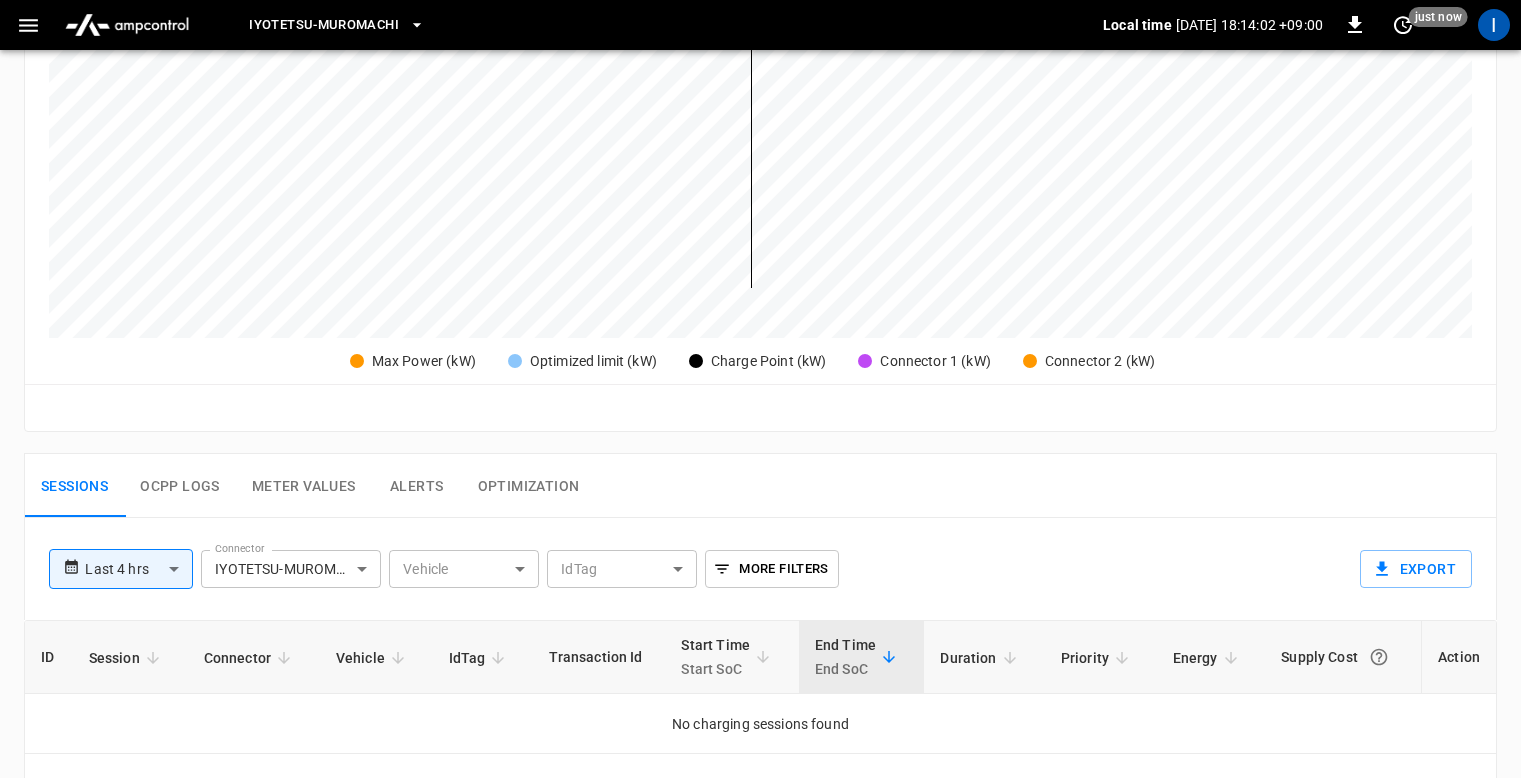 click on "Meter Values" at bounding box center (304, 486) 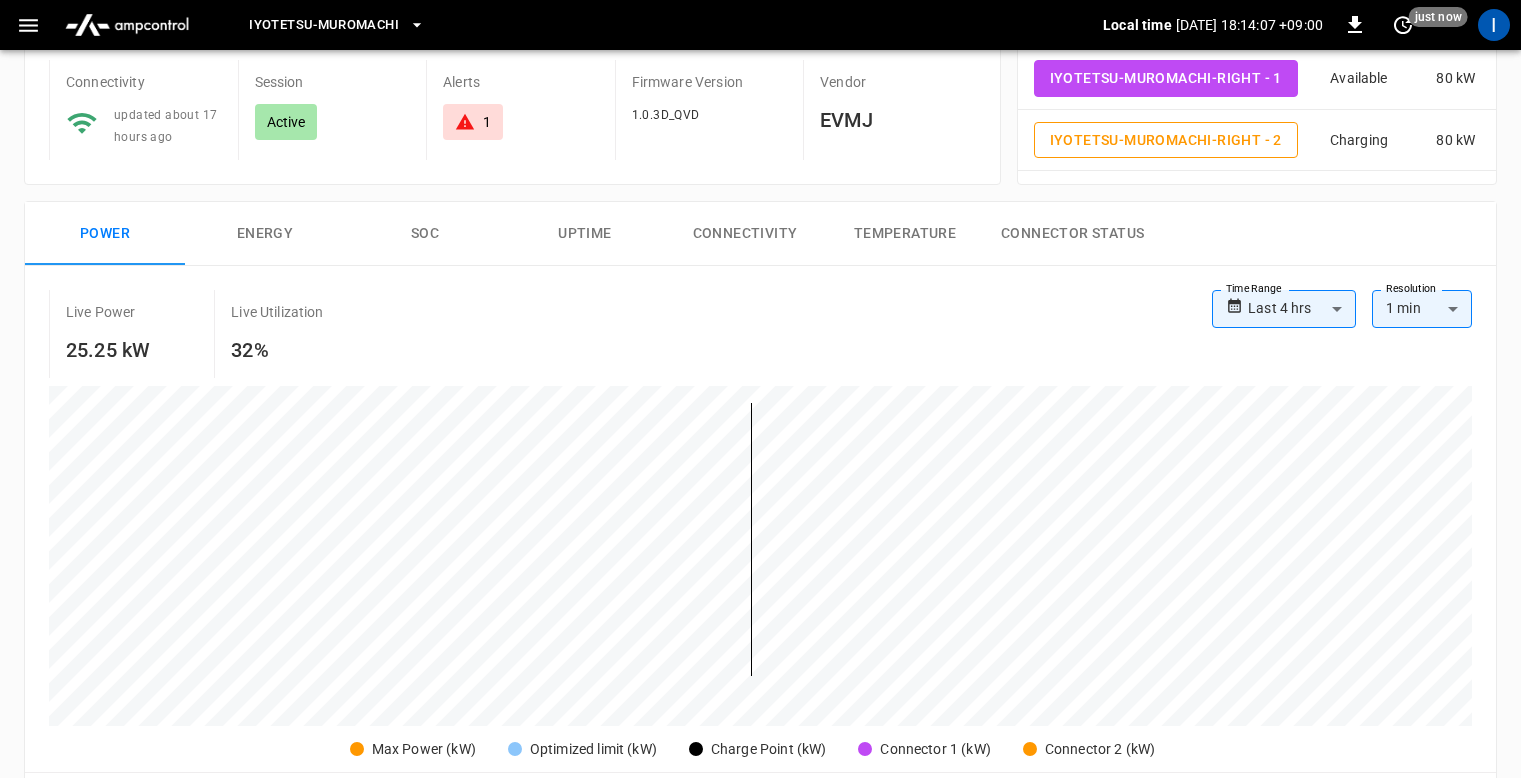 scroll, scrollTop: 0, scrollLeft: 0, axis: both 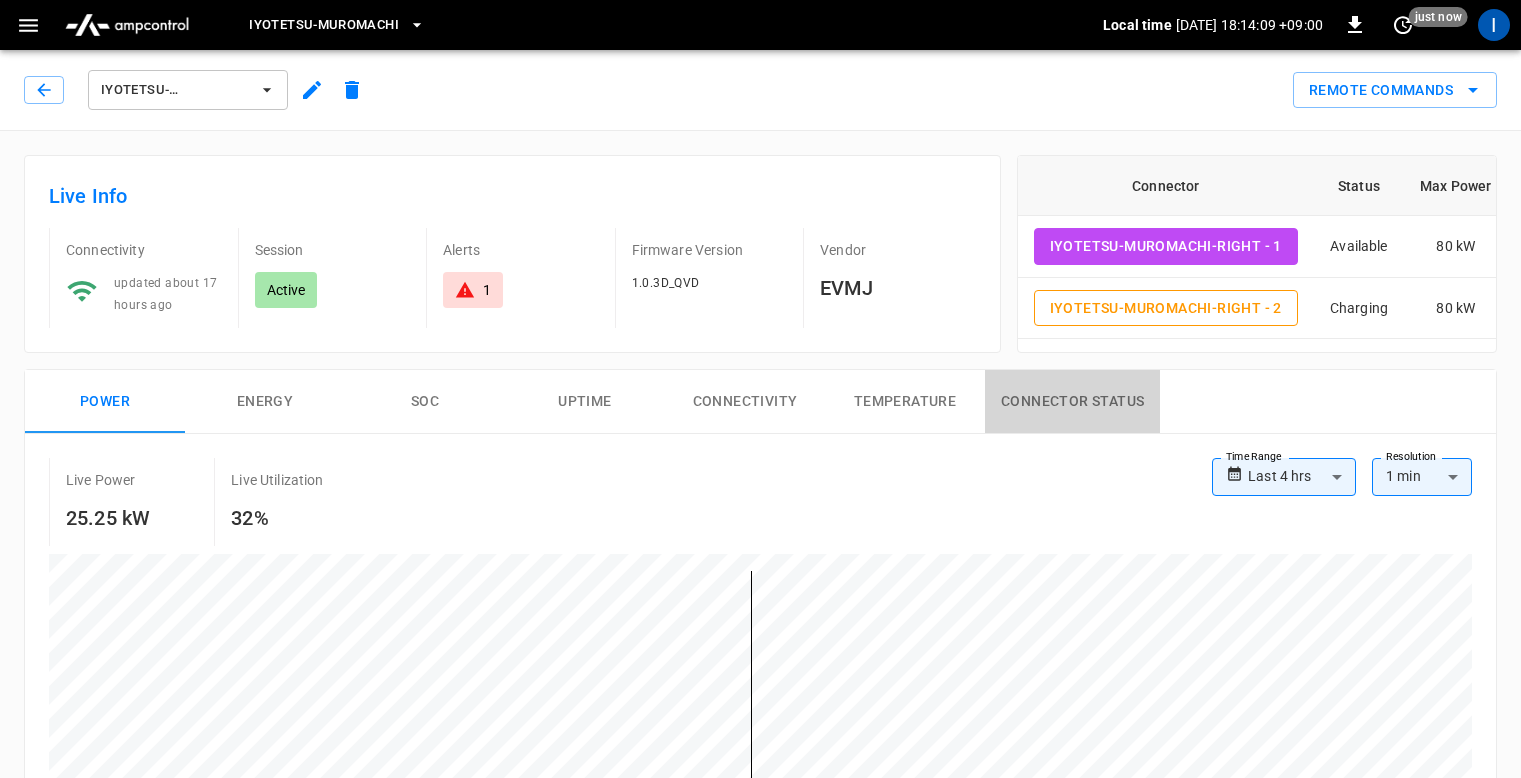 click on "Connector Status" at bounding box center (1072, 402) 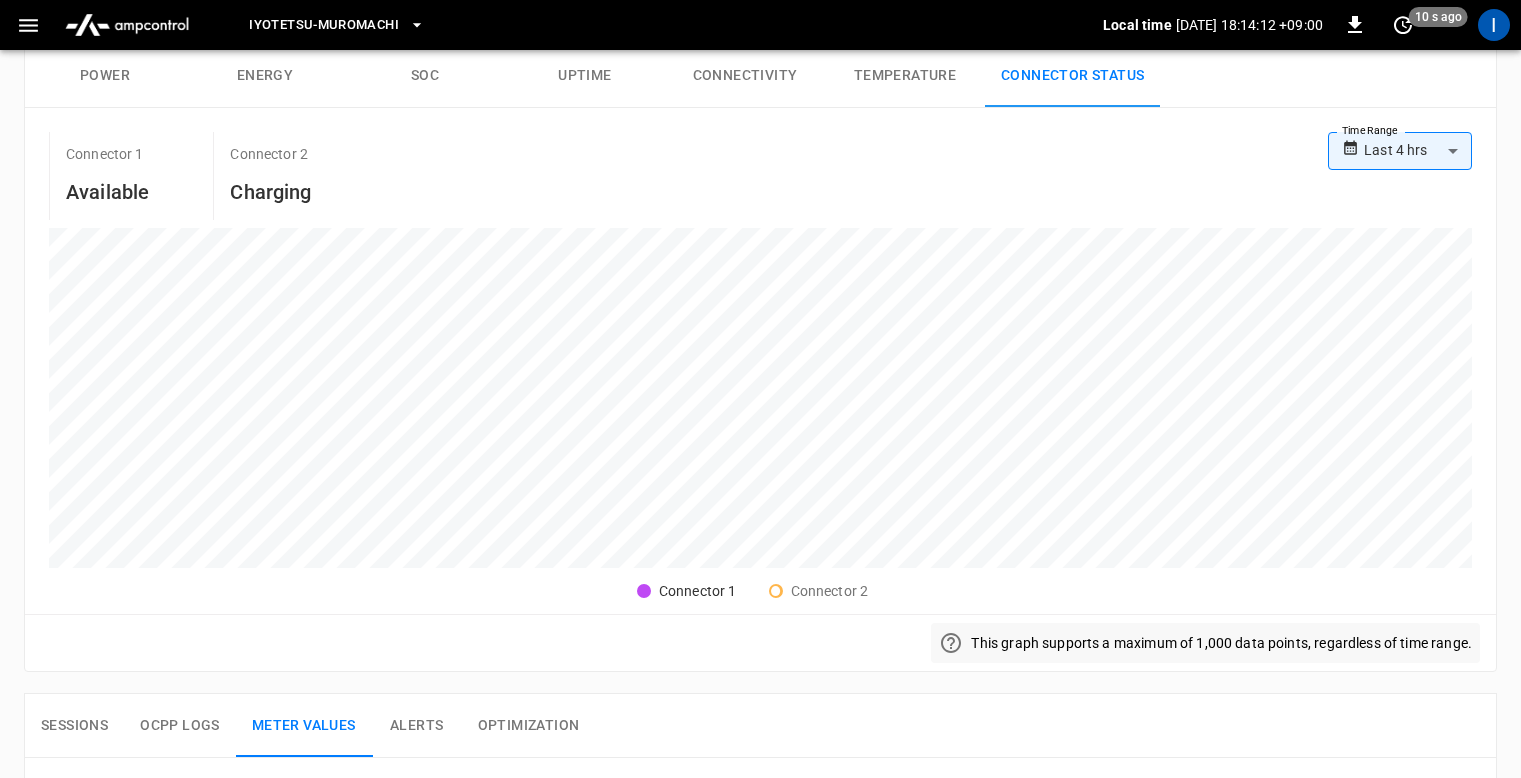 scroll, scrollTop: 0, scrollLeft: 0, axis: both 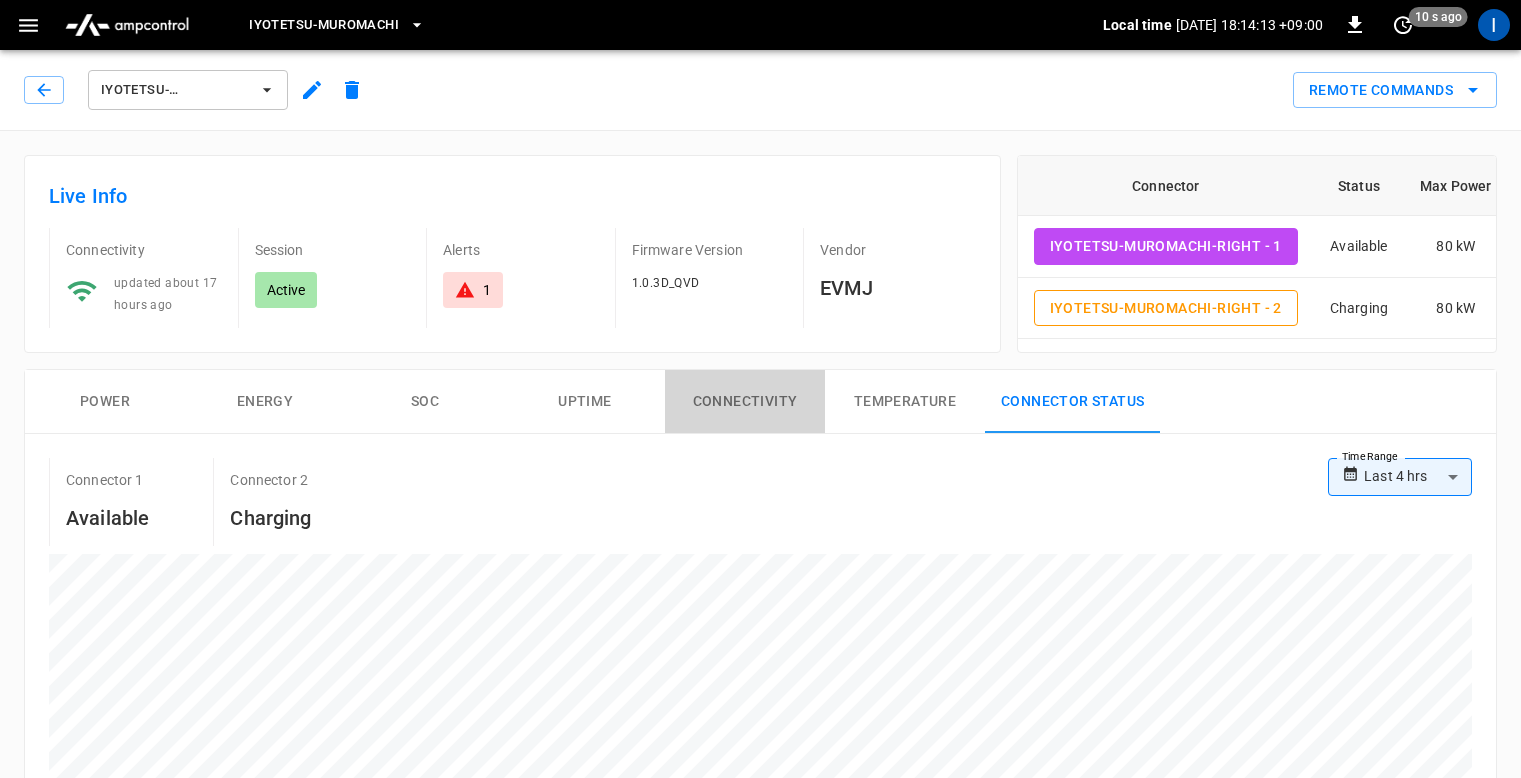 click on "Connectivity" at bounding box center [745, 402] 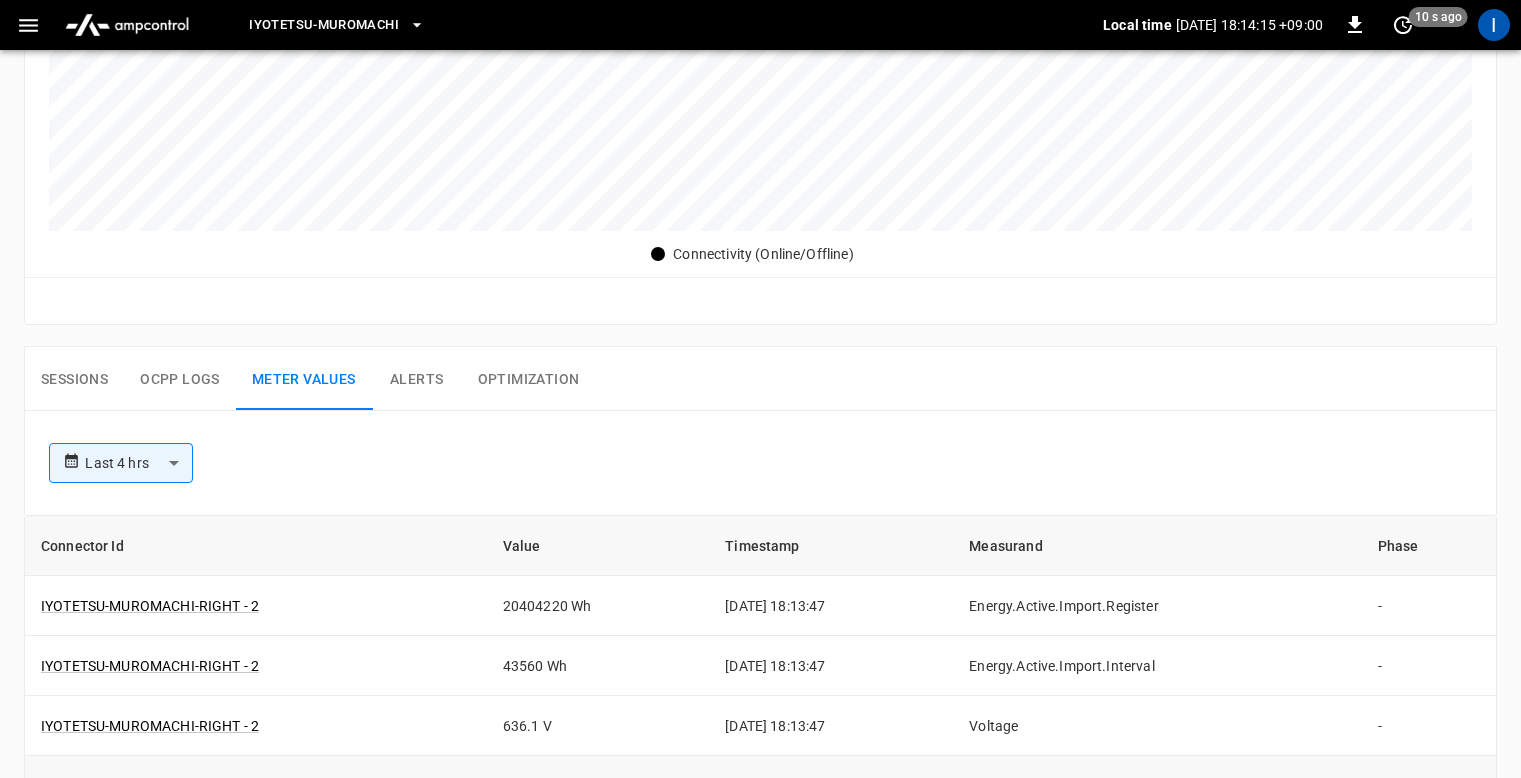 scroll, scrollTop: 766, scrollLeft: 0, axis: vertical 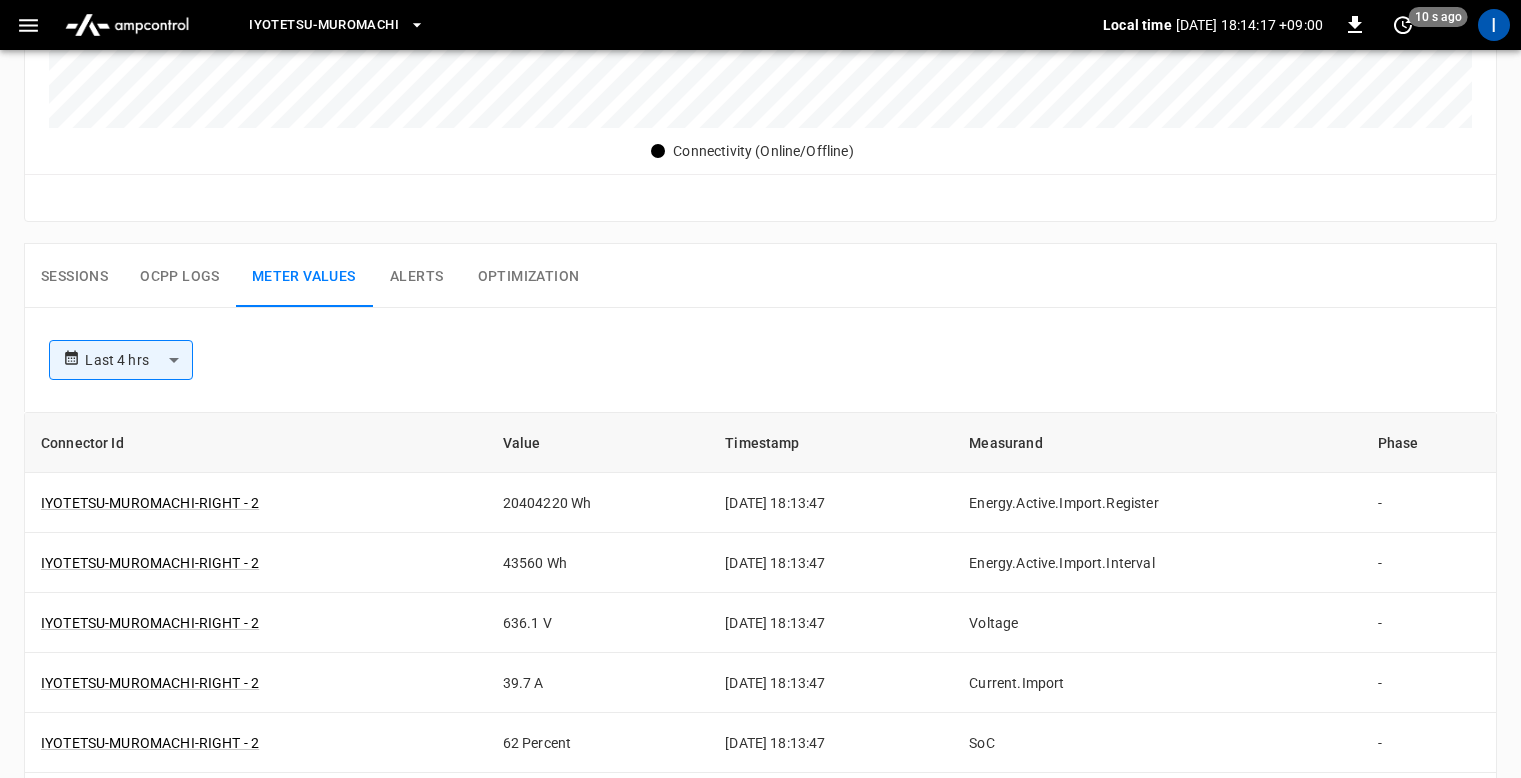 click on "Sessions" at bounding box center (74, 276) 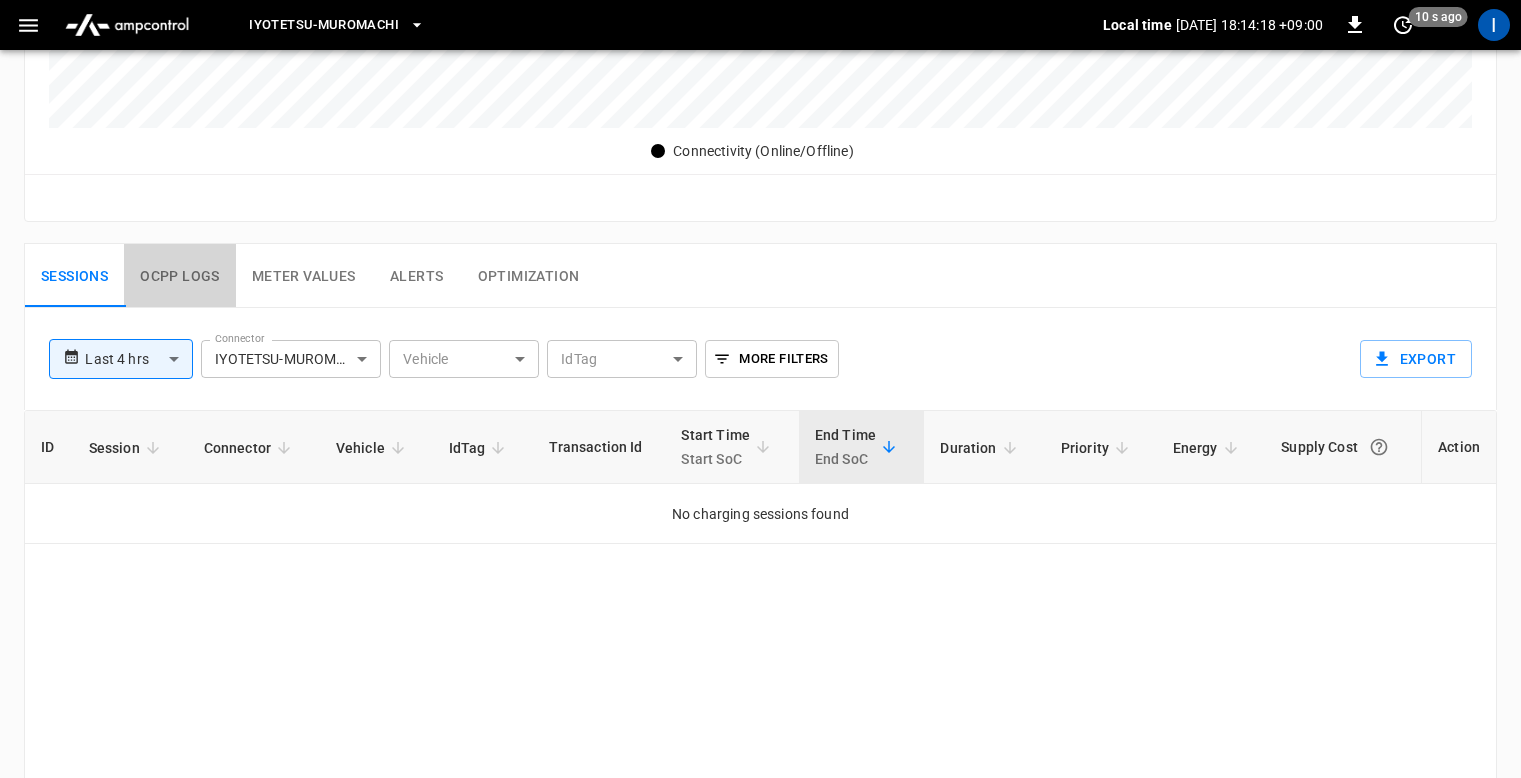 click on "Ocpp logs" at bounding box center (180, 276) 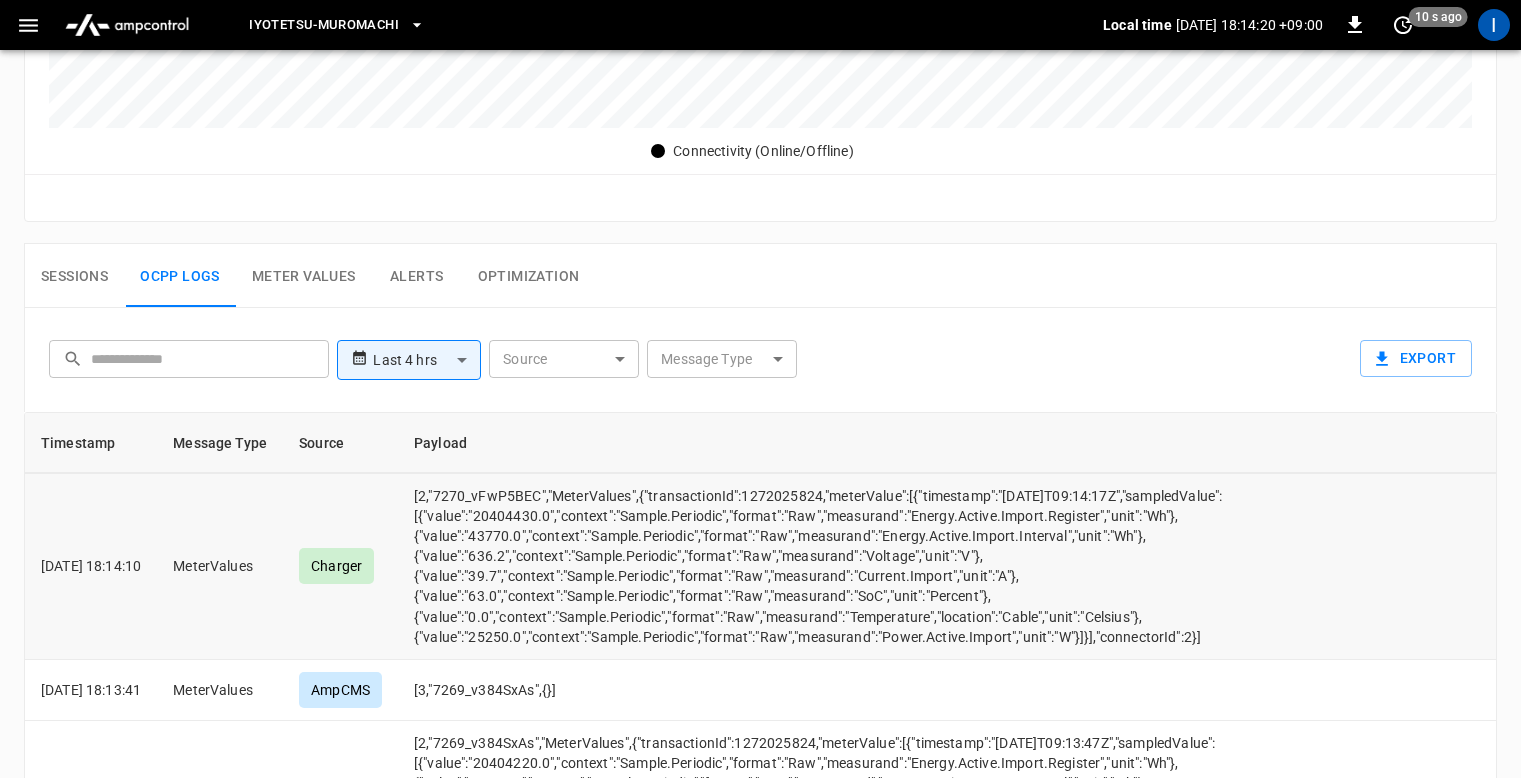 scroll, scrollTop: 0, scrollLeft: 0, axis: both 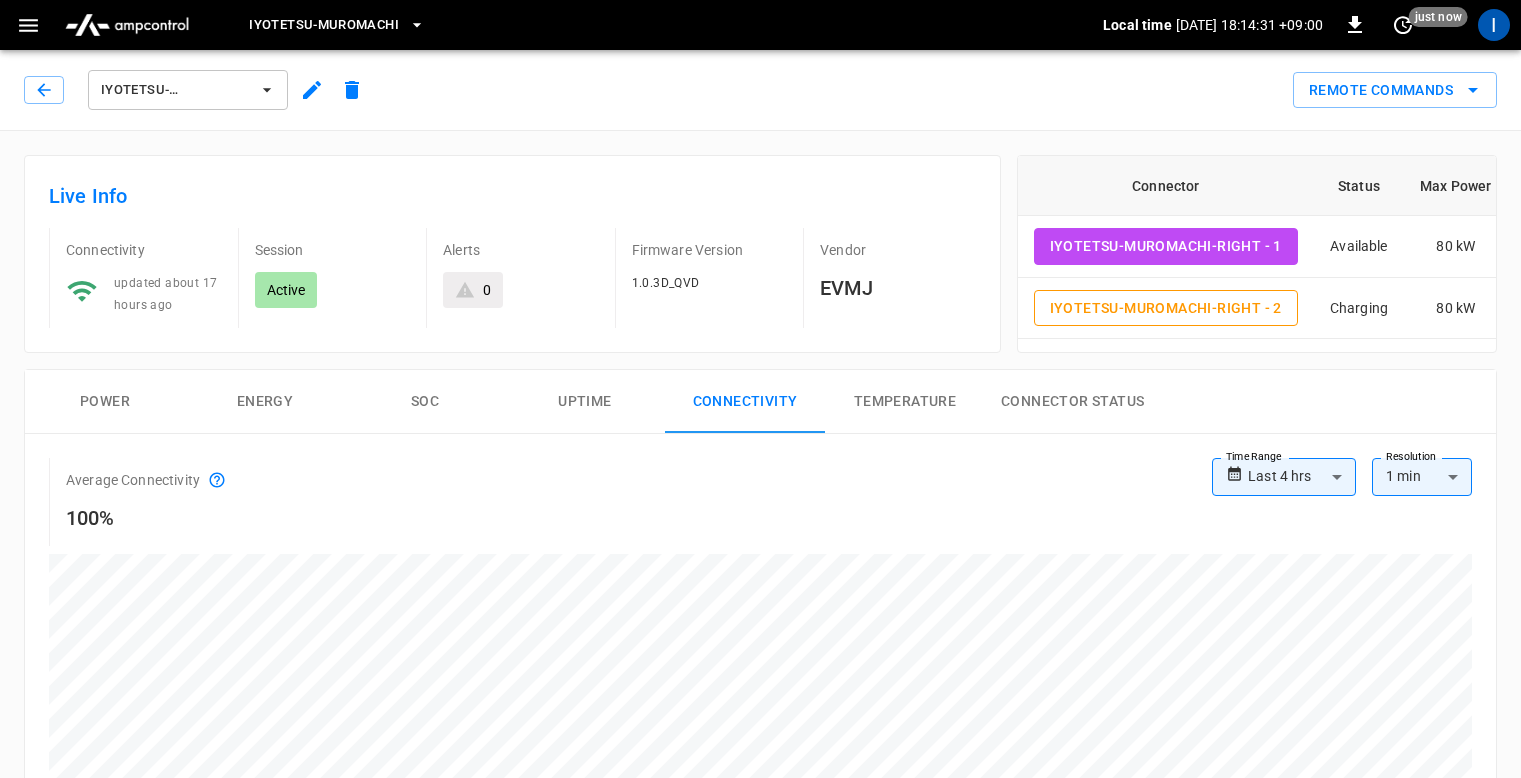 click on "Remote Commands" at bounding box center [934, 82] 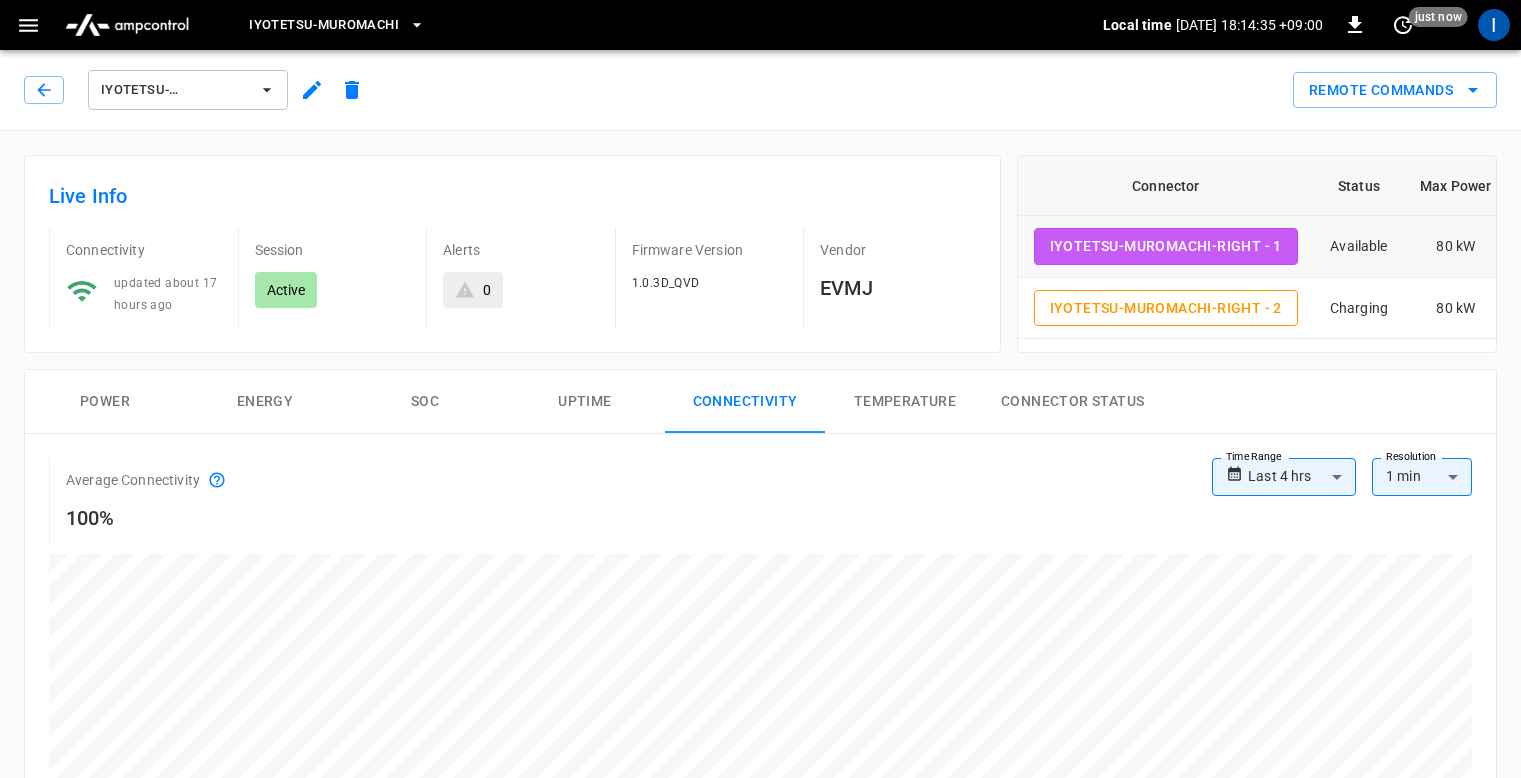 click on "IYOTETSU-MUROMACHI-RIGHT - 1" at bounding box center [1166, 246] 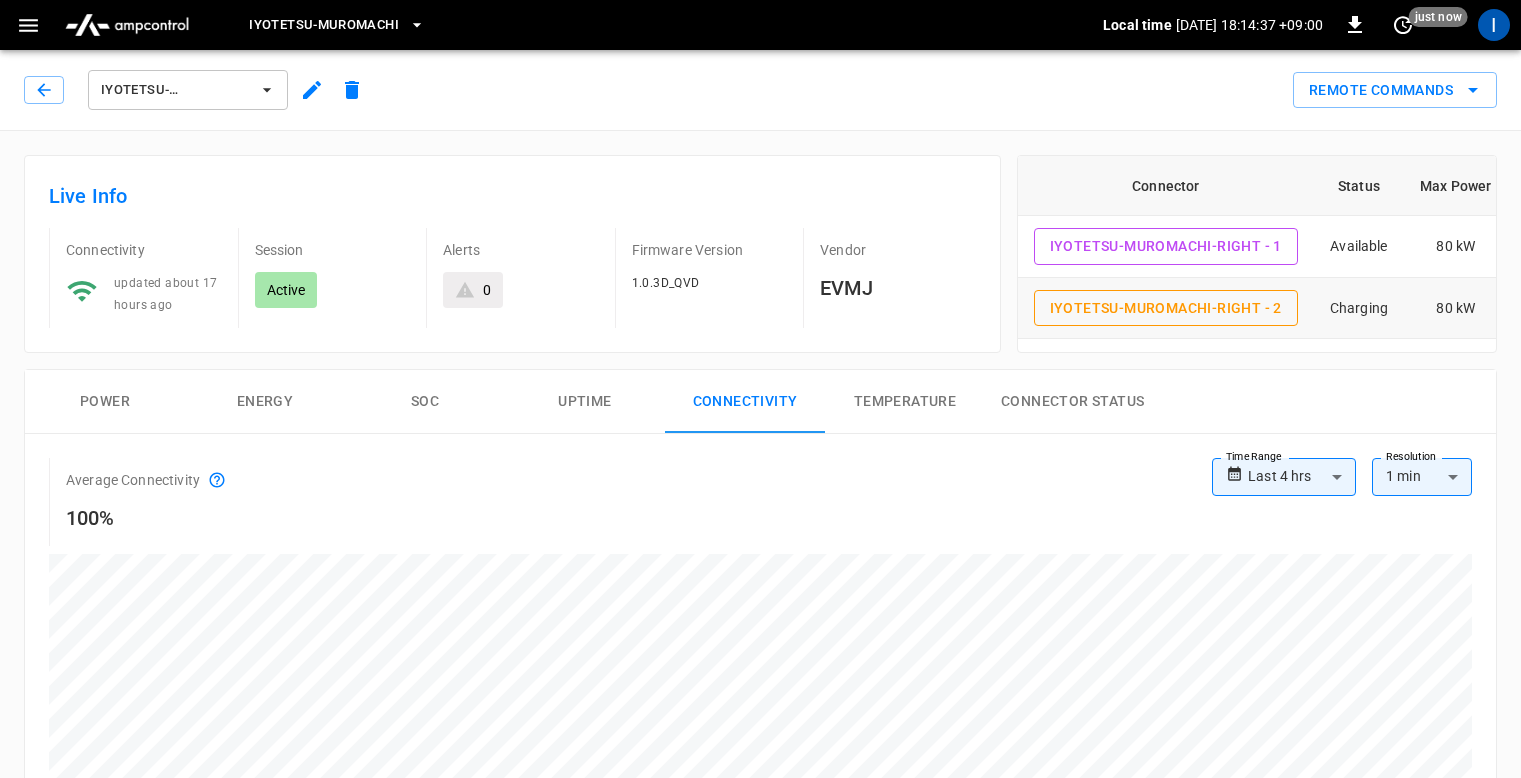 scroll, scrollTop: 0, scrollLeft: 118, axis: horizontal 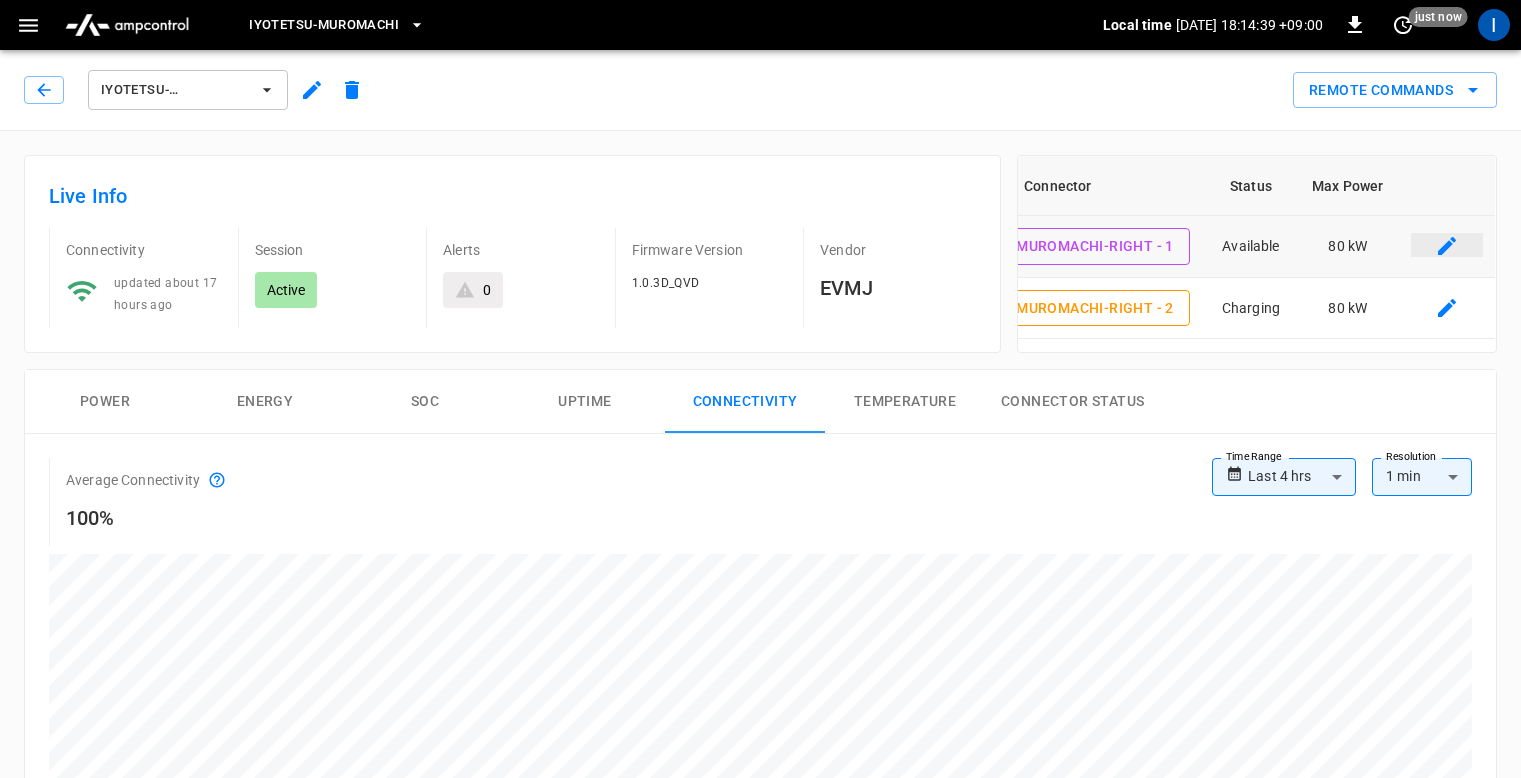 click 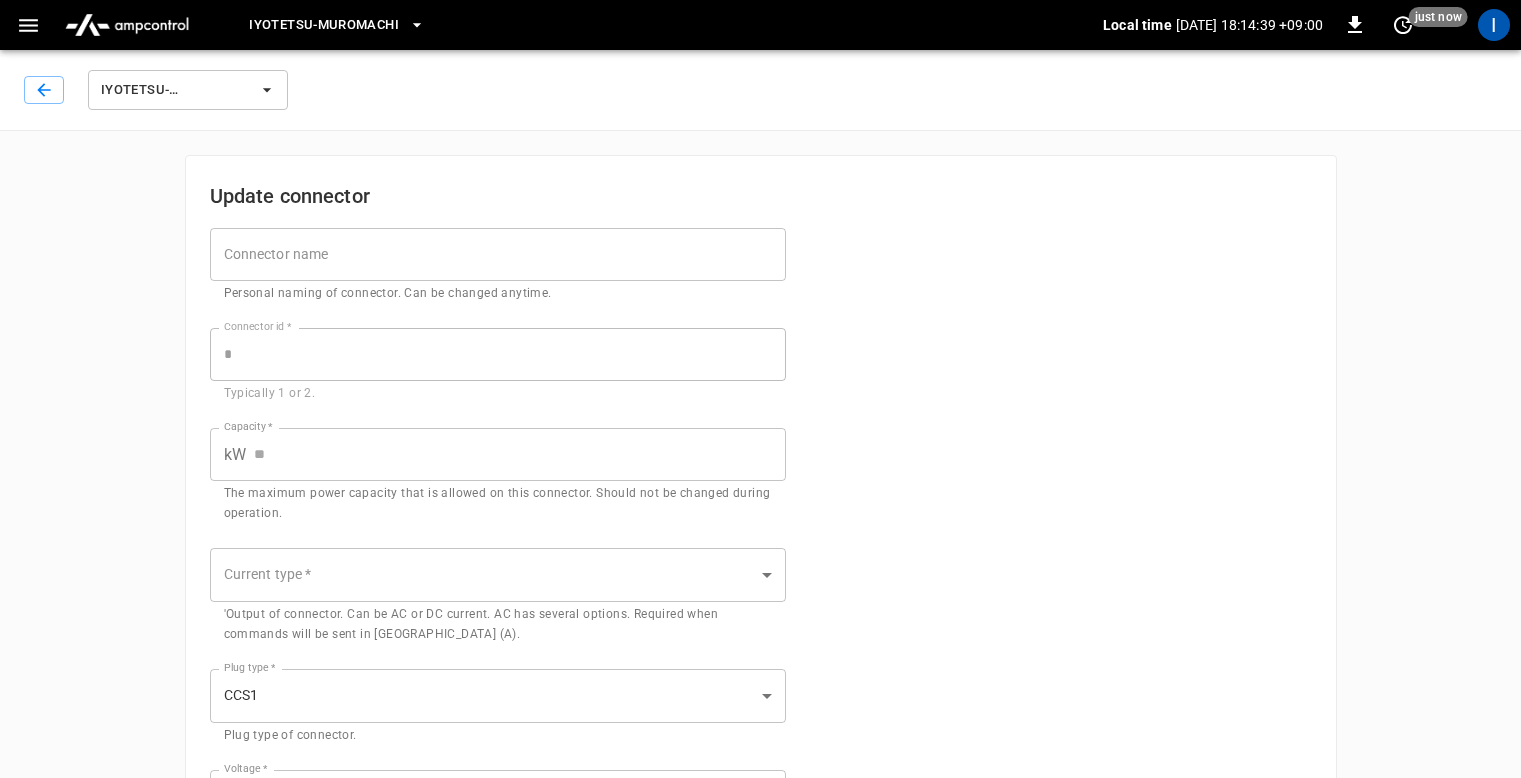 type on "**" 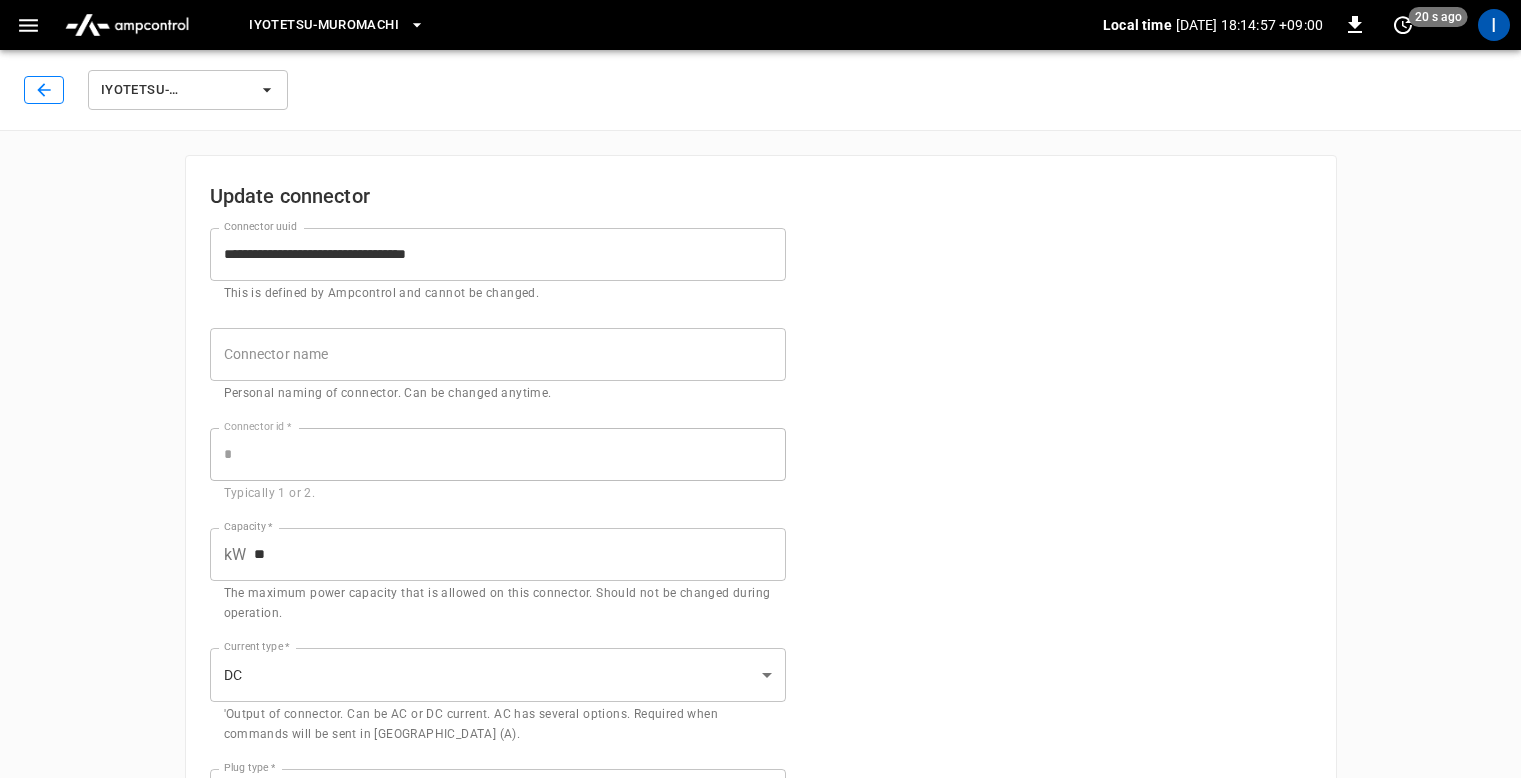 click 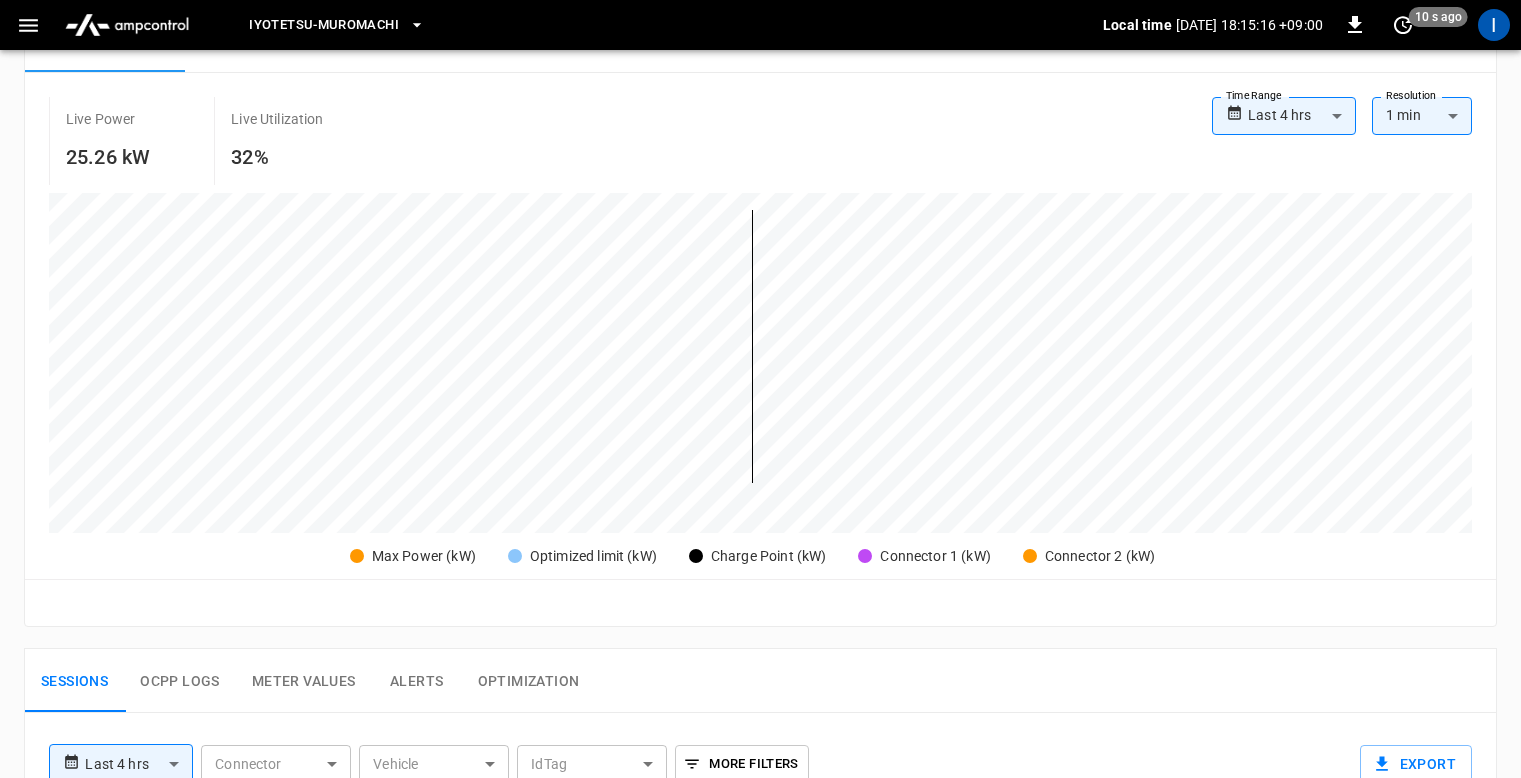 scroll, scrollTop: 0, scrollLeft: 0, axis: both 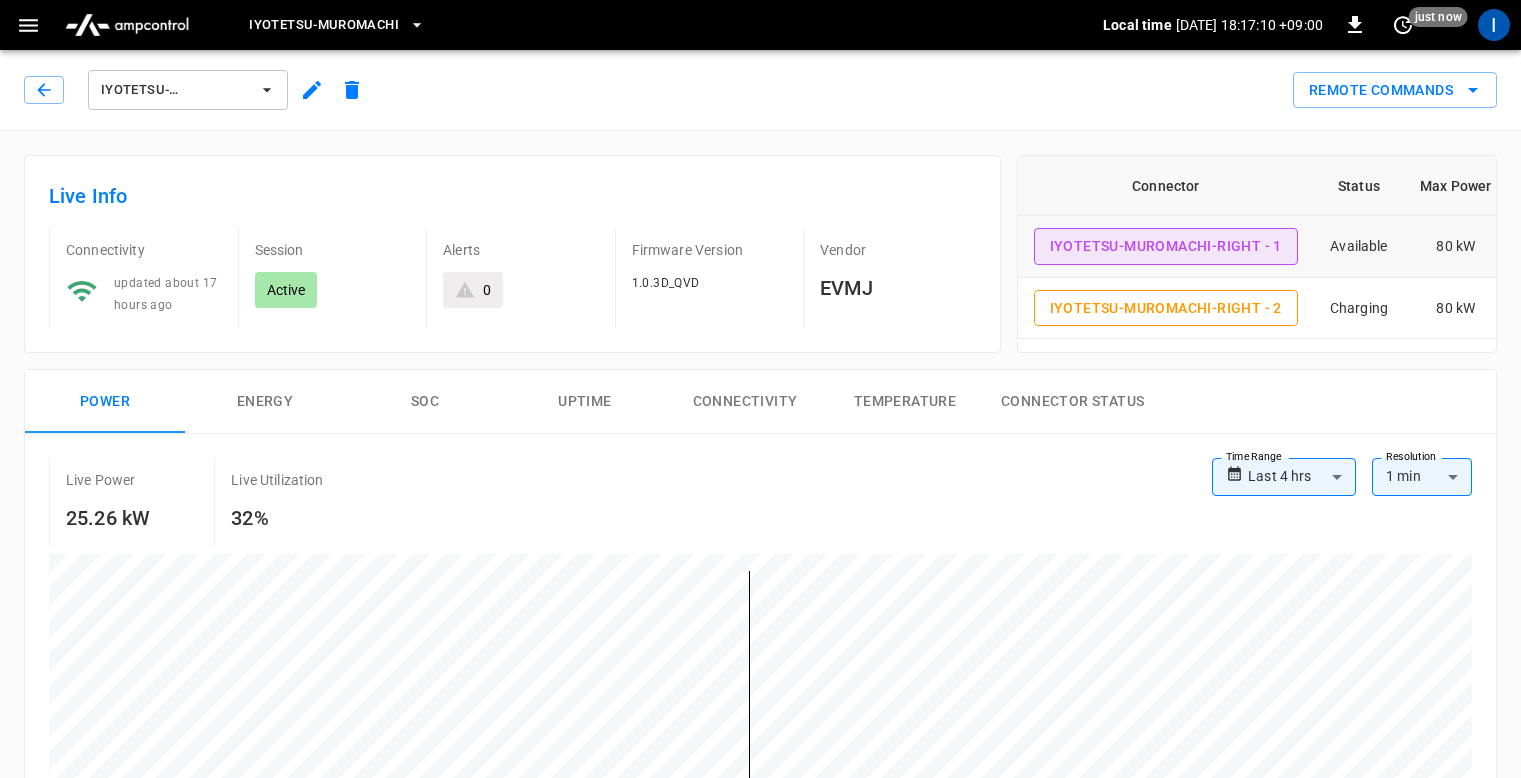 click on "IYOTETSU-MUROMACHI-RIGHT - 1" at bounding box center [1166, 246] 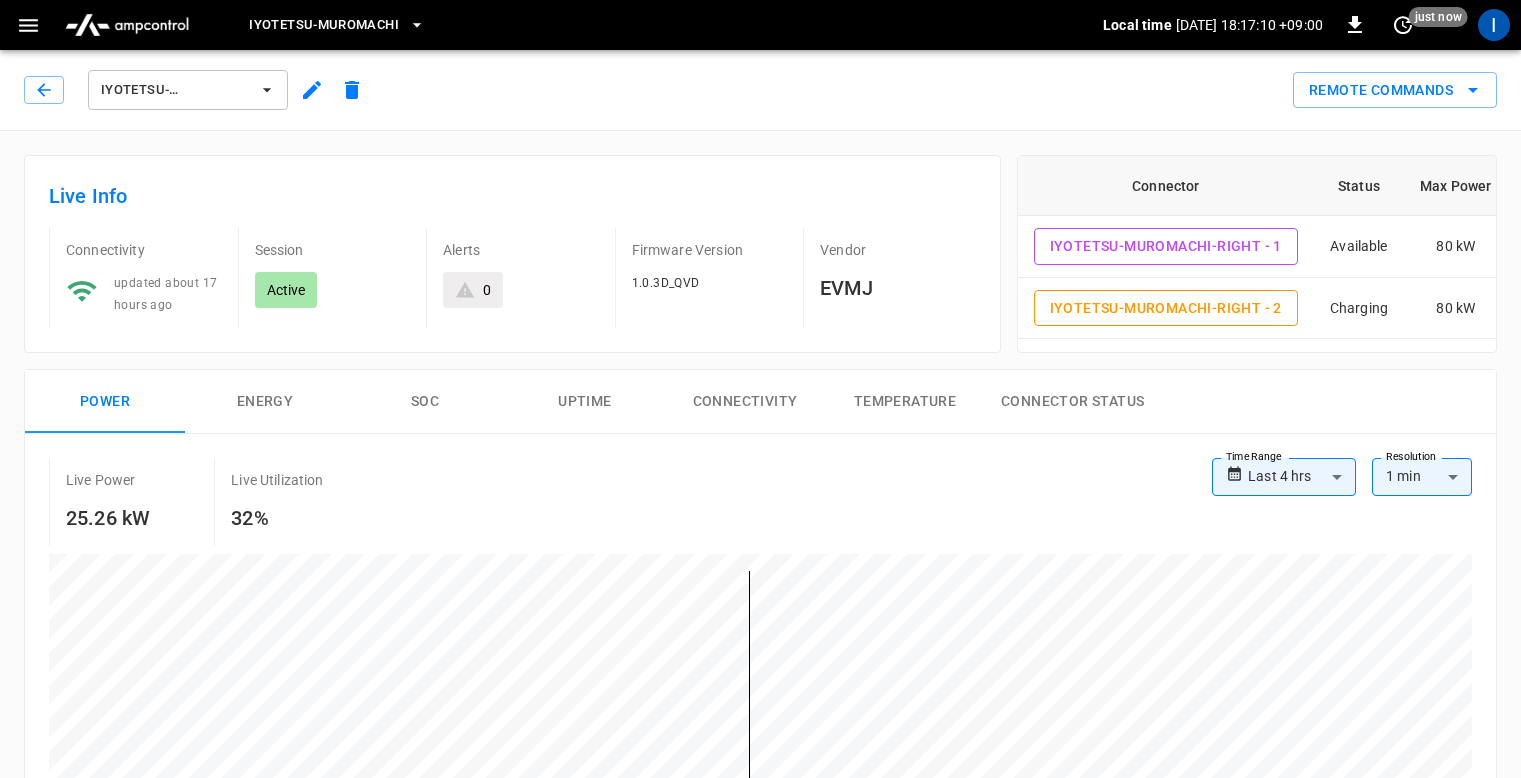 type on "**********" 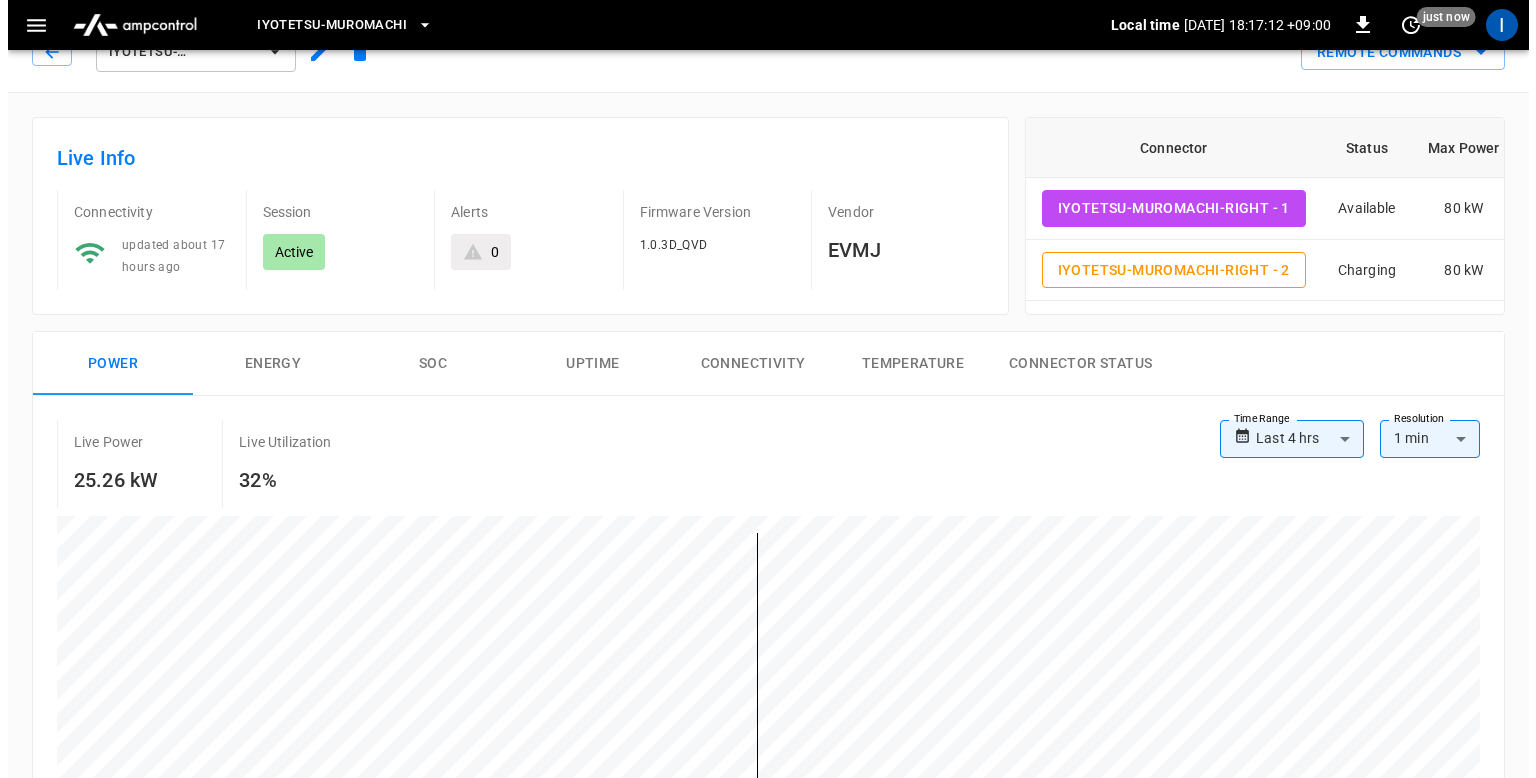scroll, scrollTop: 51, scrollLeft: 0, axis: vertical 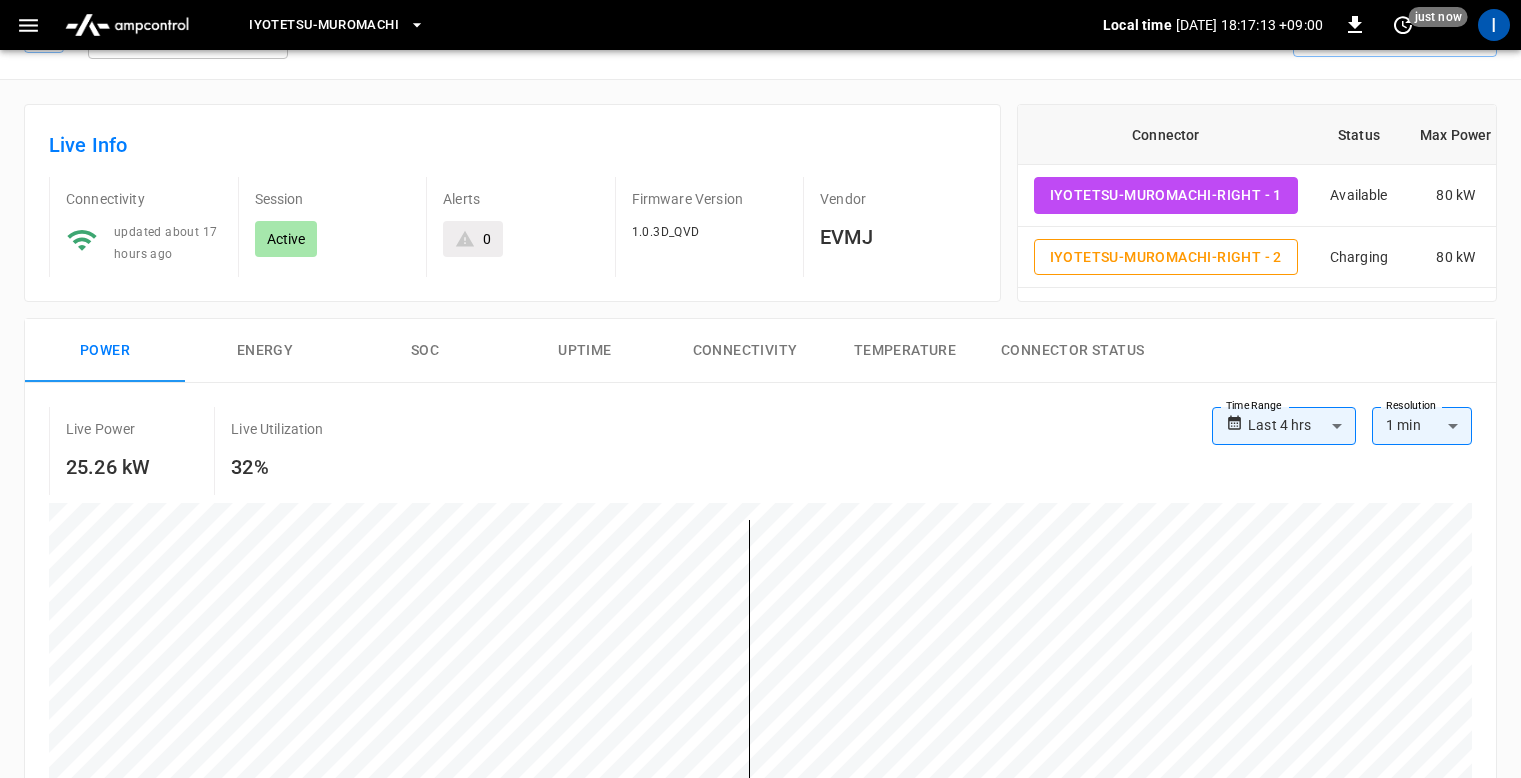 click at bounding box center [28, 25] 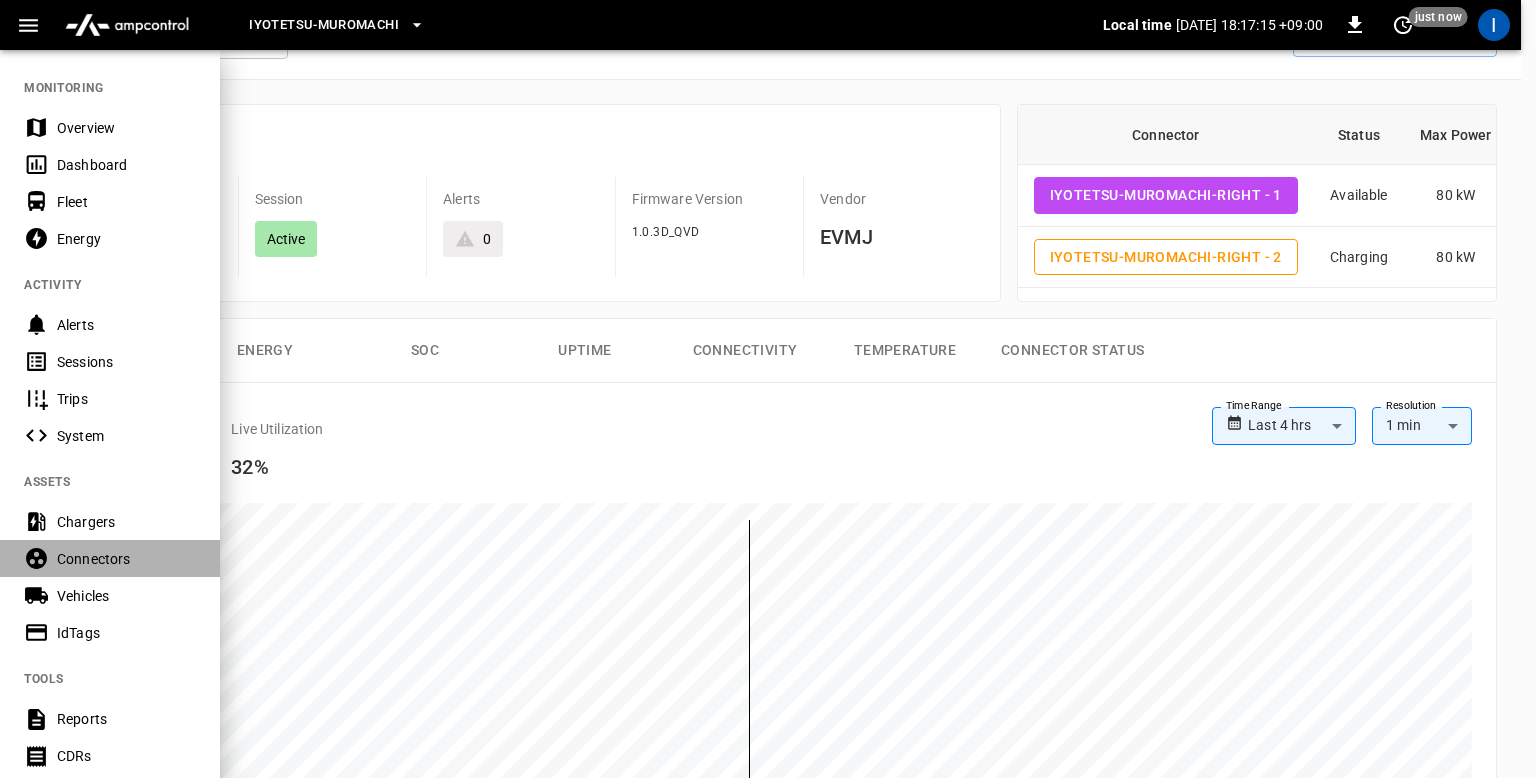 click on "Connectors" at bounding box center (126, 559) 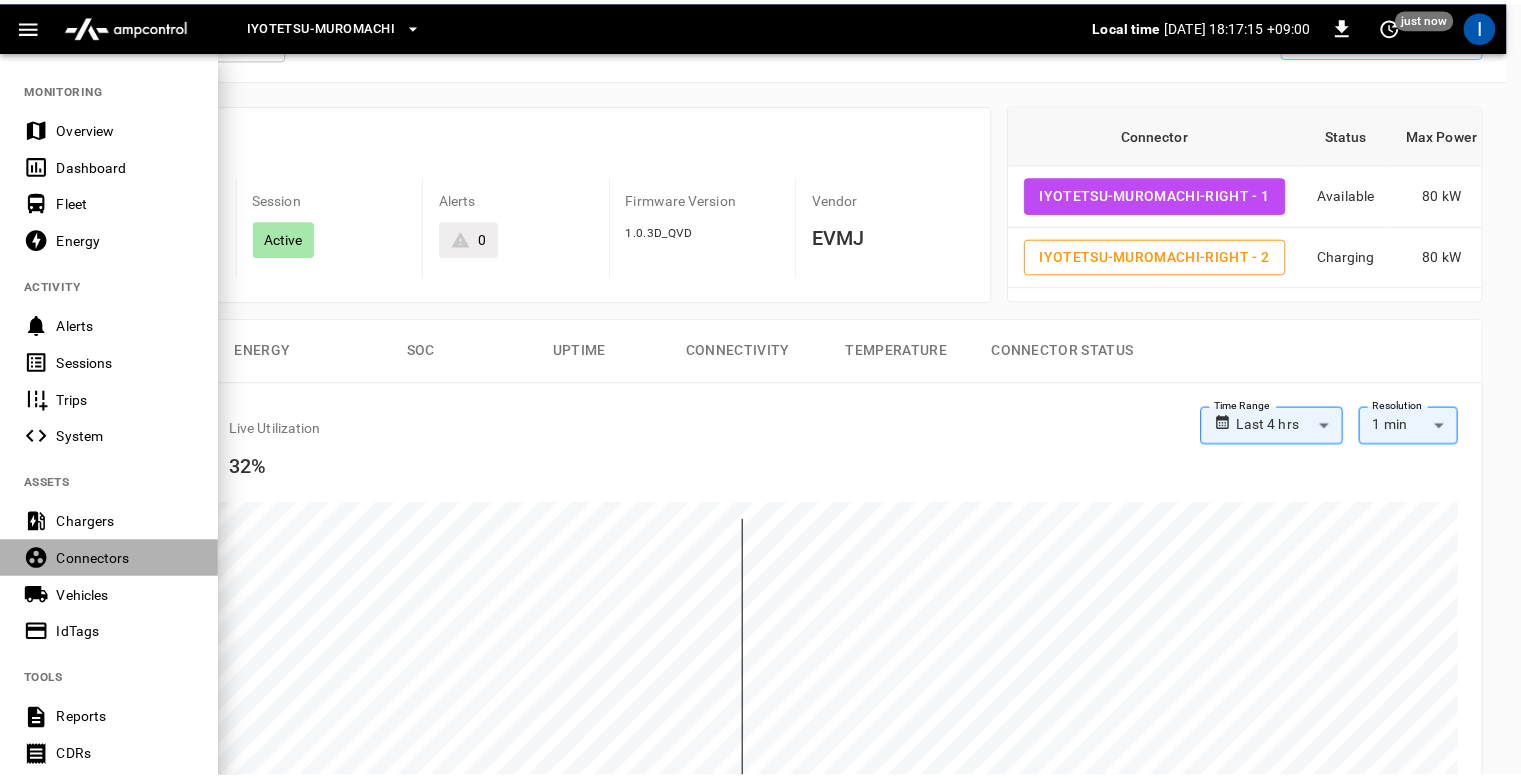 scroll, scrollTop: 36, scrollLeft: 0, axis: vertical 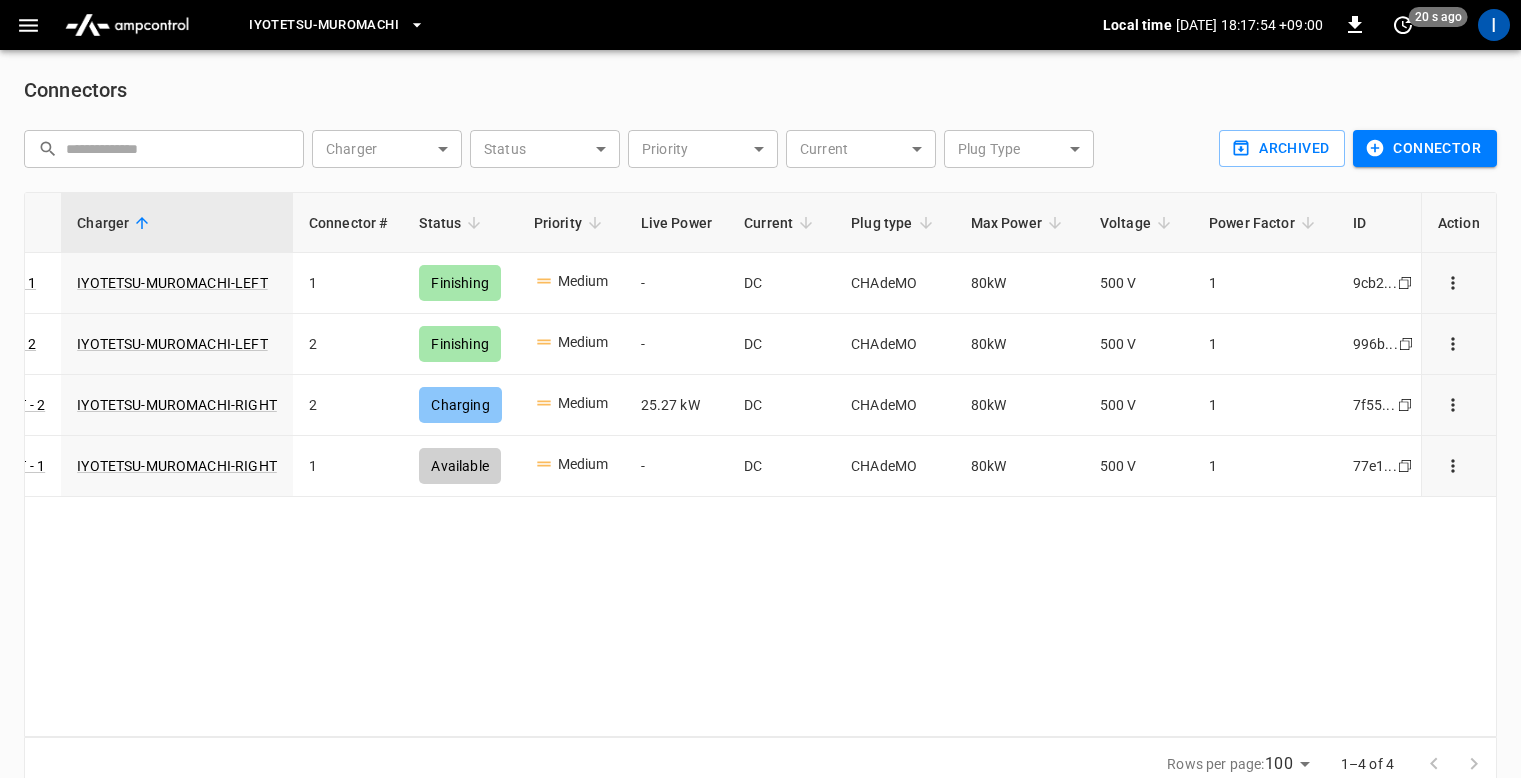 click 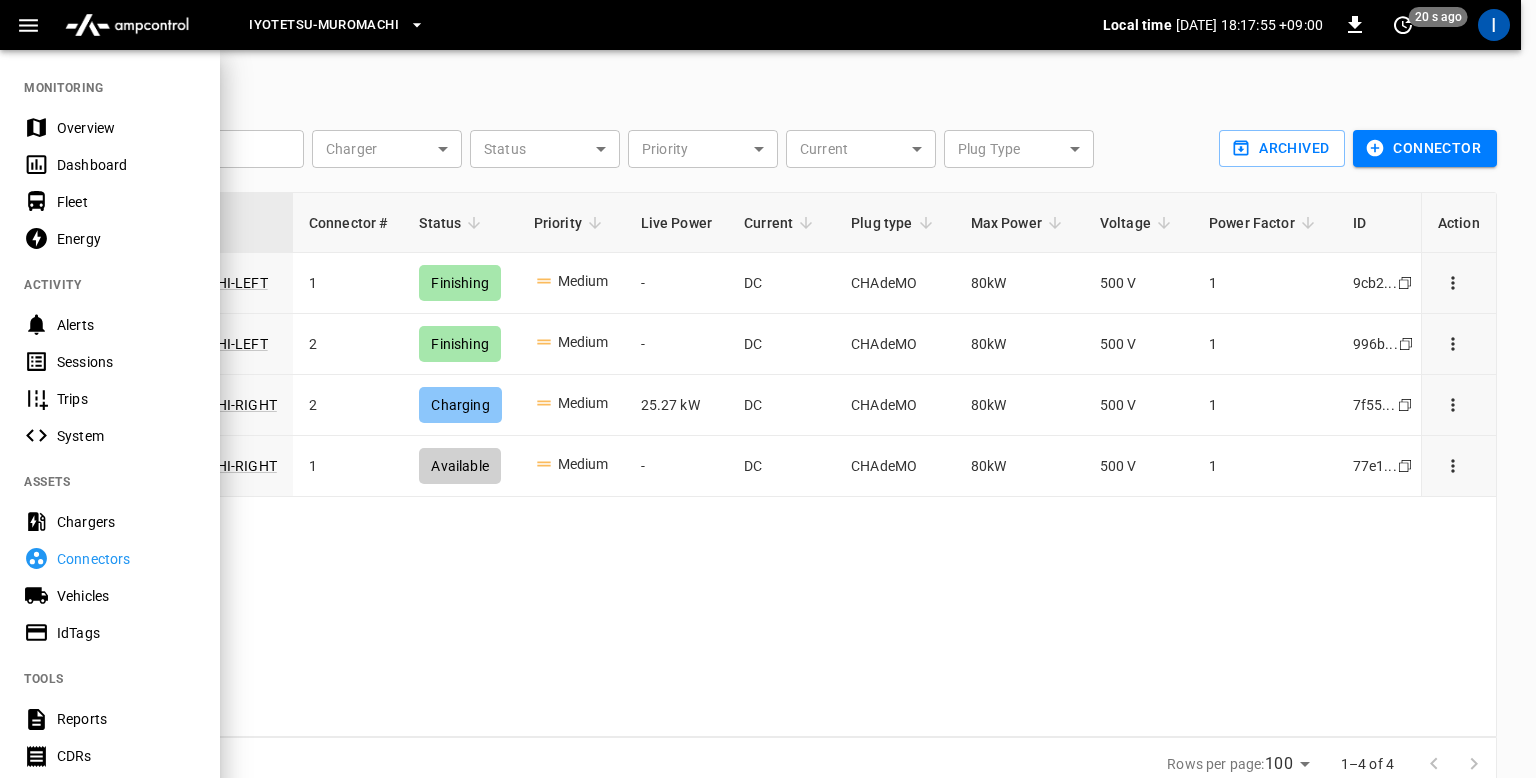 click on "Chargers" at bounding box center [126, 522] 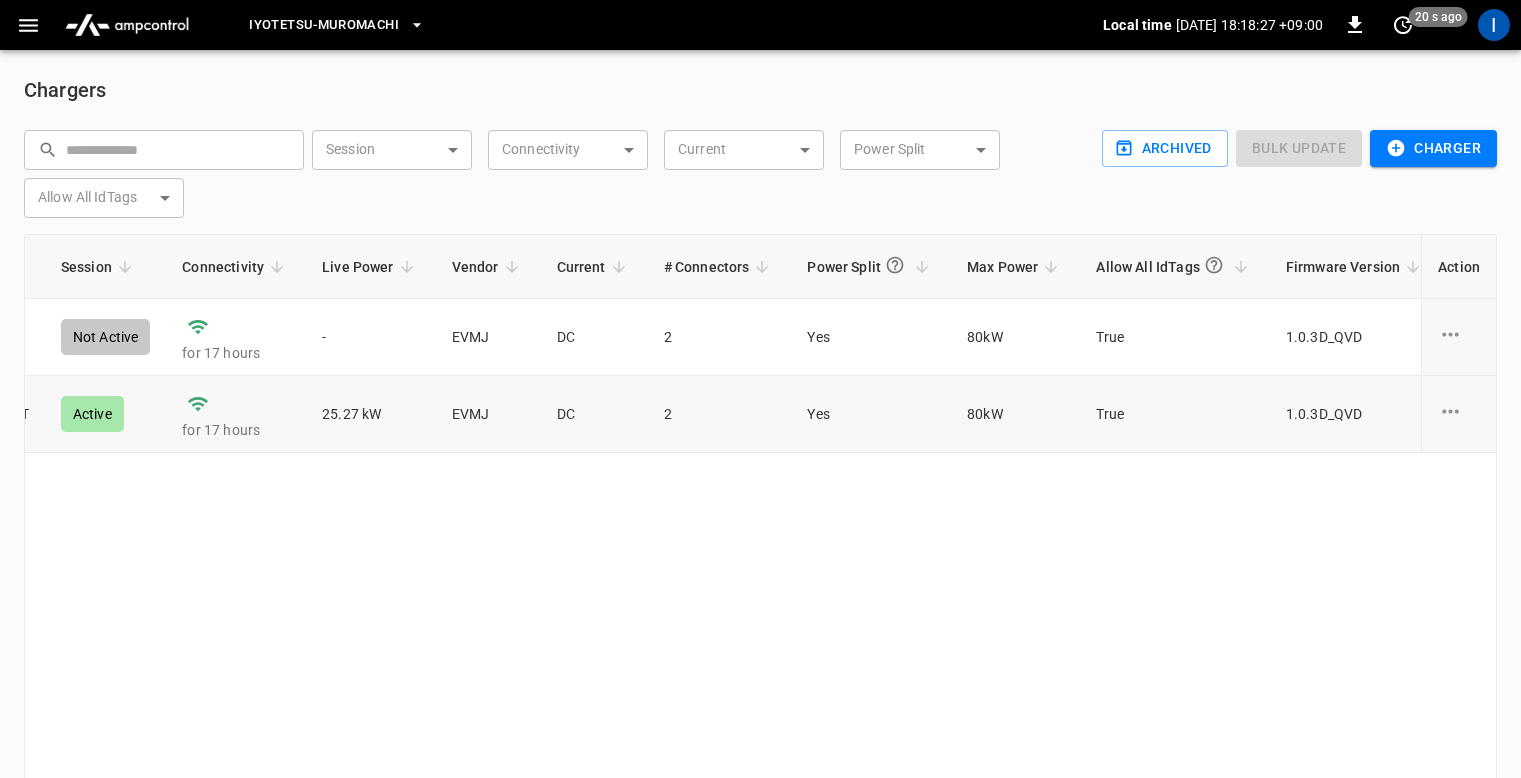 scroll, scrollTop: 0, scrollLeft: 1036, axis: horizontal 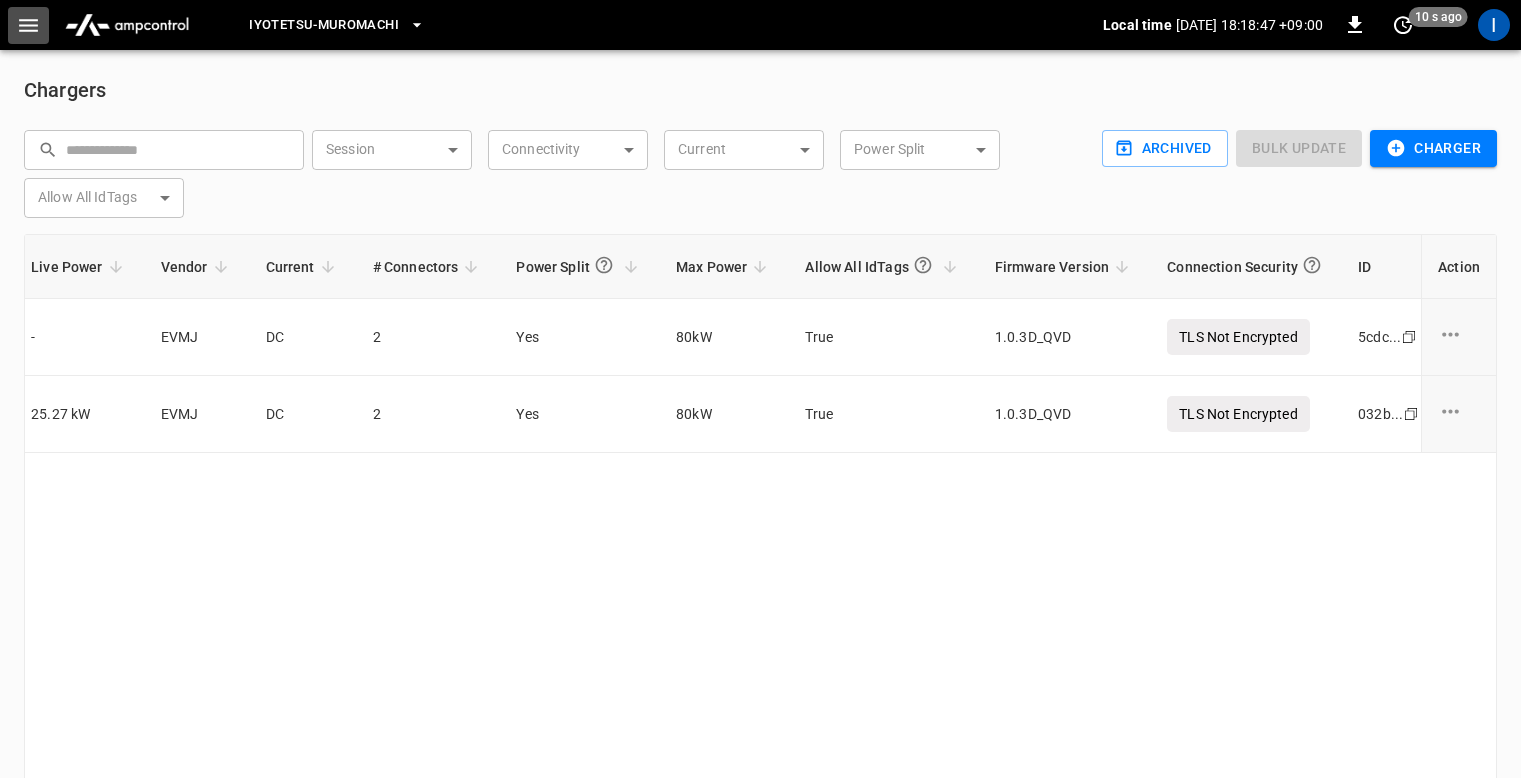 click 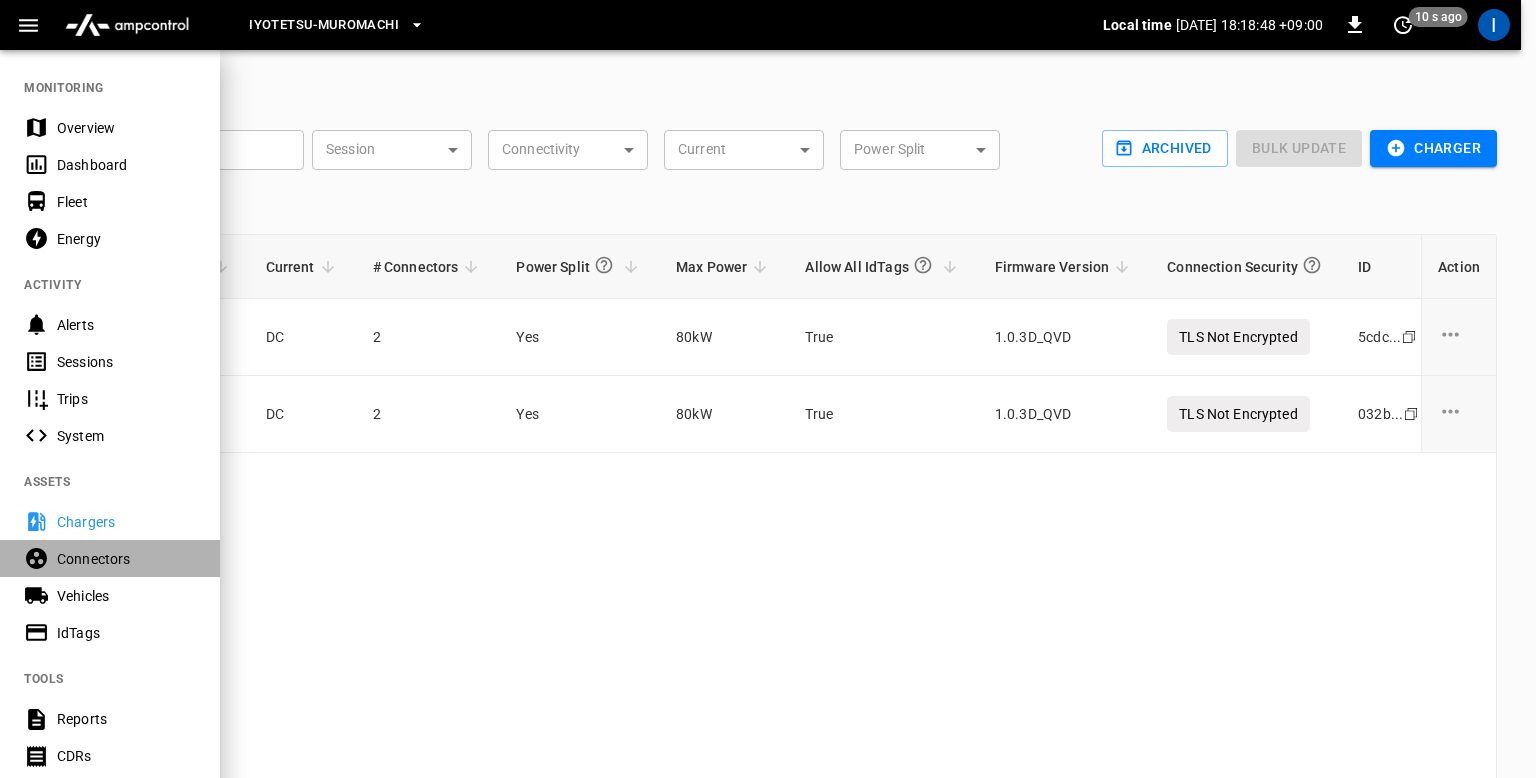 click on "Connectors" at bounding box center [126, 559] 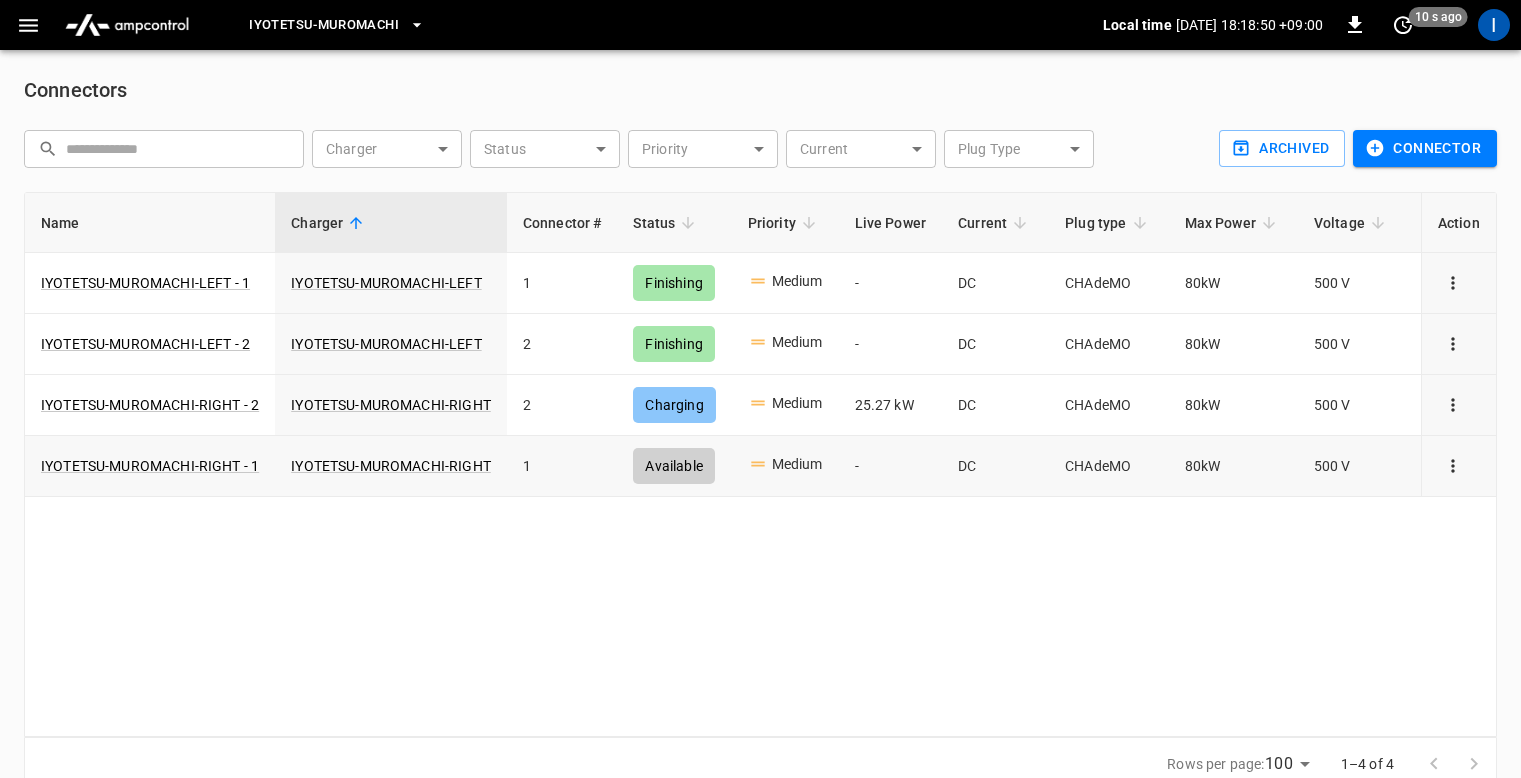 scroll, scrollTop: 0, scrollLeft: 214, axis: horizontal 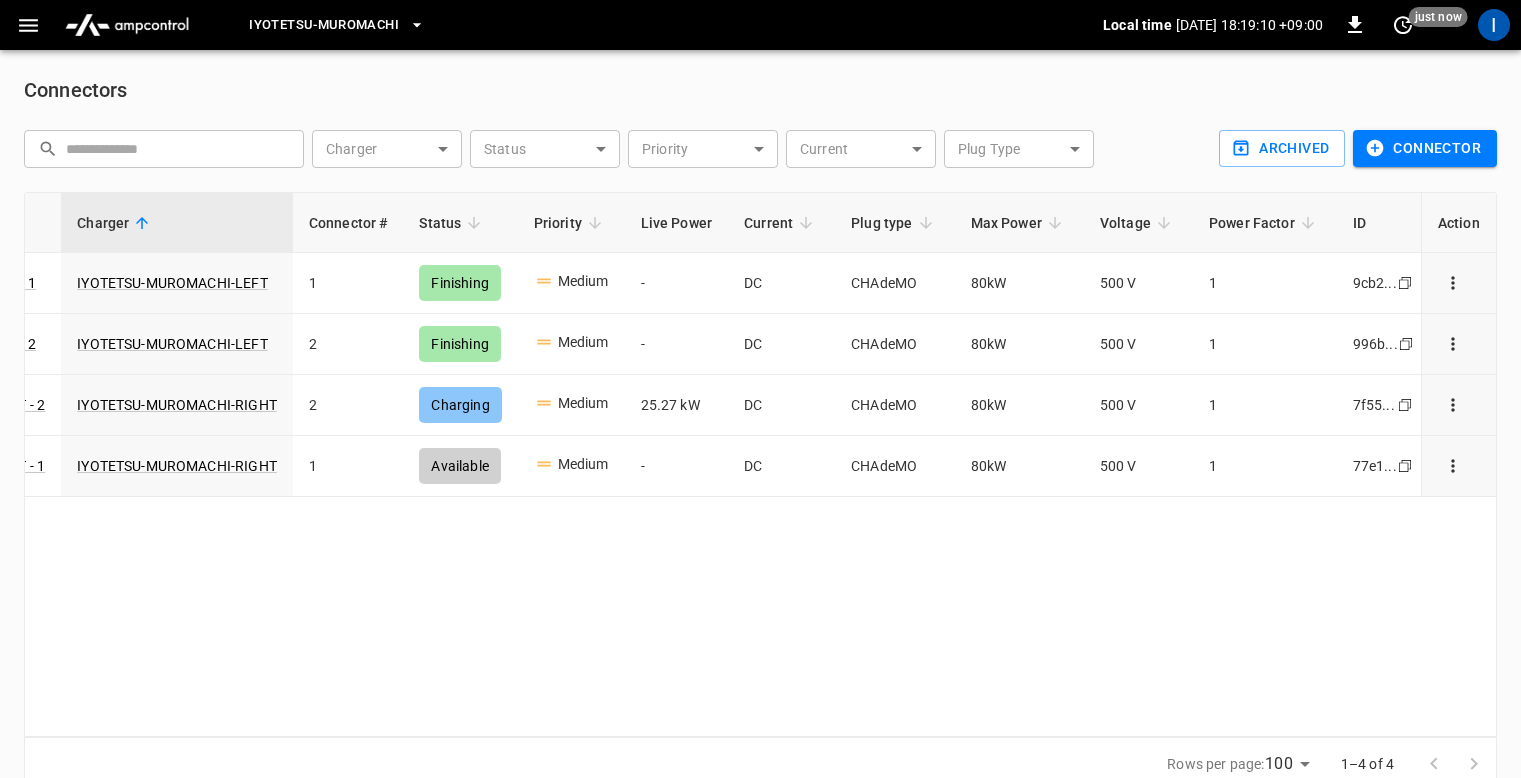 click on "Iyotetsu-[GEOGRAPHIC_DATA] Local time [DATE] 18:19:10 +09:00 0 just now I" at bounding box center (760, 25) 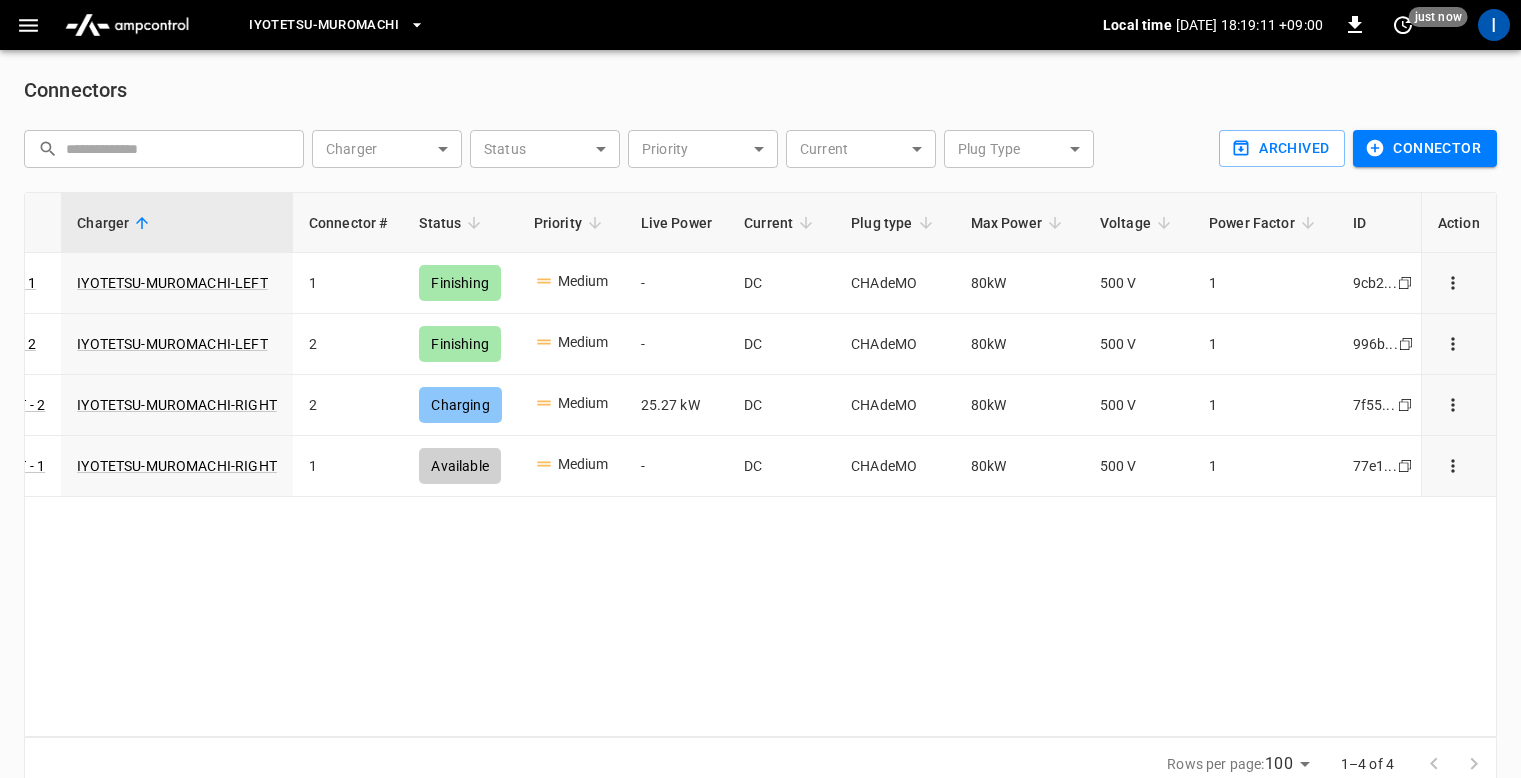 click on "Iyotetsu-[GEOGRAPHIC_DATA] Local time [DATE] 18:19:11 +09:00 0 just now I" at bounding box center (760, 25) 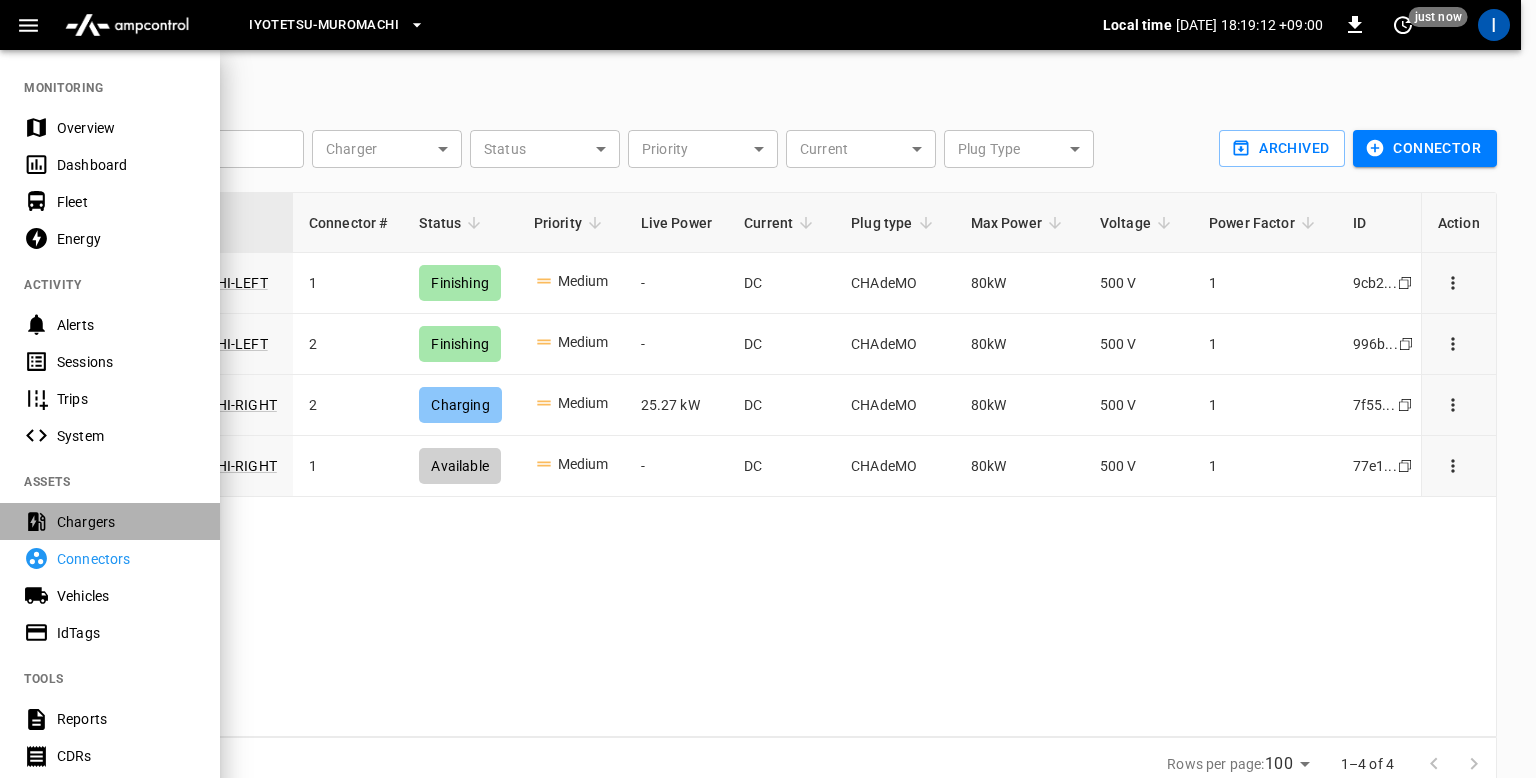 click on "Chargers" at bounding box center (126, 522) 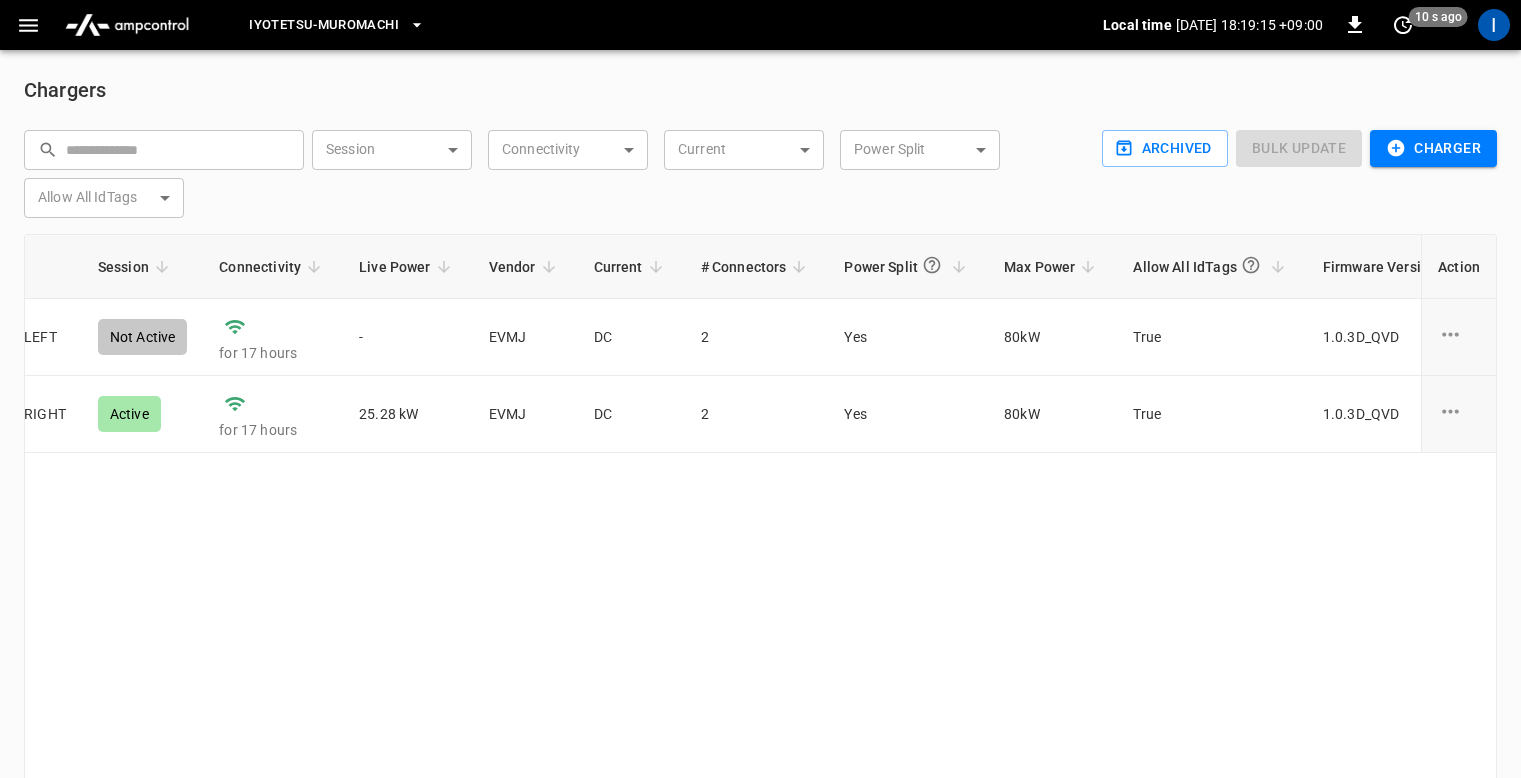 scroll, scrollTop: 0, scrollLeft: 1036, axis: horizontal 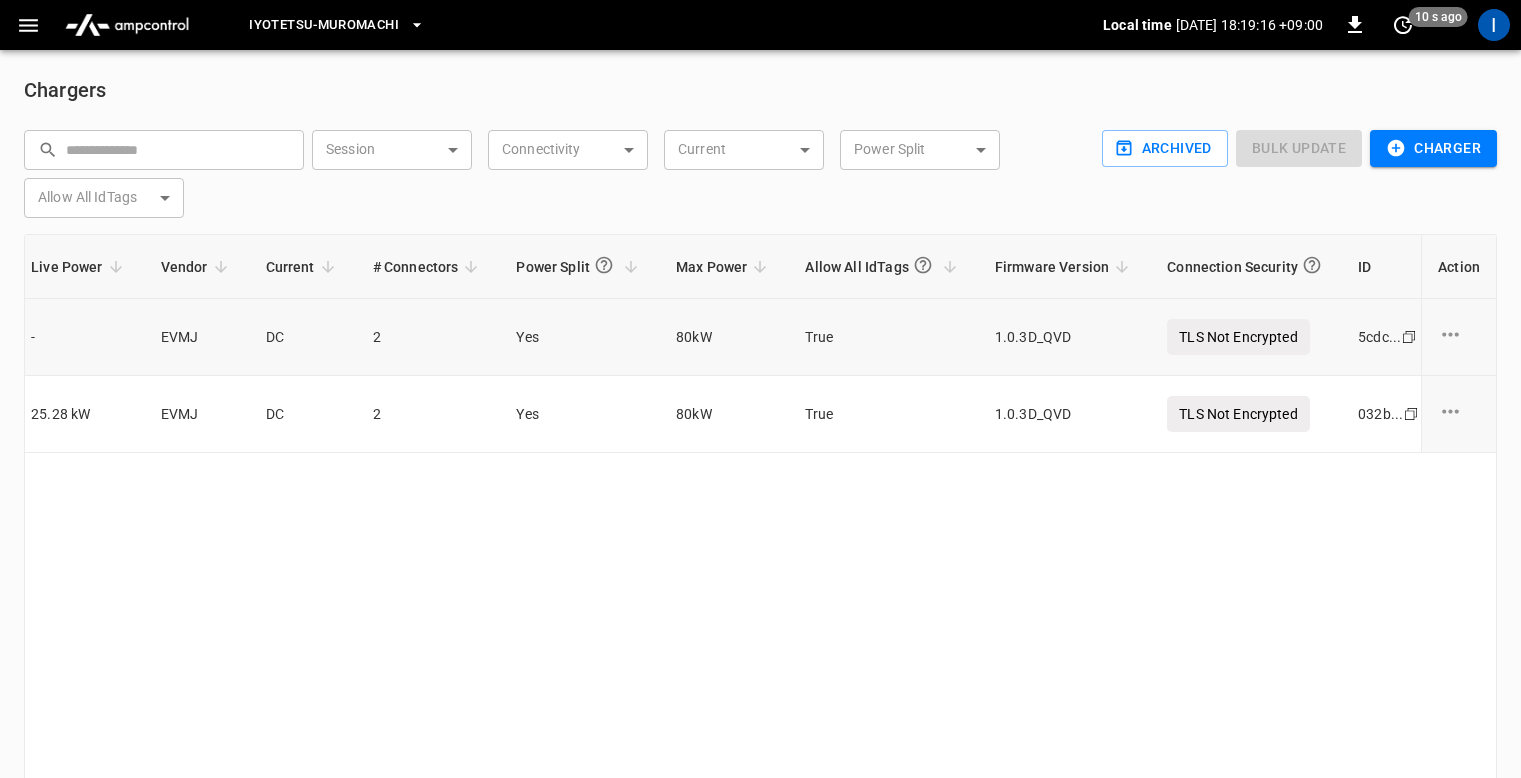 click at bounding box center (1459, 337) 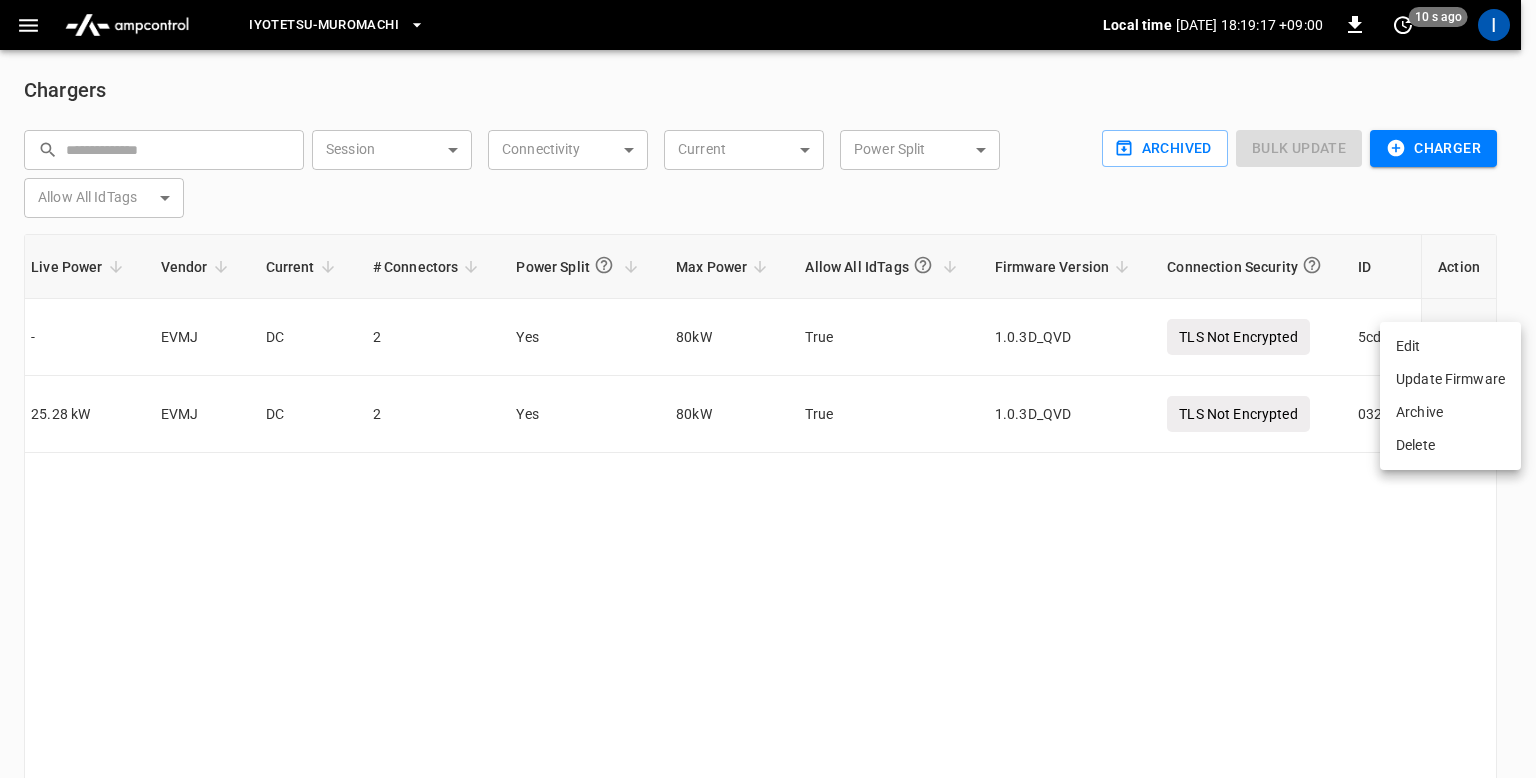 click on "Edit" at bounding box center [1450, 346] 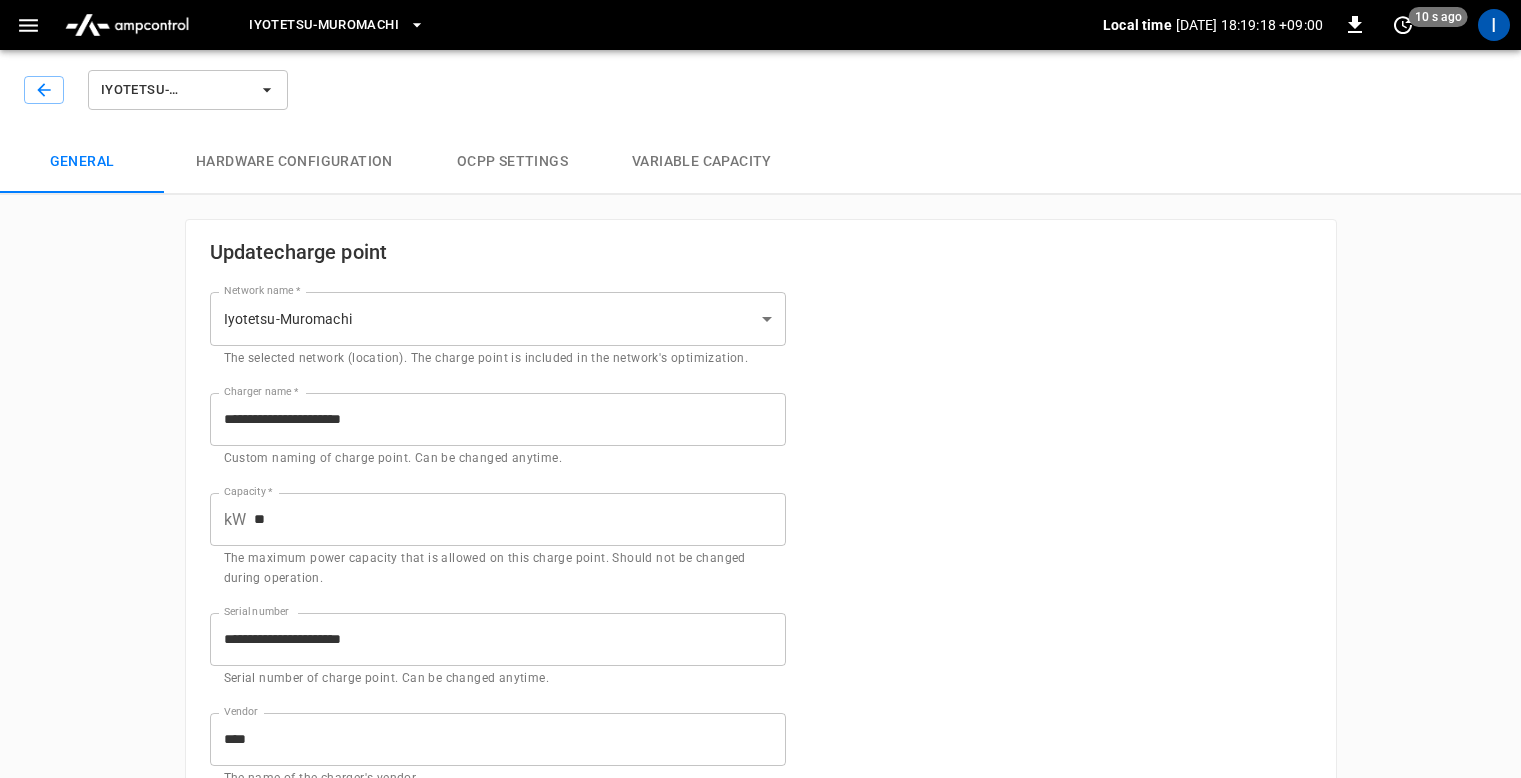 type on "**********" 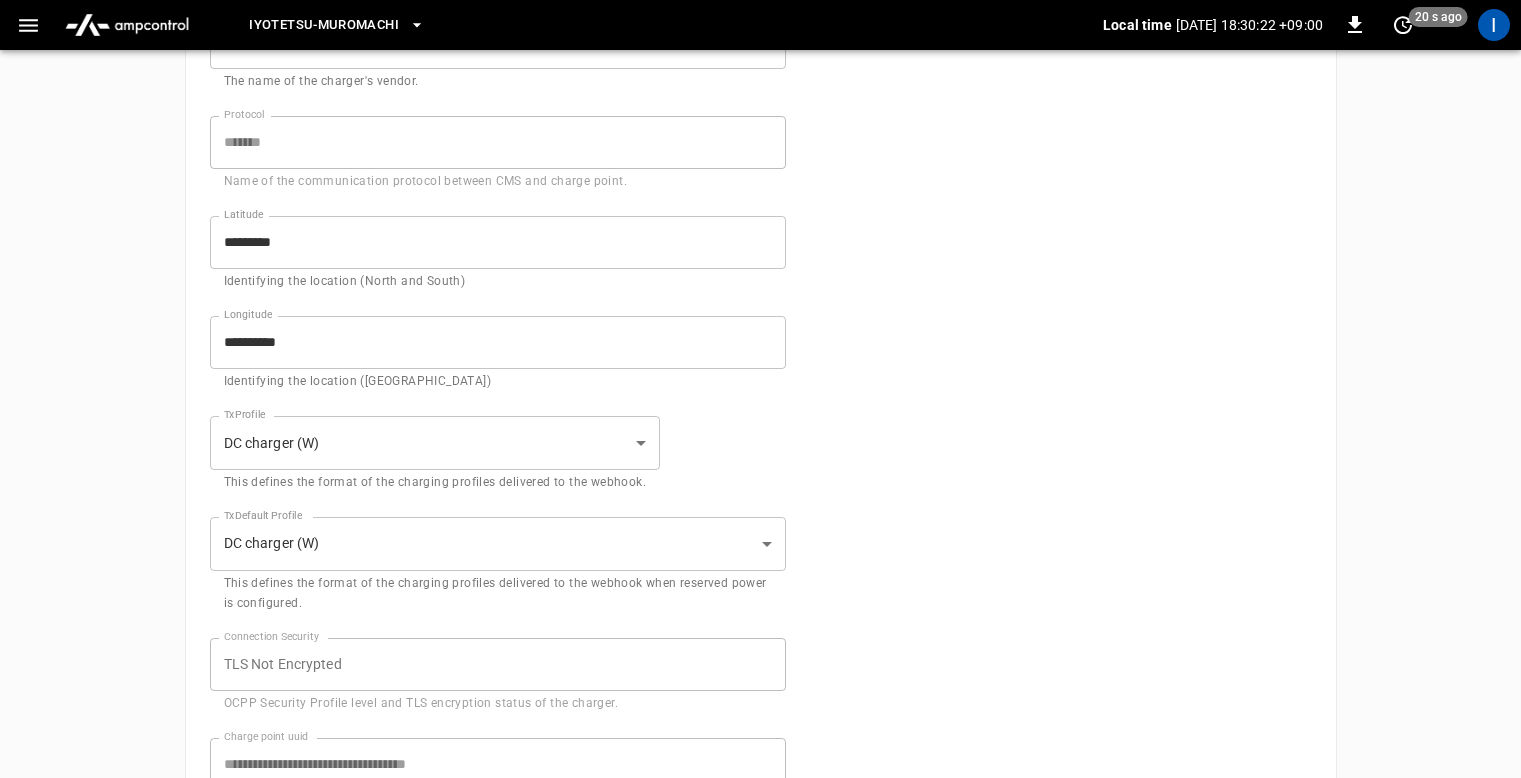scroll, scrollTop: 356, scrollLeft: 0, axis: vertical 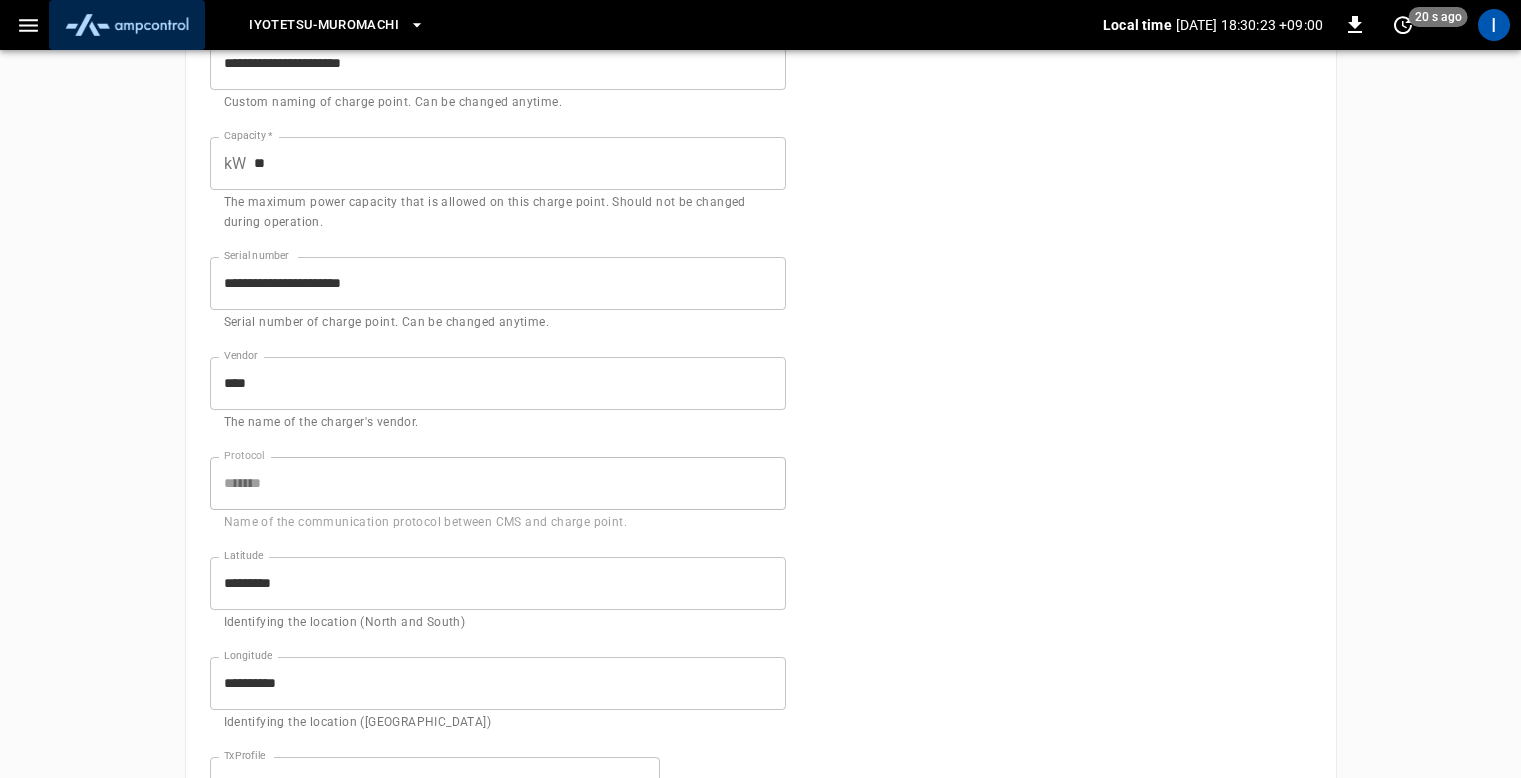 click at bounding box center (127, 25) 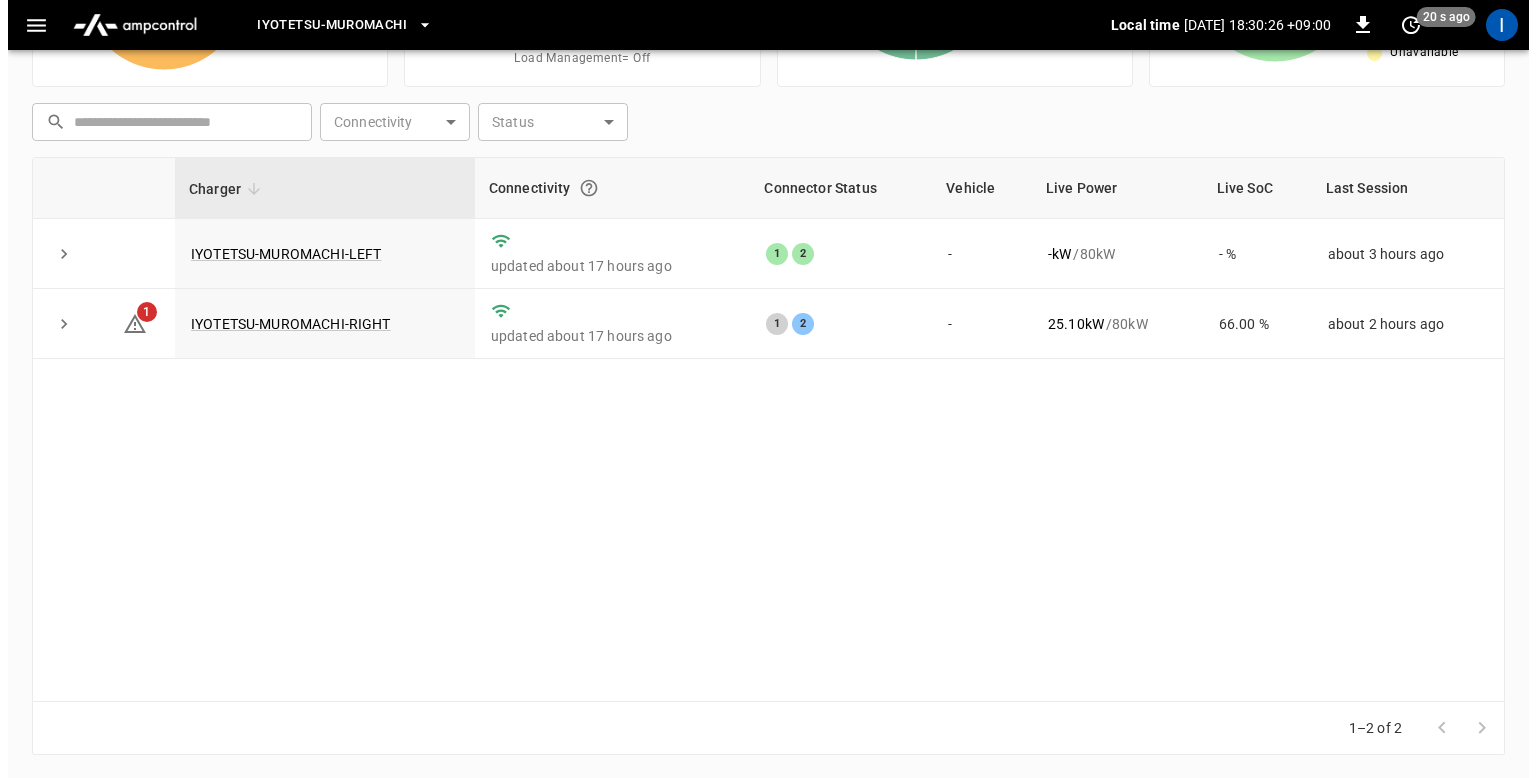 scroll, scrollTop: 0, scrollLeft: 0, axis: both 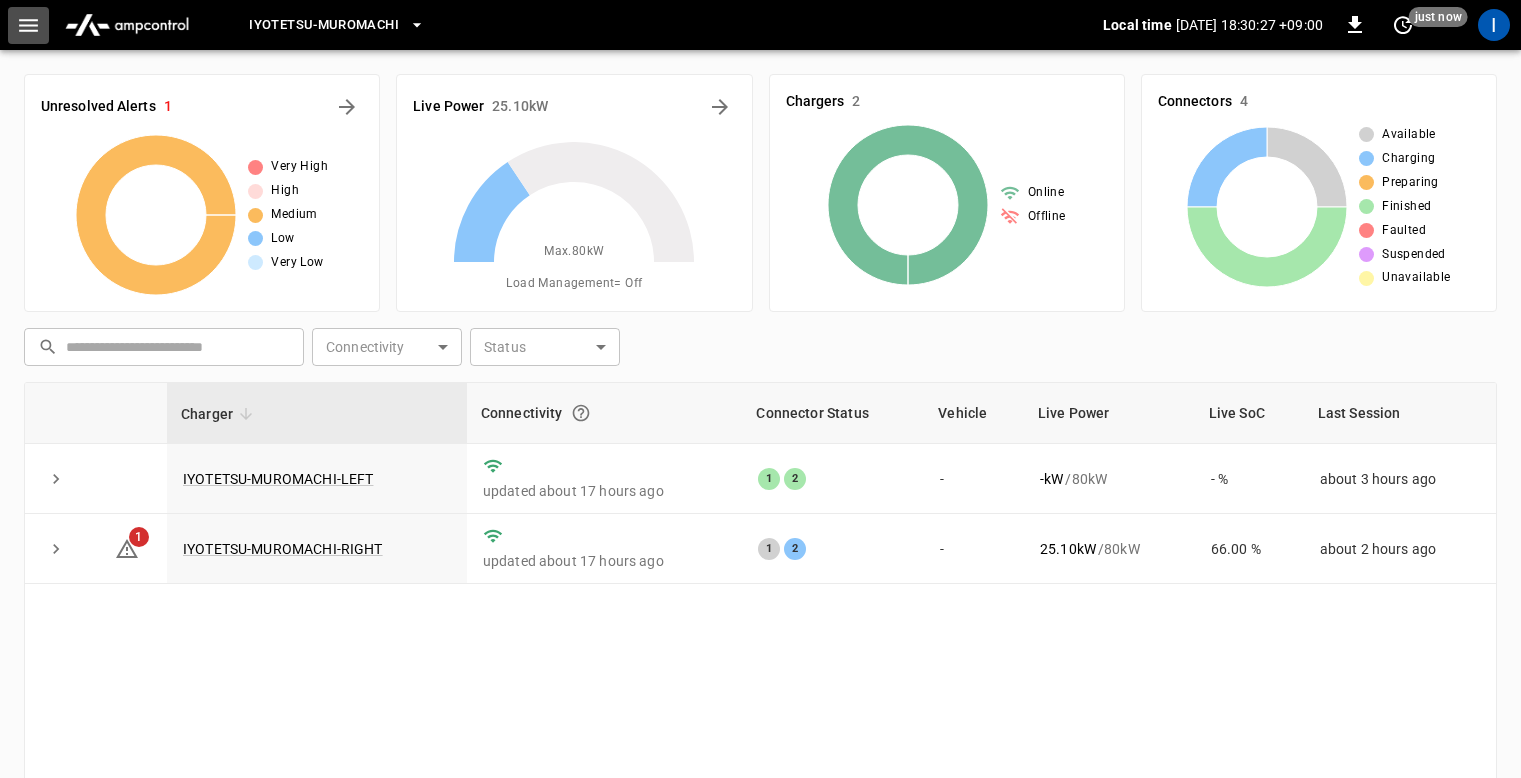 click 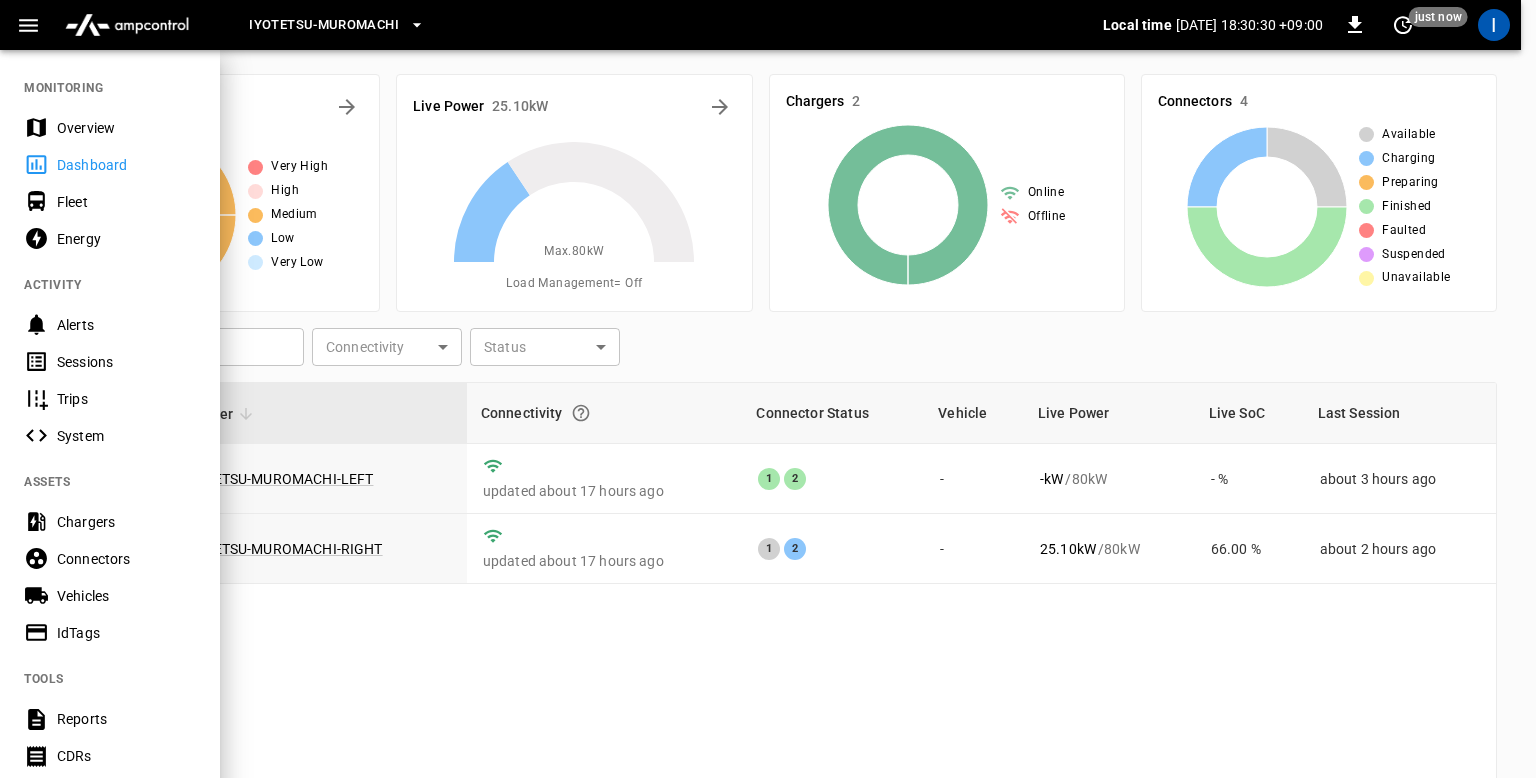 click on "Chargers" at bounding box center [126, 522] 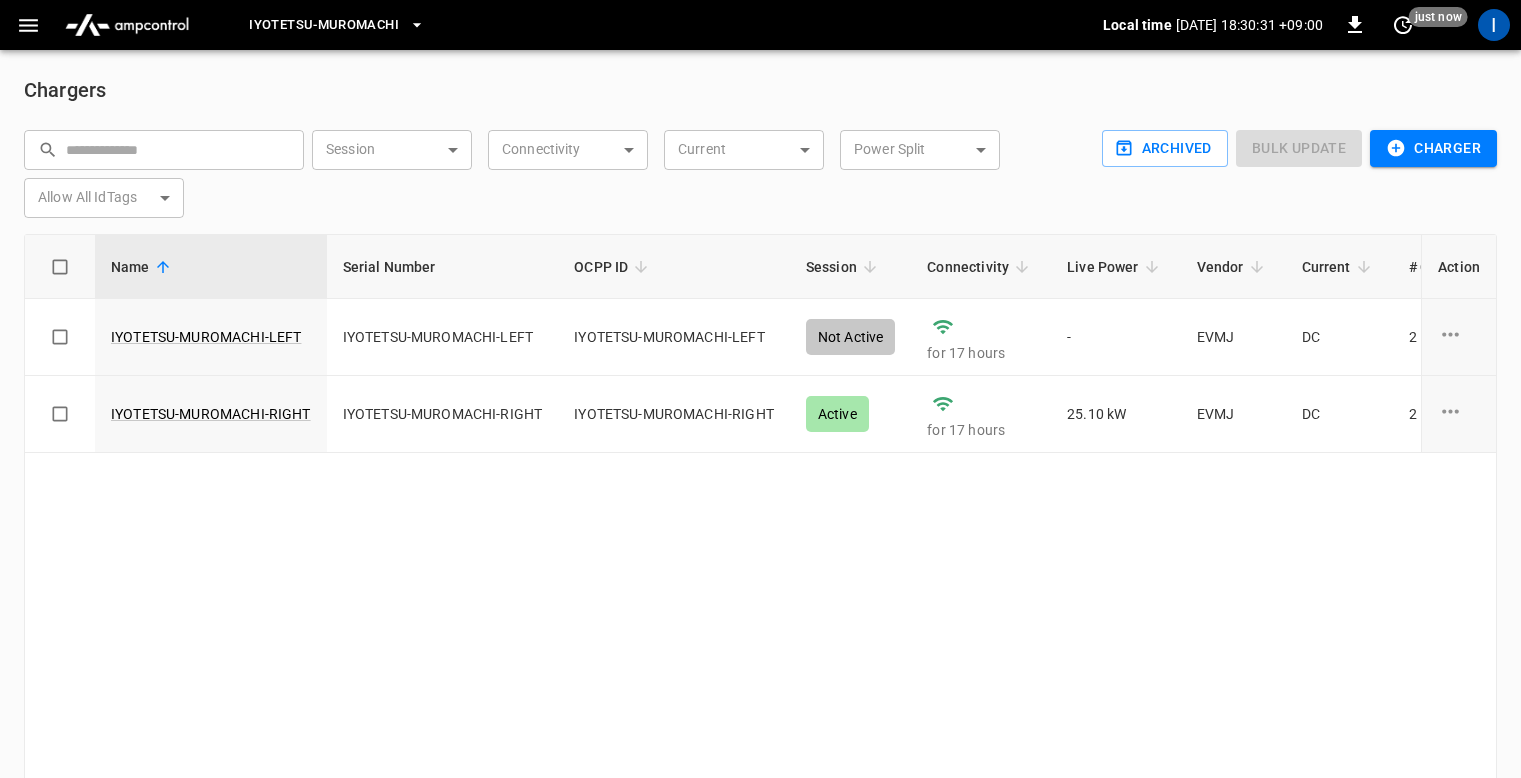 click 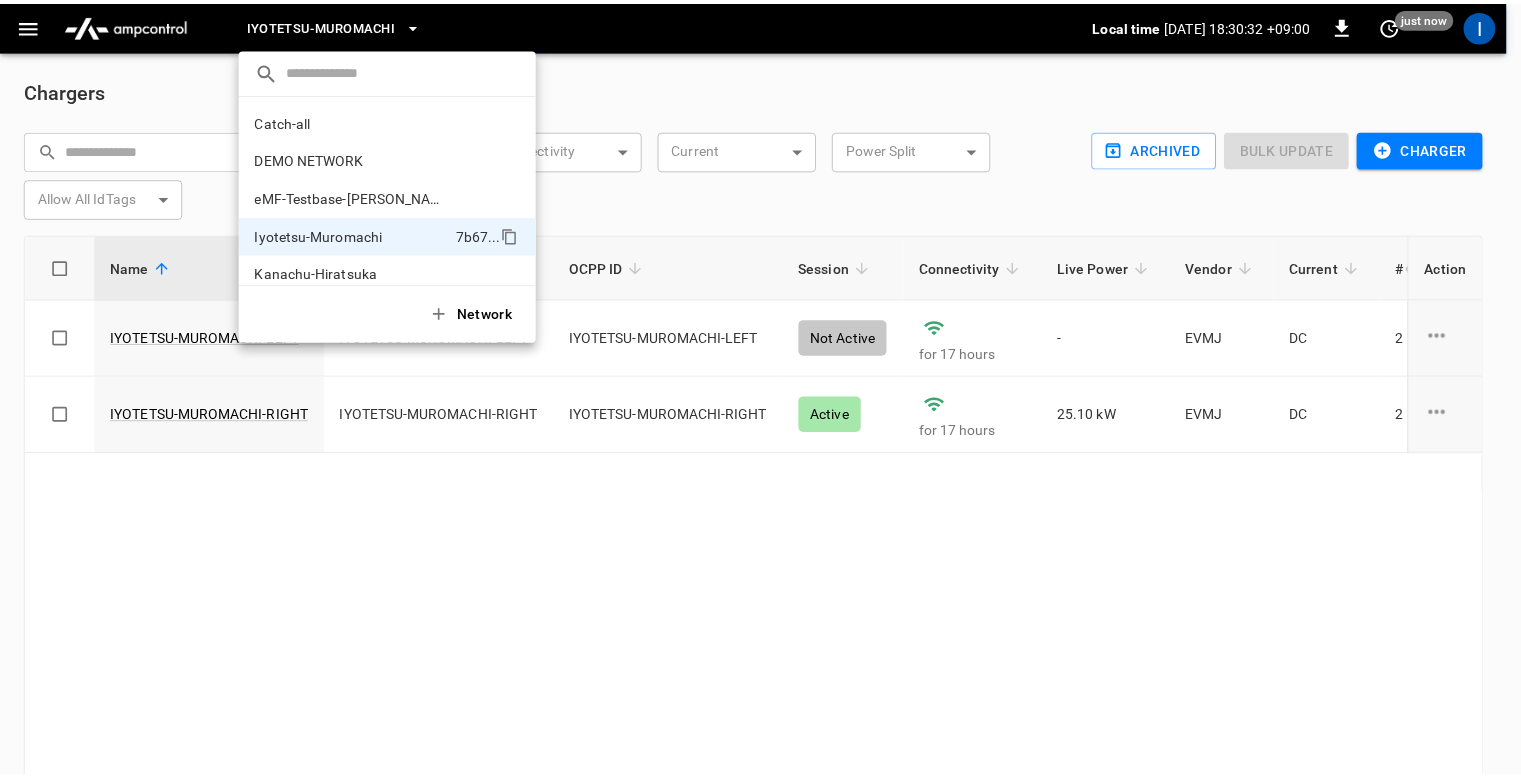 scroll, scrollTop: 54, scrollLeft: 0, axis: vertical 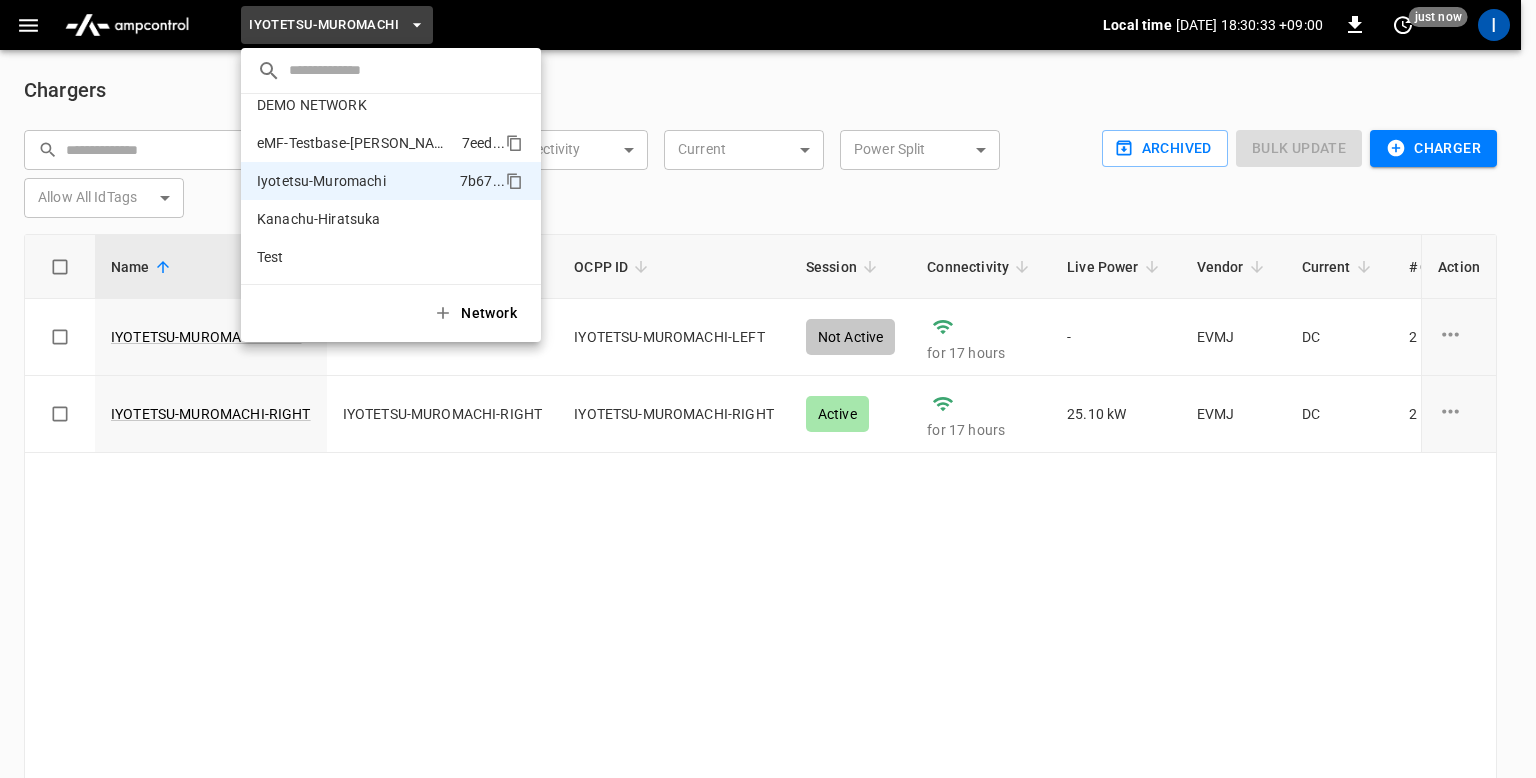 click on "eMF-Testbase-[PERSON_NAME]" at bounding box center [355, 143] 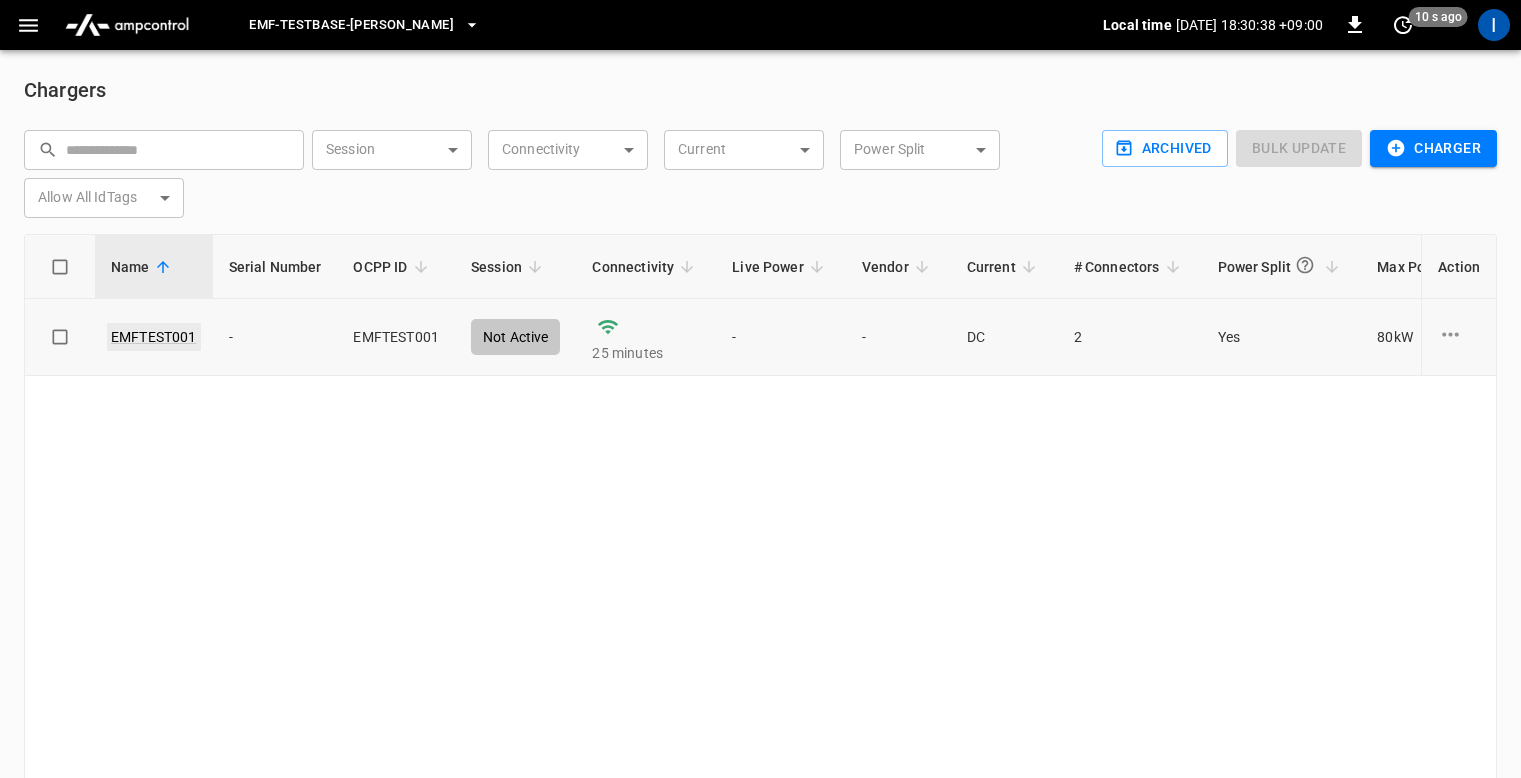 click on "EMFTEST001" at bounding box center (154, 337) 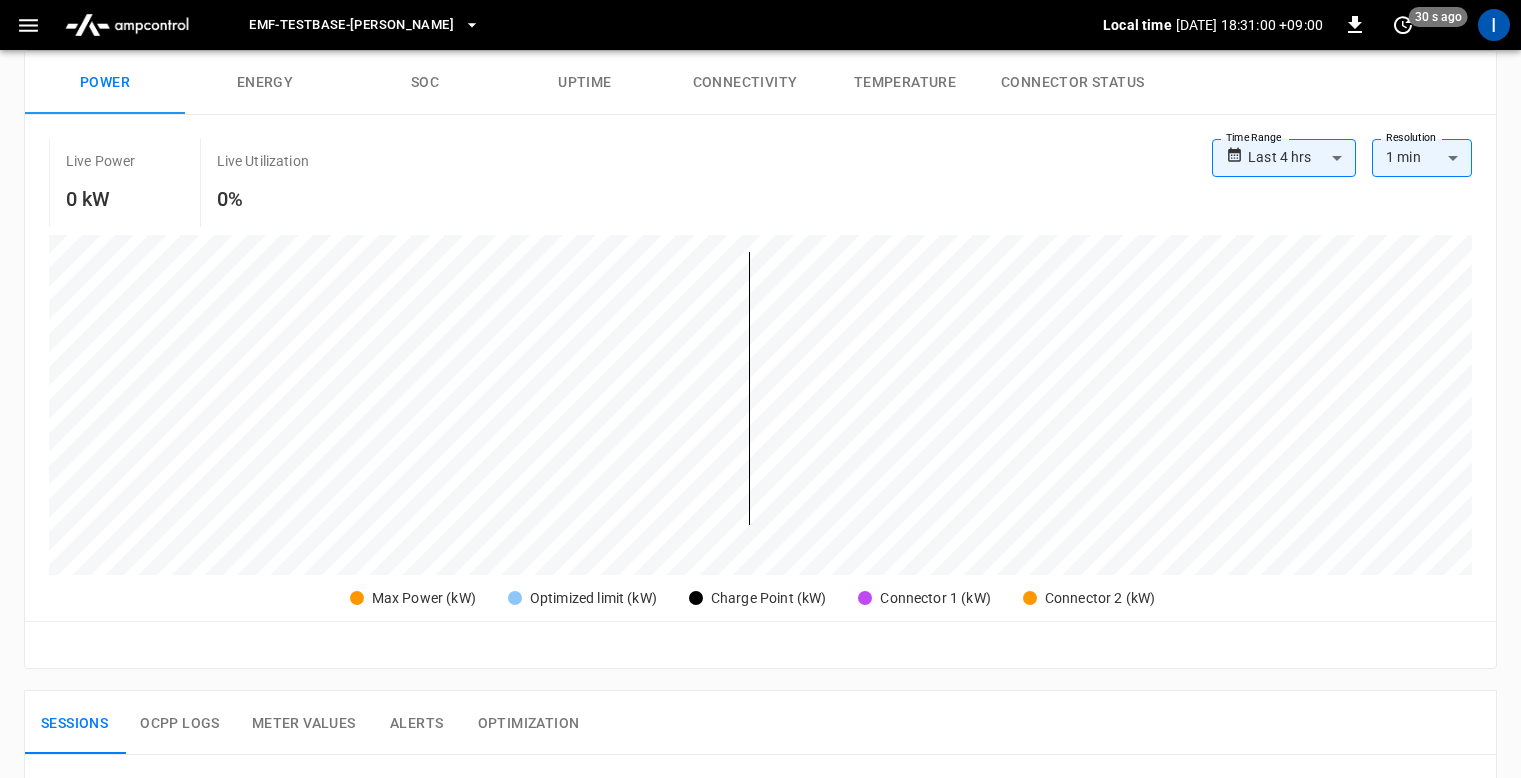 scroll, scrollTop: 0, scrollLeft: 0, axis: both 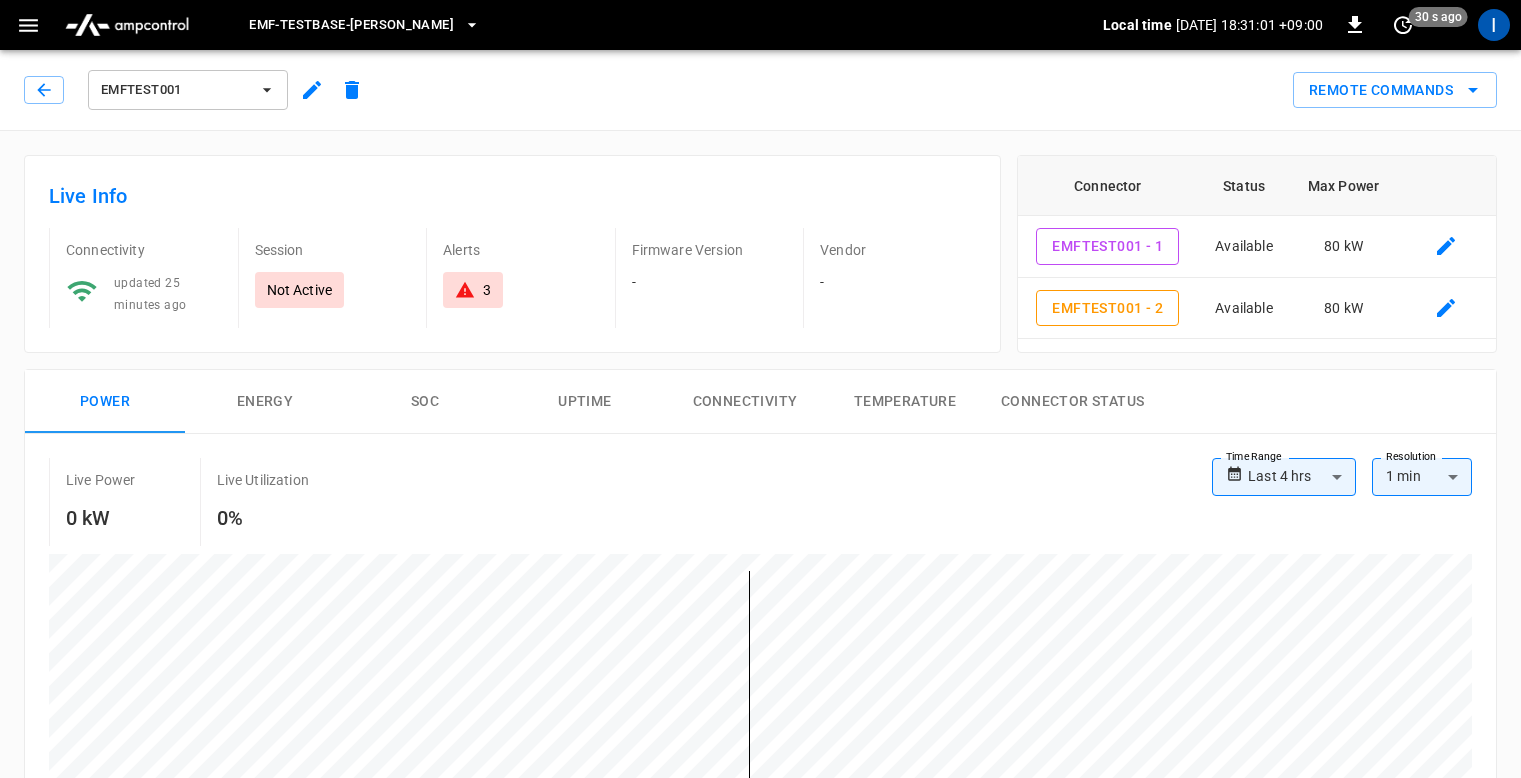 click on "Remote Commands" at bounding box center [934, 82] 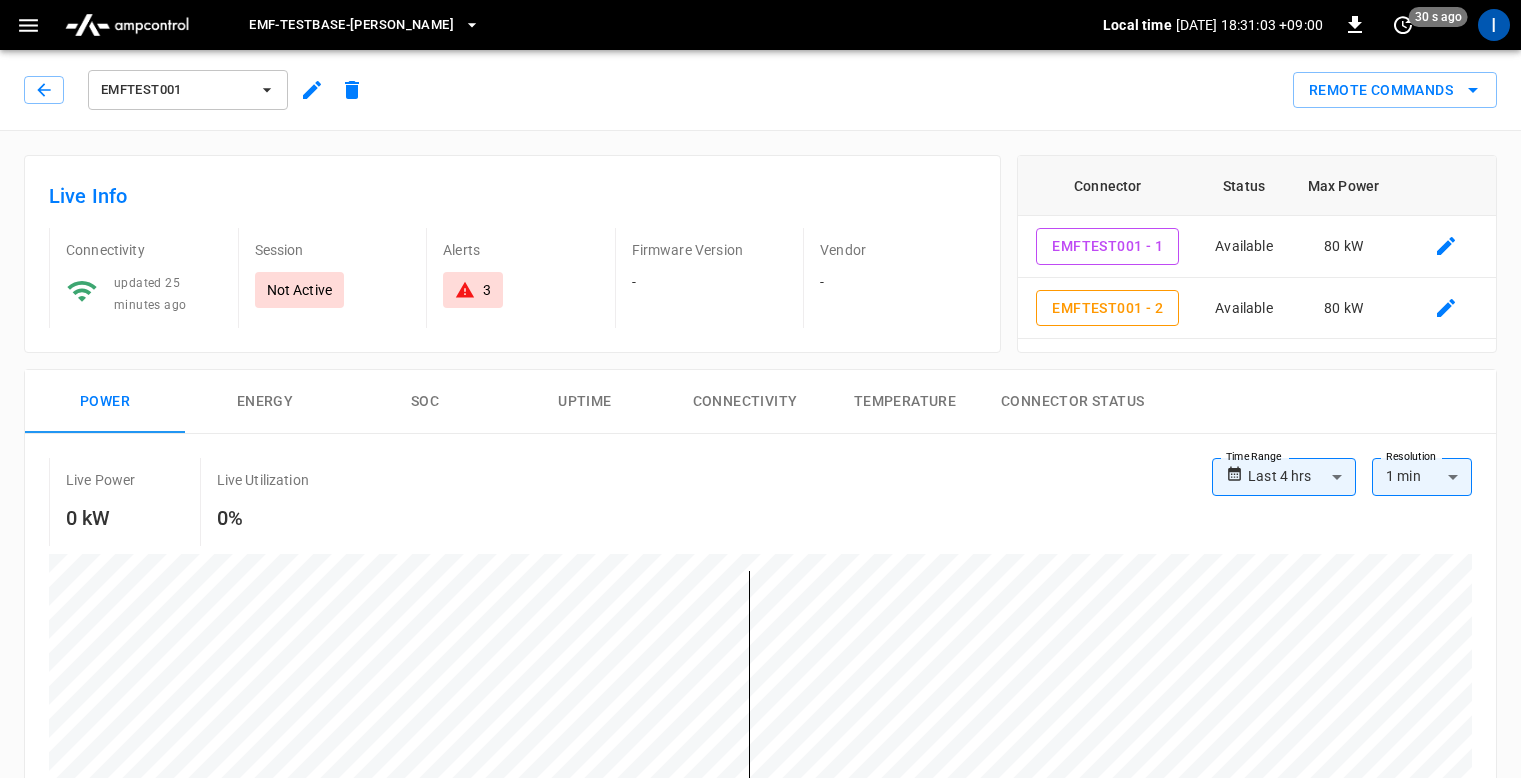 click on "Not Active" at bounding box center [300, 290] 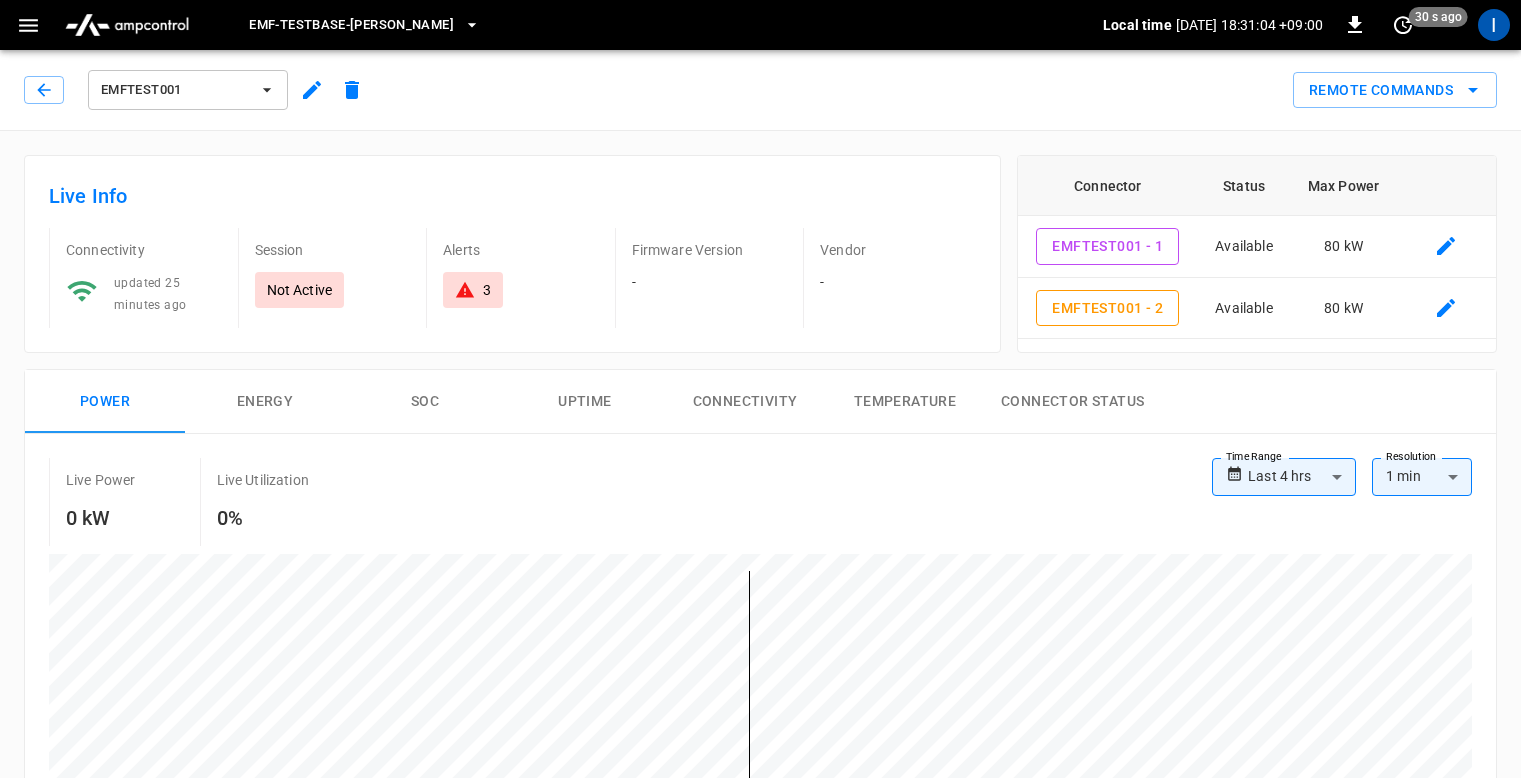 click 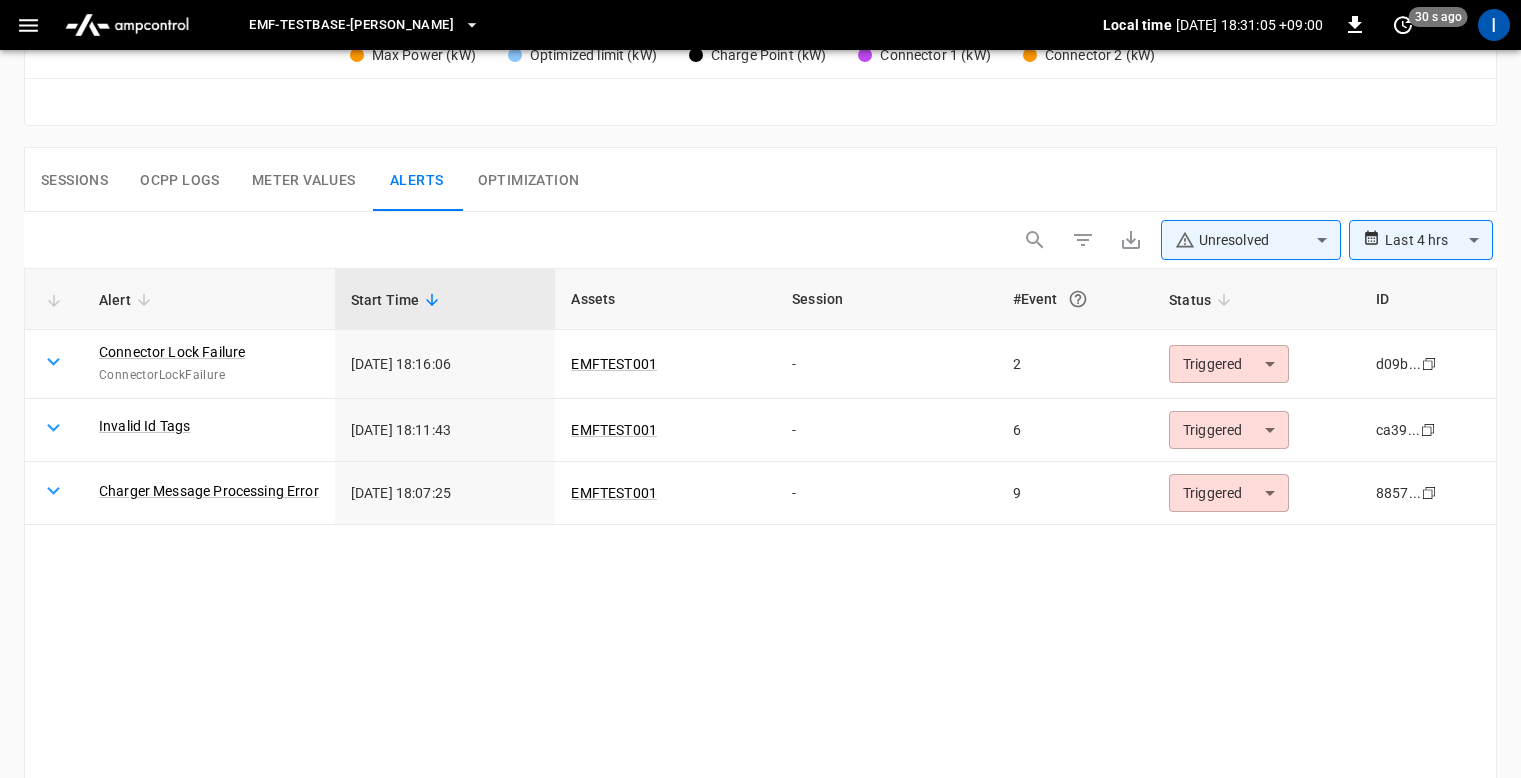 scroll, scrollTop: 952, scrollLeft: 0, axis: vertical 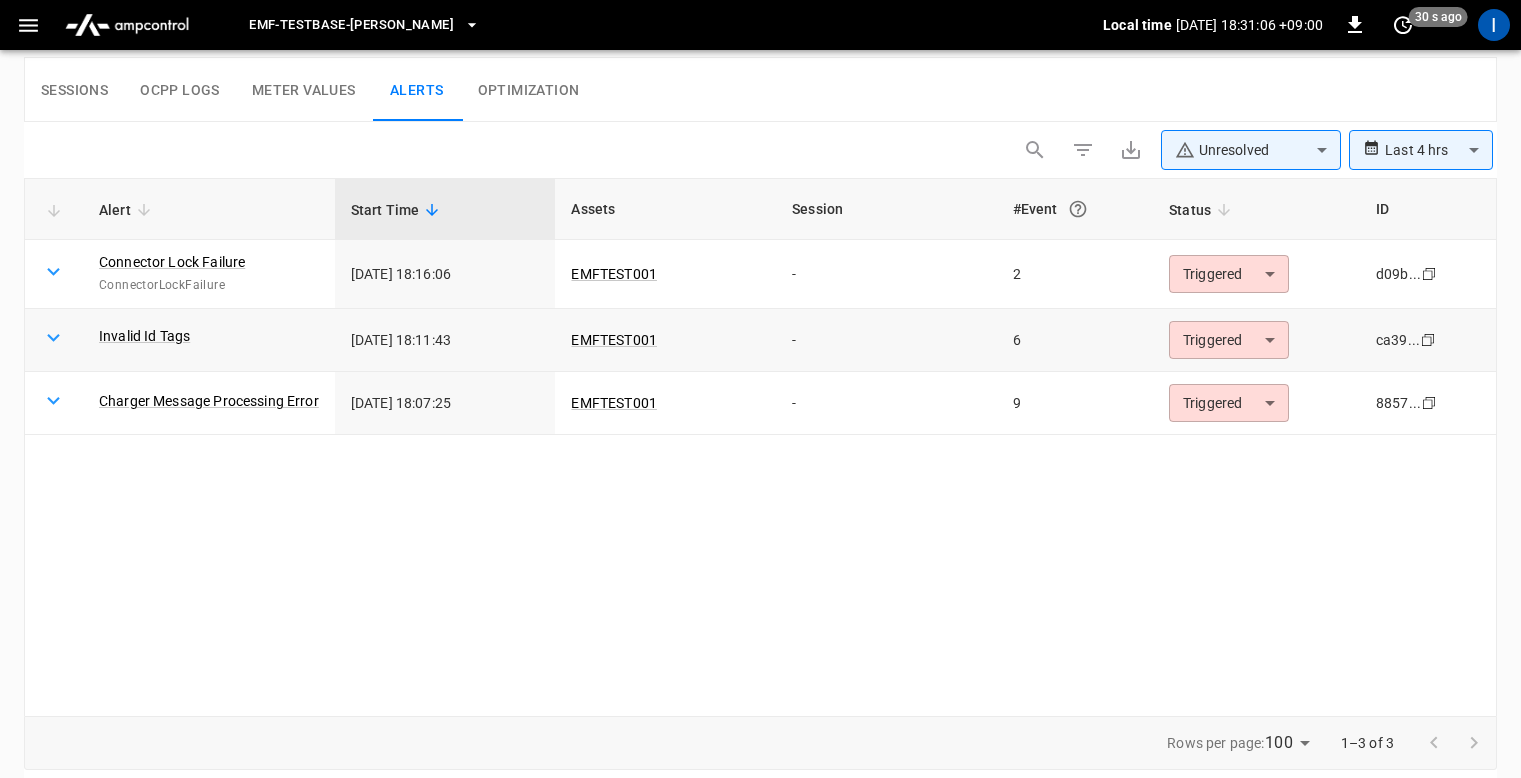 click on "**********" at bounding box center [760, -71] 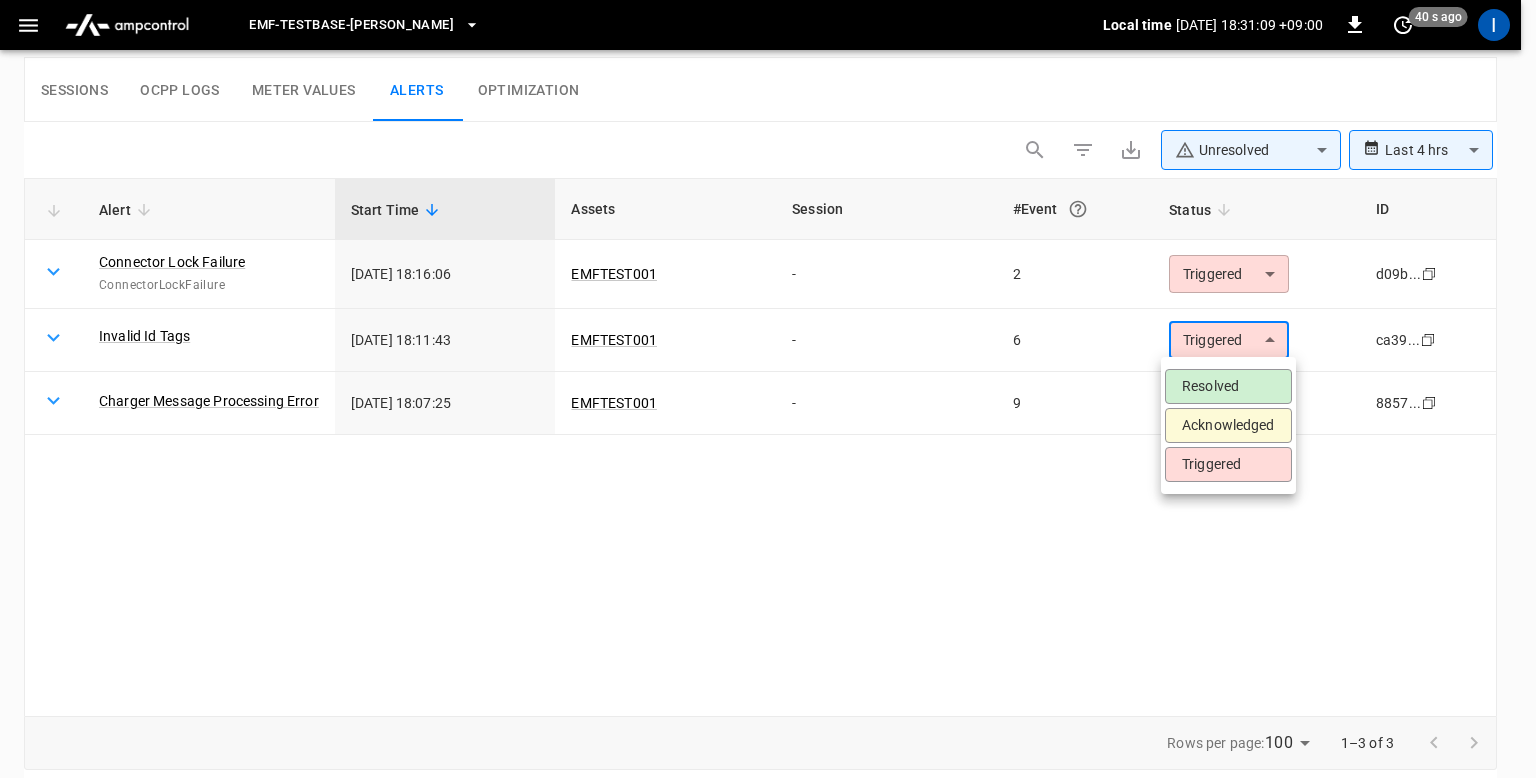 click at bounding box center (768, 389) 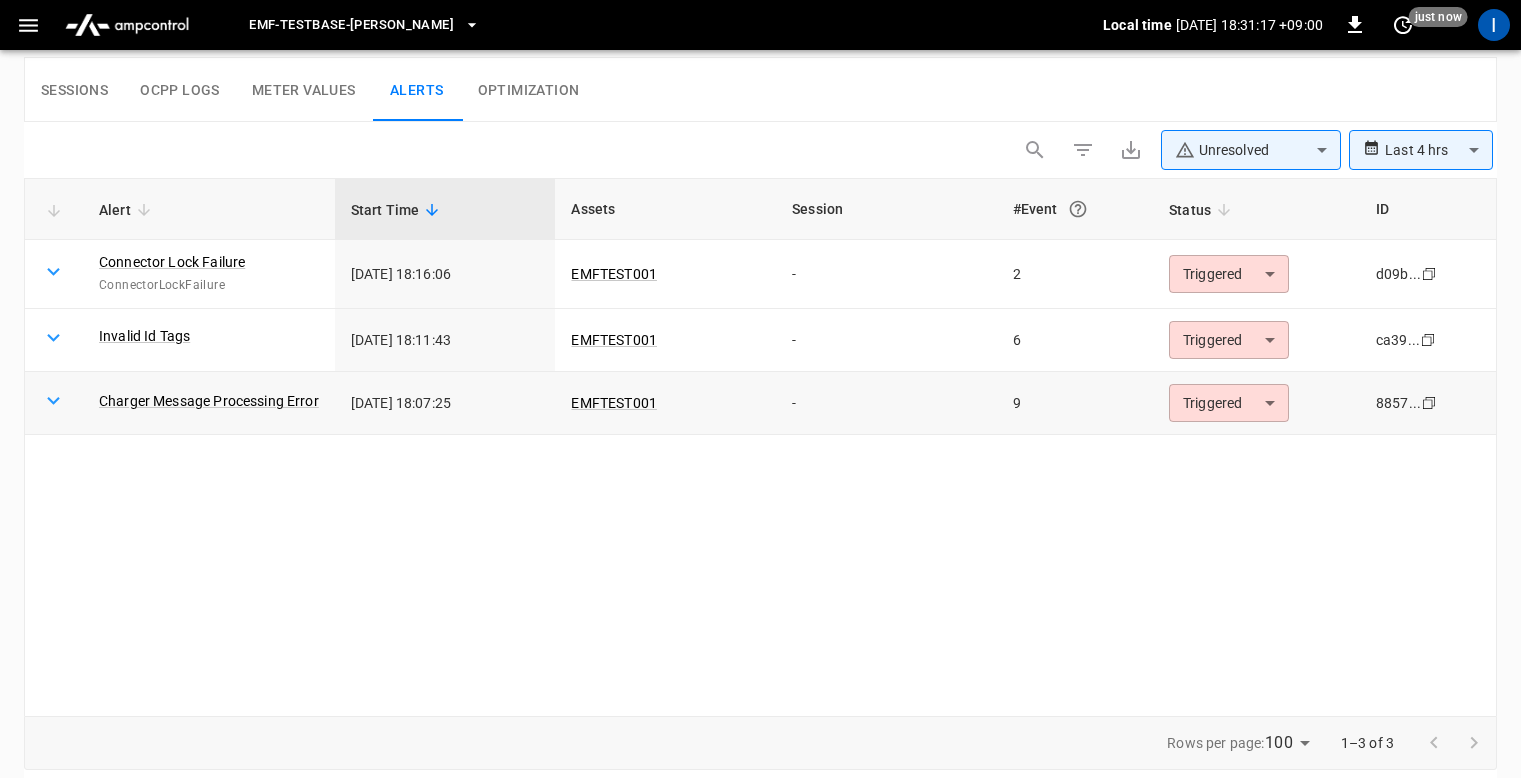 click 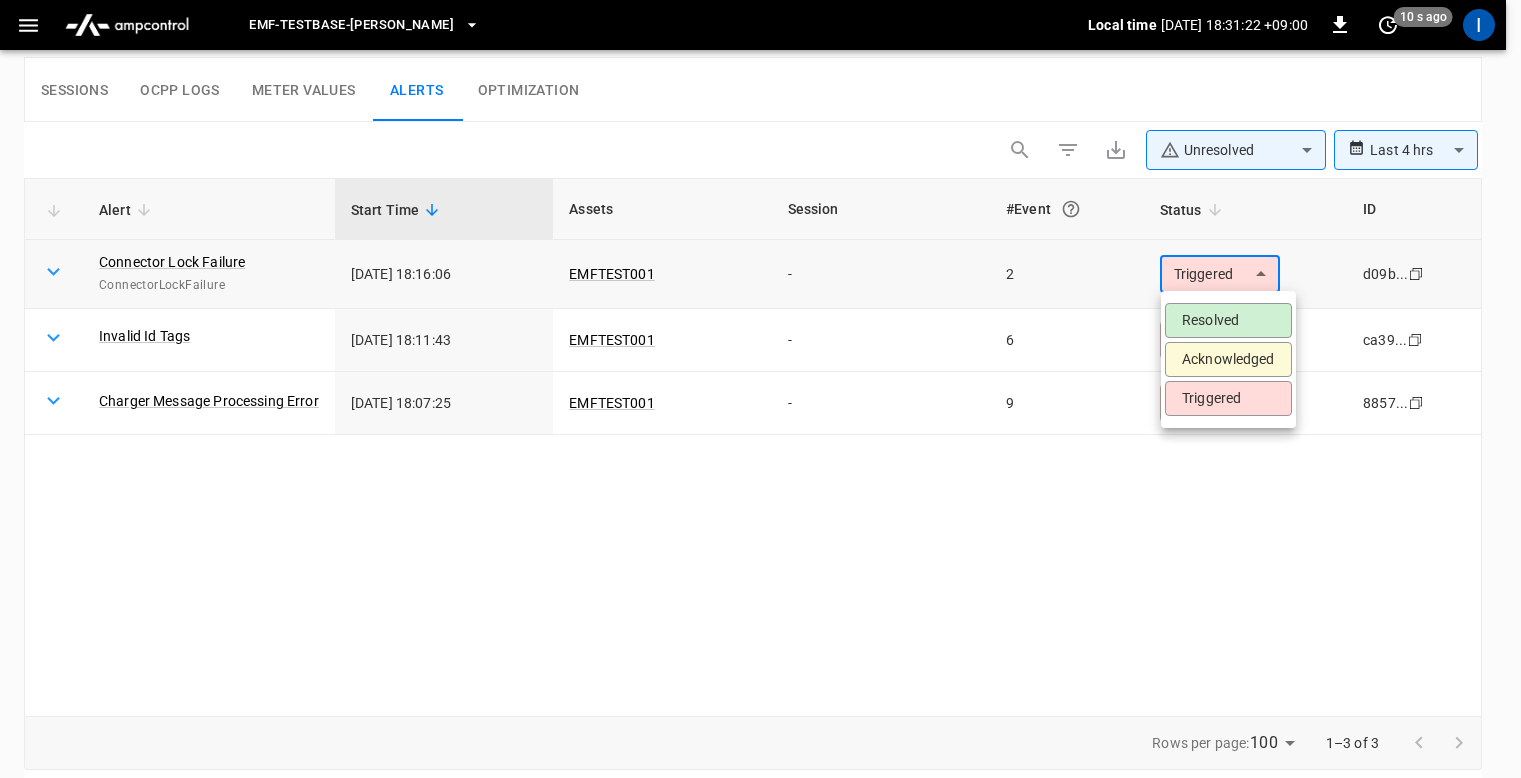 click on "**********" at bounding box center [760, -71] 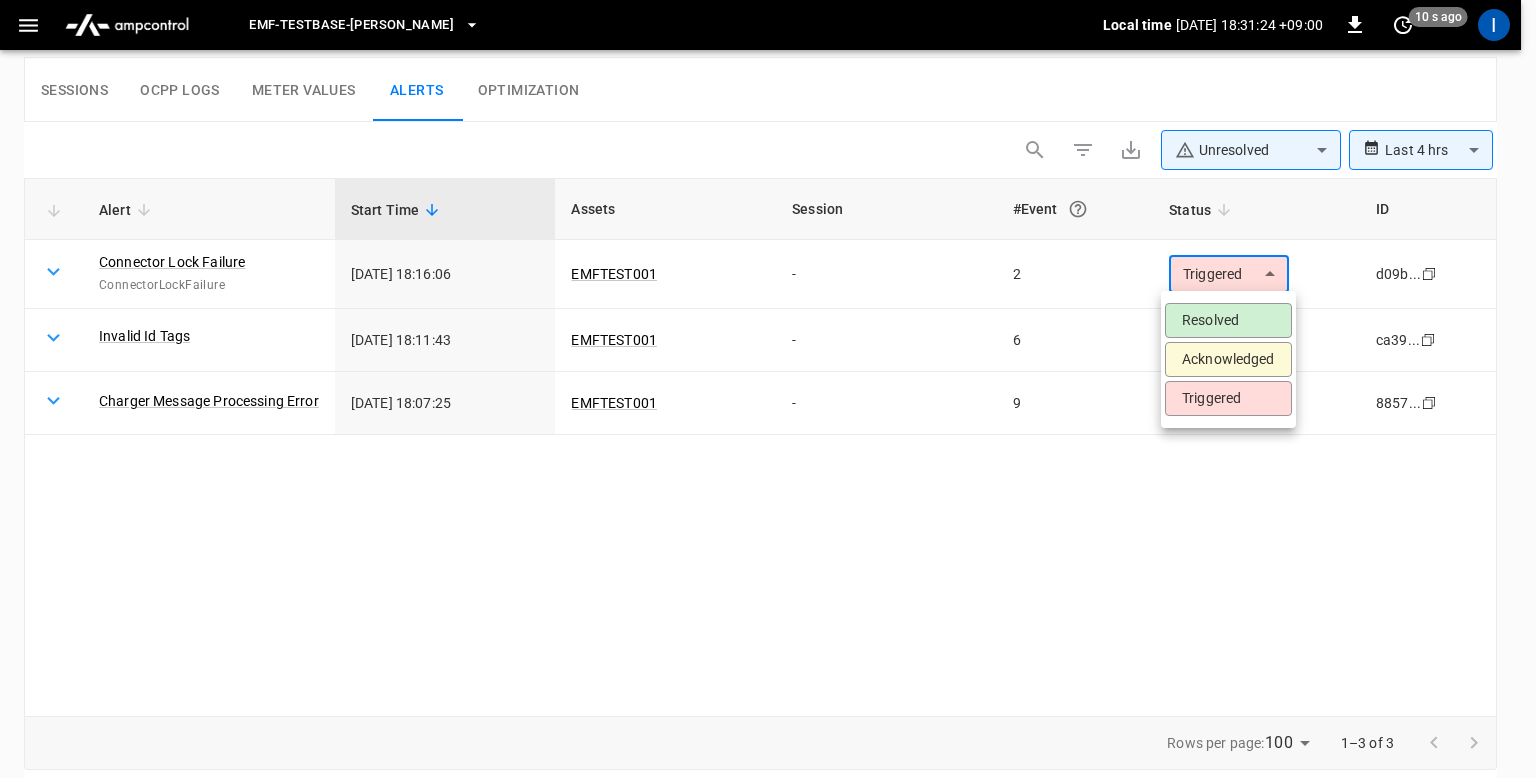 click on "Resolved" at bounding box center (1228, 320) 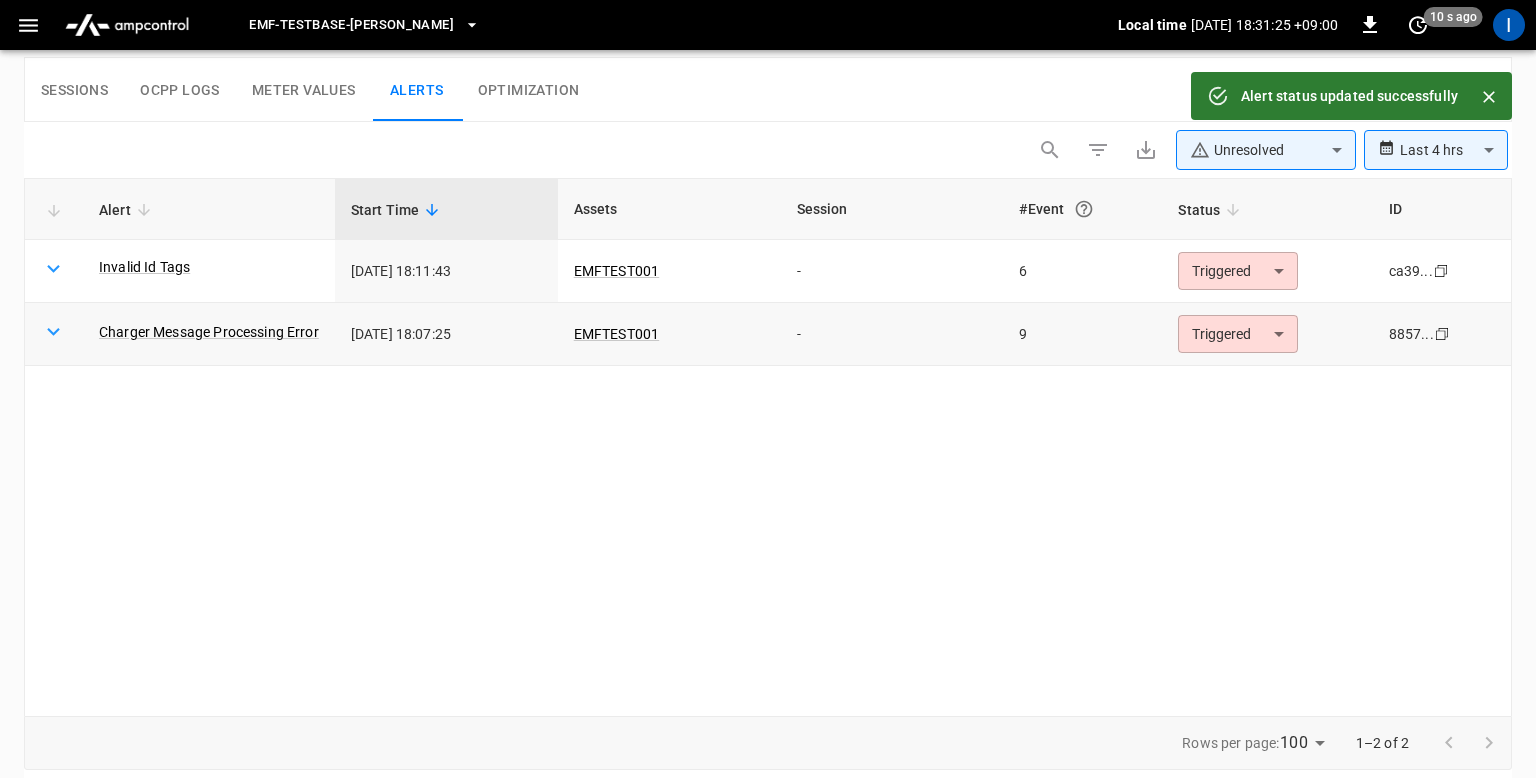 click on "**********" at bounding box center [768, -71] 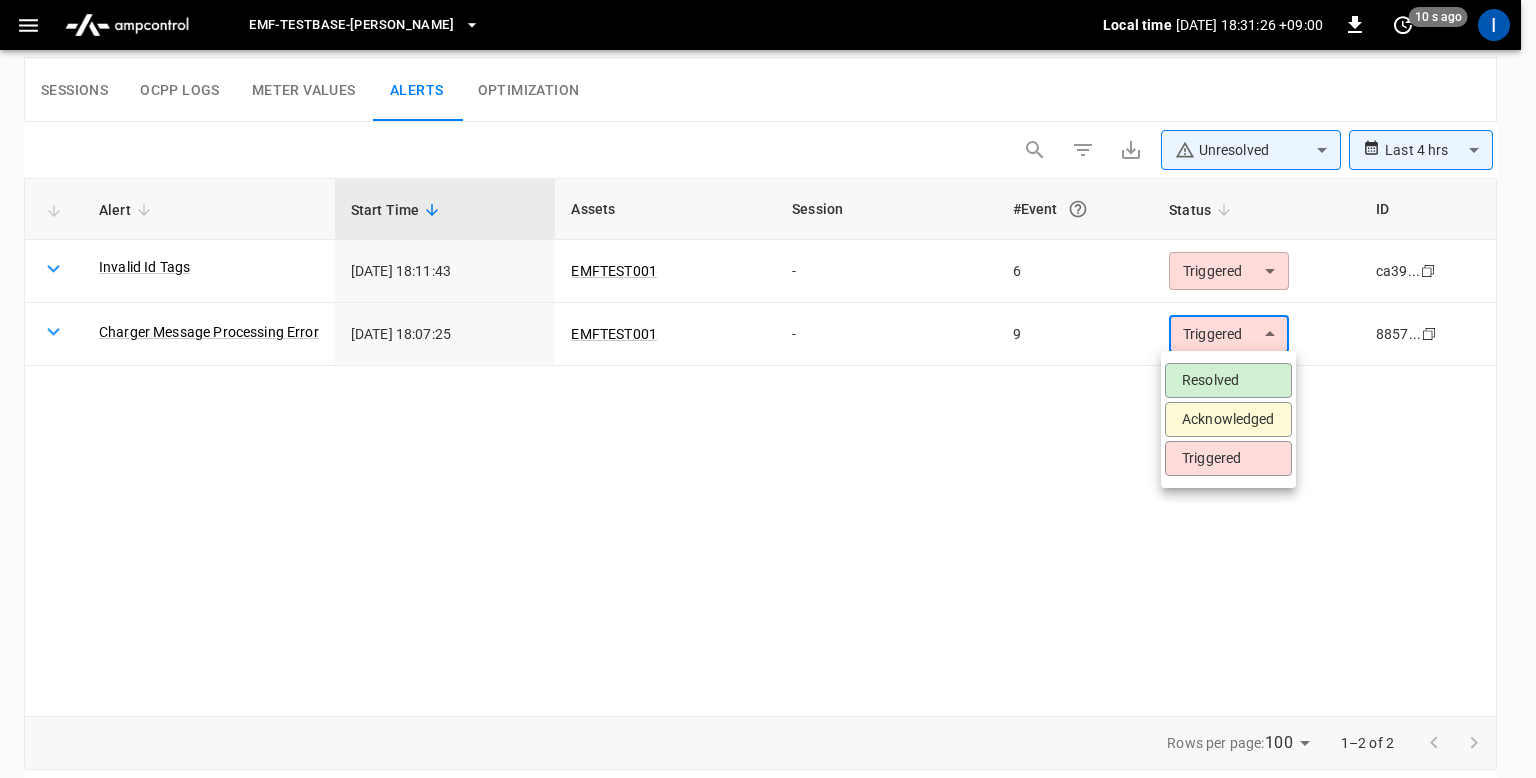 click on "Resolved Acknowledged Triggered" at bounding box center [1228, 419] 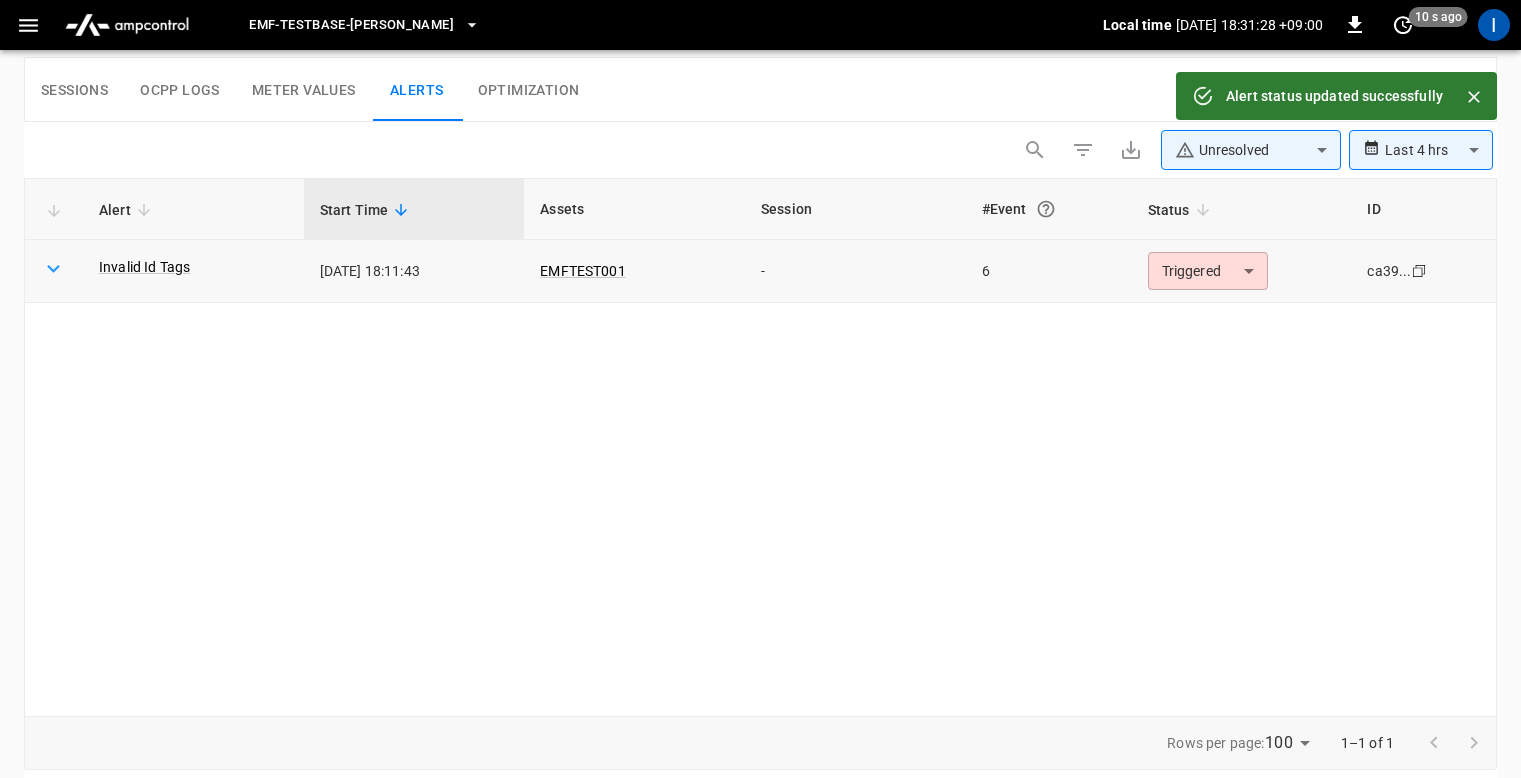 click on "**********" at bounding box center [760, -71] 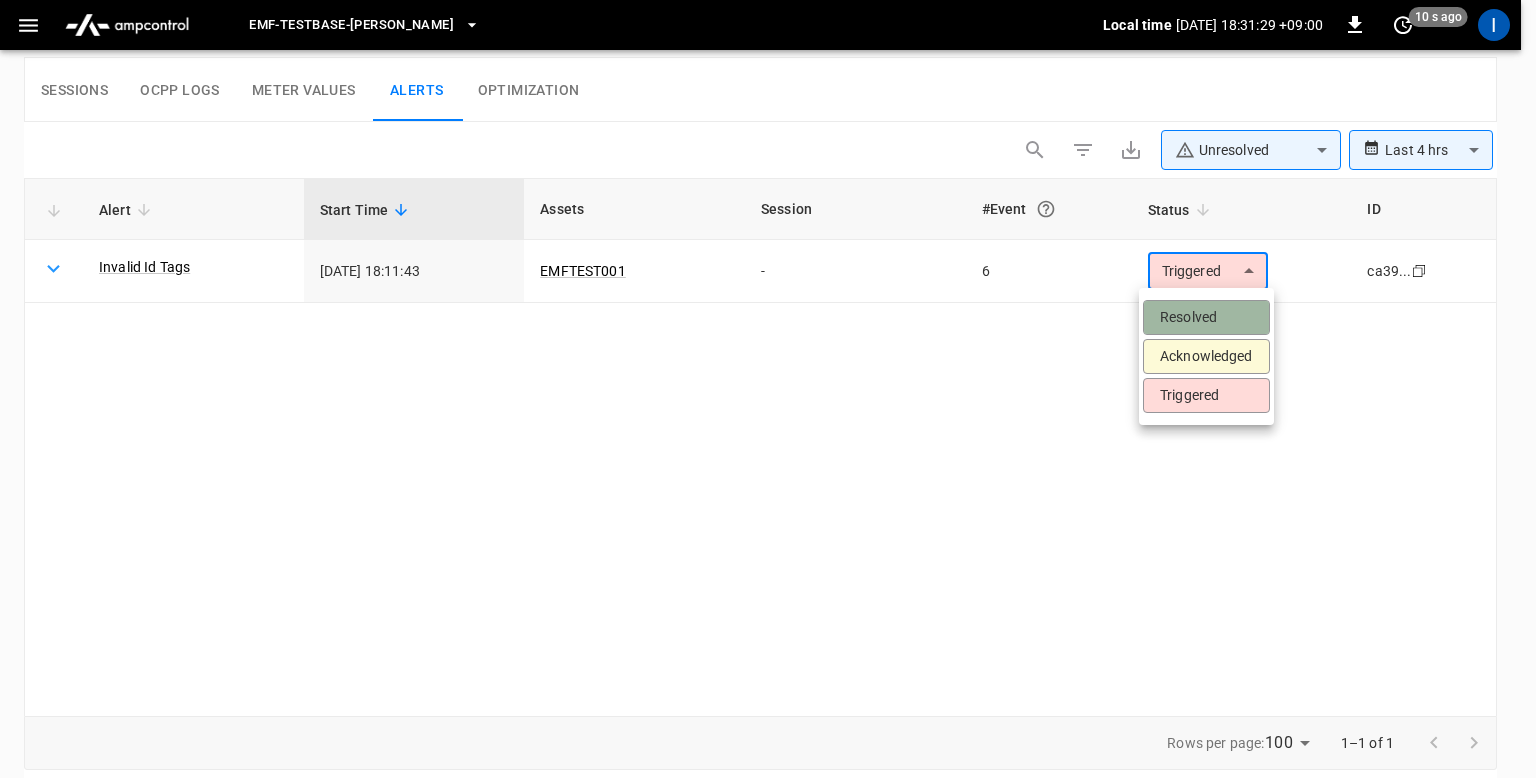 click on "Resolved" at bounding box center (1206, 317) 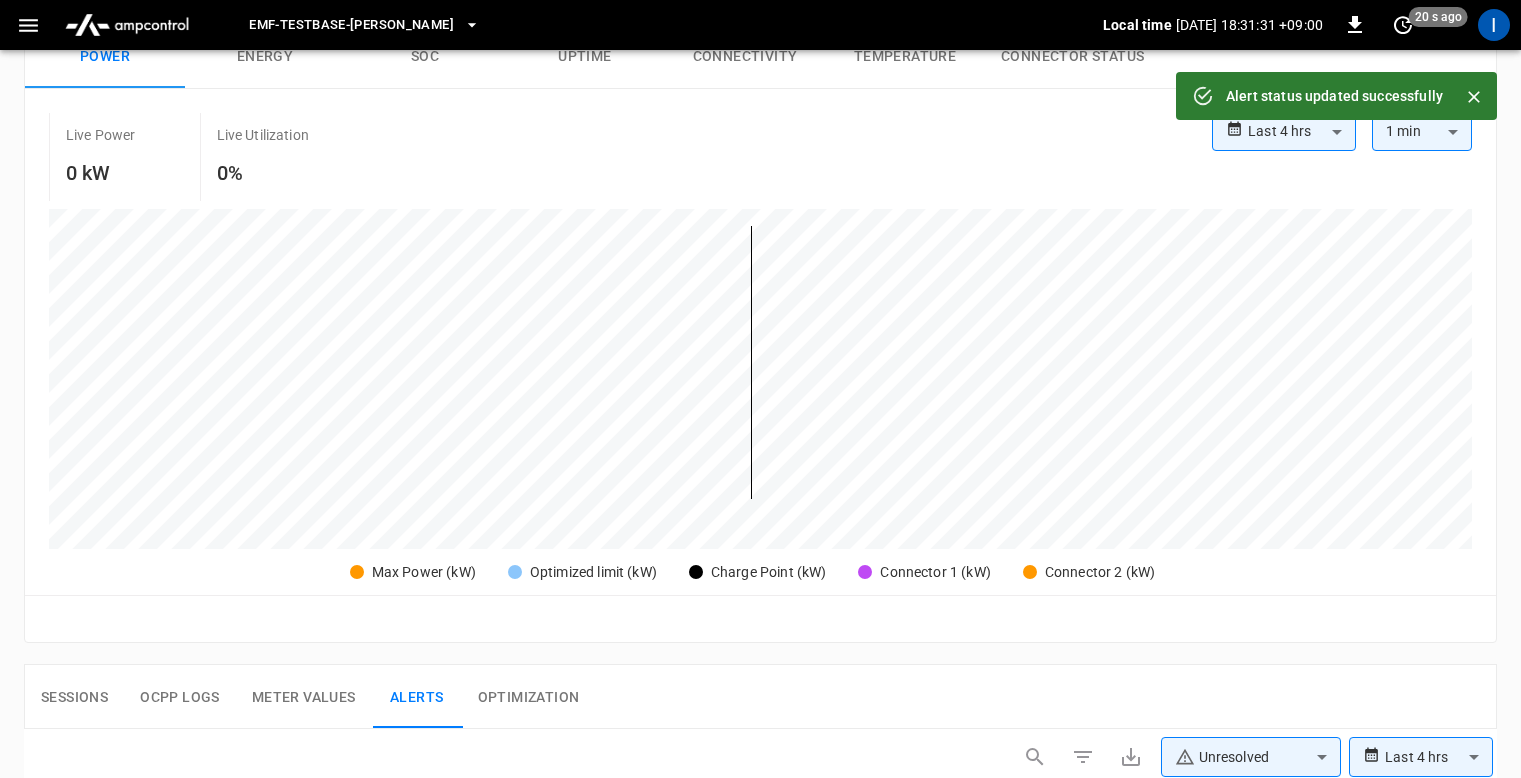 scroll, scrollTop: 0, scrollLeft: 0, axis: both 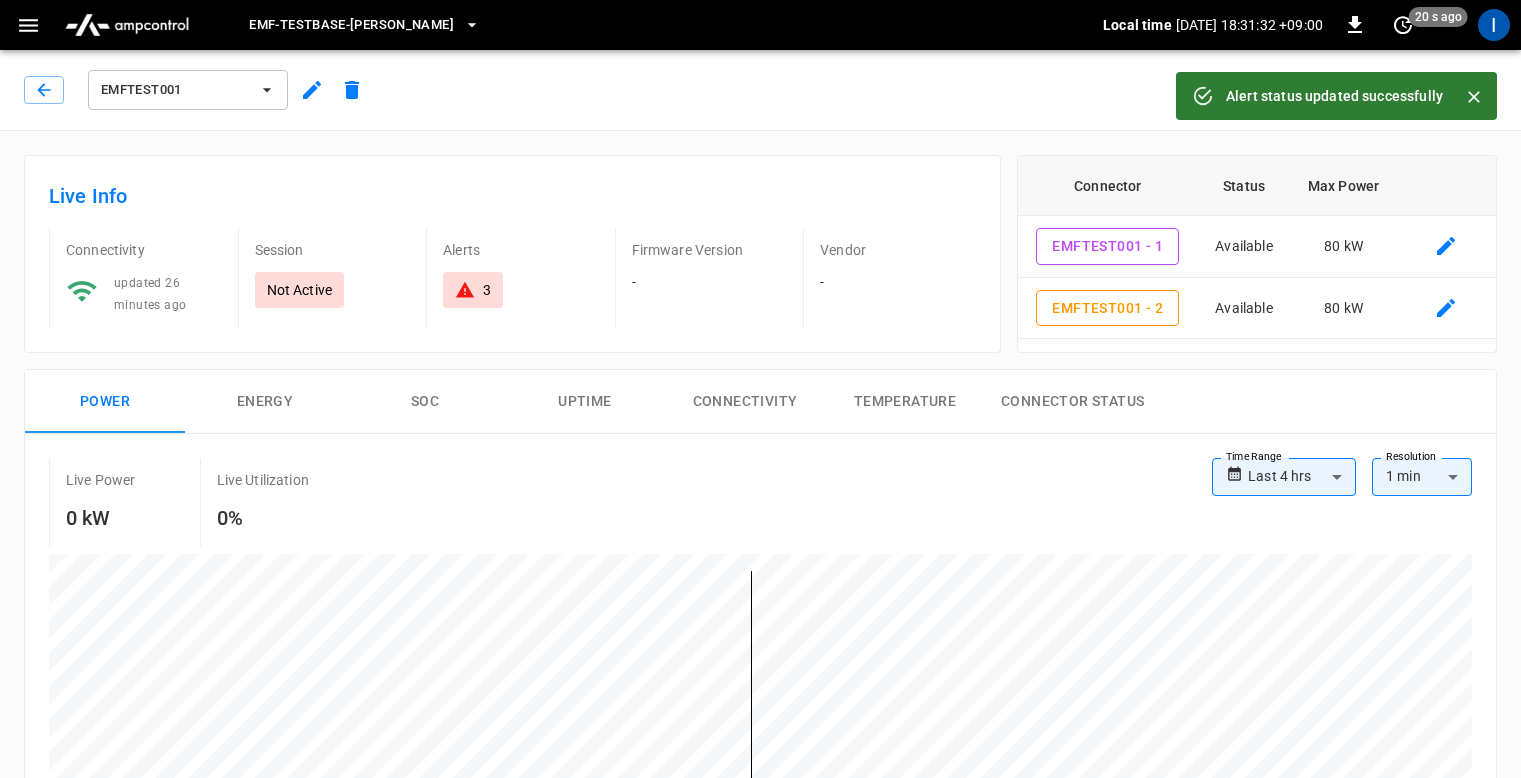 click on "Live Info" at bounding box center [512, 196] 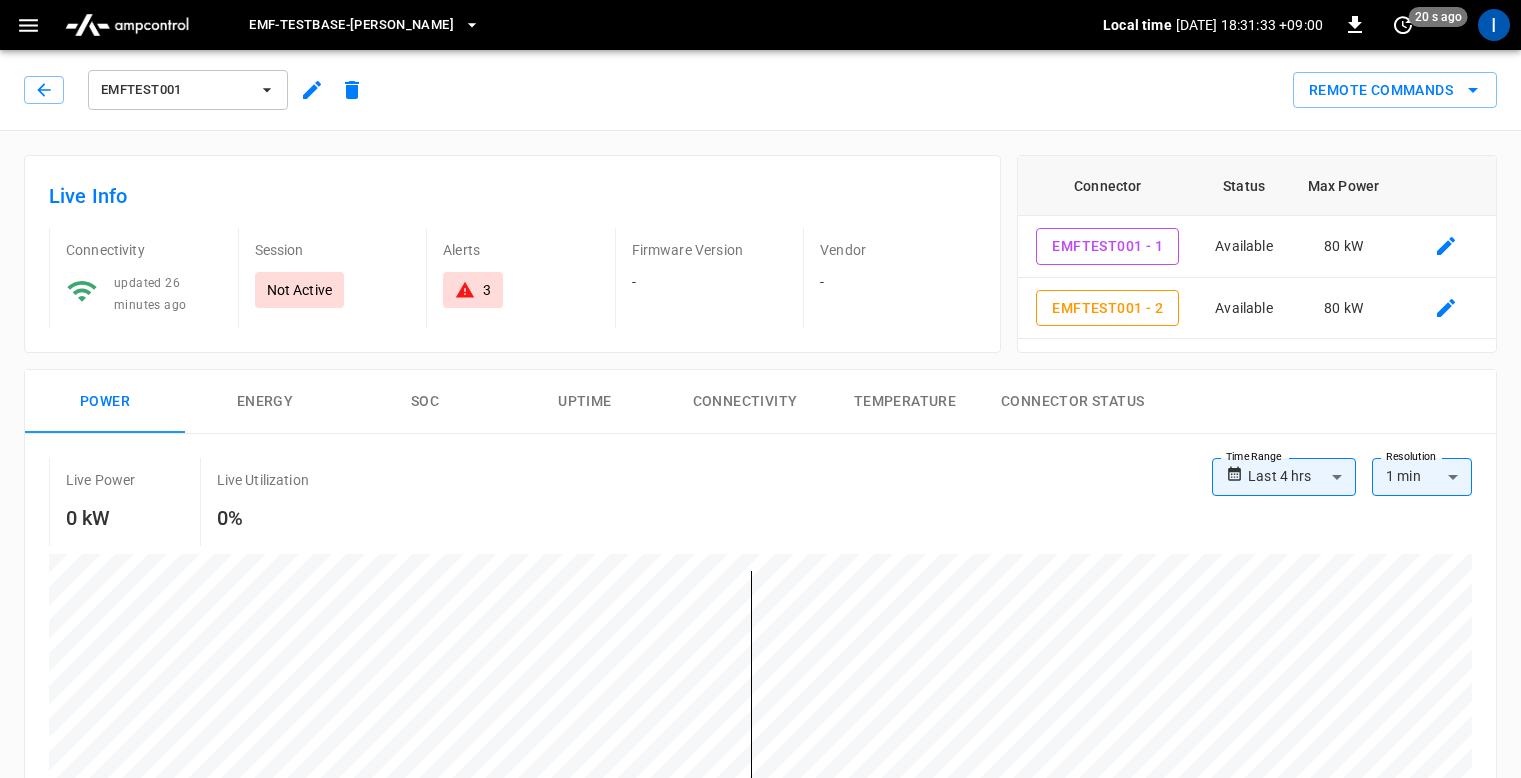 click on "Live Info Connectivity updated 26 minutes ago Session Not Active Alerts 3 Firmware Version - Vendor -" at bounding box center (504, 246) 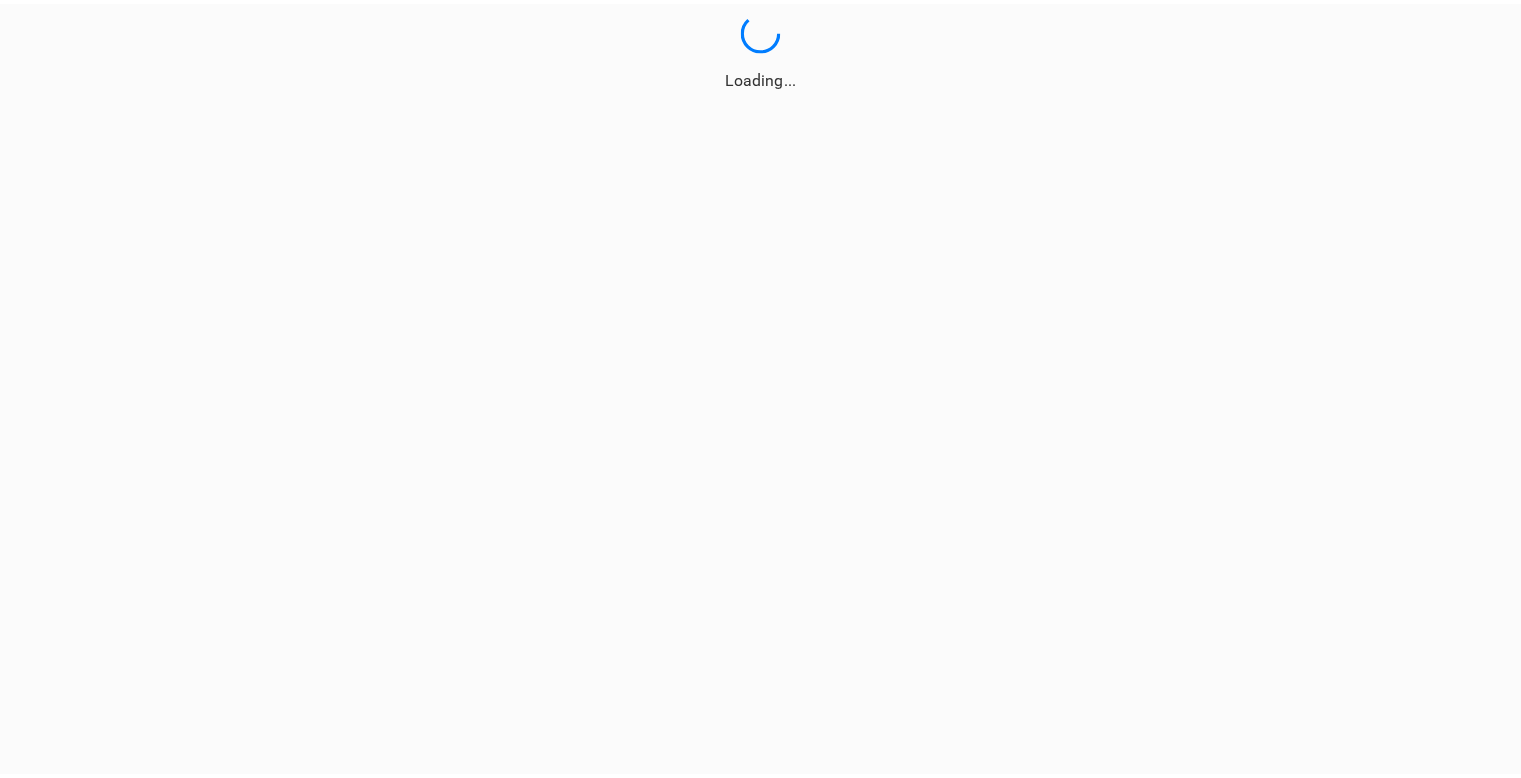 scroll, scrollTop: 0, scrollLeft: 0, axis: both 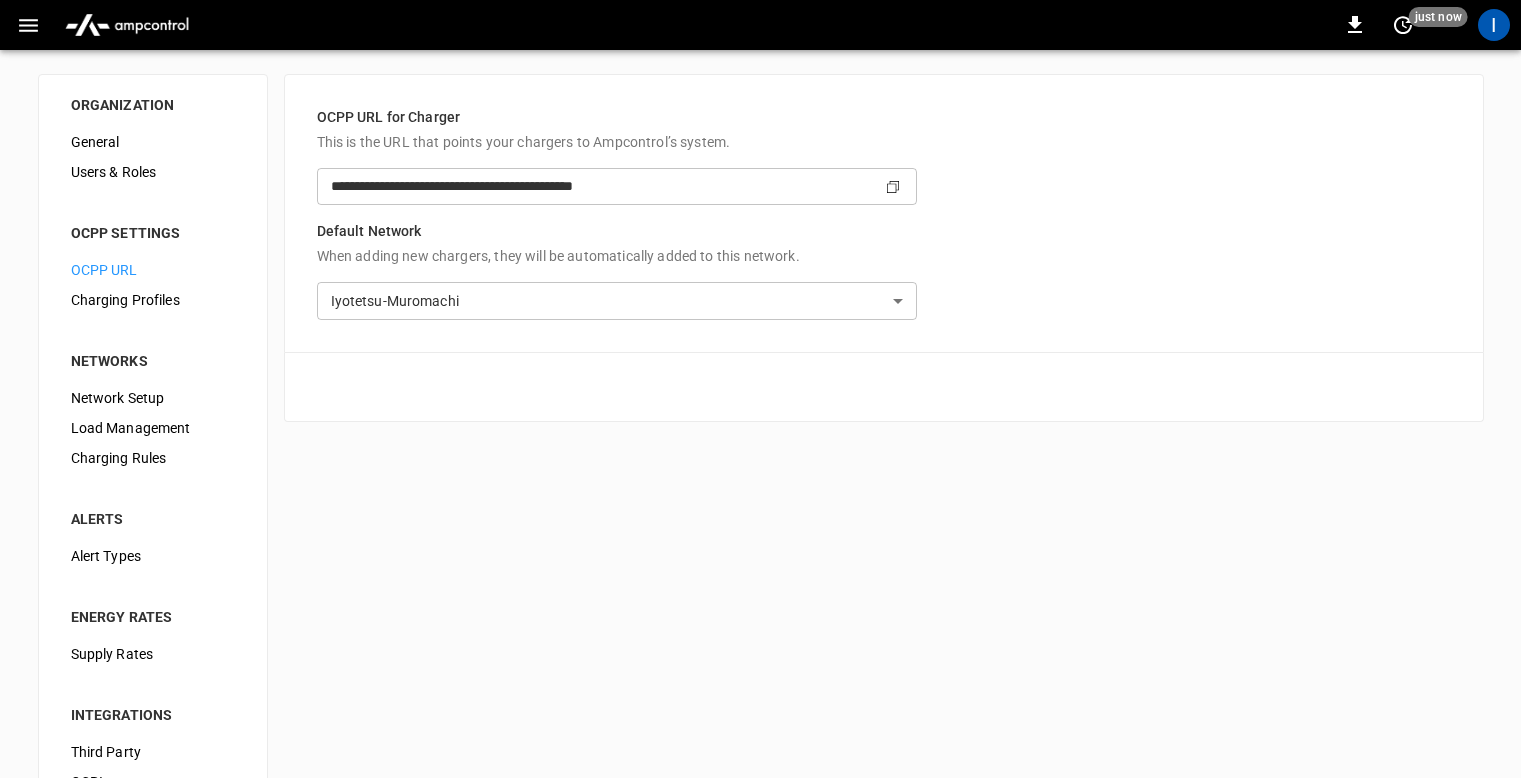 type on "**********" 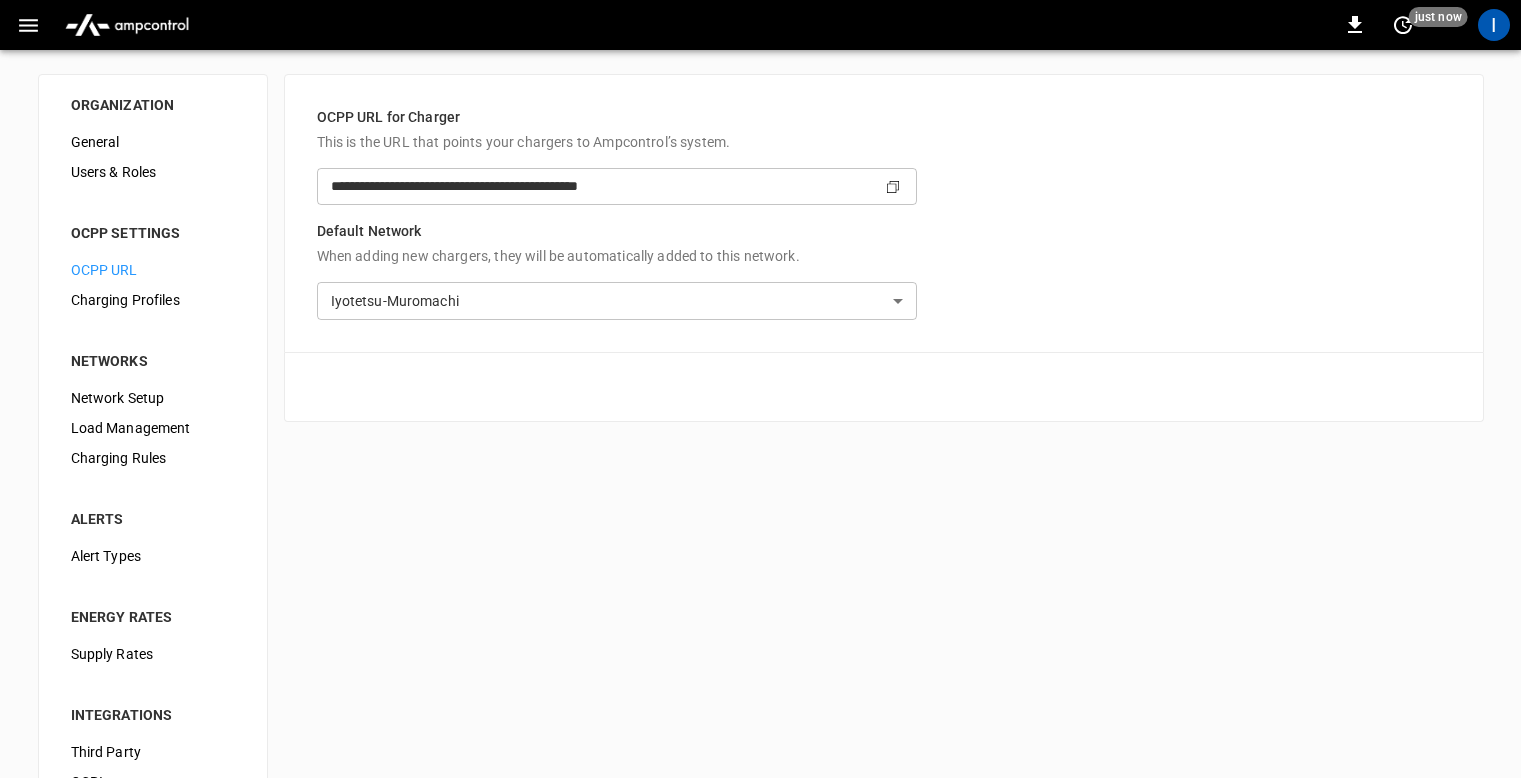 type on "**********" 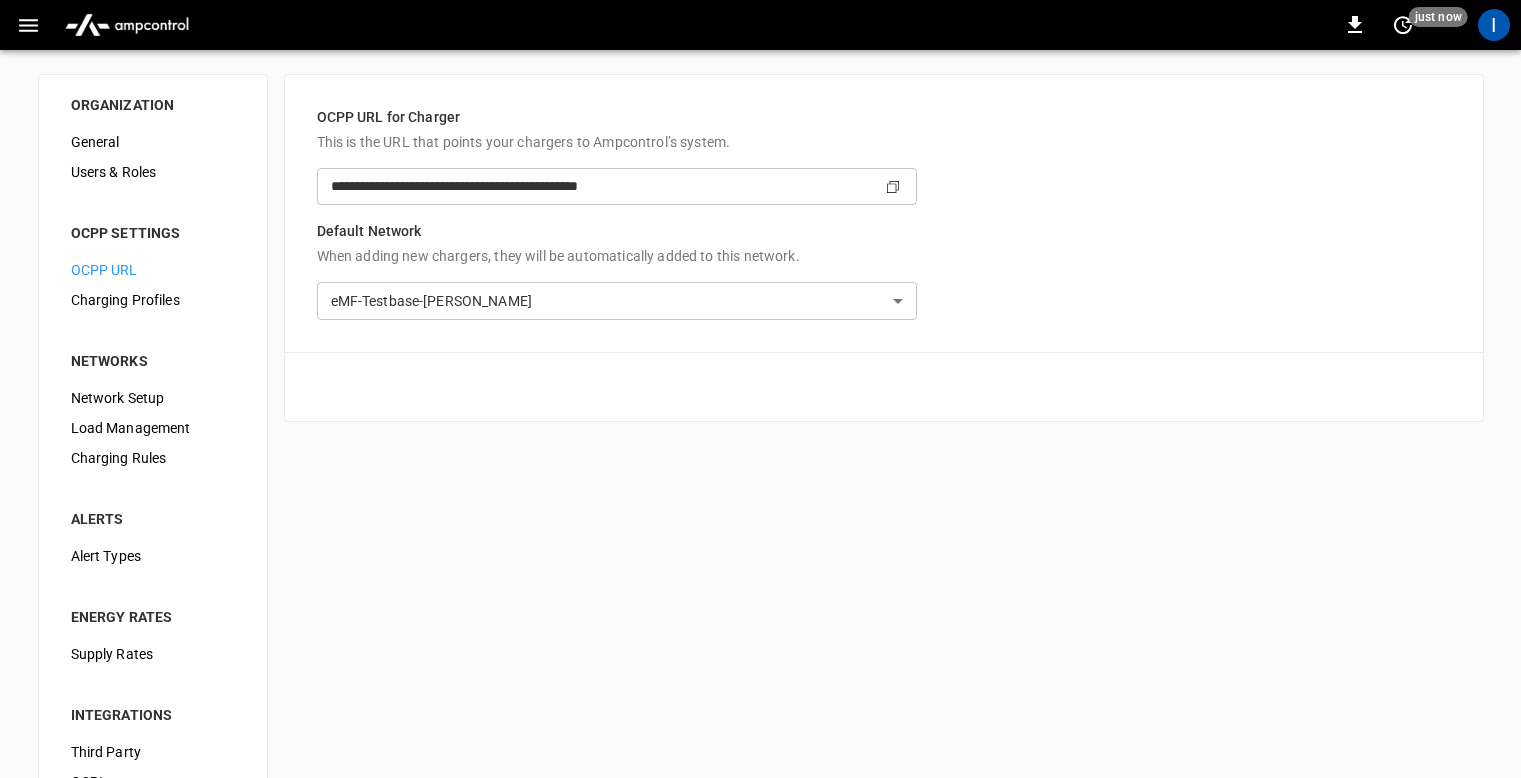 click 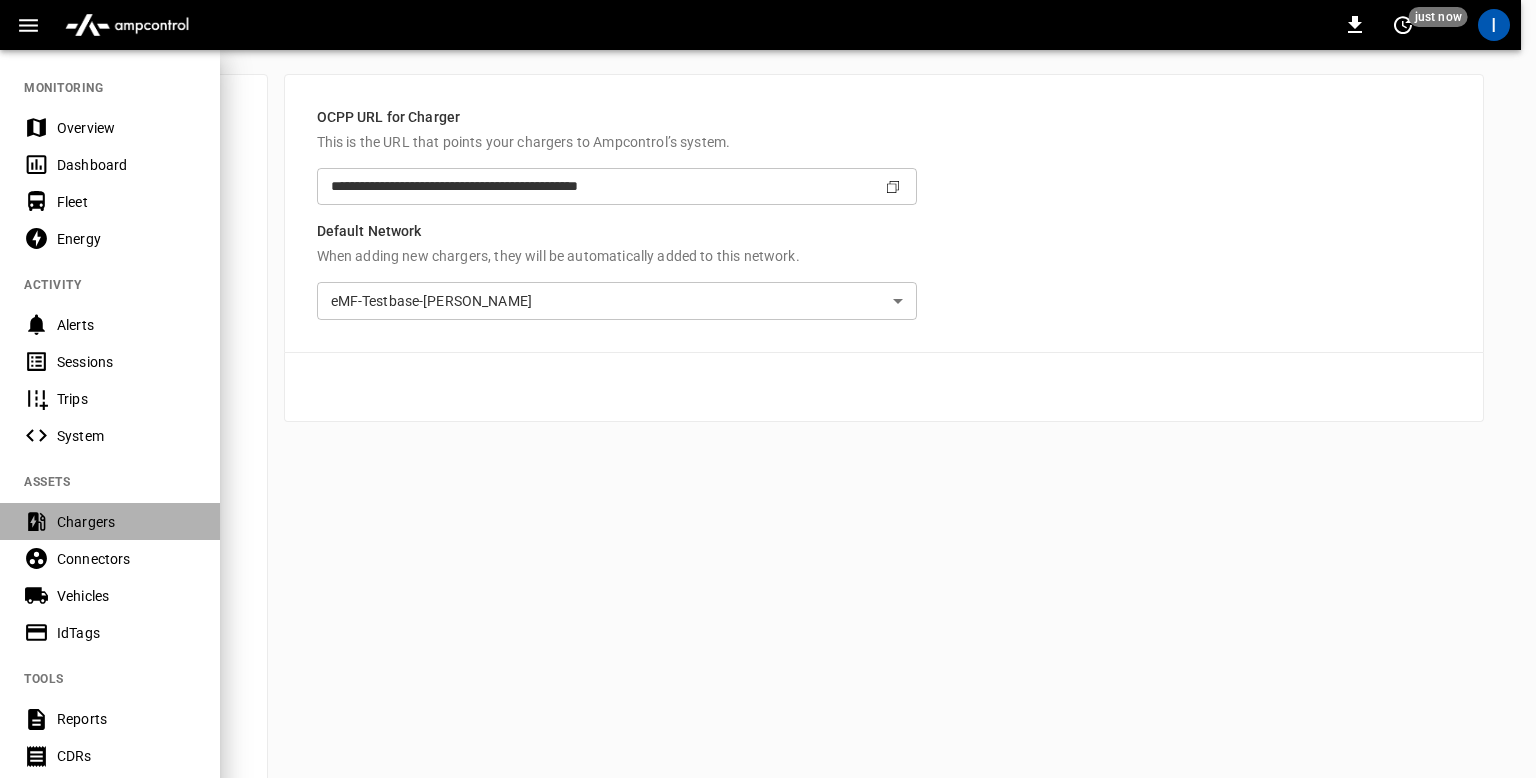 click on "Chargers" at bounding box center (126, 522) 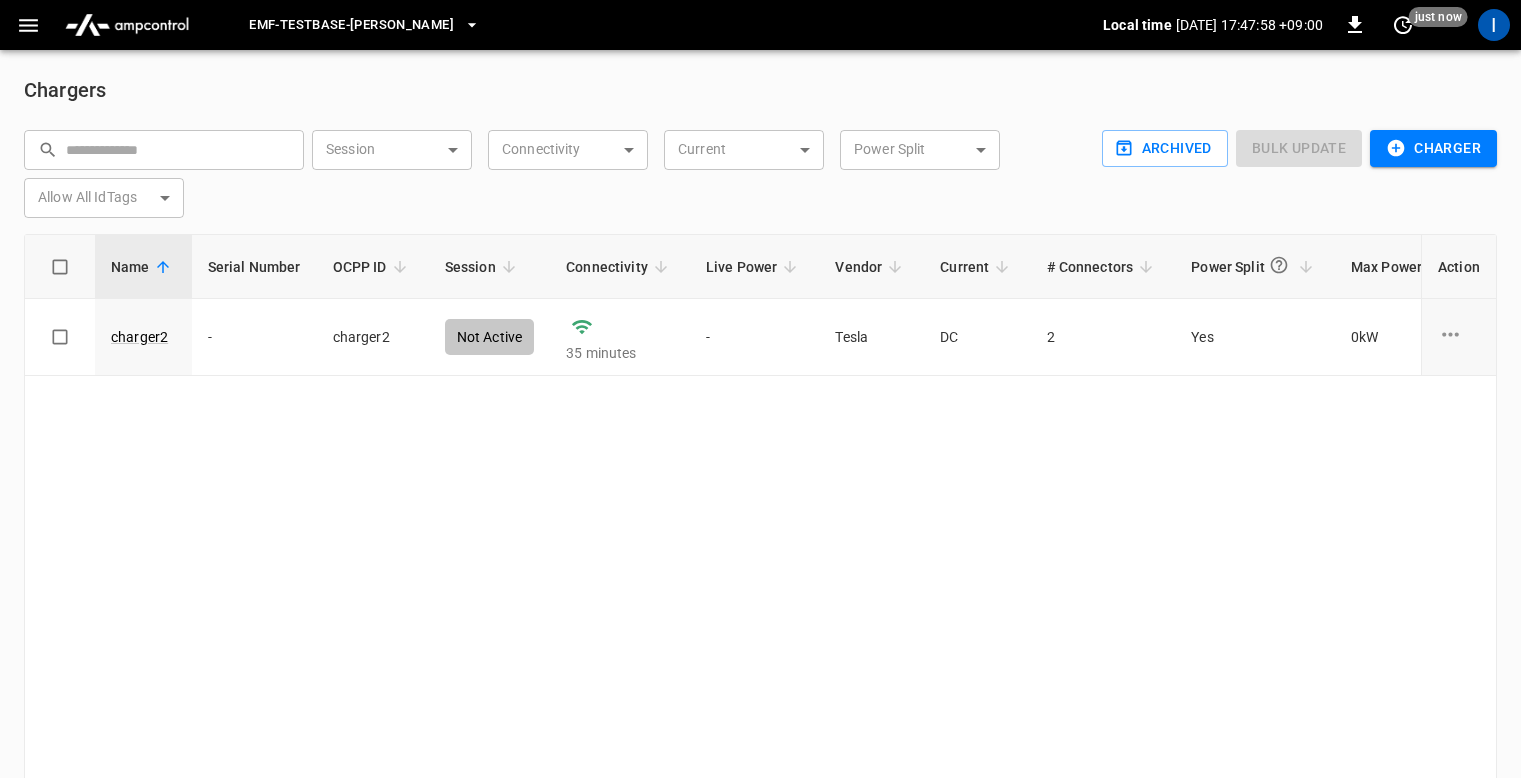 click on "Name Serial Number OCPP ID Session Connectivity Live Power Vendor Current # Connectors Power Split Max Power Allow All IdTags Firmware Version Connection Security ID Action charger2 - charger2 Not Active 35 minutes - Tesla DC 2 Yes 0  kW   False - TLS Encrypted 3f10 ... Copy" at bounding box center [760, 506] 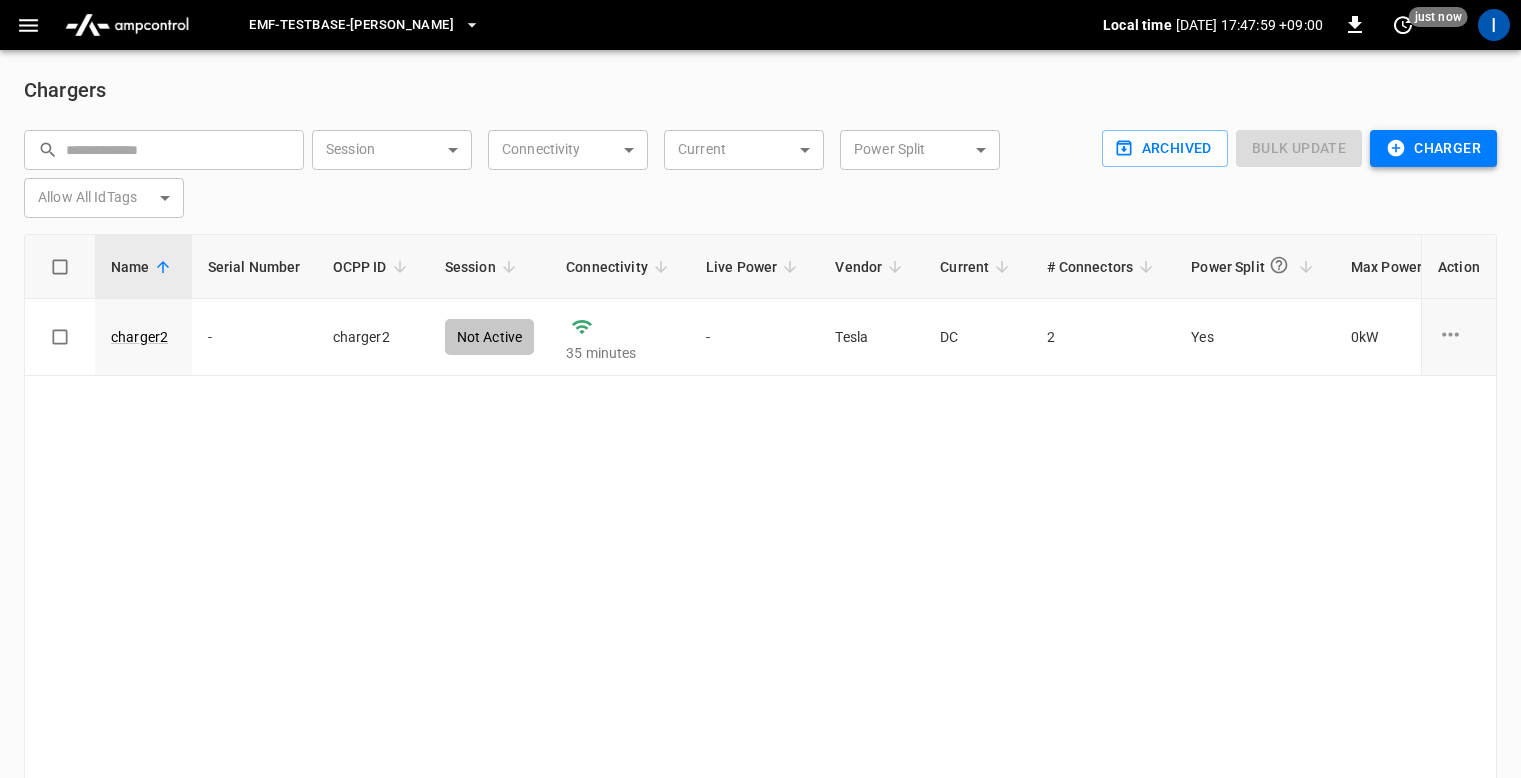 click on "Charger" at bounding box center (1433, 148) 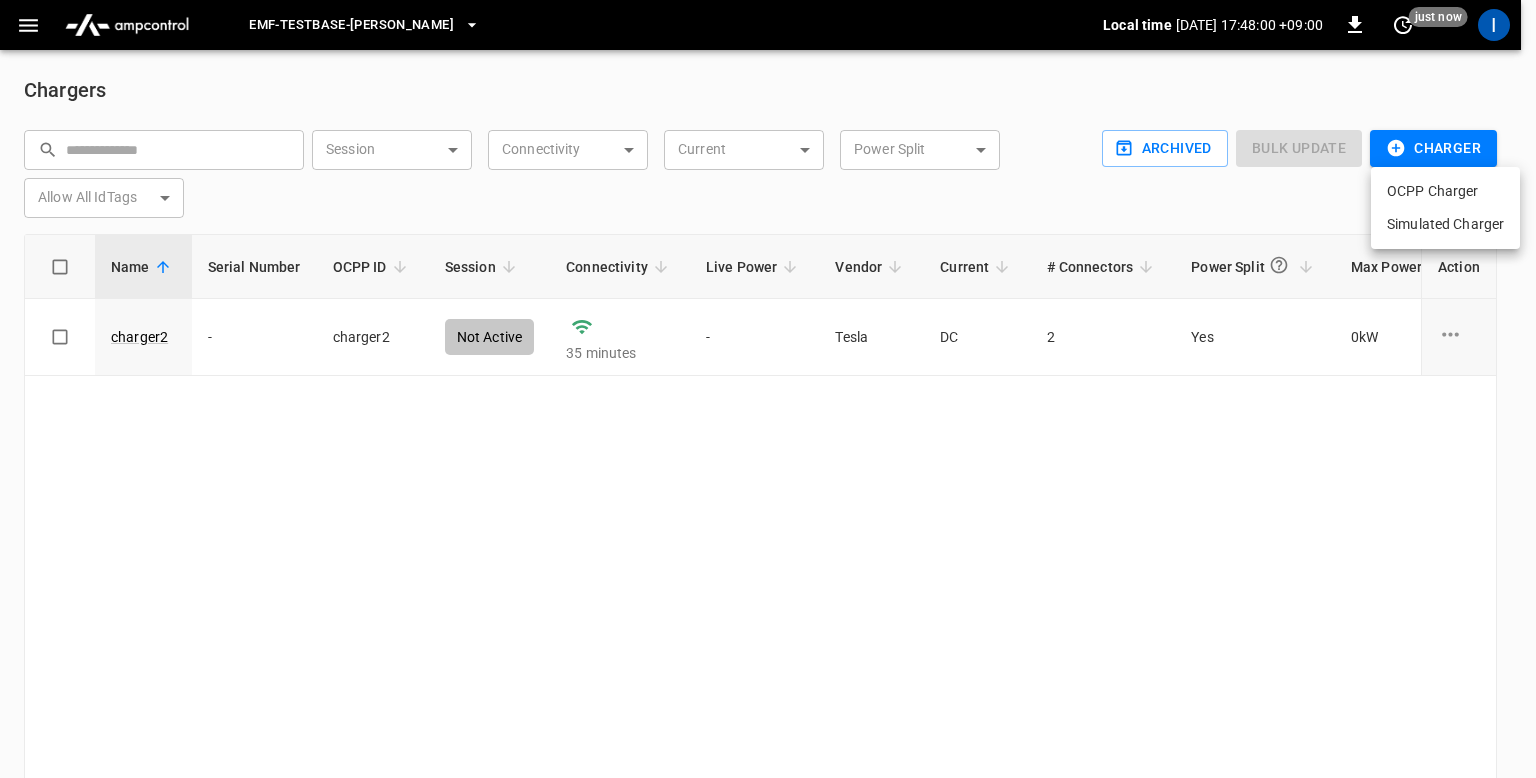 click on "OCPP Charger" at bounding box center [1445, 191] 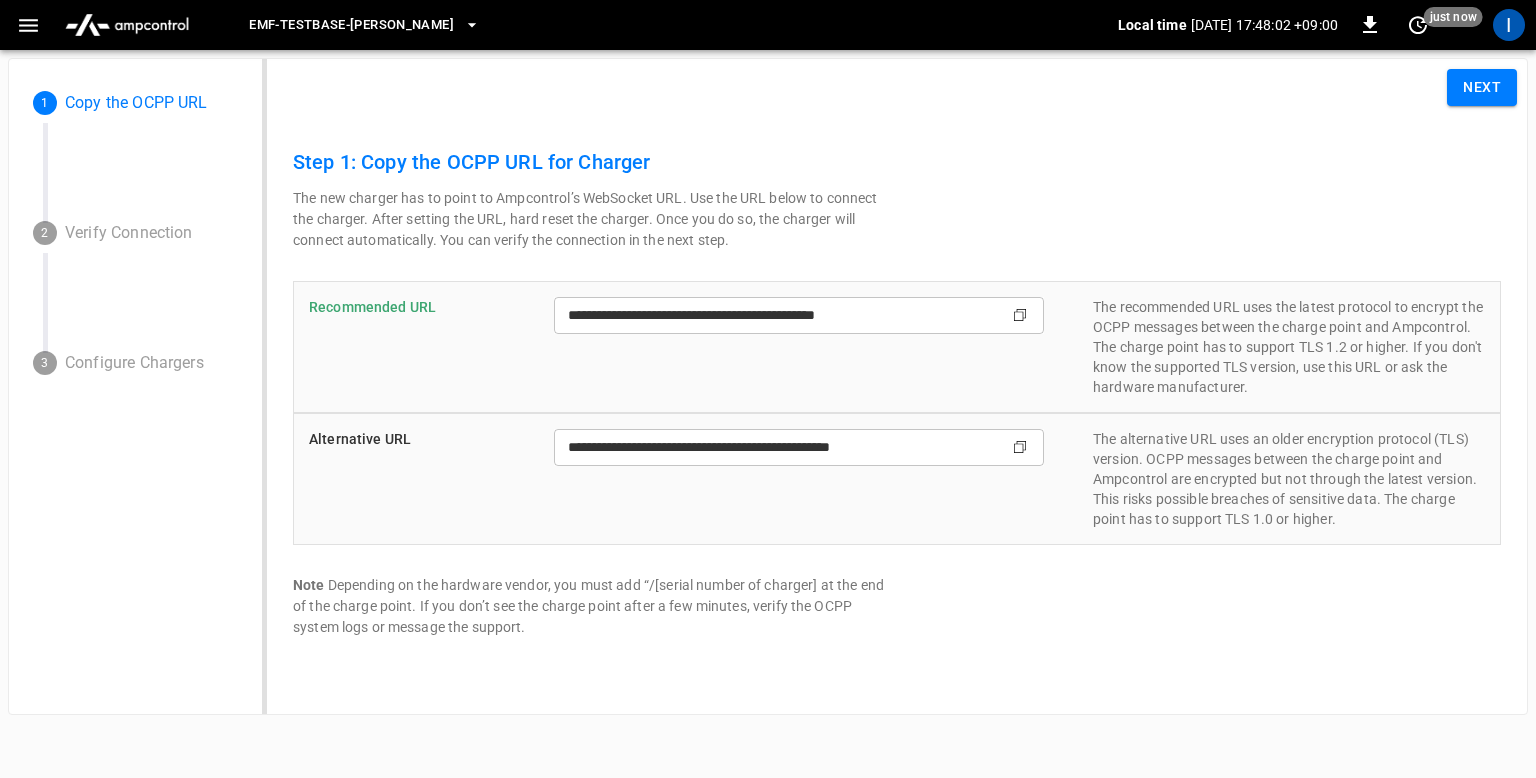 click on "**********" at bounding box center (897, 392) 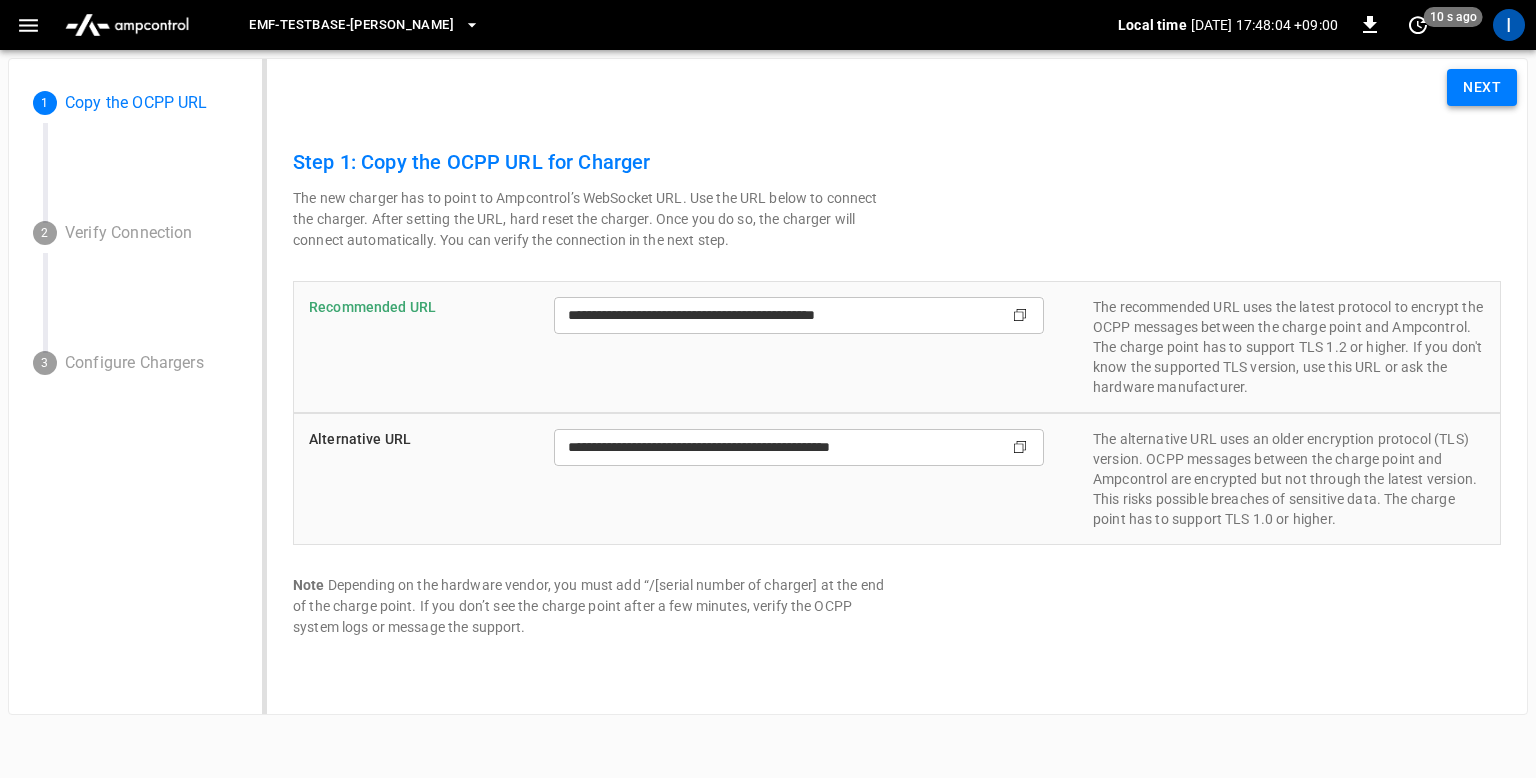 click on "Next" at bounding box center (1482, 87) 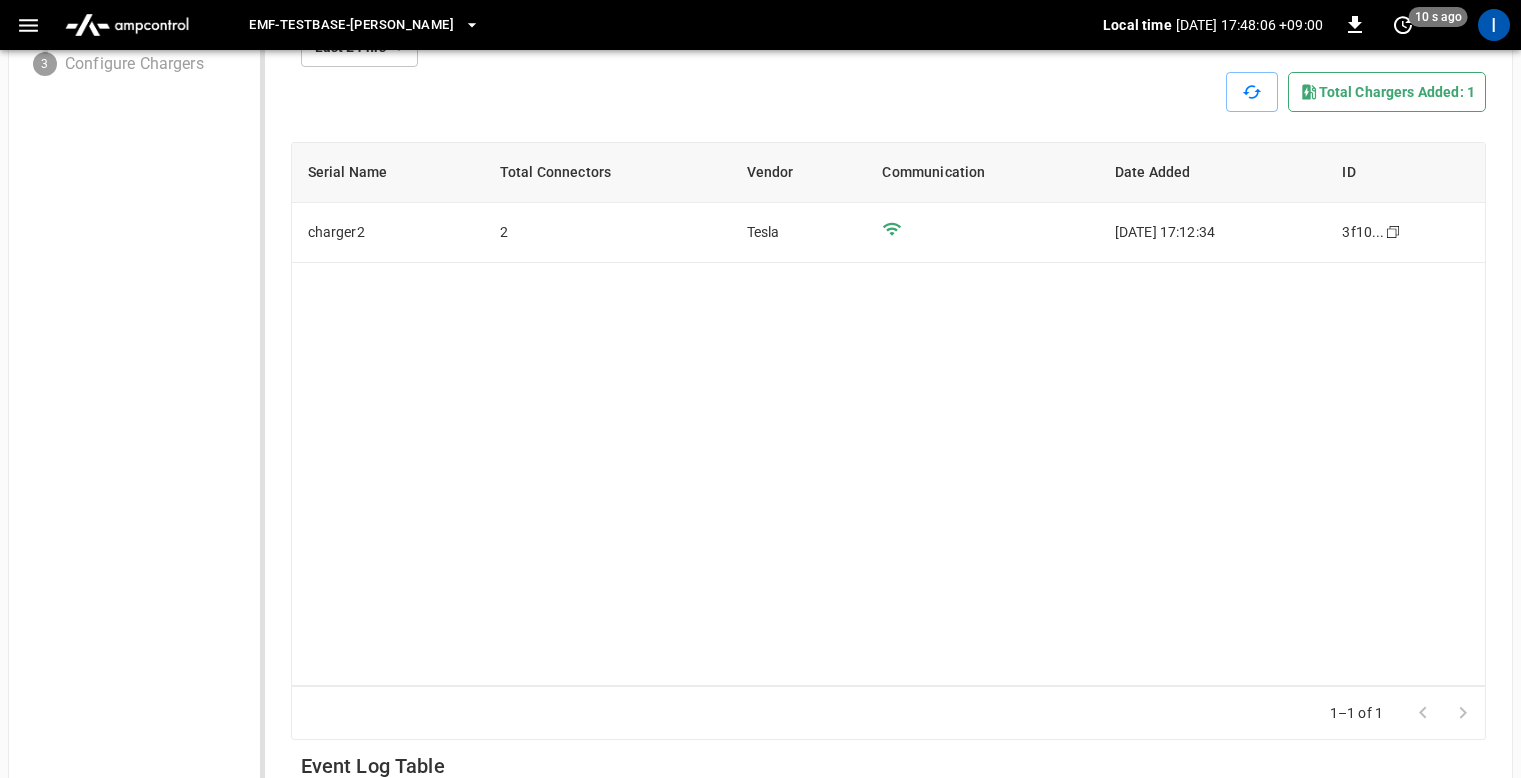 scroll, scrollTop: 710, scrollLeft: 0, axis: vertical 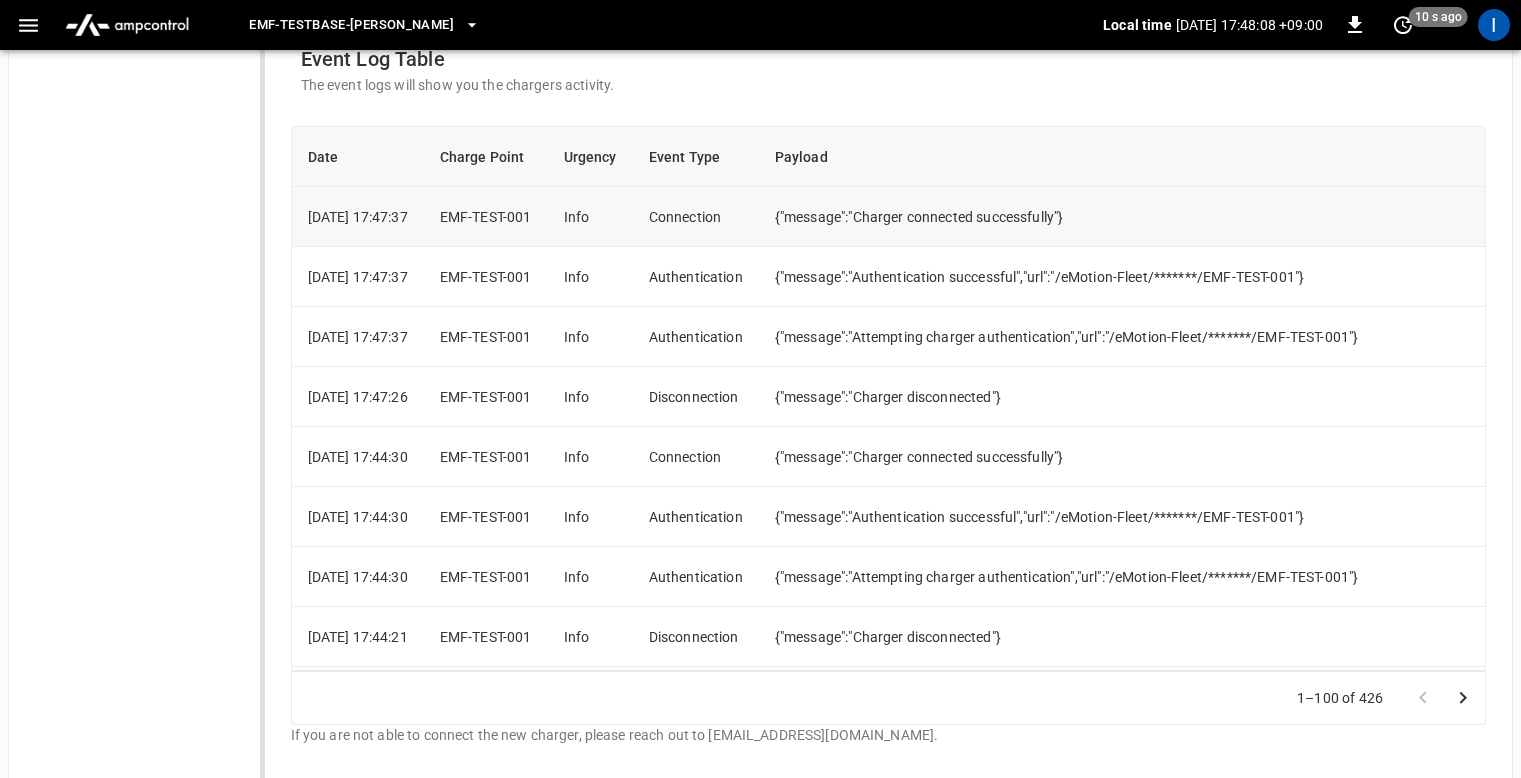 click on "{"message":"Charger connected successfully"}" at bounding box center [1186, 217] 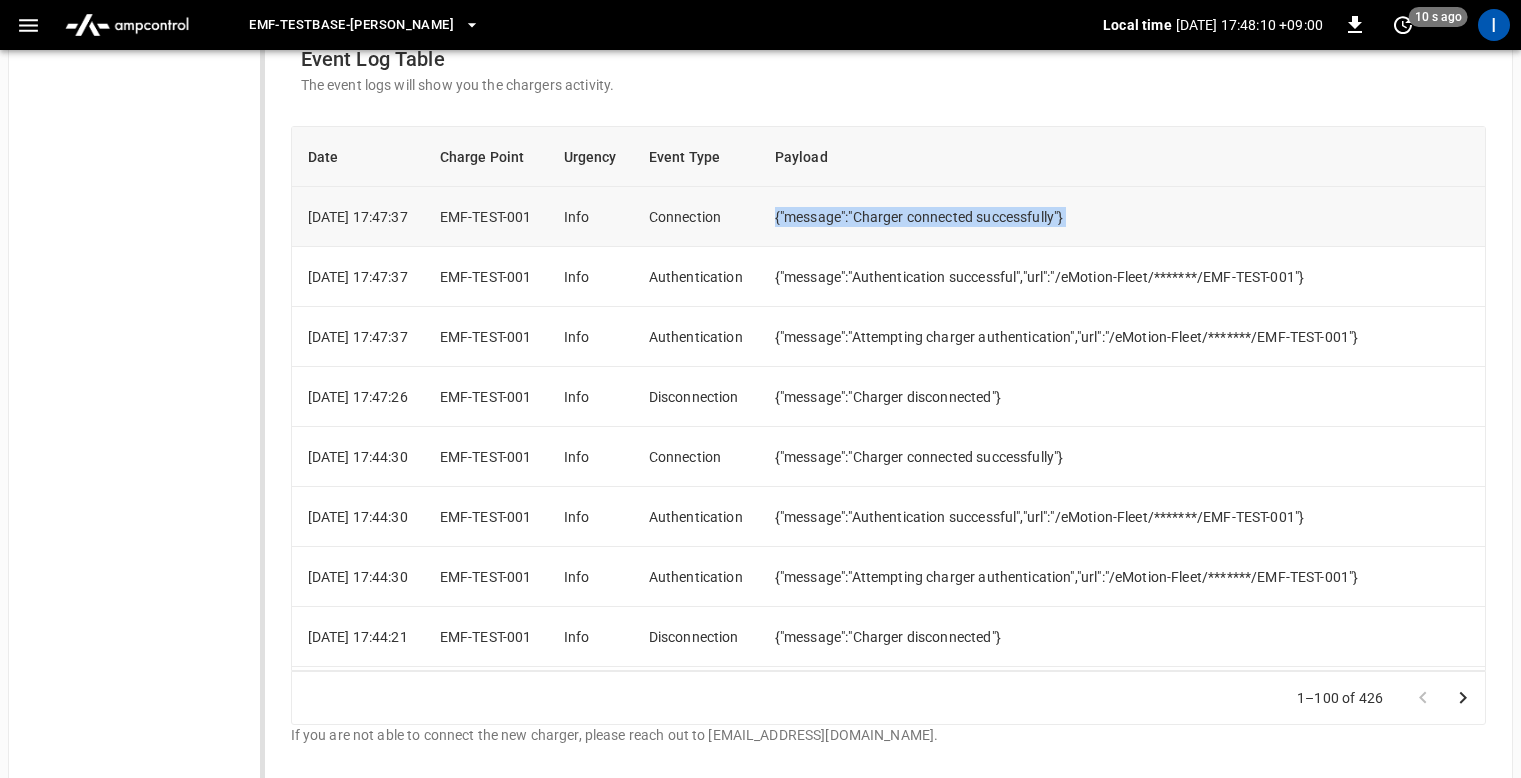 click on "{"message":"Charger connected successfully"}" at bounding box center [1186, 217] 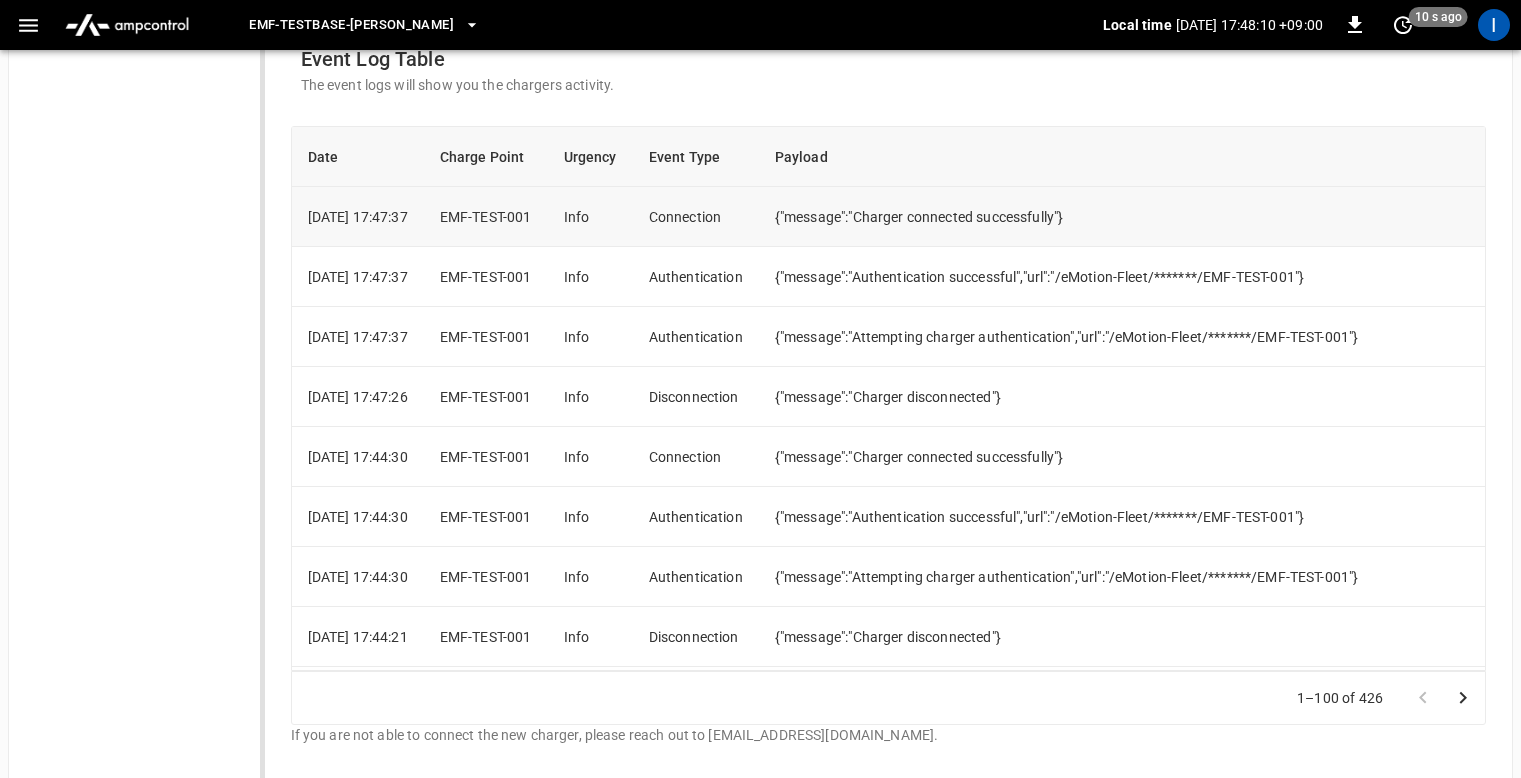 click on "{"message":"Charger connected successfully"}" at bounding box center [1186, 217] 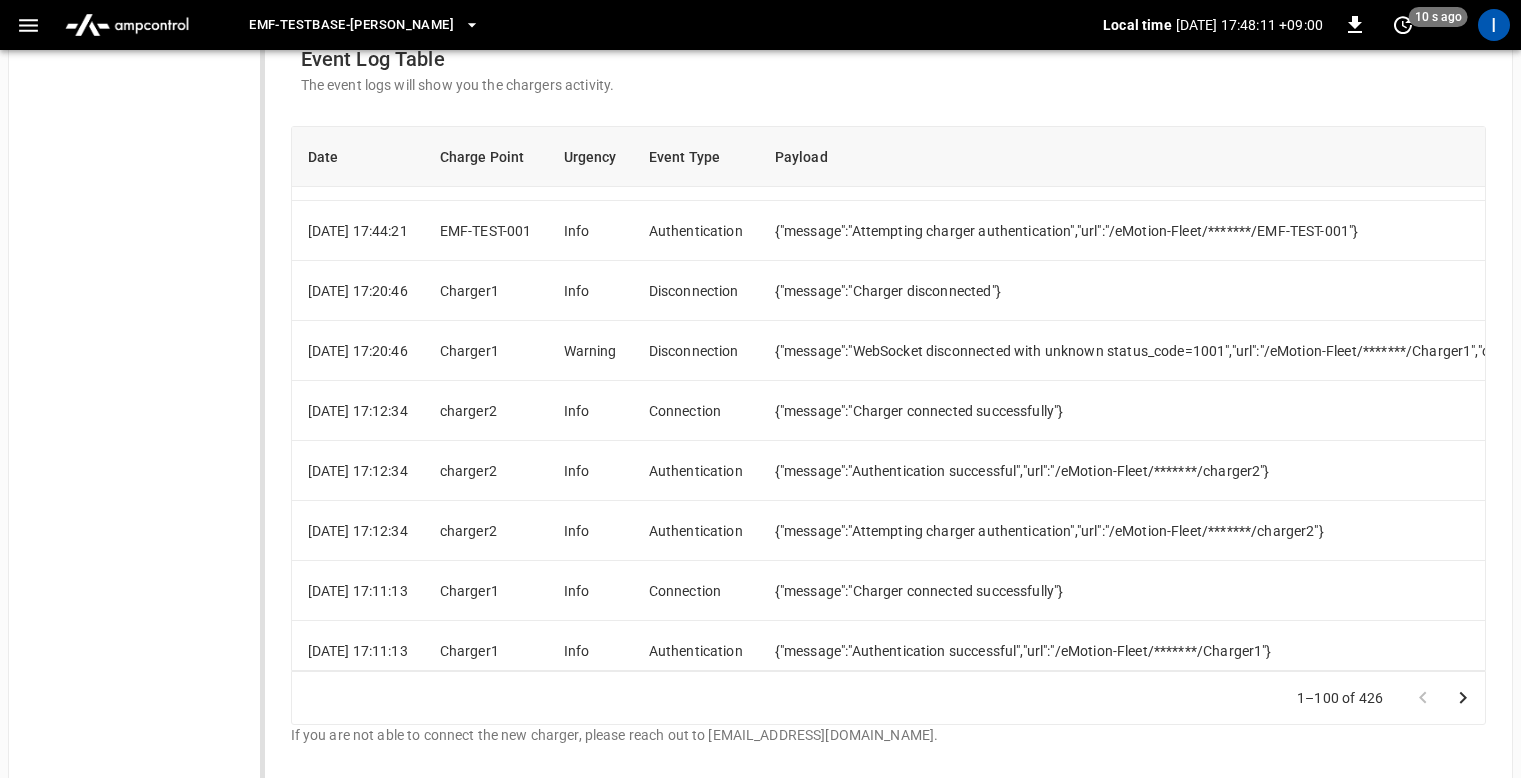 scroll, scrollTop: 0, scrollLeft: 0, axis: both 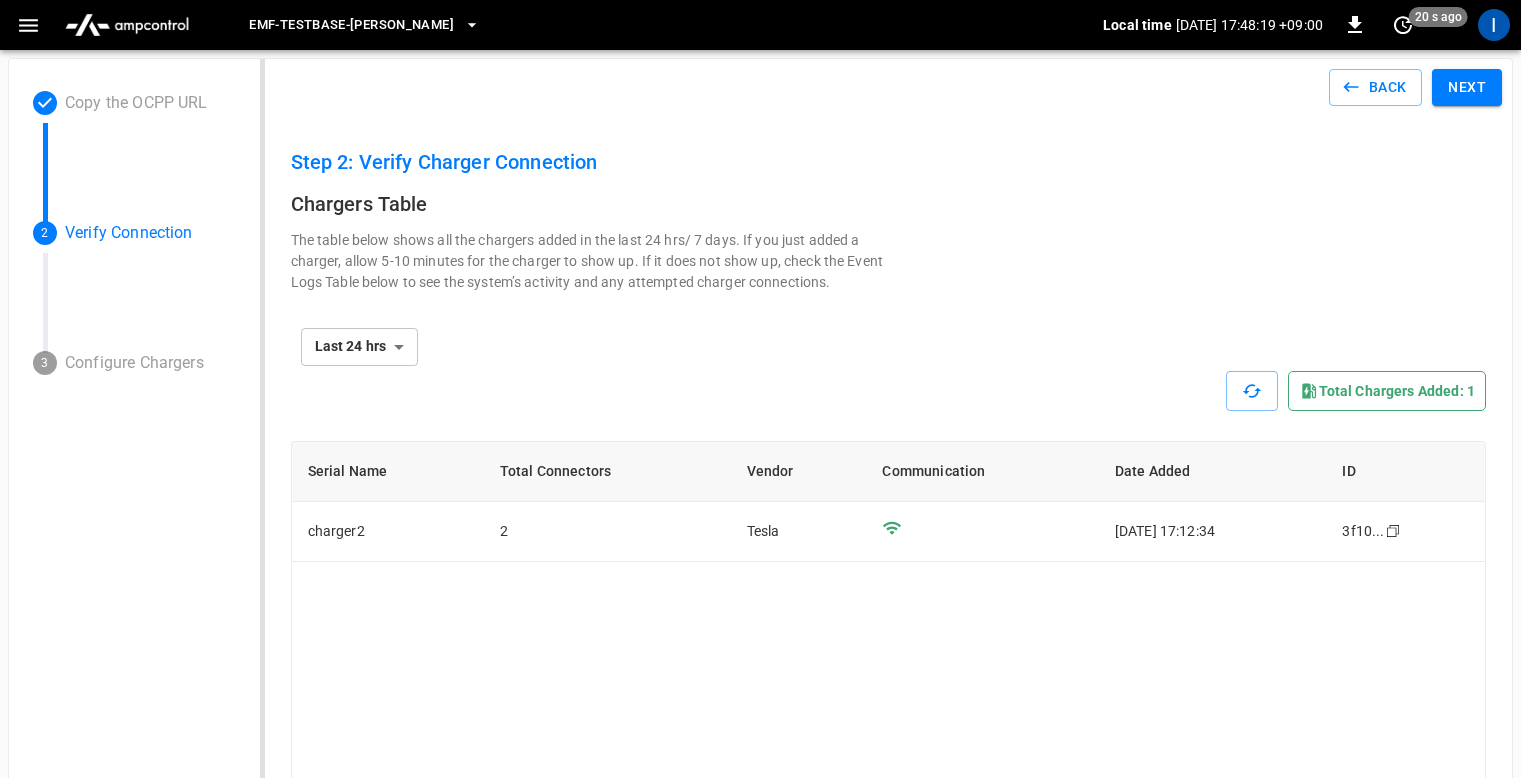 click on "**********" at bounding box center (889, 335) 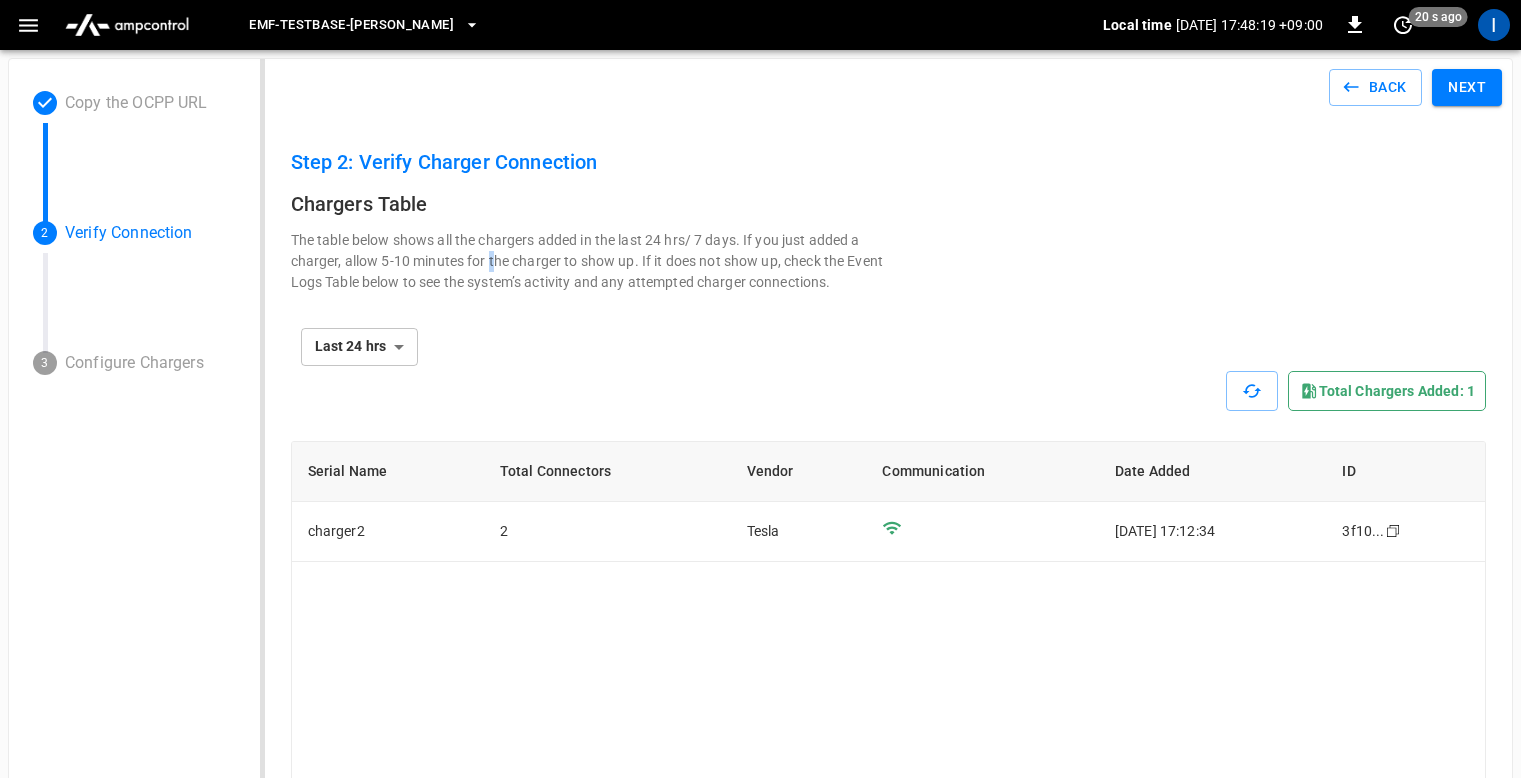 click on "The table below shows all the chargers added in the last 24 hrs/ 7 days. If you just added a charger, allow 5-10 minutes for the charger to show up. If it does not show up, check the Event Logs Table below to see the system’s activity and any attempted charger connections." at bounding box center [590, 261] 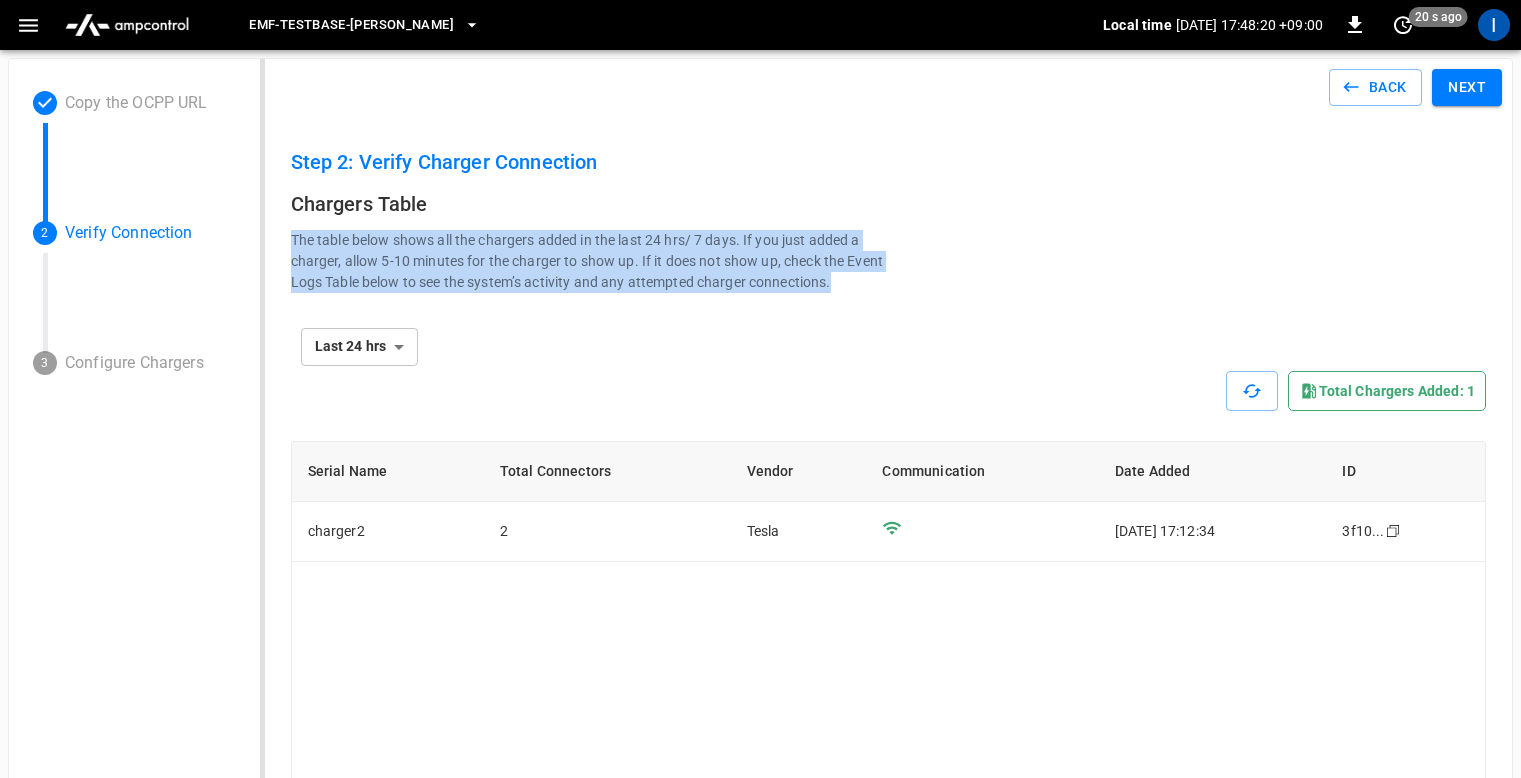 click on "The table below shows all the chargers added in the last 24 hrs/ 7 days. If you just added a charger, allow 5-10 minutes for the charger to show up. If it does not show up, check the Event Logs Table below to see the system’s activity and any attempted charger connections." at bounding box center (590, 261) 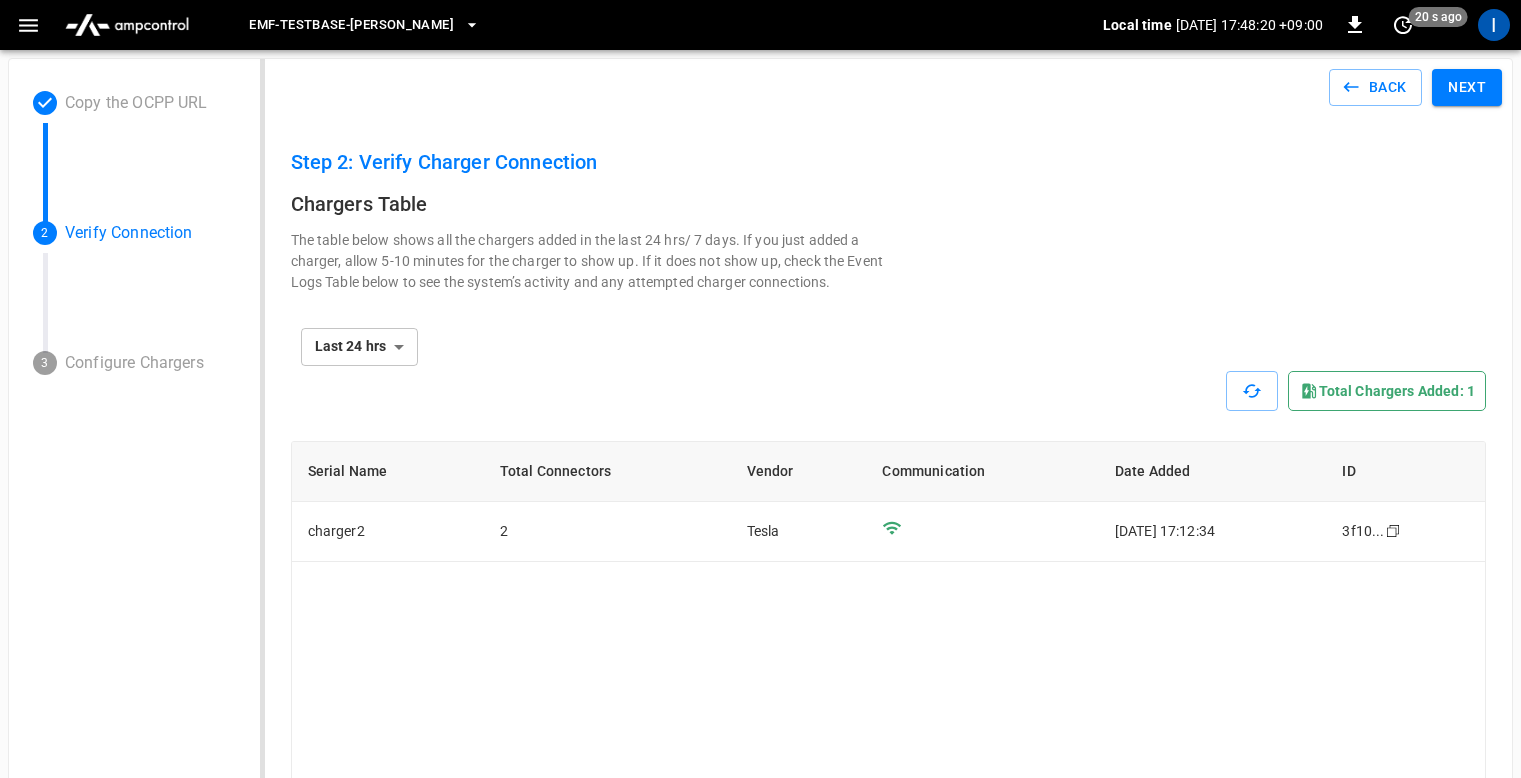 click on "Chargers Table" at bounding box center (889, 204) 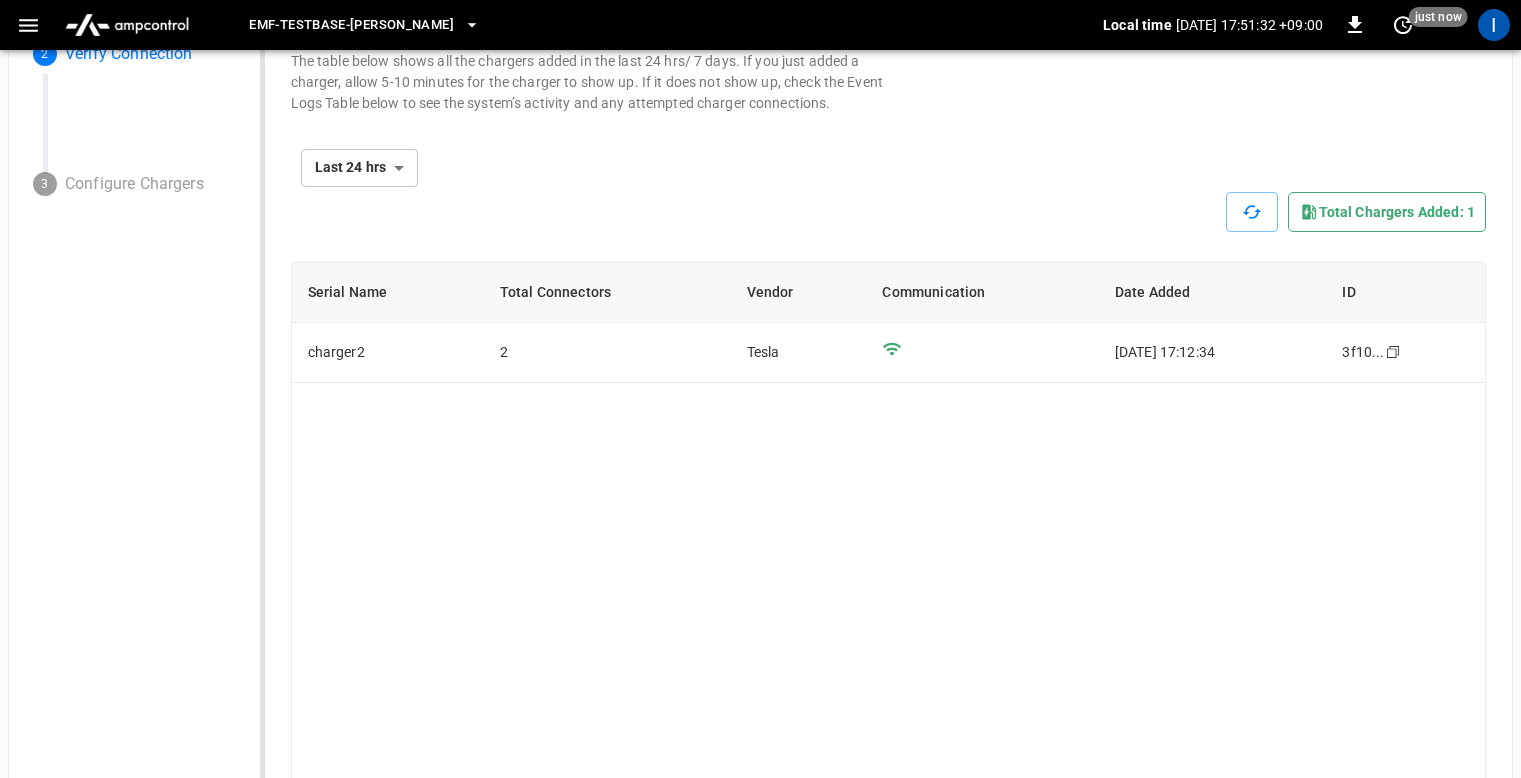 scroll, scrollTop: 0, scrollLeft: 0, axis: both 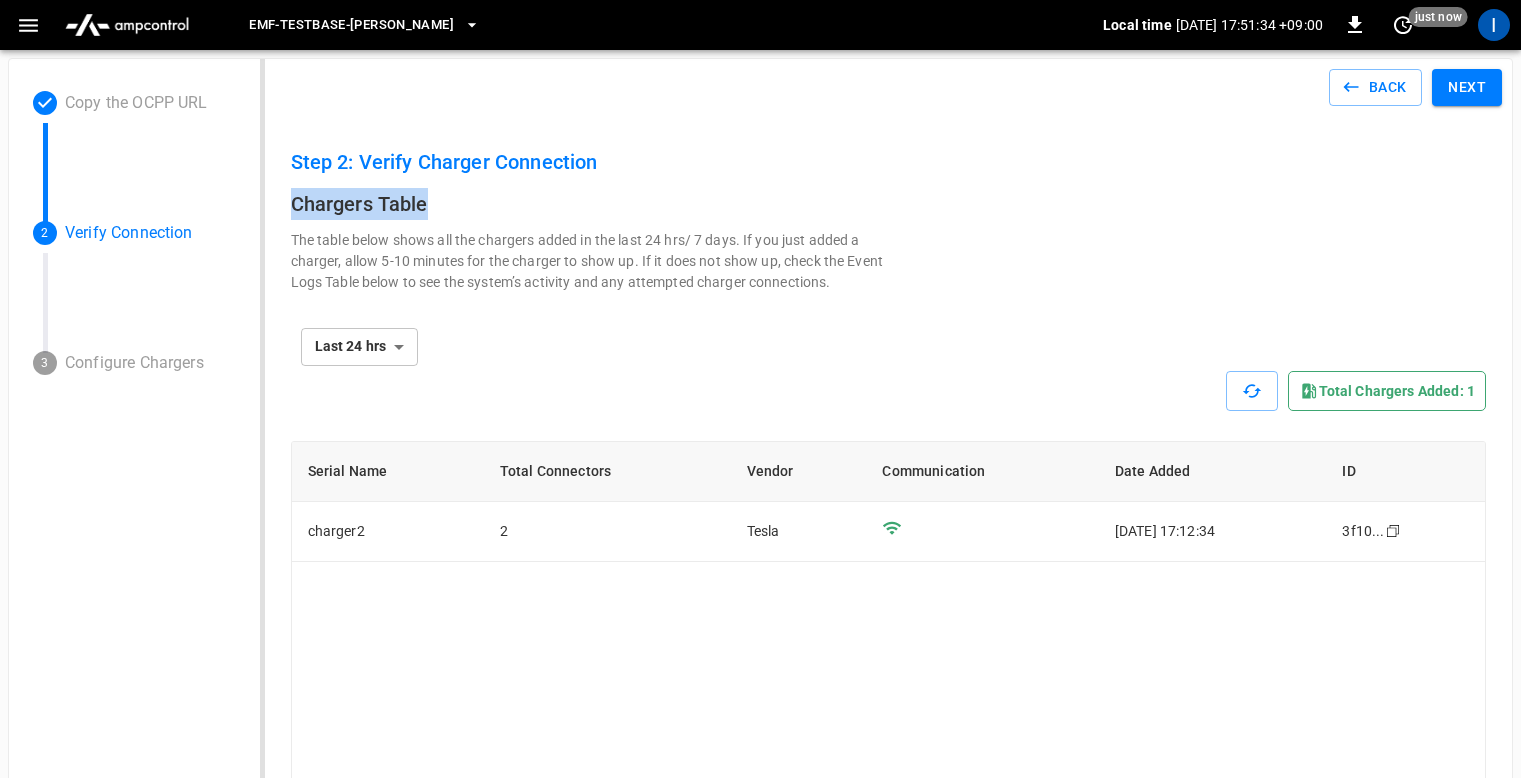 drag, startPoint x: 290, startPoint y: 200, endPoint x: 481, endPoint y: 200, distance: 191 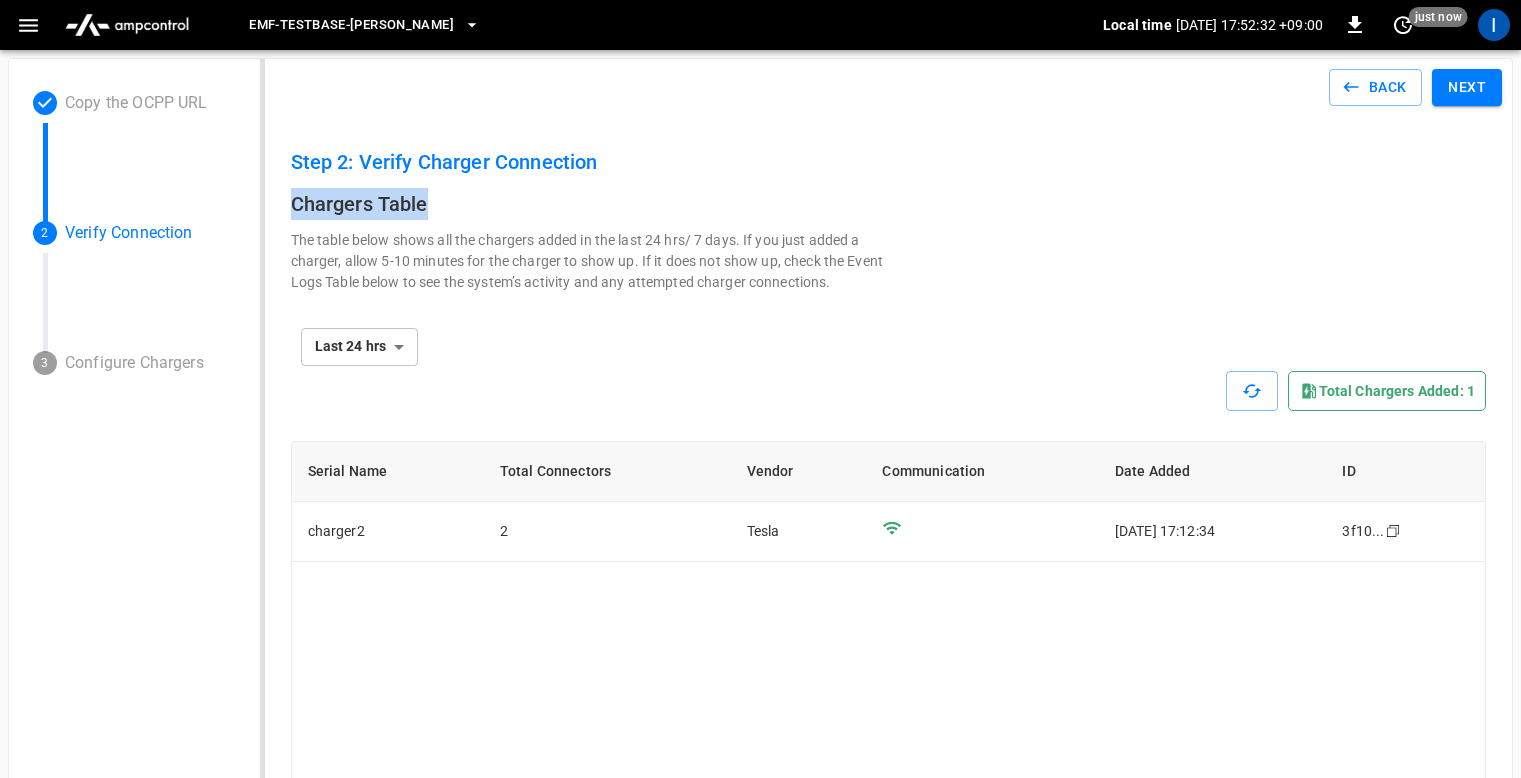 click on "The table below shows all the chargers added in the last 24 hrs/ 7 days. If you just added a charger, allow 5-10 minutes for the charger to show up. If it does not show up, check the Event Logs Table below to see the system’s activity and any attempted charger connections." at bounding box center (590, 261) 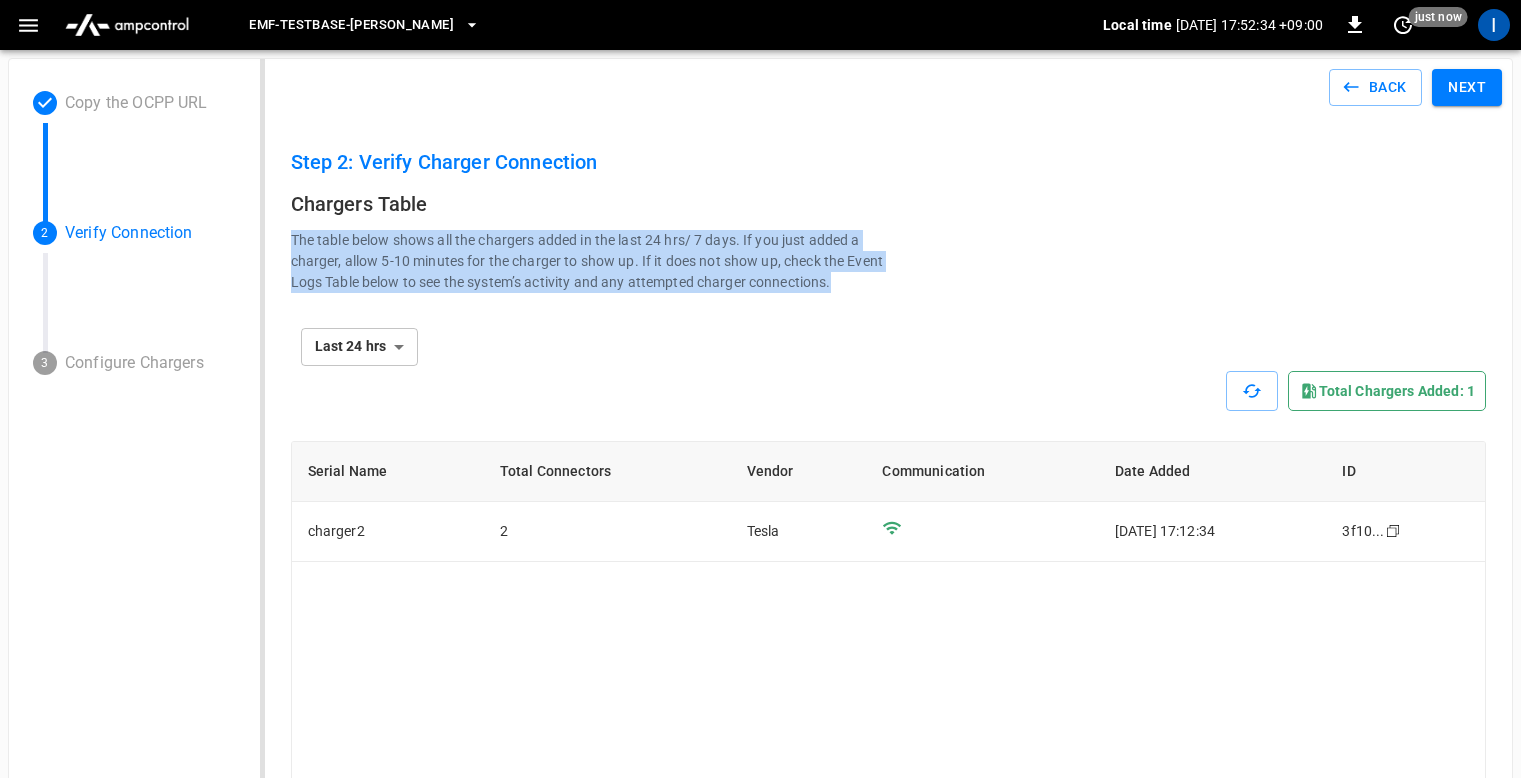 drag, startPoint x: 292, startPoint y: 234, endPoint x: 974, endPoint y: 280, distance: 683.54956 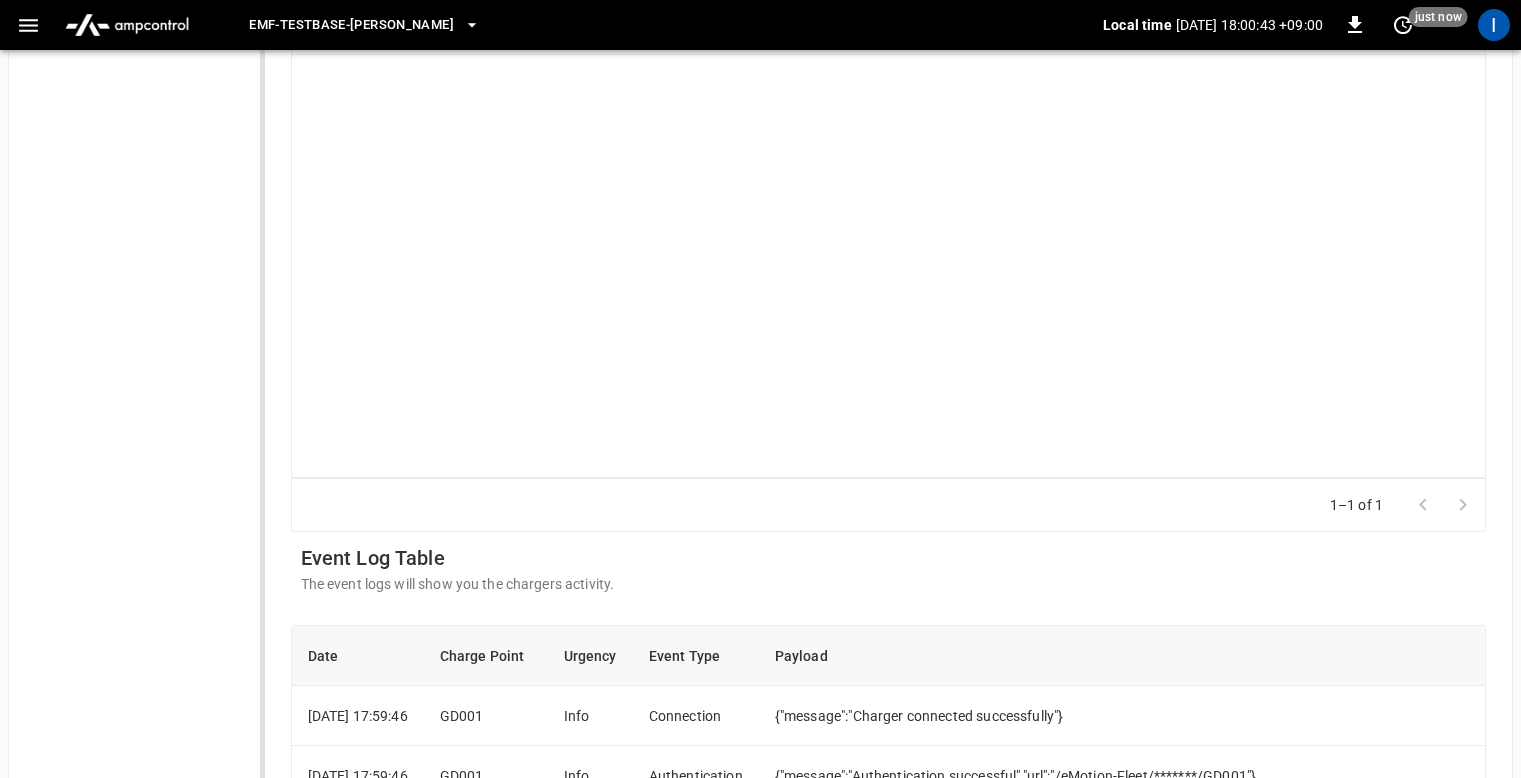 scroll, scrollTop: 11, scrollLeft: 0, axis: vertical 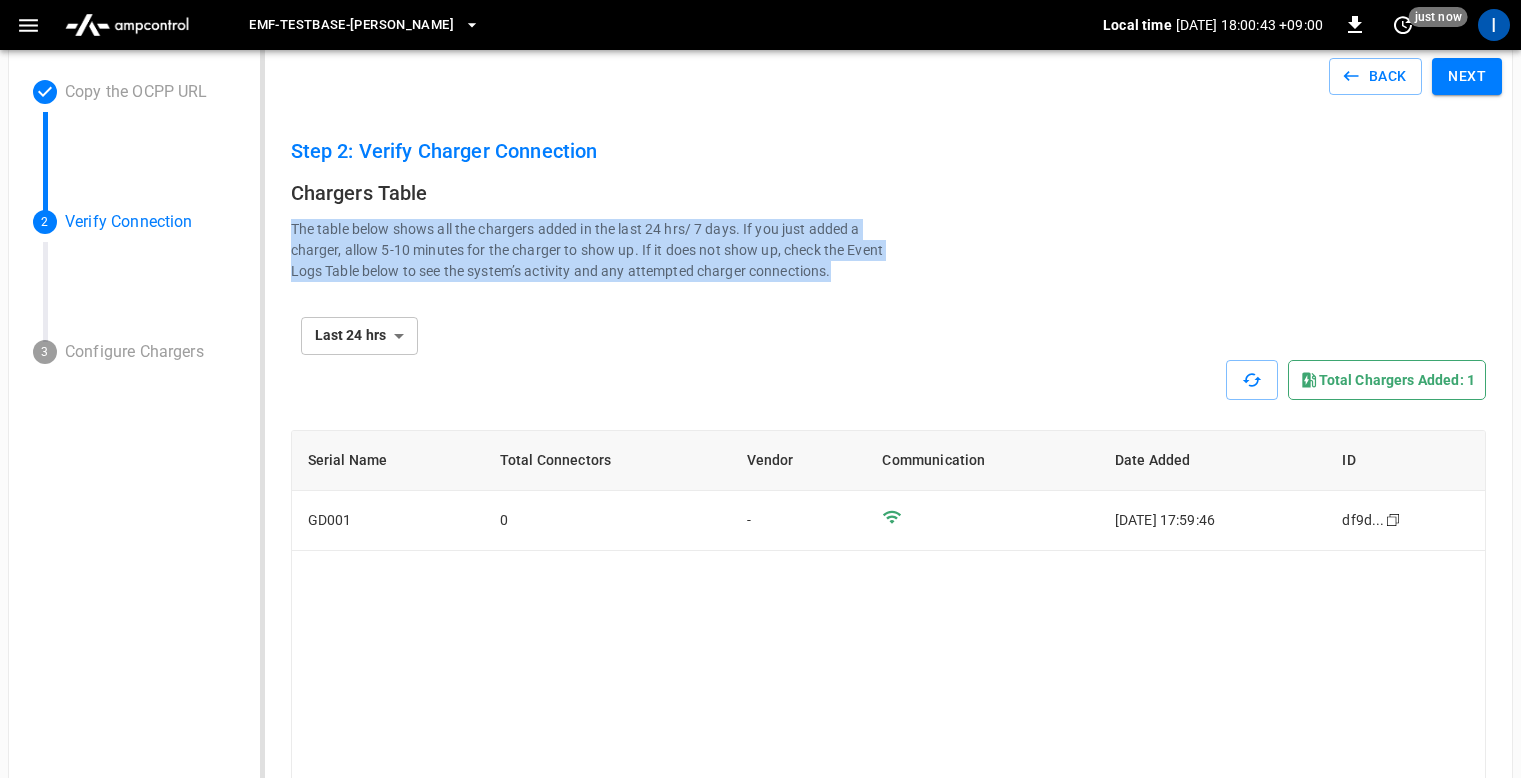 click on "**********" at bounding box center [889, 336] 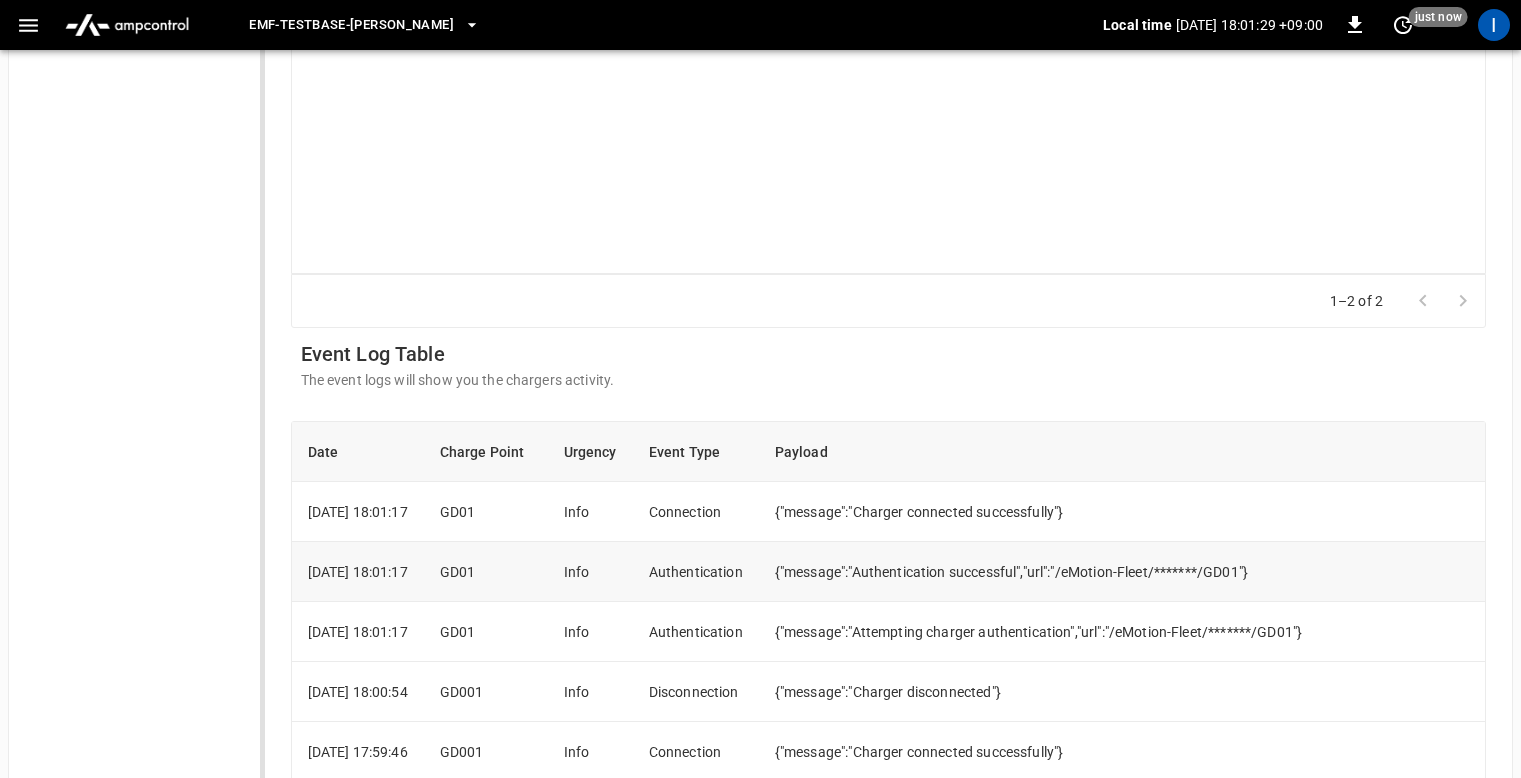 scroll, scrollTop: 813, scrollLeft: 0, axis: vertical 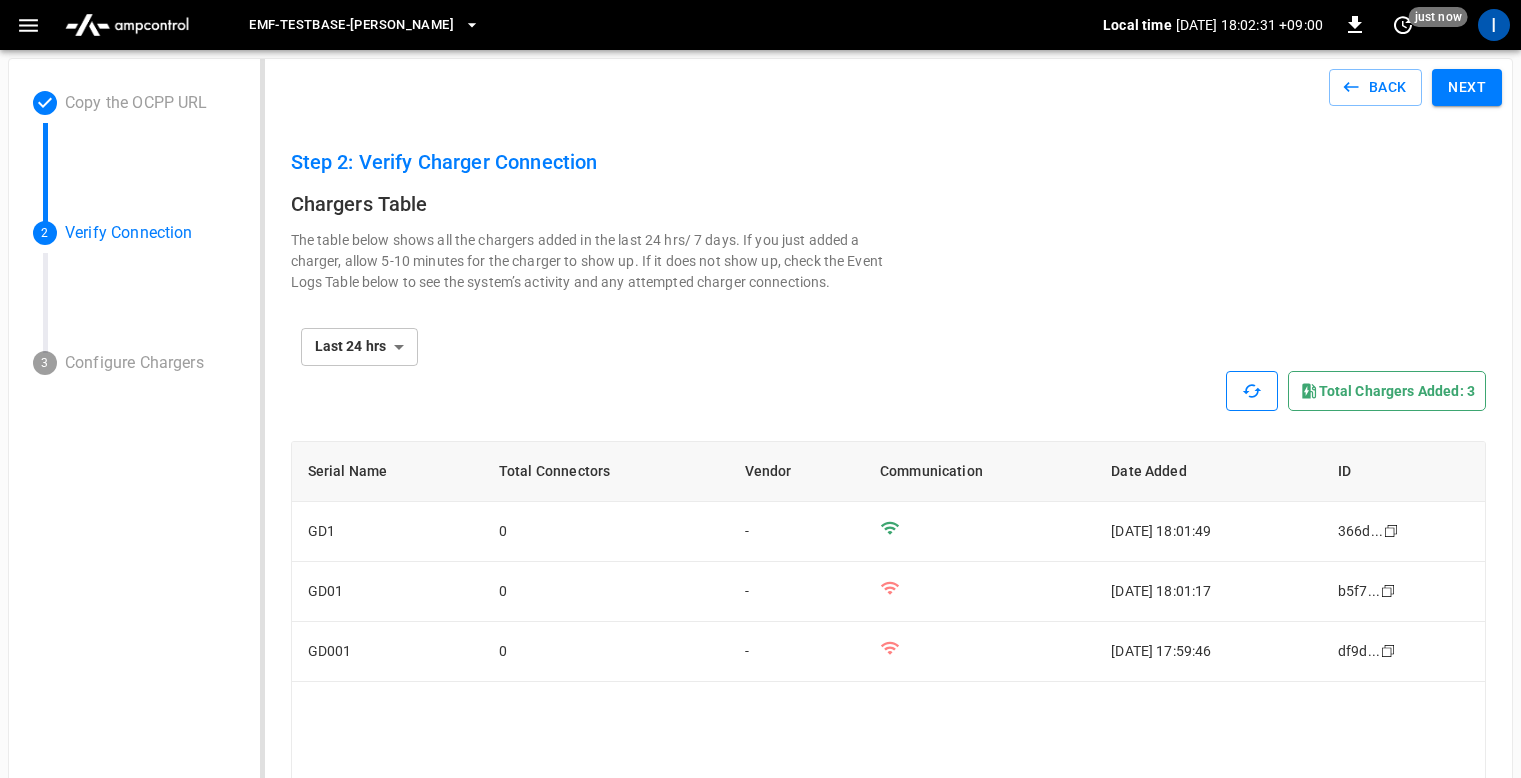 click at bounding box center [1252, 391] 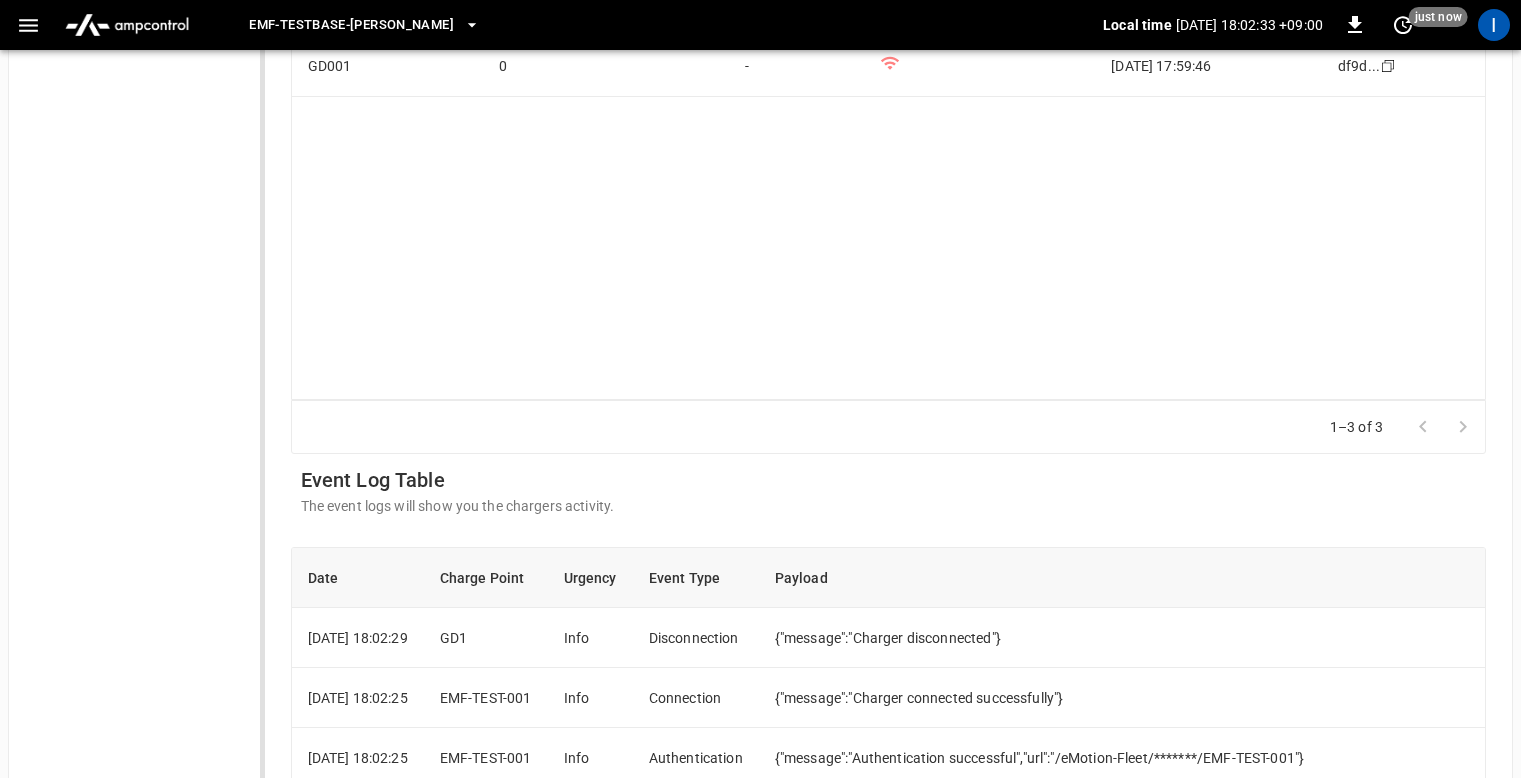 scroll, scrollTop: 780, scrollLeft: 0, axis: vertical 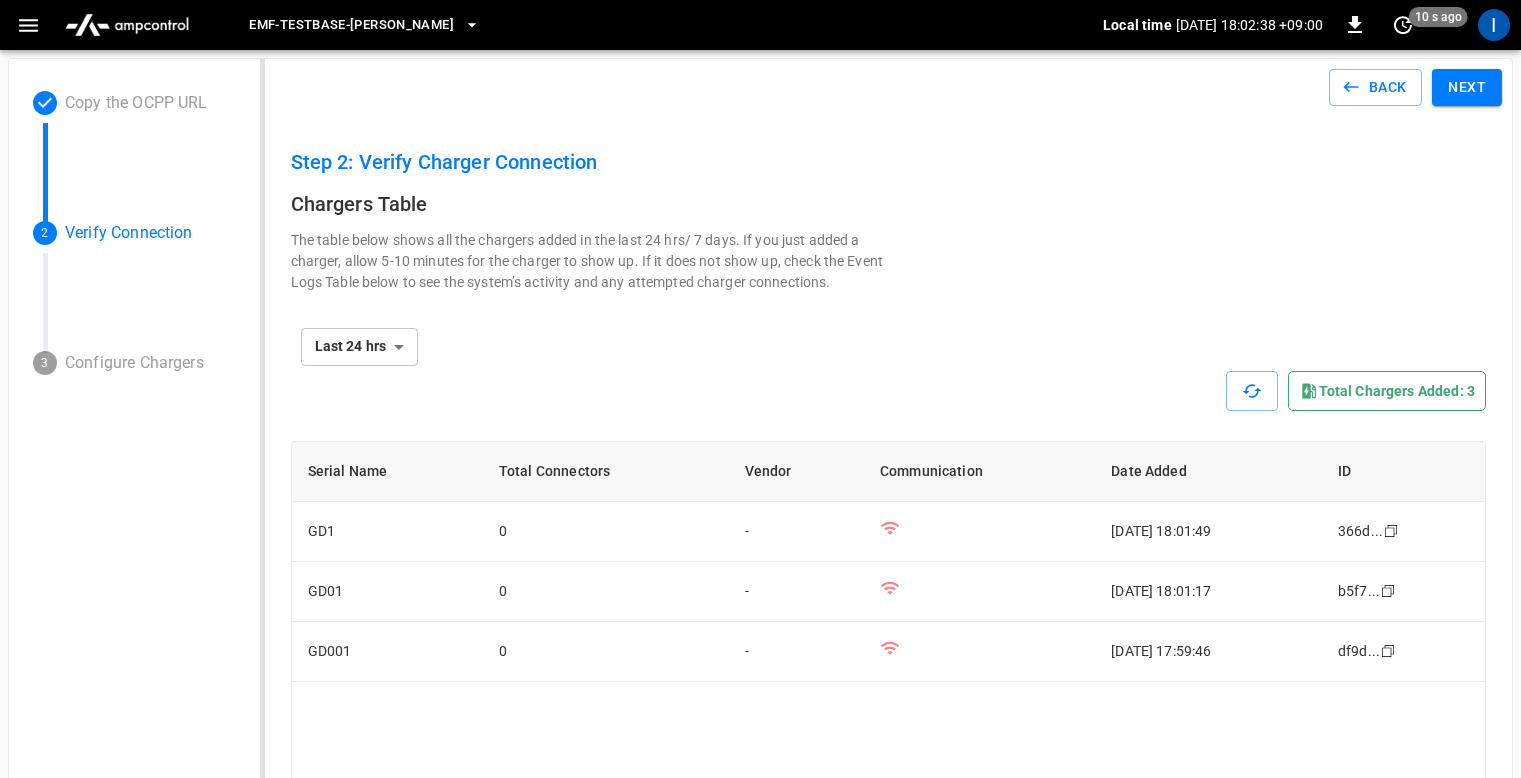 click on "Back" at bounding box center (1376, 87) 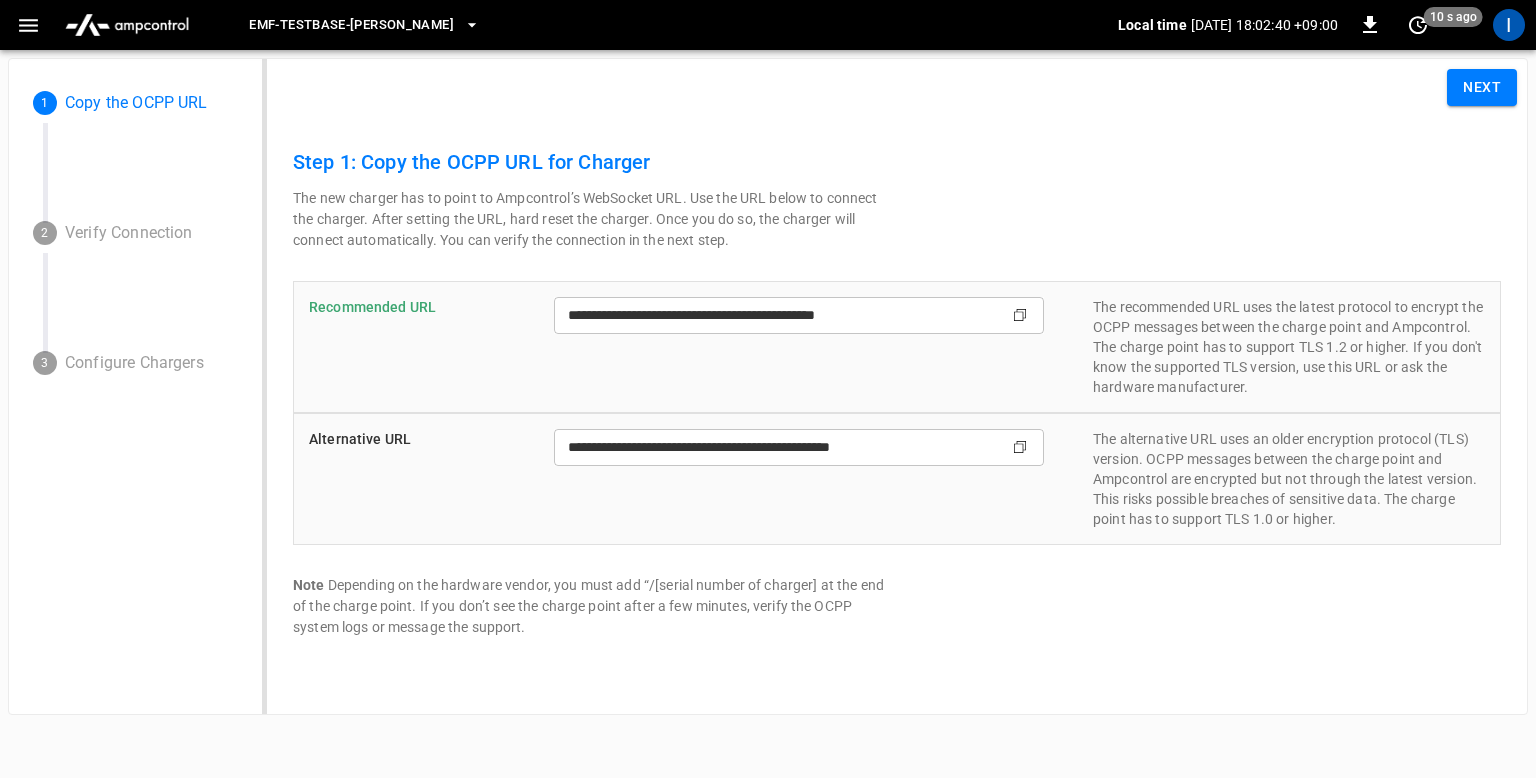 click on "**********" at bounding box center (897, 479) 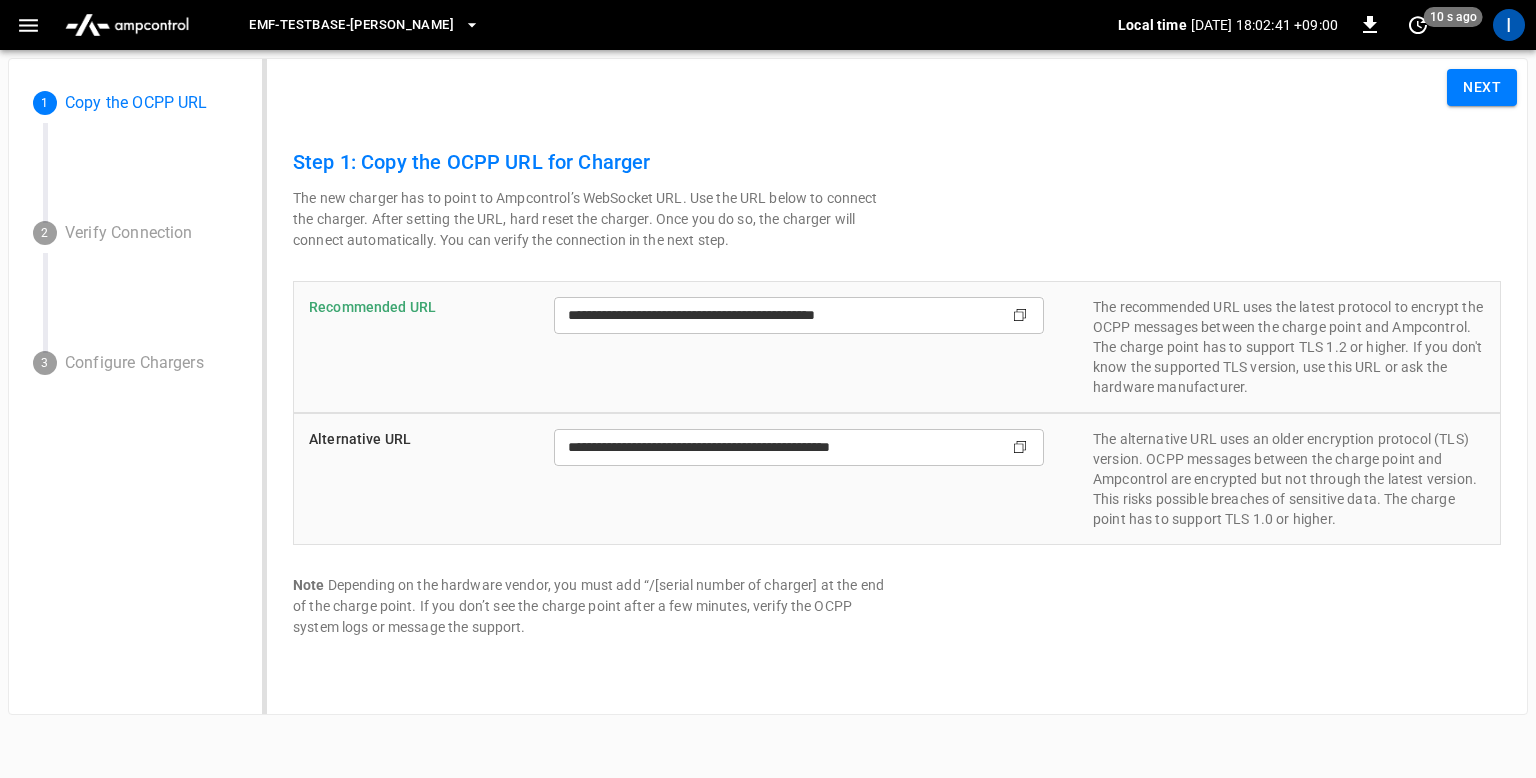 click on "Copy" 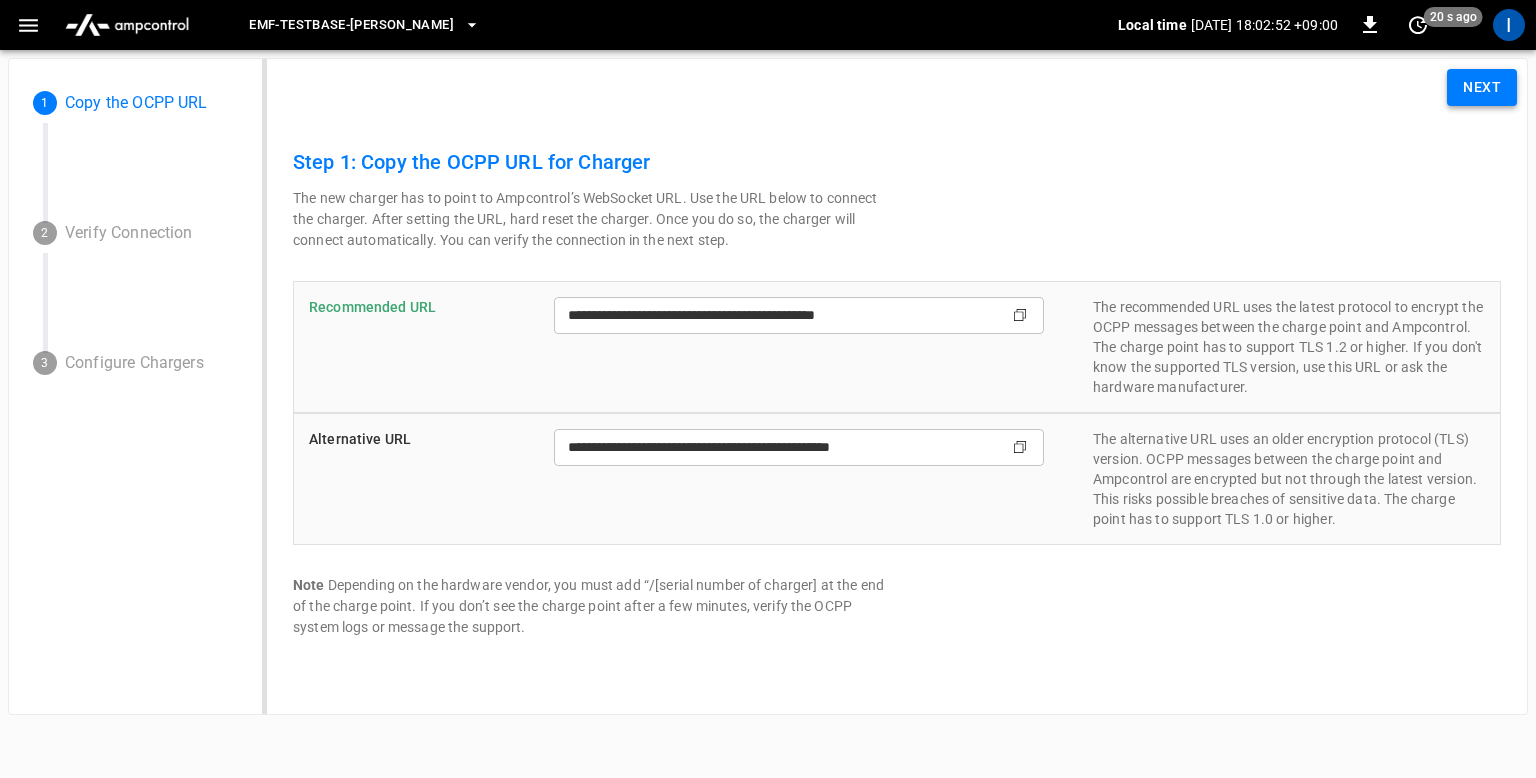 click on "Next" at bounding box center (1482, 87) 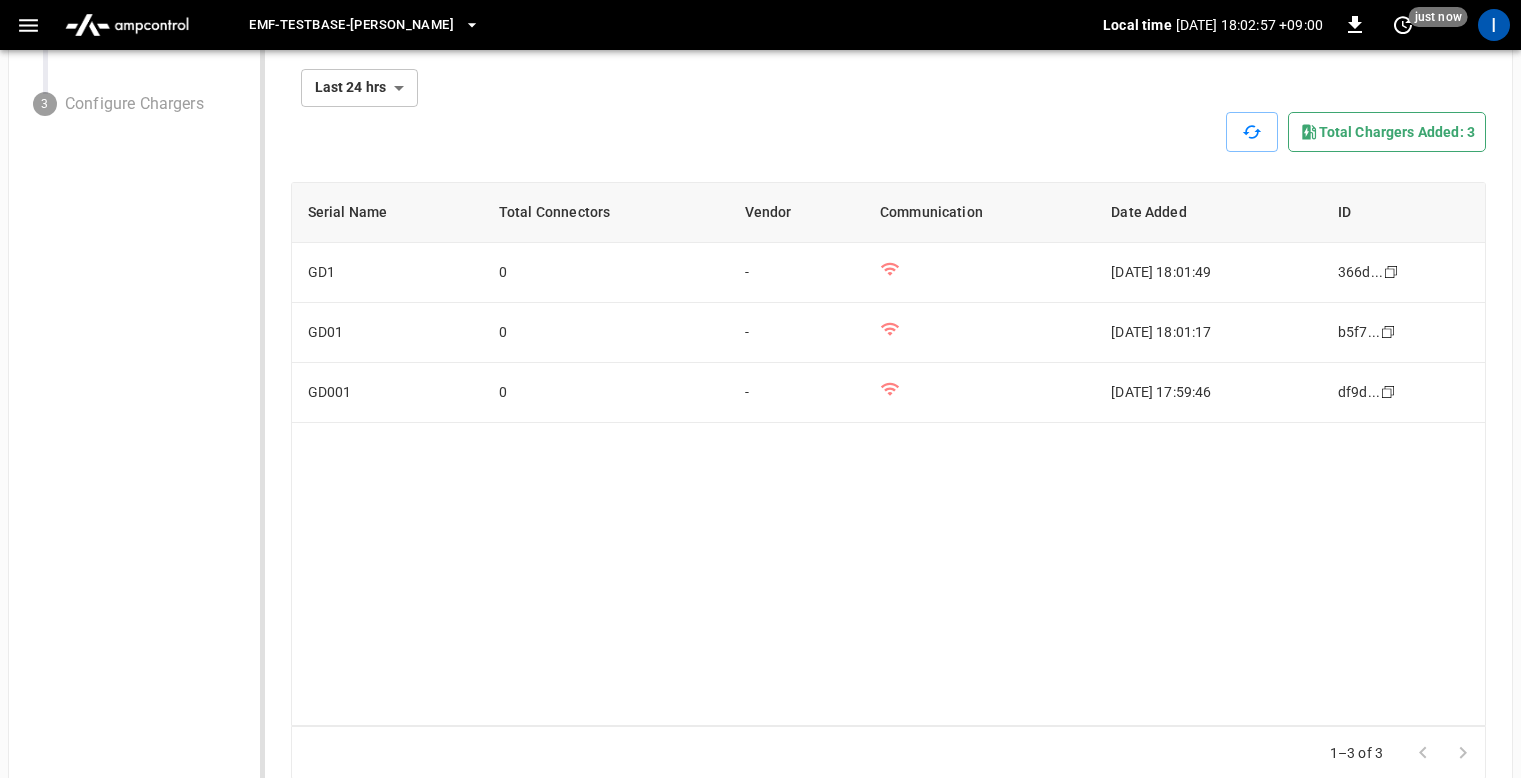 scroll, scrollTop: 156, scrollLeft: 0, axis: vertical 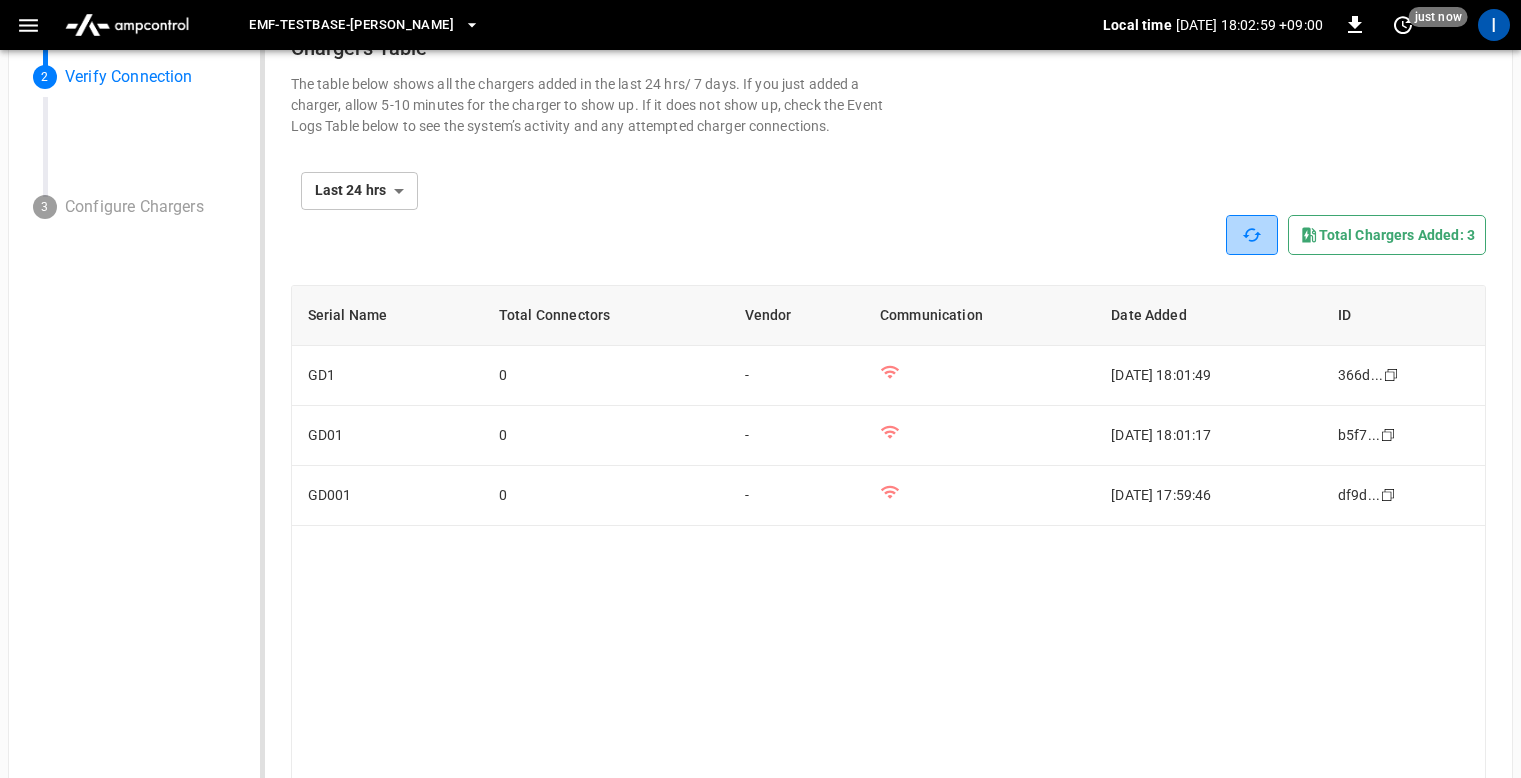 click at bounding box center (1252, 235) 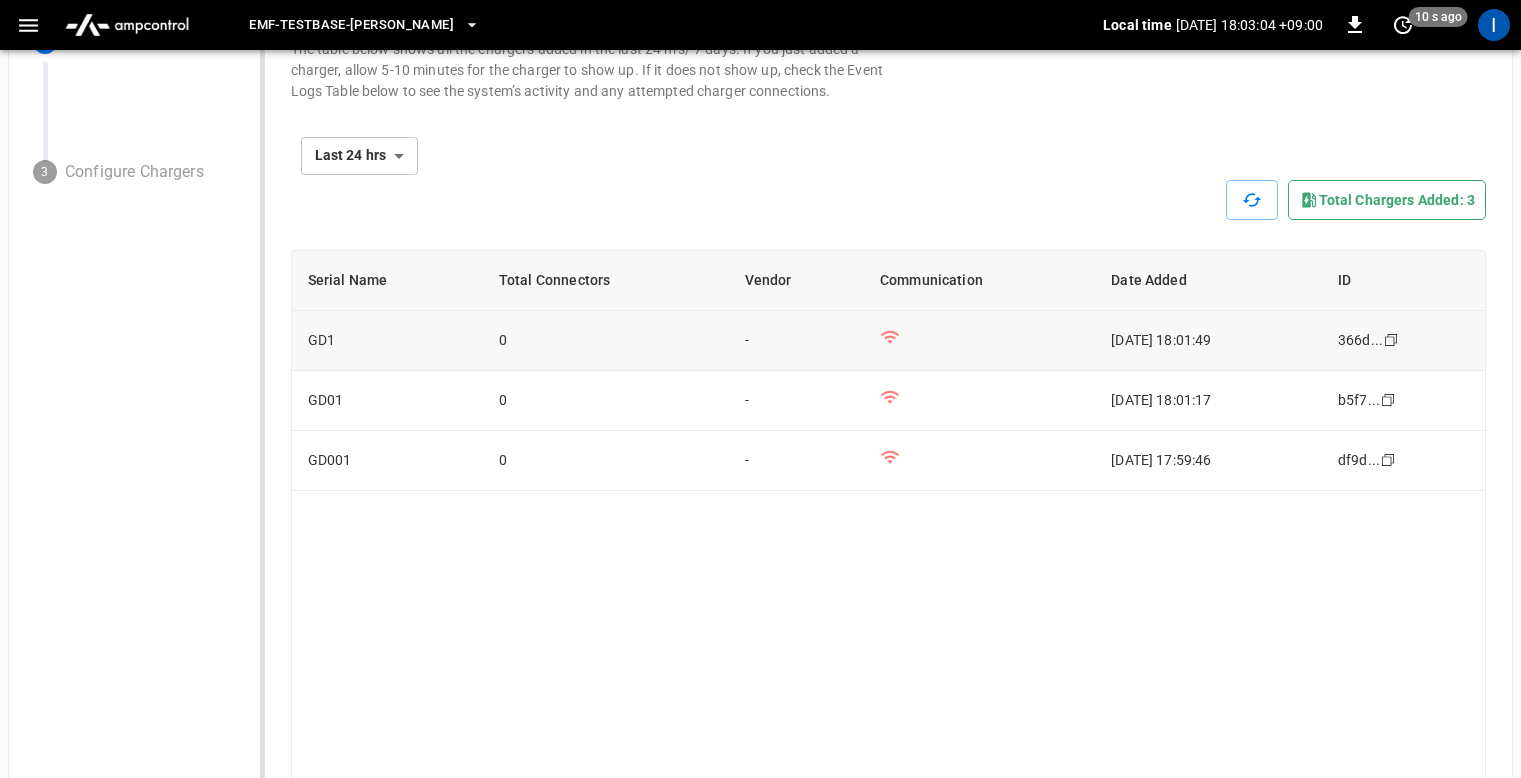 scroll, scrollTop: 0, scrollLeft: 0, axis: both 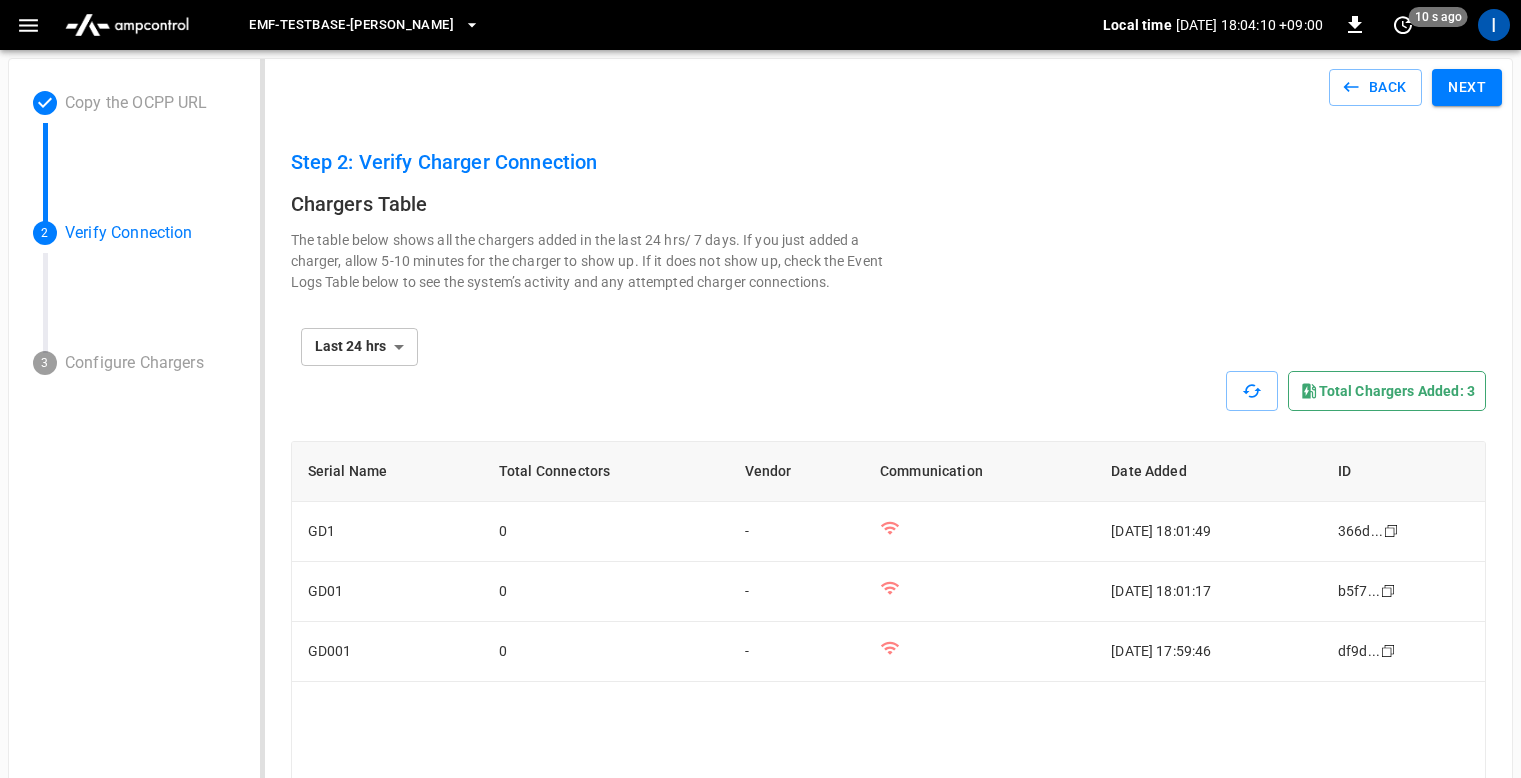 click on "**********" at bounding box center (889, 335) 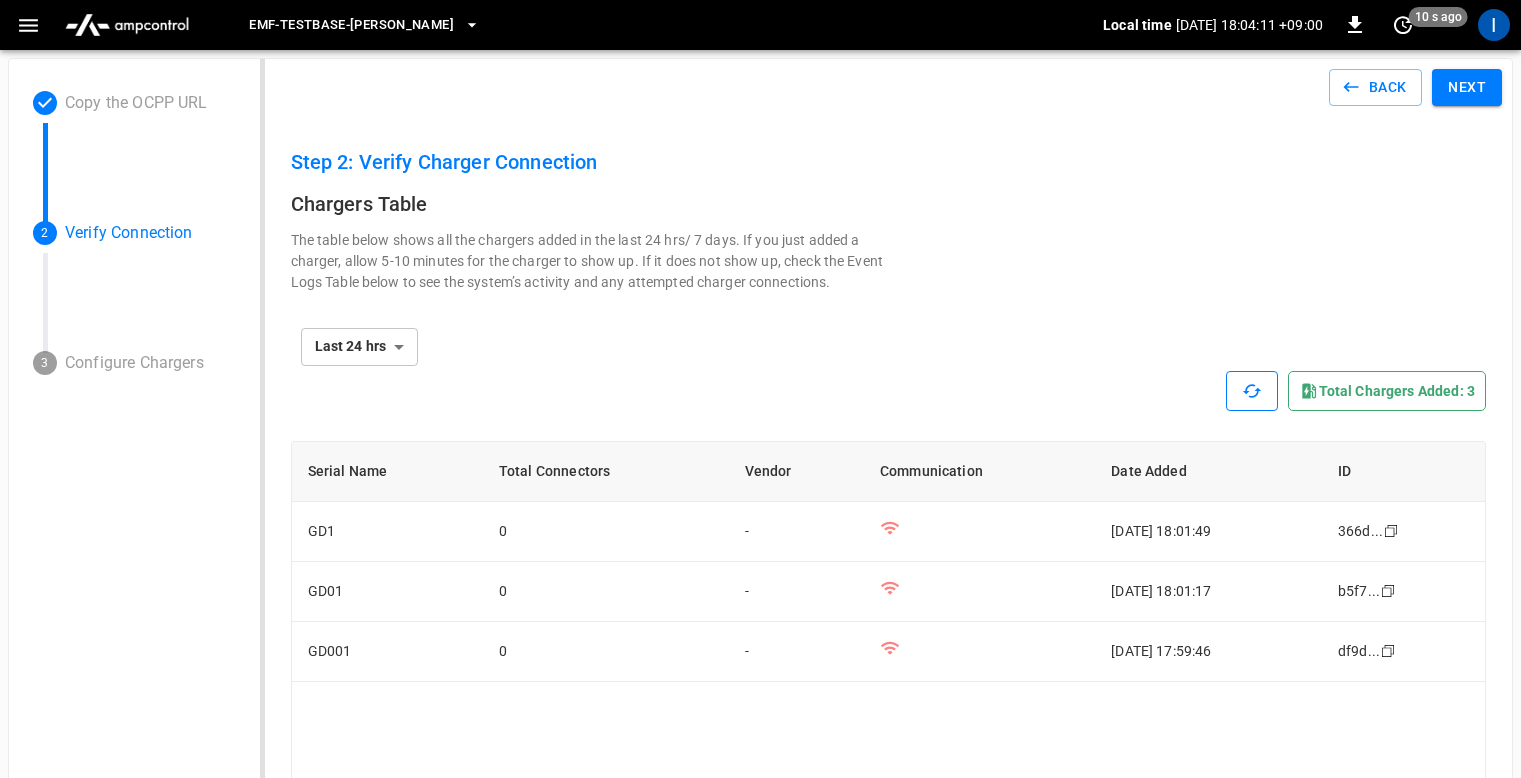 click 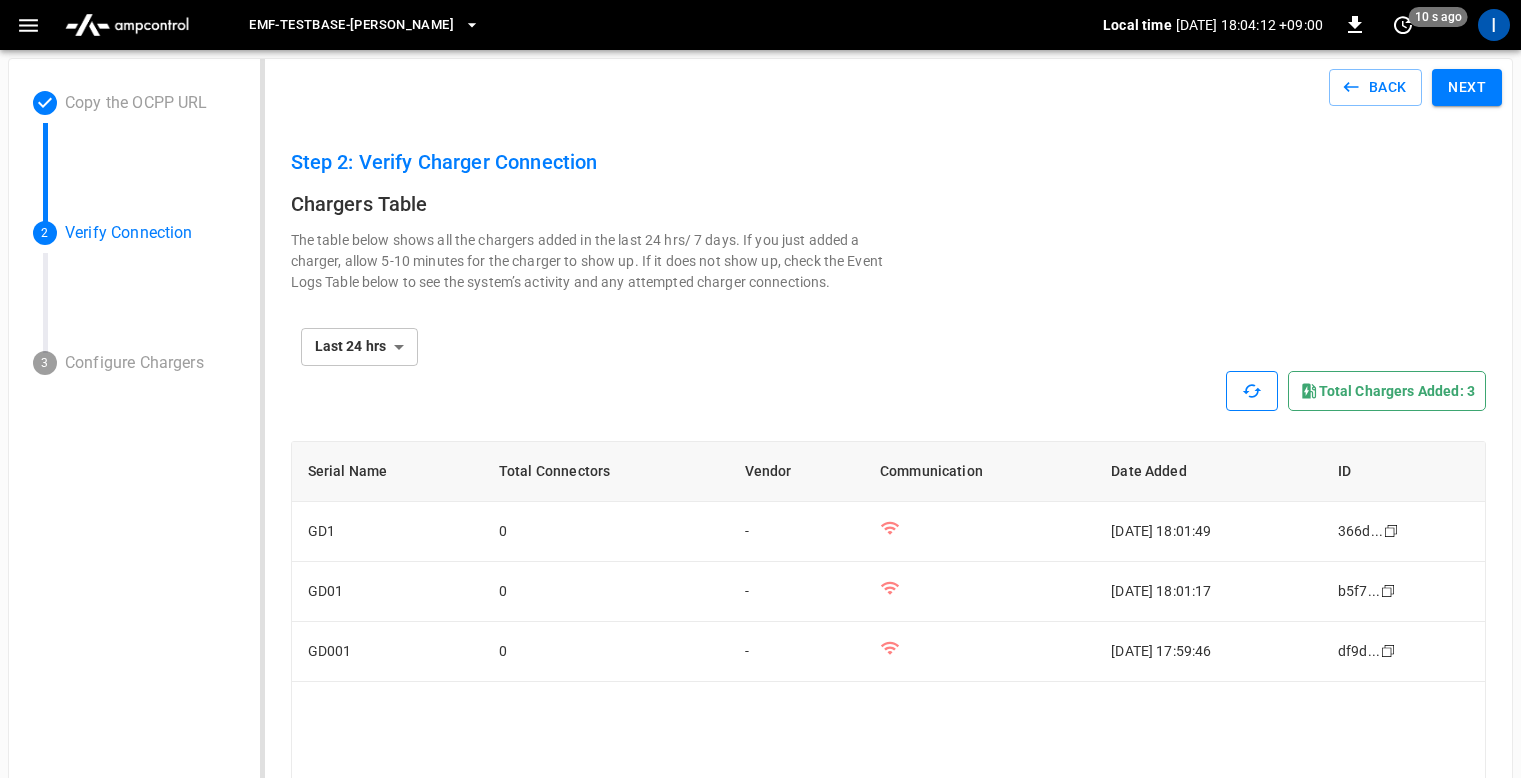 scroll, scrollTop: 183, scrollLeft: 0, axis: vertical 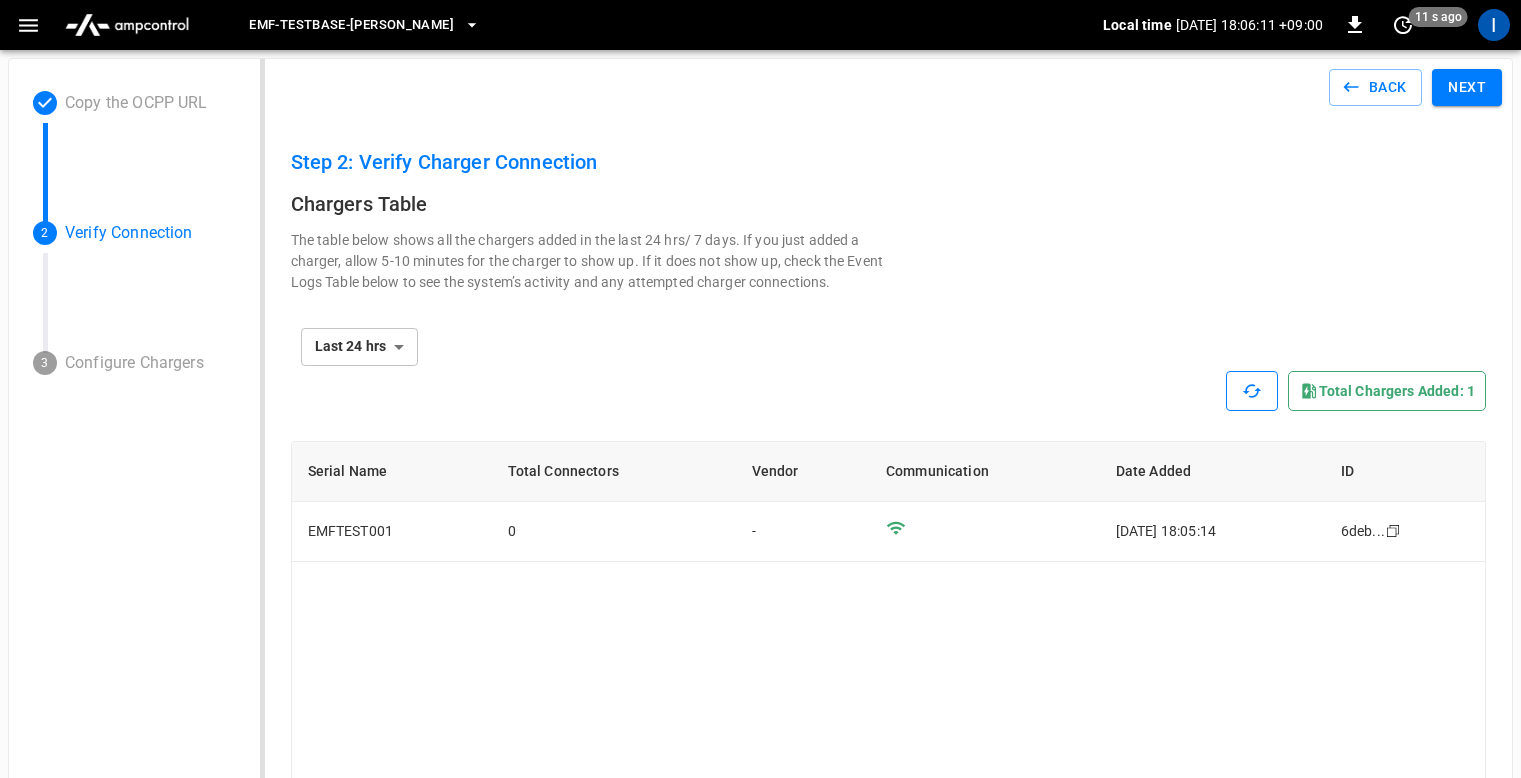 type 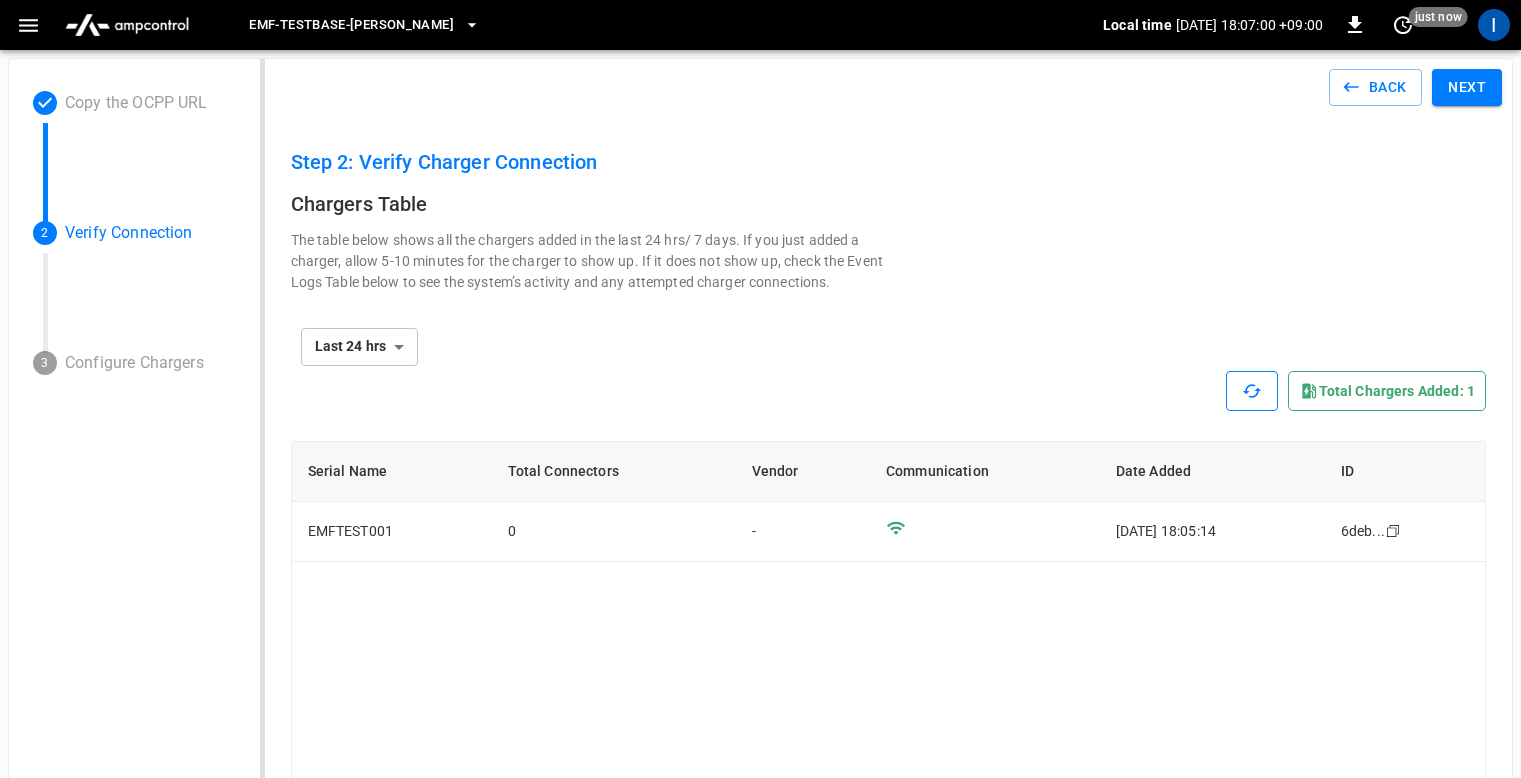 click on "**********" at bounding box center (889, 335) 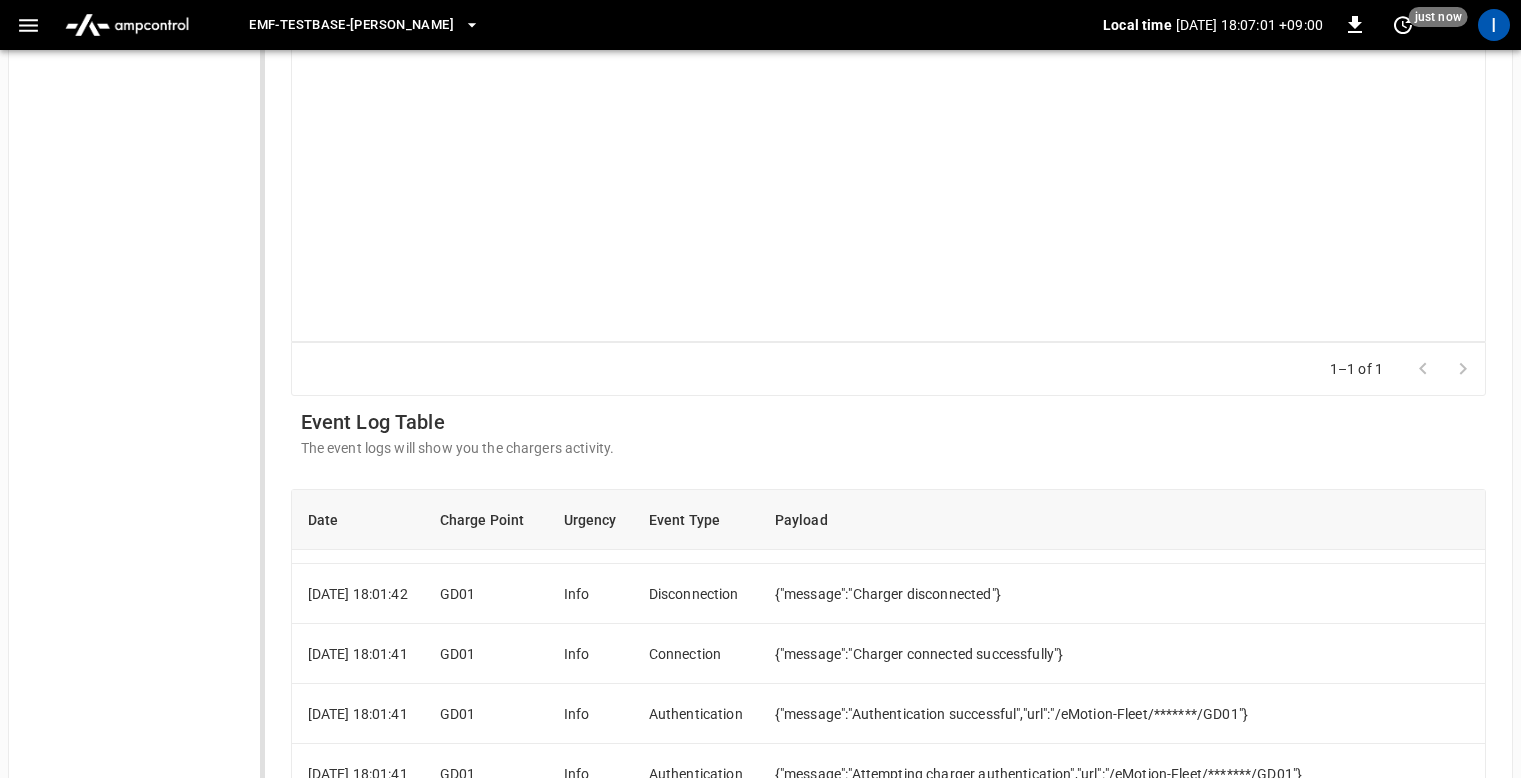 scroll, scrollTop: 951, scrollLeft: 0, axis: vertical 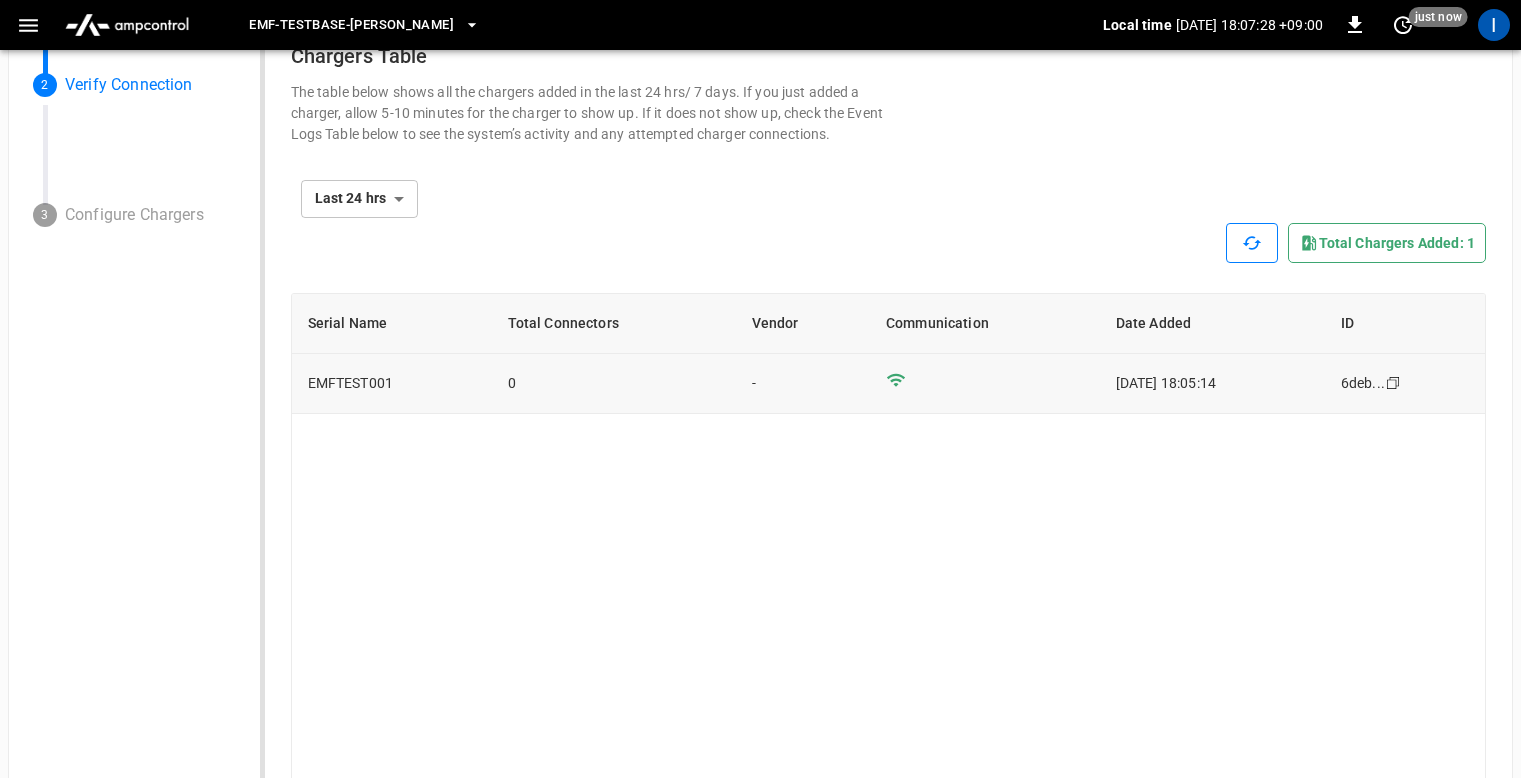 click on "0" at bounding box center (614, 384) 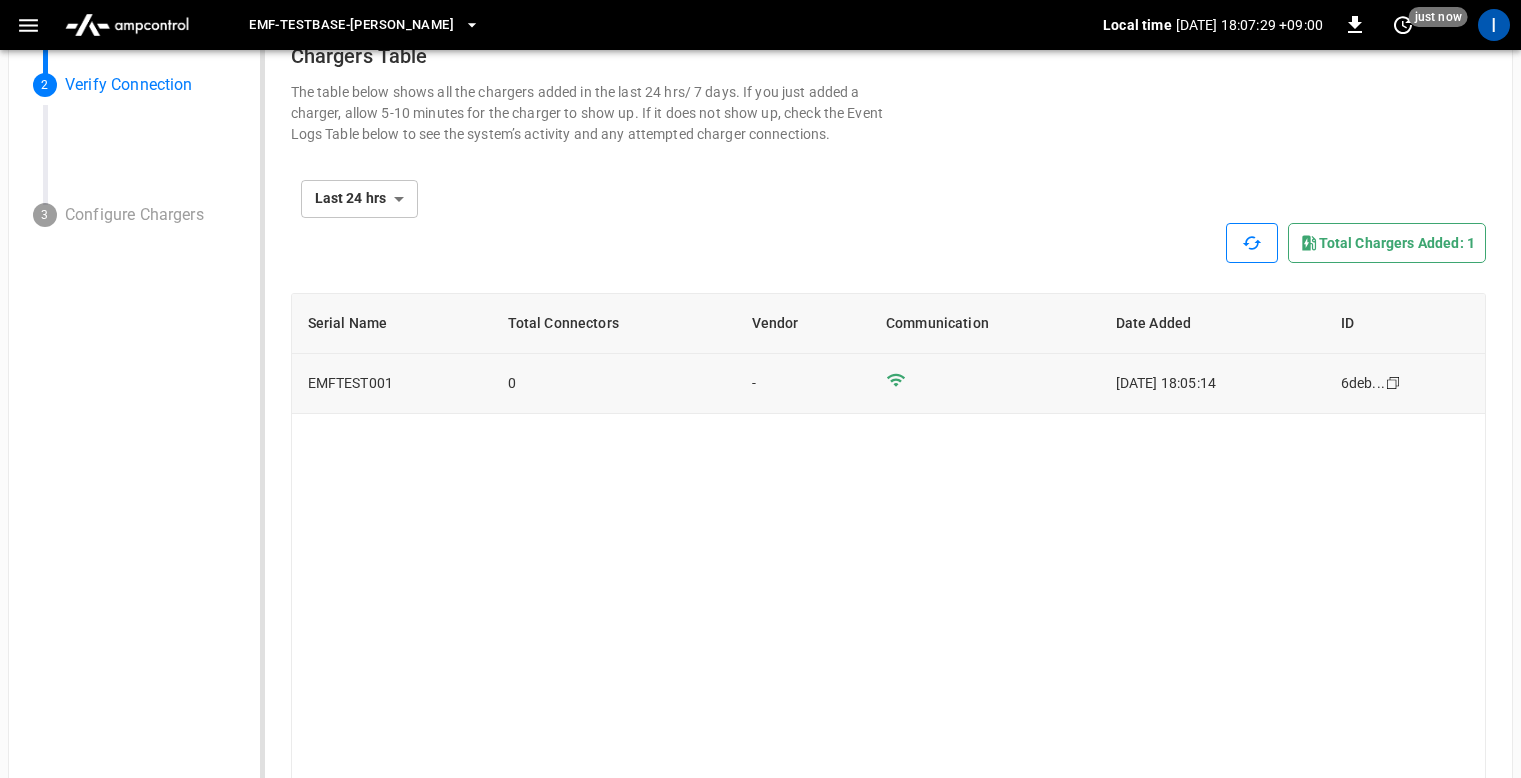click on "6deb ... Copy" at bounding box center (1405, 384) 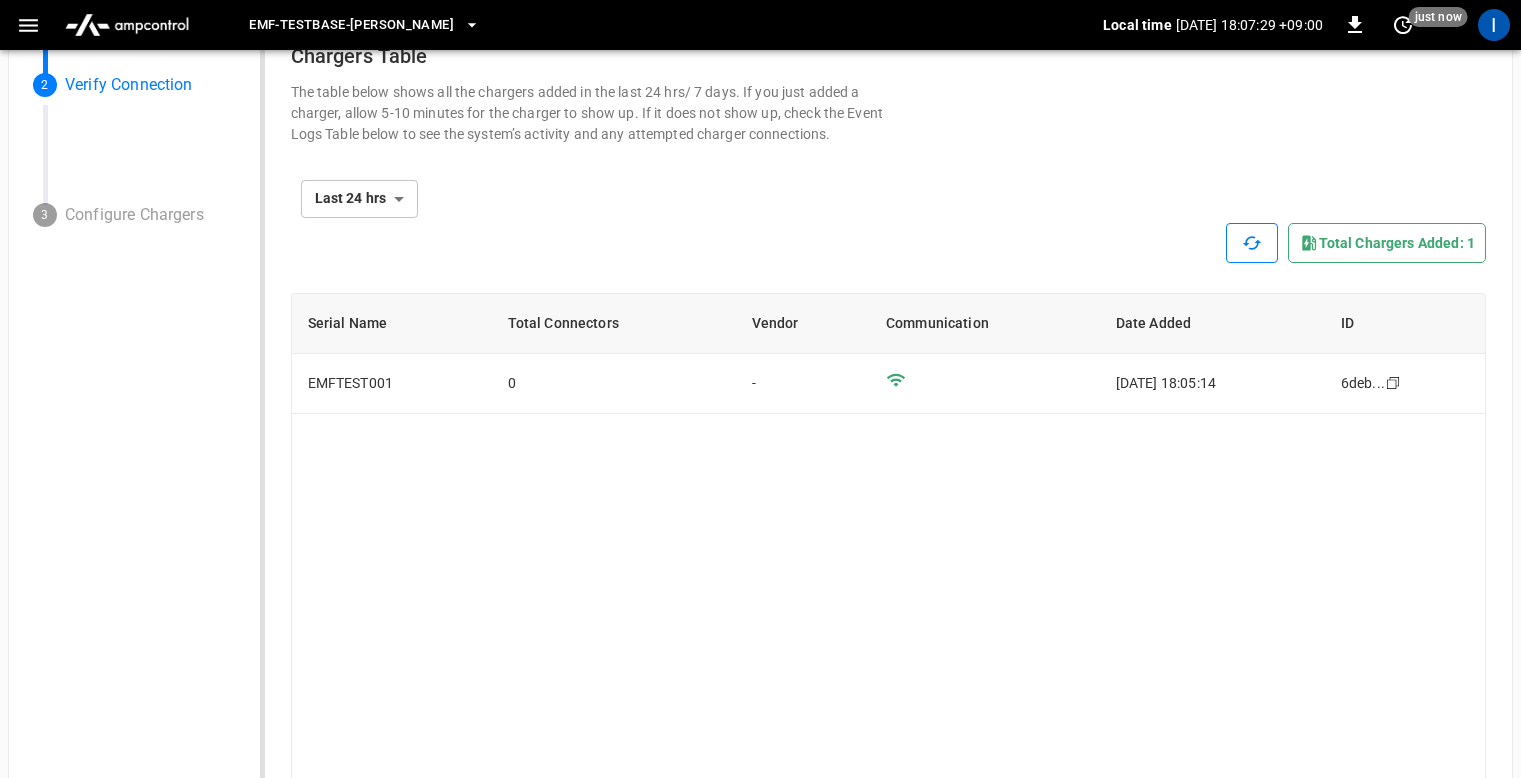 scroll, scrollTop: 0, scrollLeft: 0, axis: both 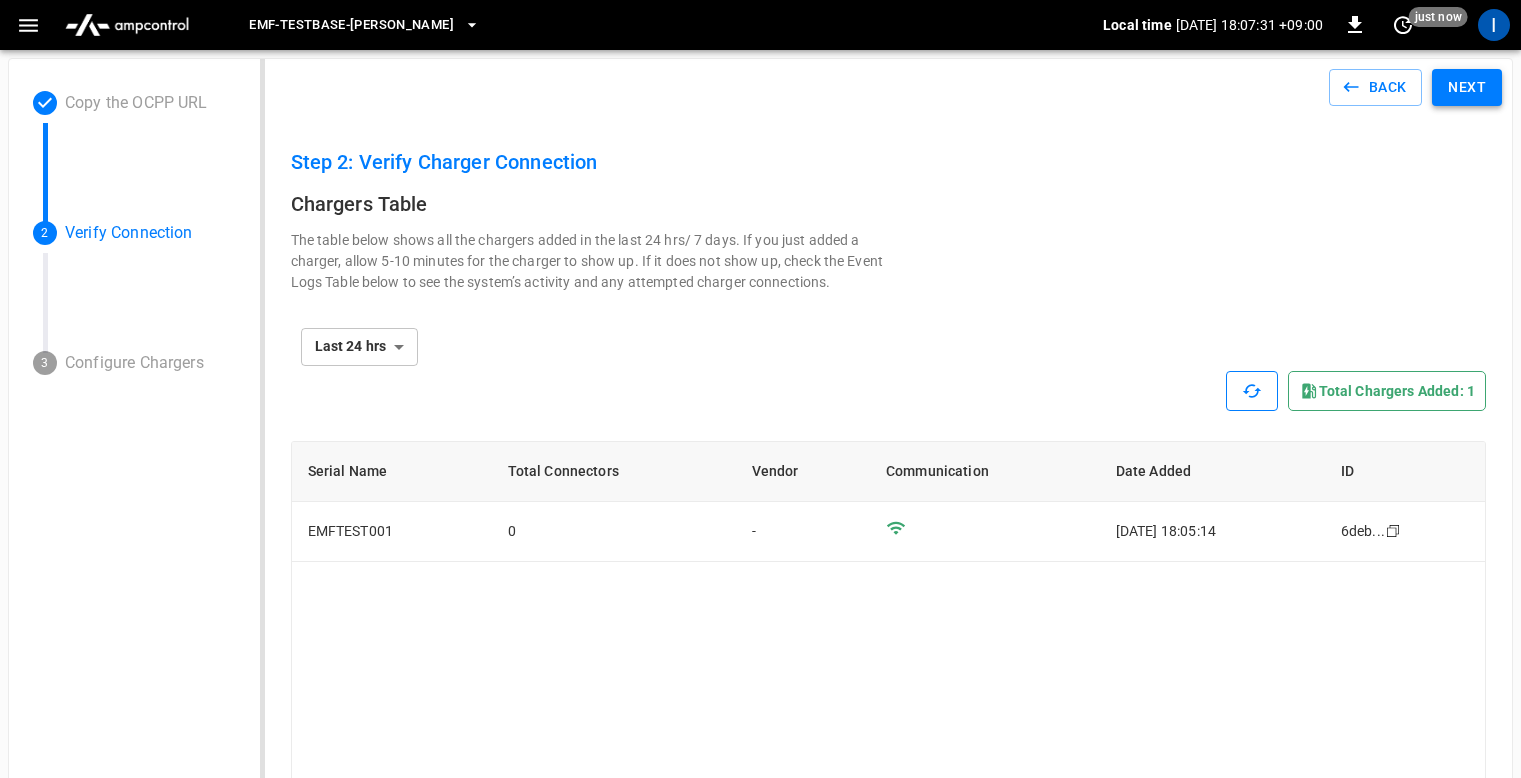 click on "Next" at bounding box center [1467, 87] 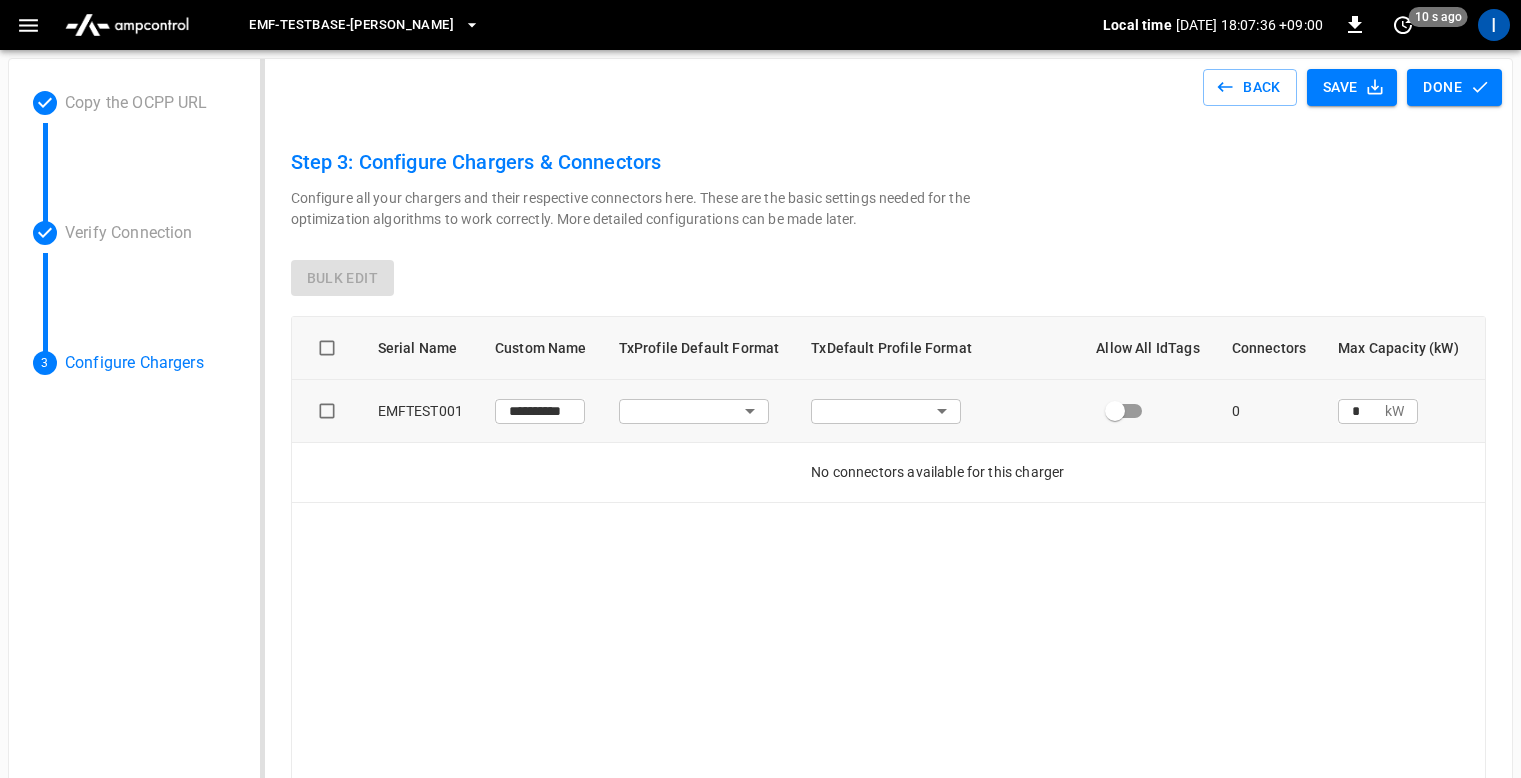 click on "0" at bounding box center (1269, 411) 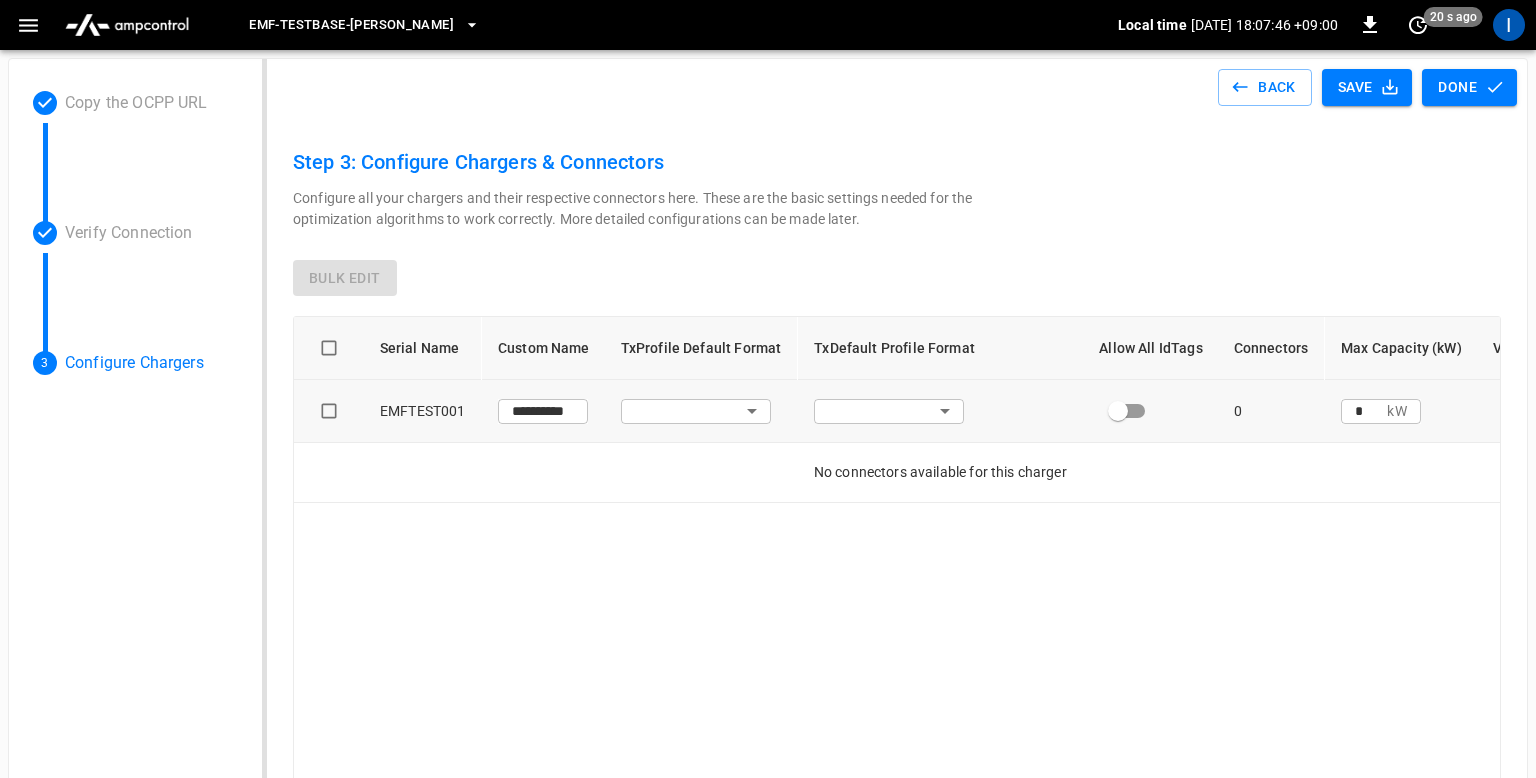 click on "**********" at bounding box center (768, 494) 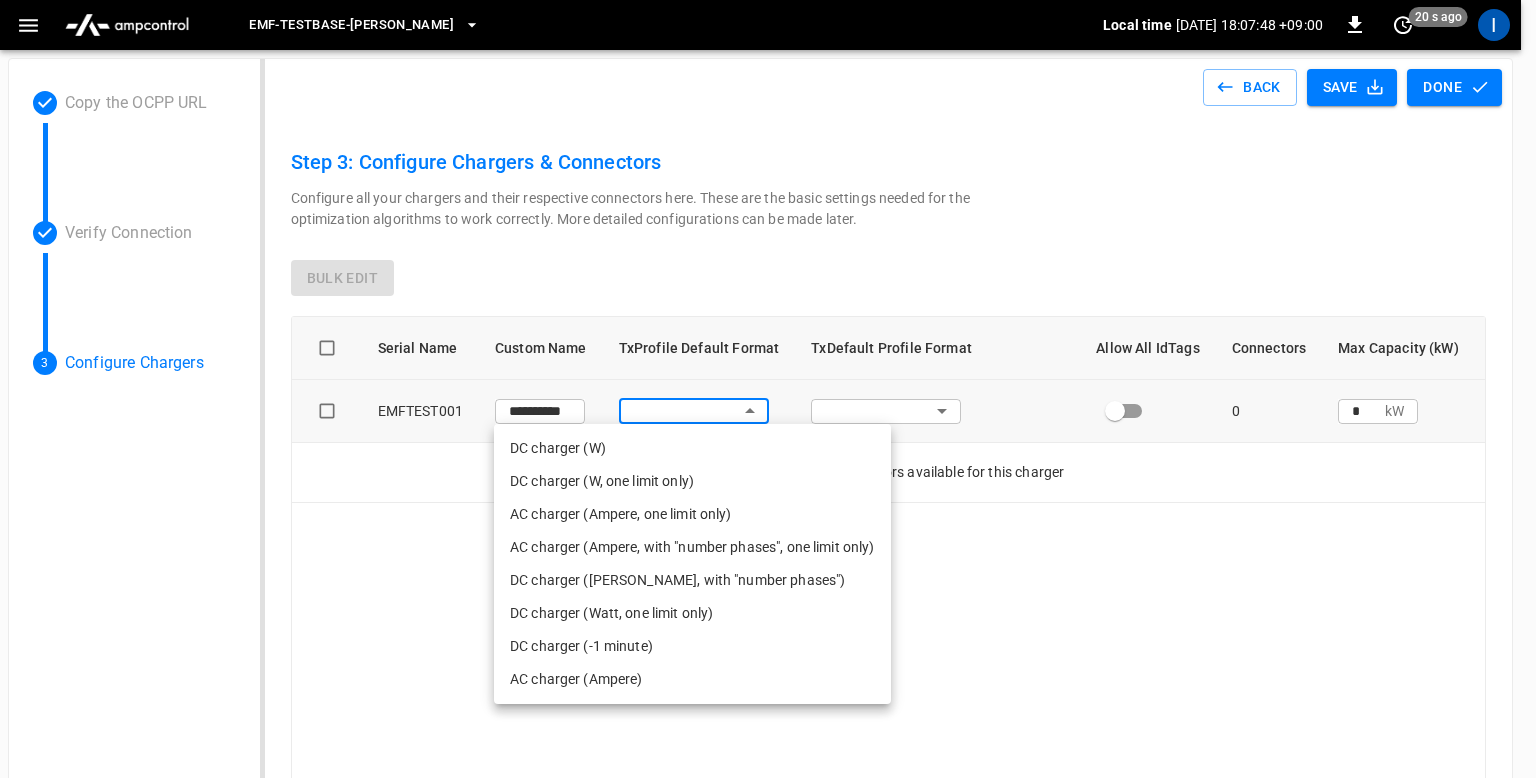click at bounding box center [768, 389] 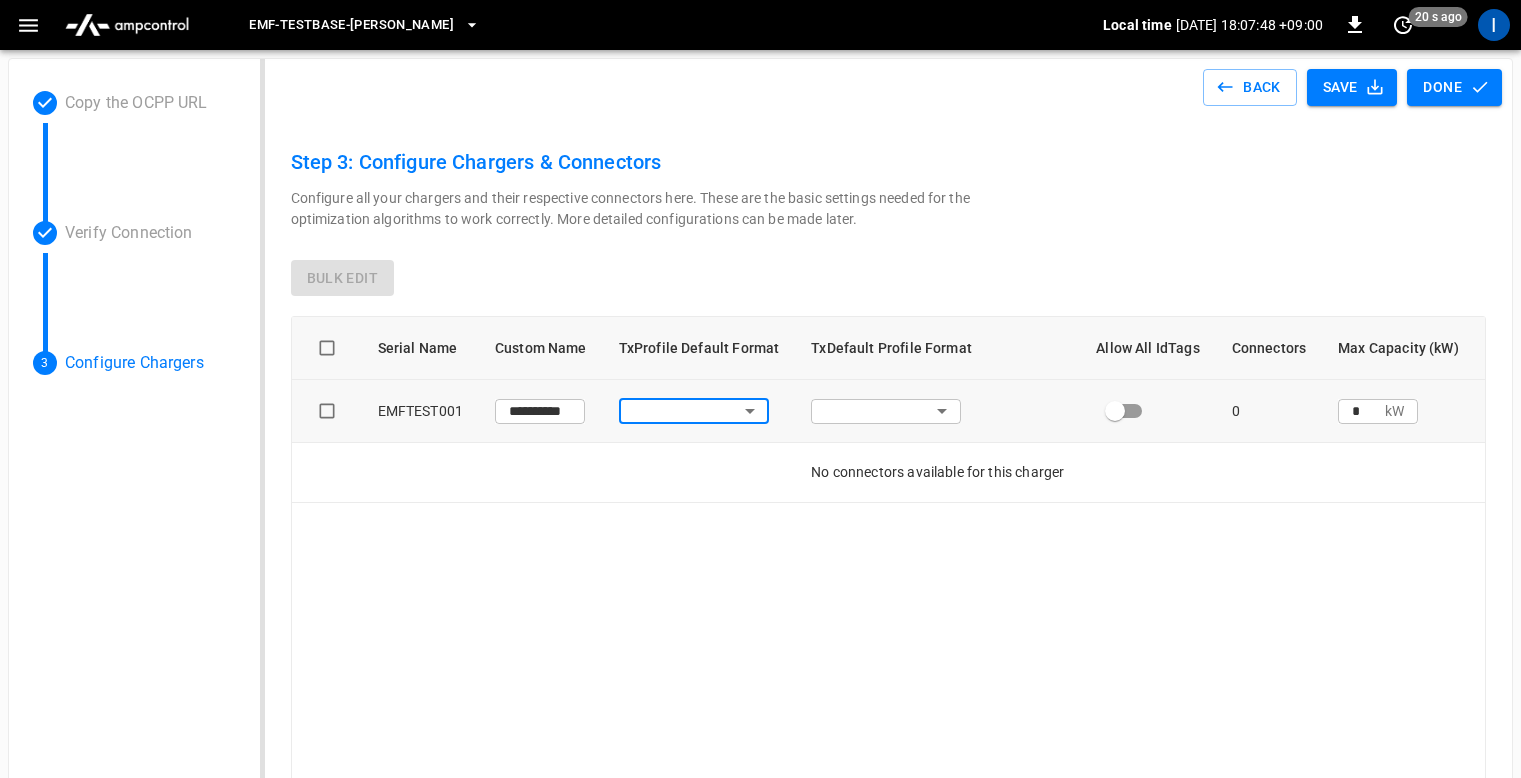 click on "Configure all your chargers and their respective connectors here. These are the basic settings needed for the optimization algorithms to work correctly. More detailed configurations can be made later." at bounding box center (639, 209) 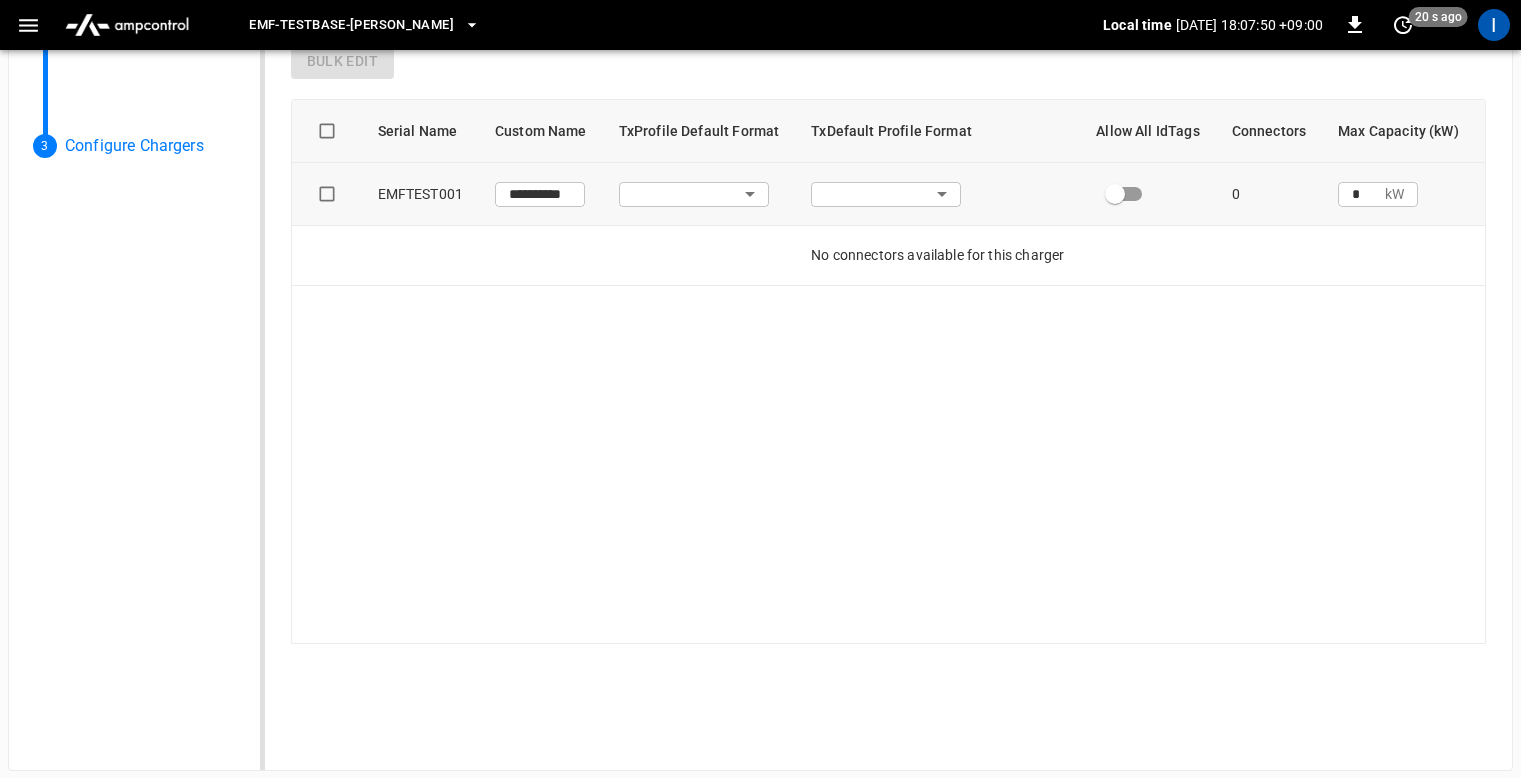 scroll, scrollTop: 0, scrollLeft: 0, axis: both 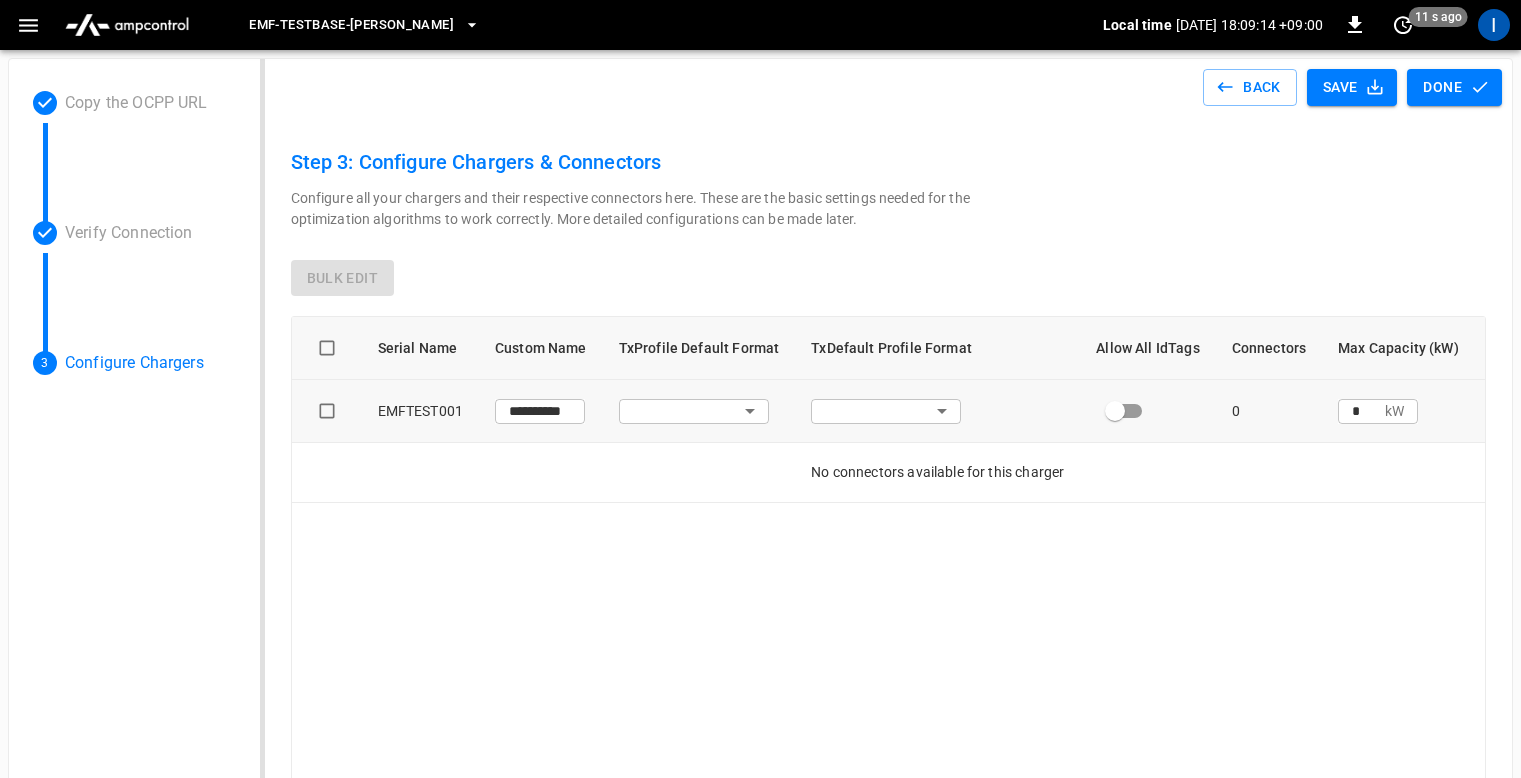 click on "0" at bounding box center [1269, 411] 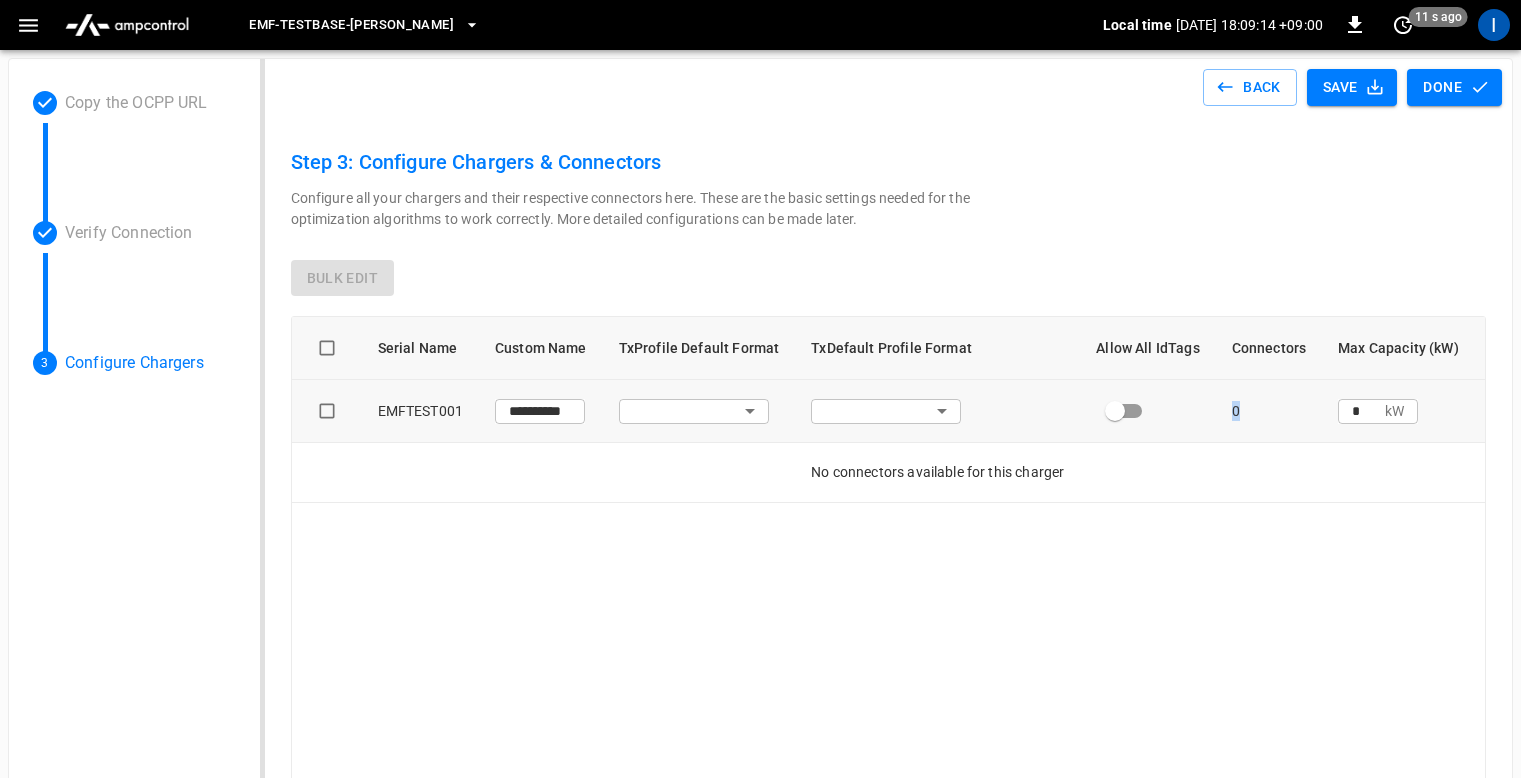 click on "0" at bounding box center (1269, 411) 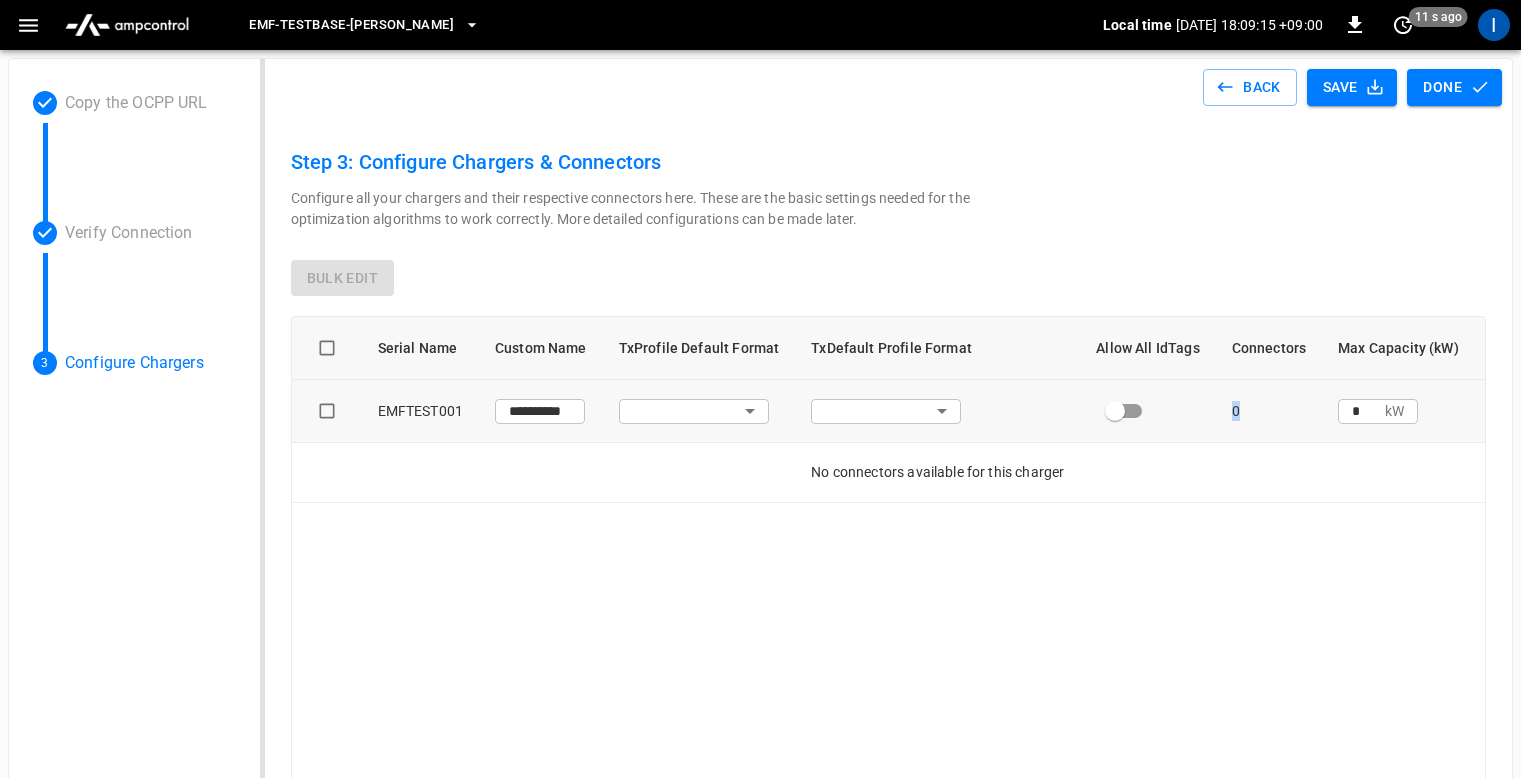 click on "0" at bounding box center (1269, 411) 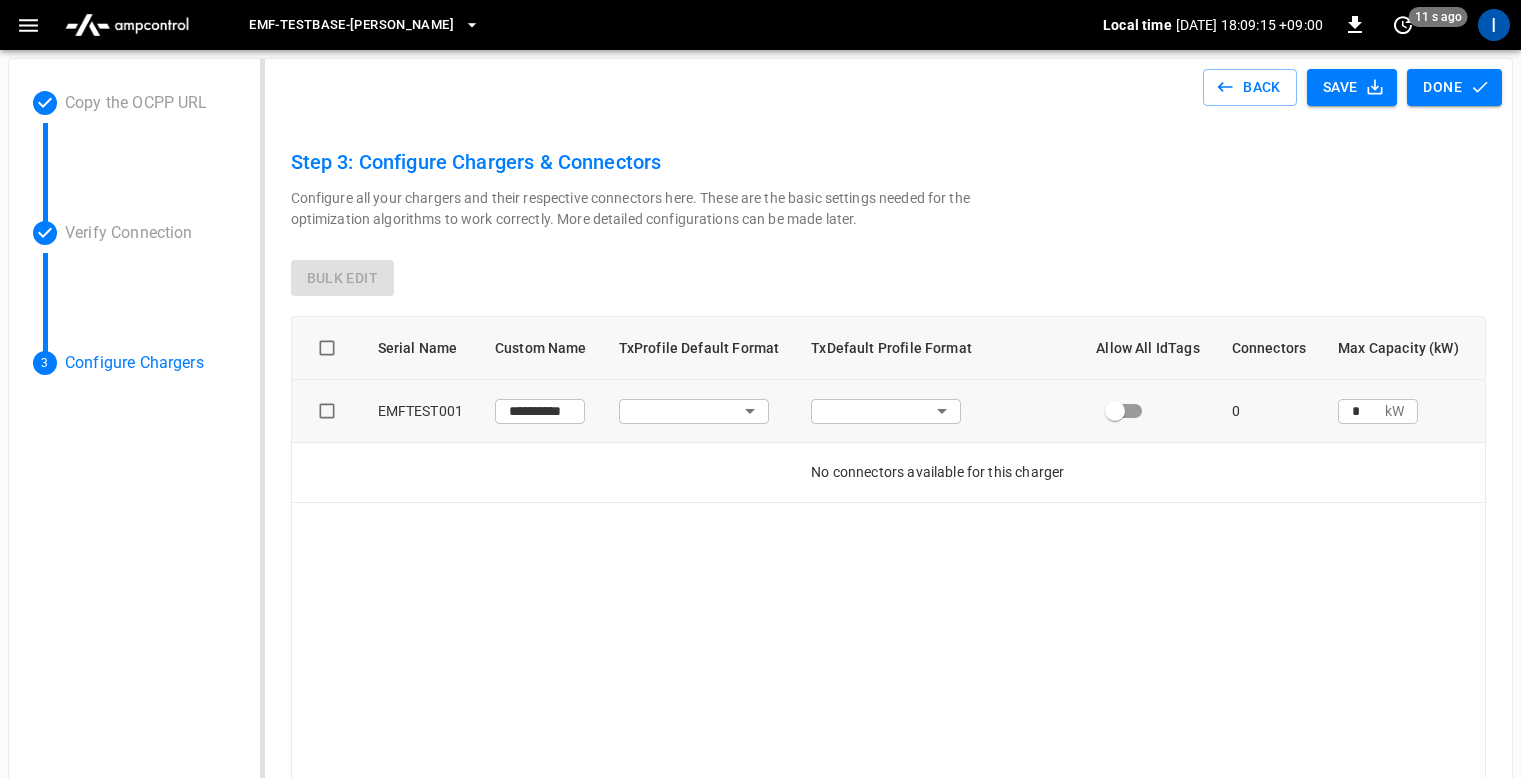 click on "**********" at bounding box center [889, 503] 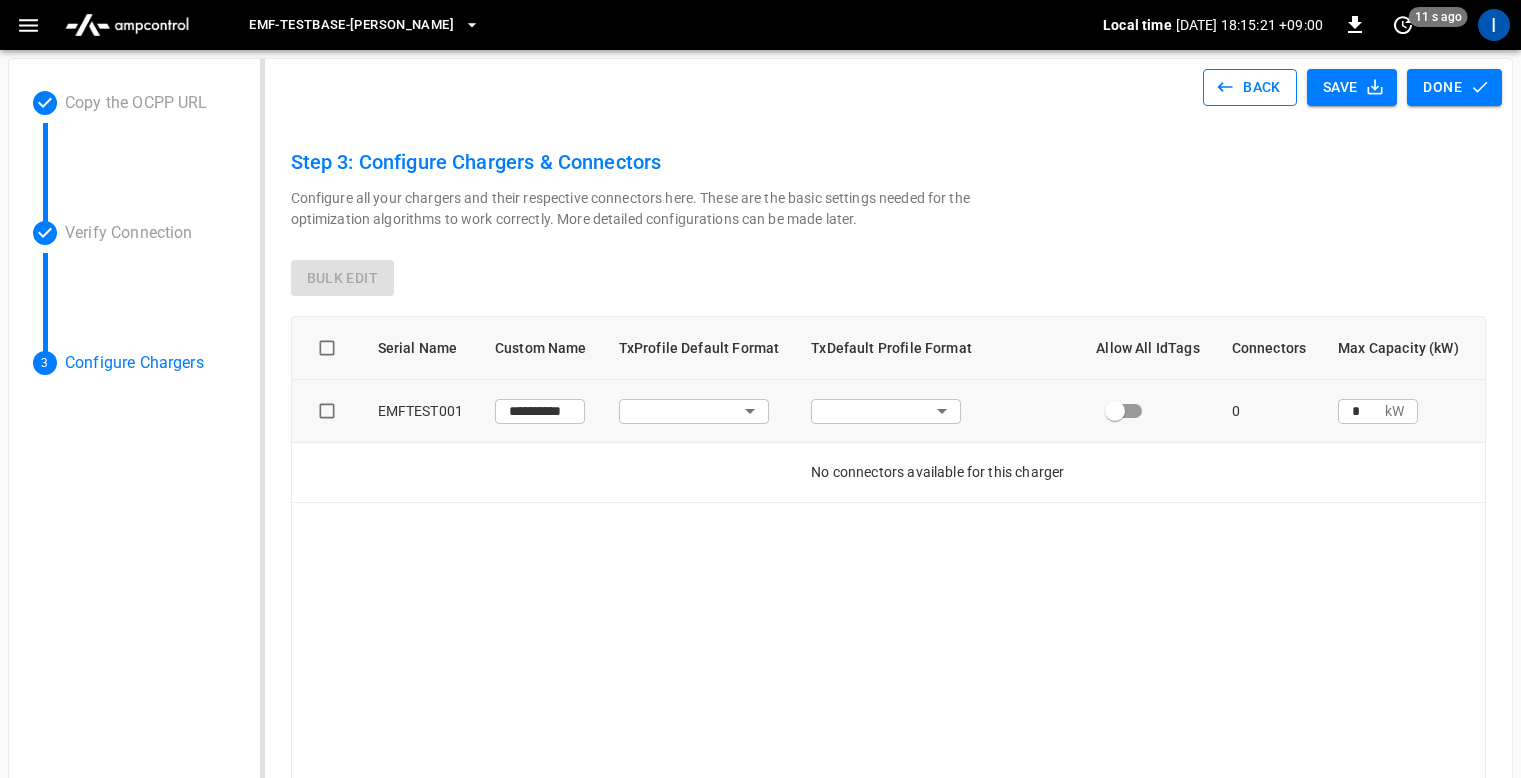 click on "Back" at bounding box center [1250, 87] 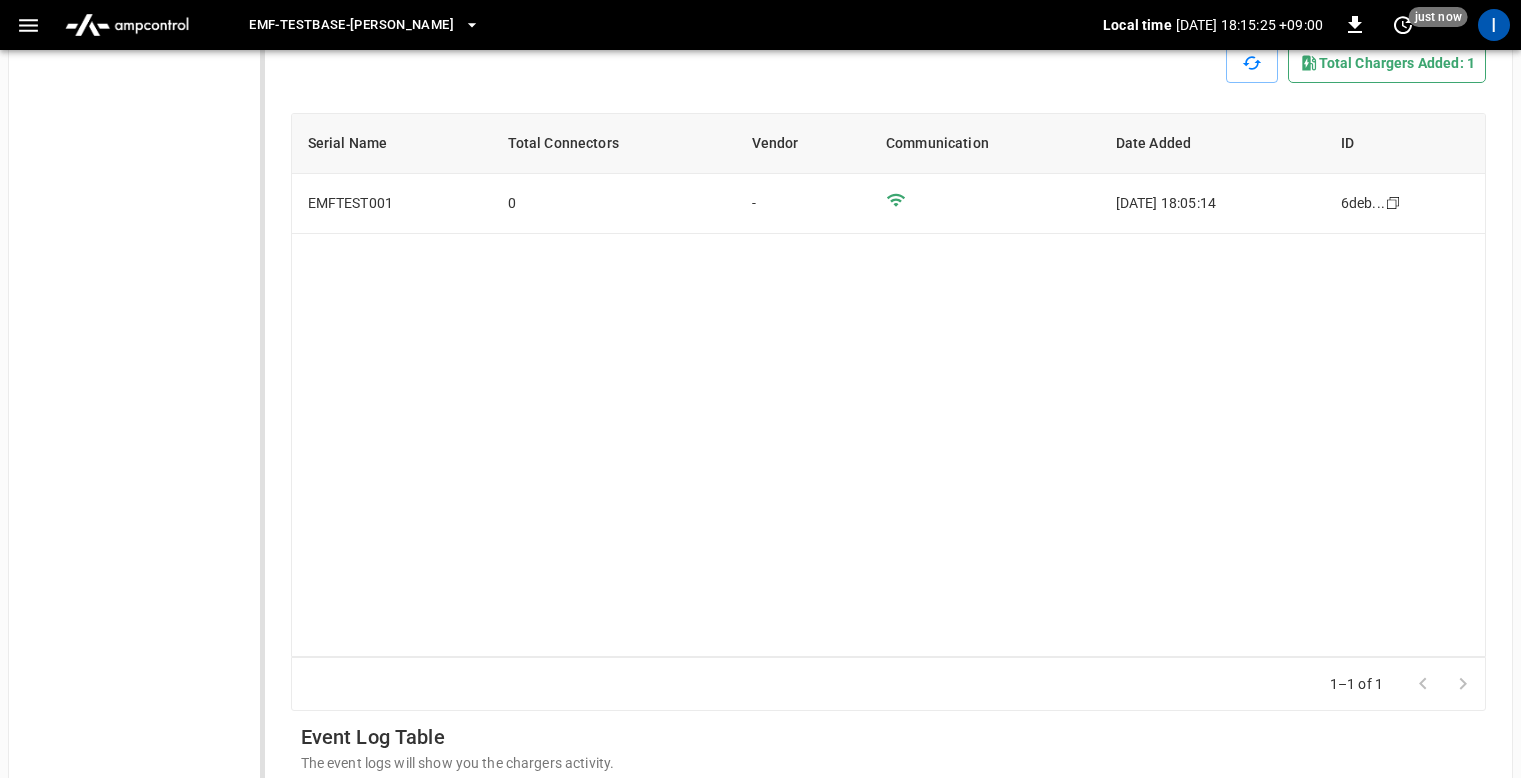 scroll, scrollTop: 142, scrollLeft: 0, axis: vertical 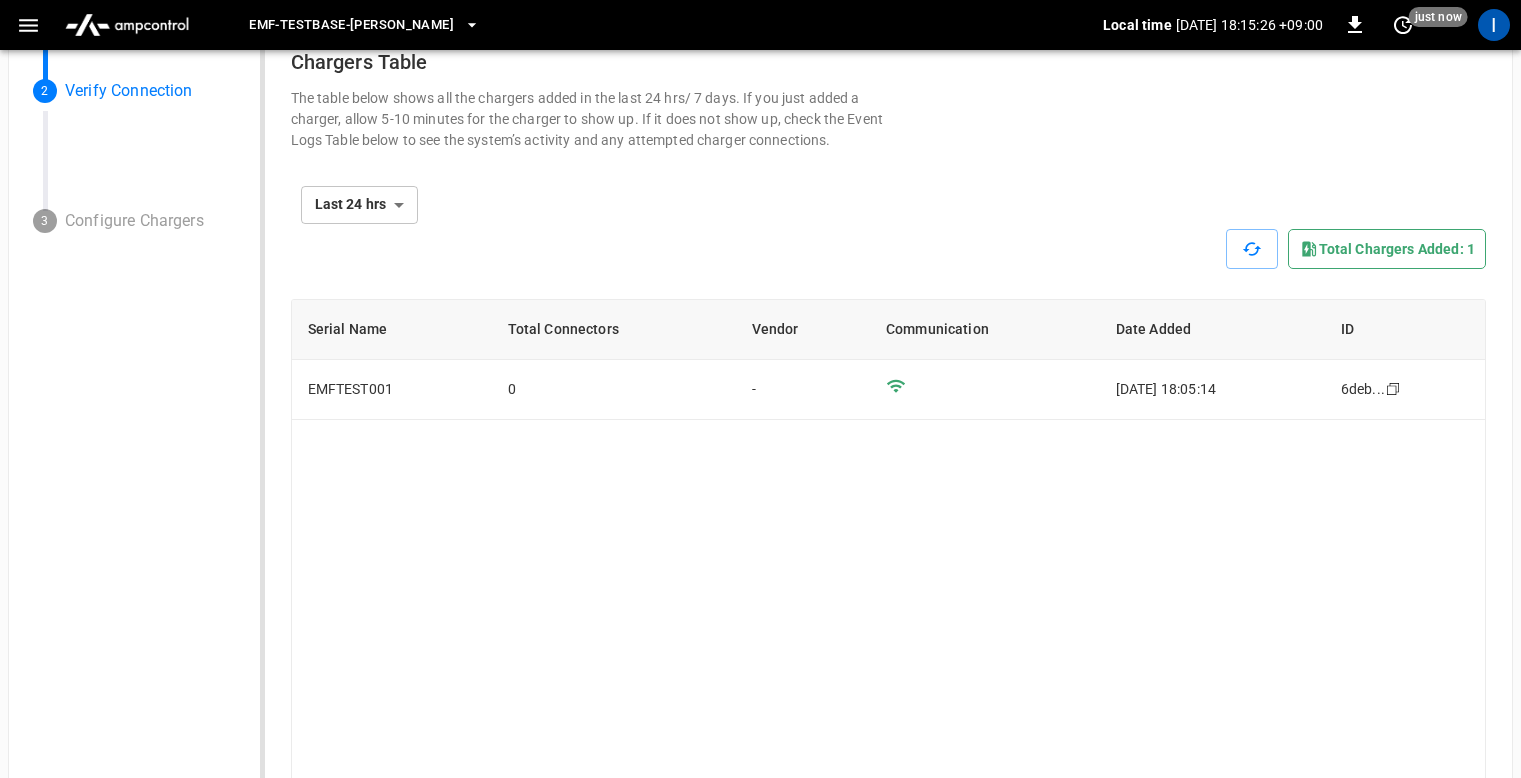 click on "**********" at bounding box center [889, 205] 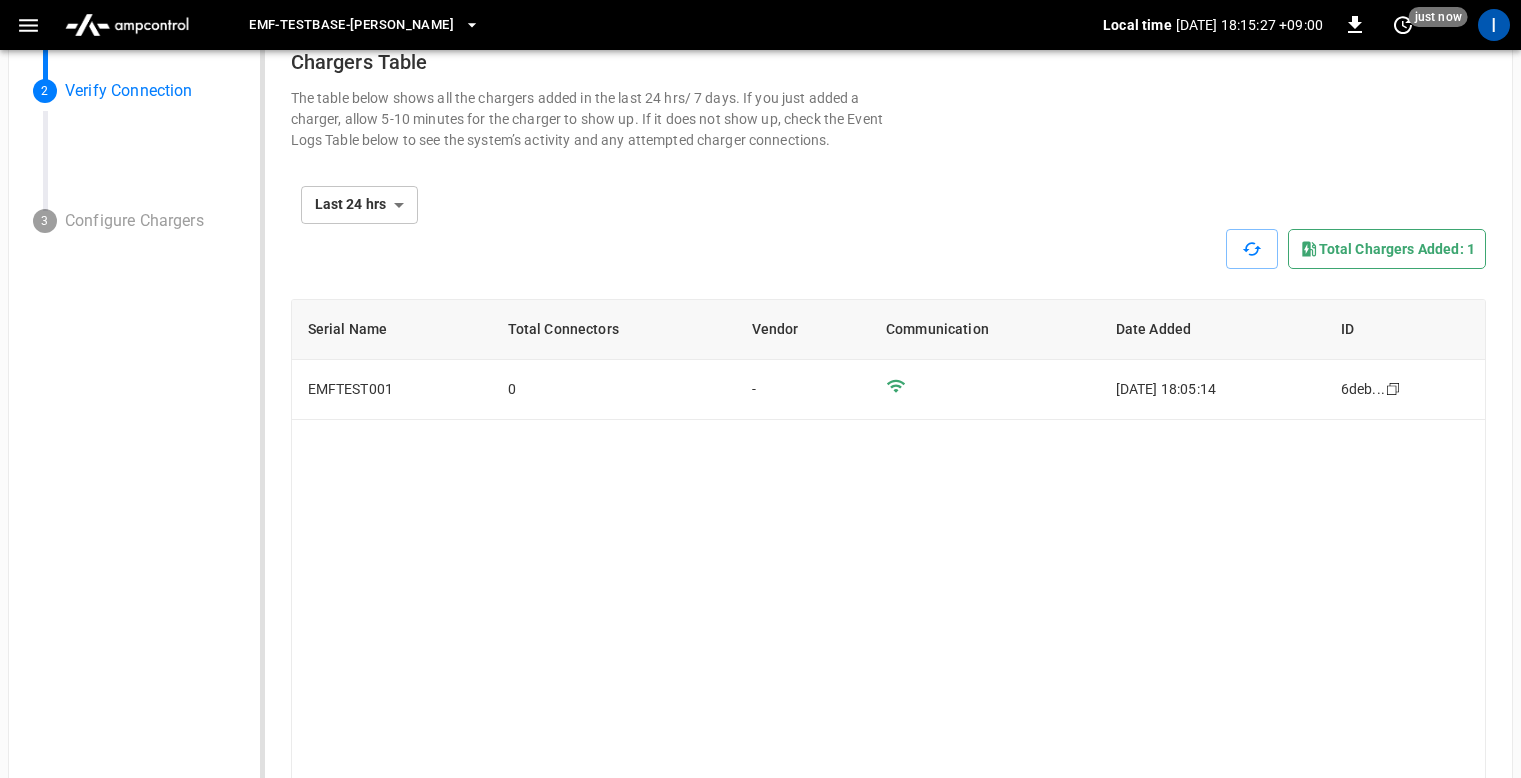 click on "Serial Name Total Connectors Vendor Communication Date Added ID EMFTEST001 0 - 2025-07-08 18:05:14 6deb ... Copy" at bounding box center (889, 571) 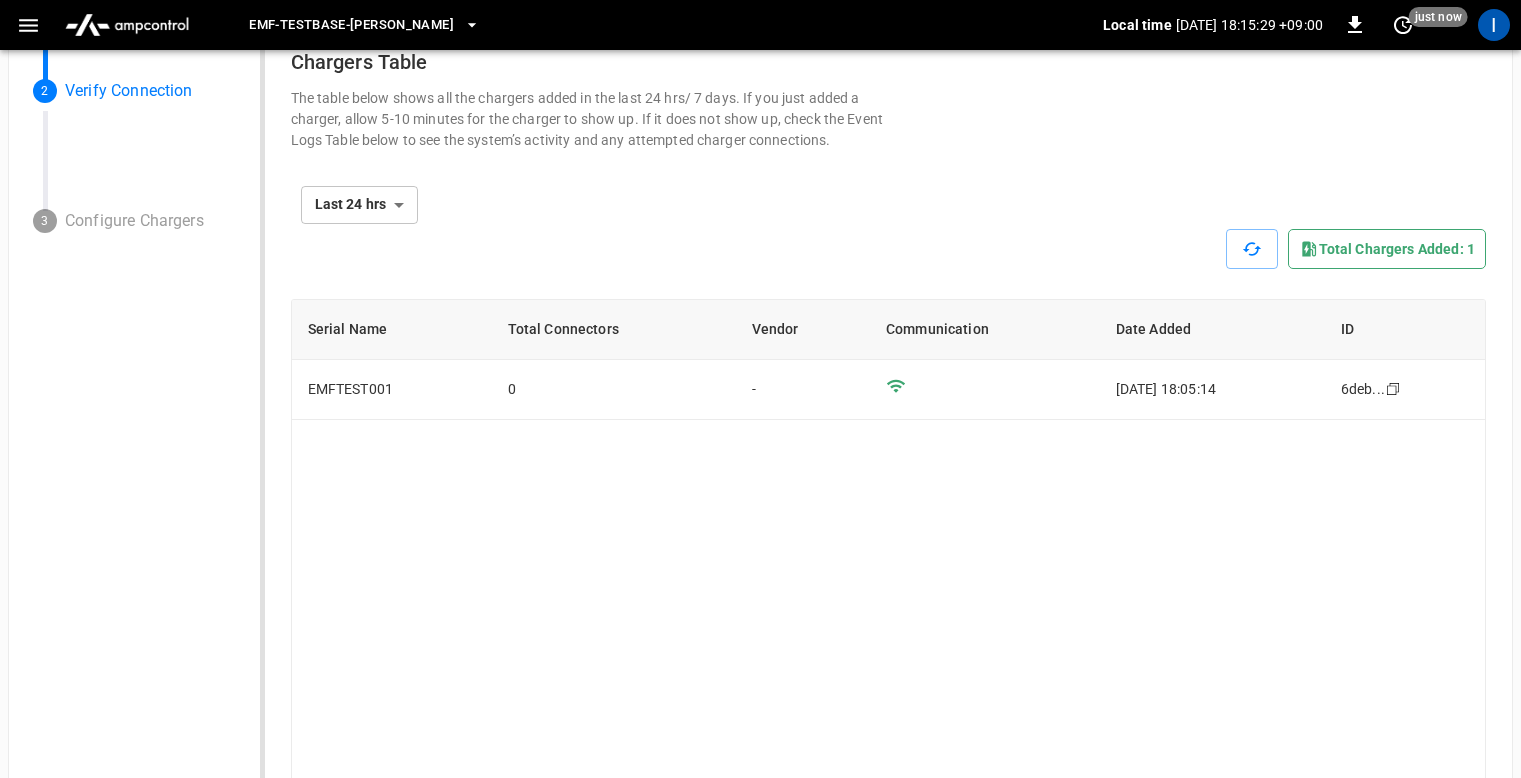 click on "Serial Name Total Connectors Vendor Communication Date Added ID EMFTEST001 0 - 2025-07-08 18:05:14 6deb ... Copy" at bounding box center [889, 571] 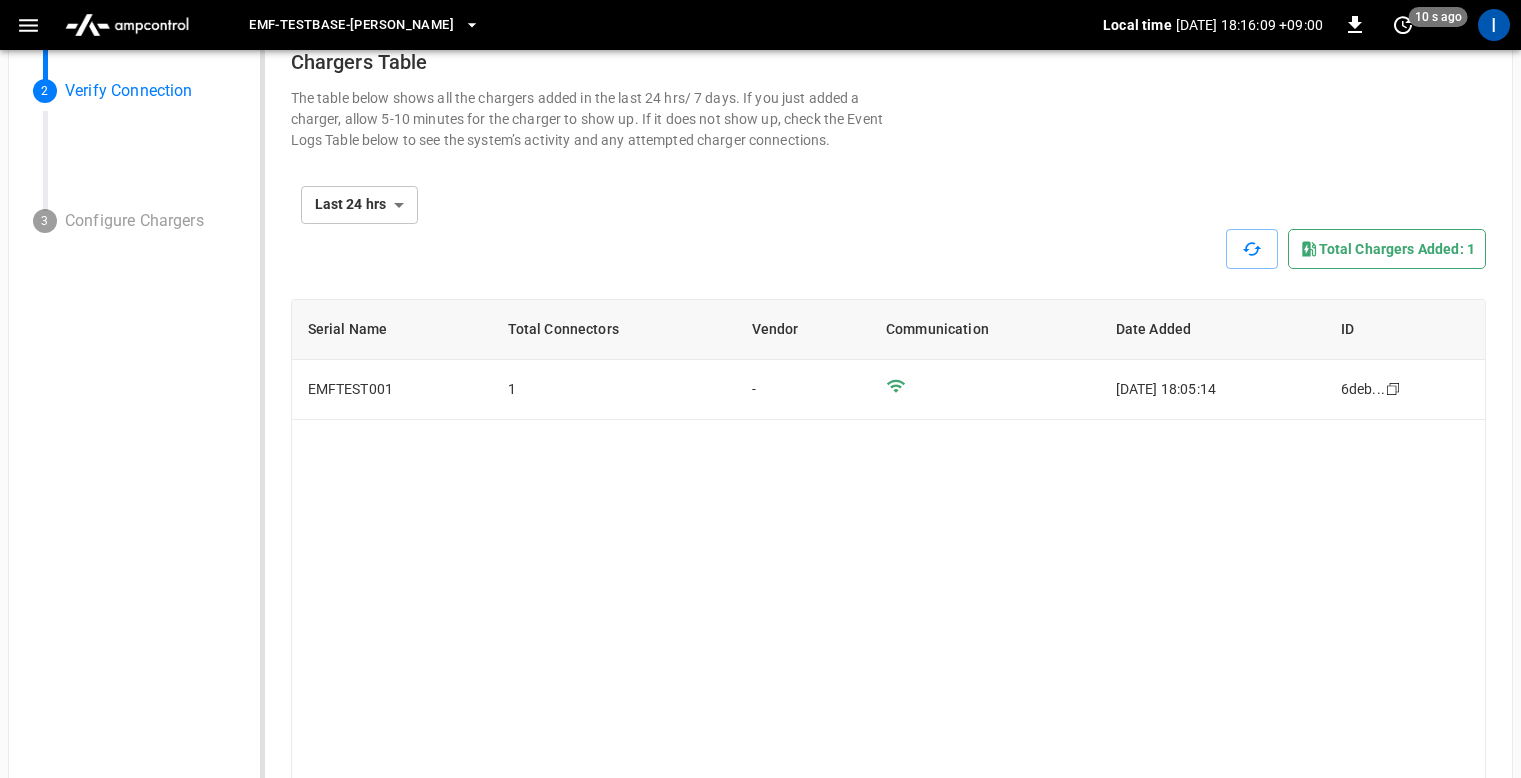 scroll, scrollTop: 103, scrollLeft: 0, axis: vertical 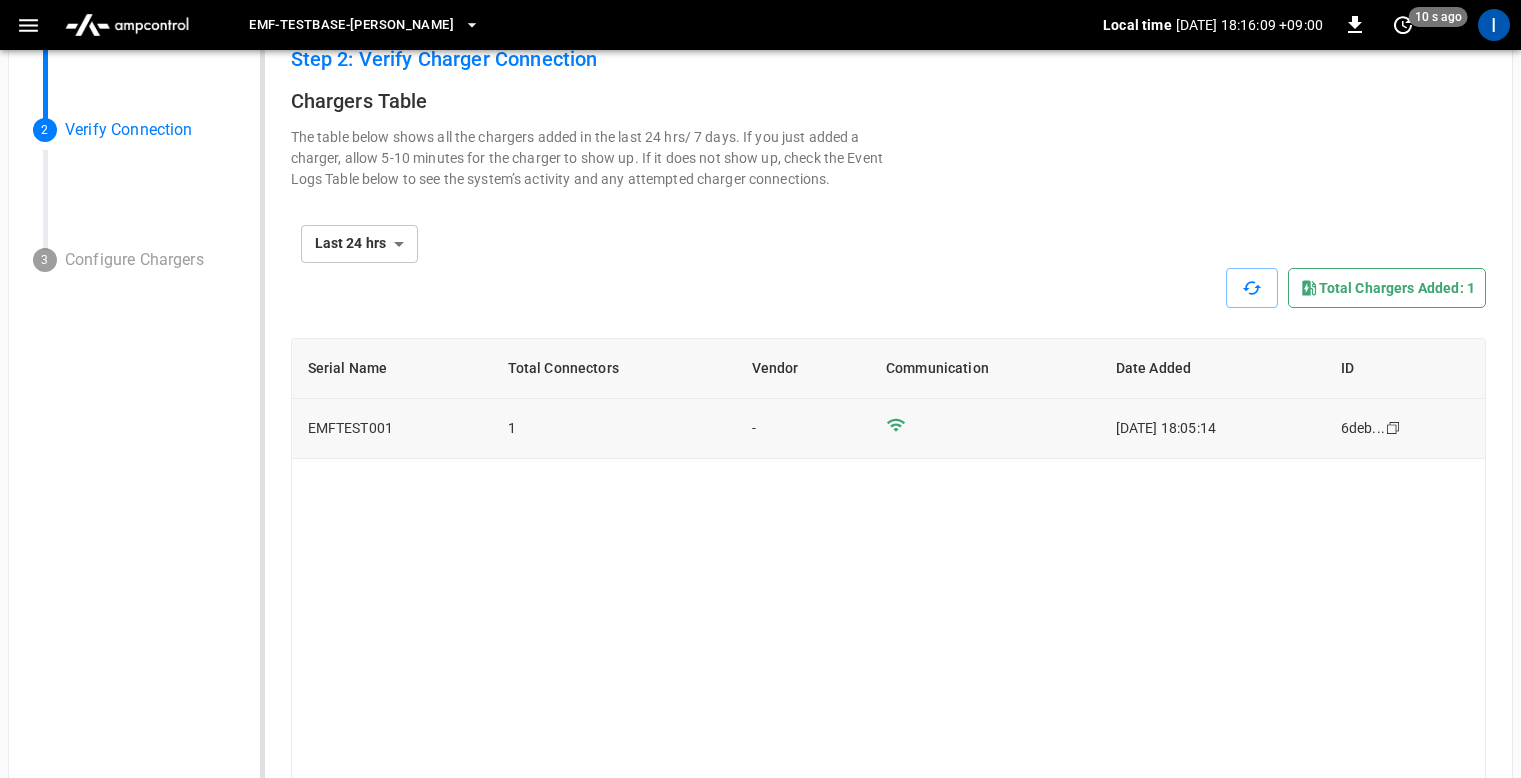 click on "-" at bounding box center [803, 429] 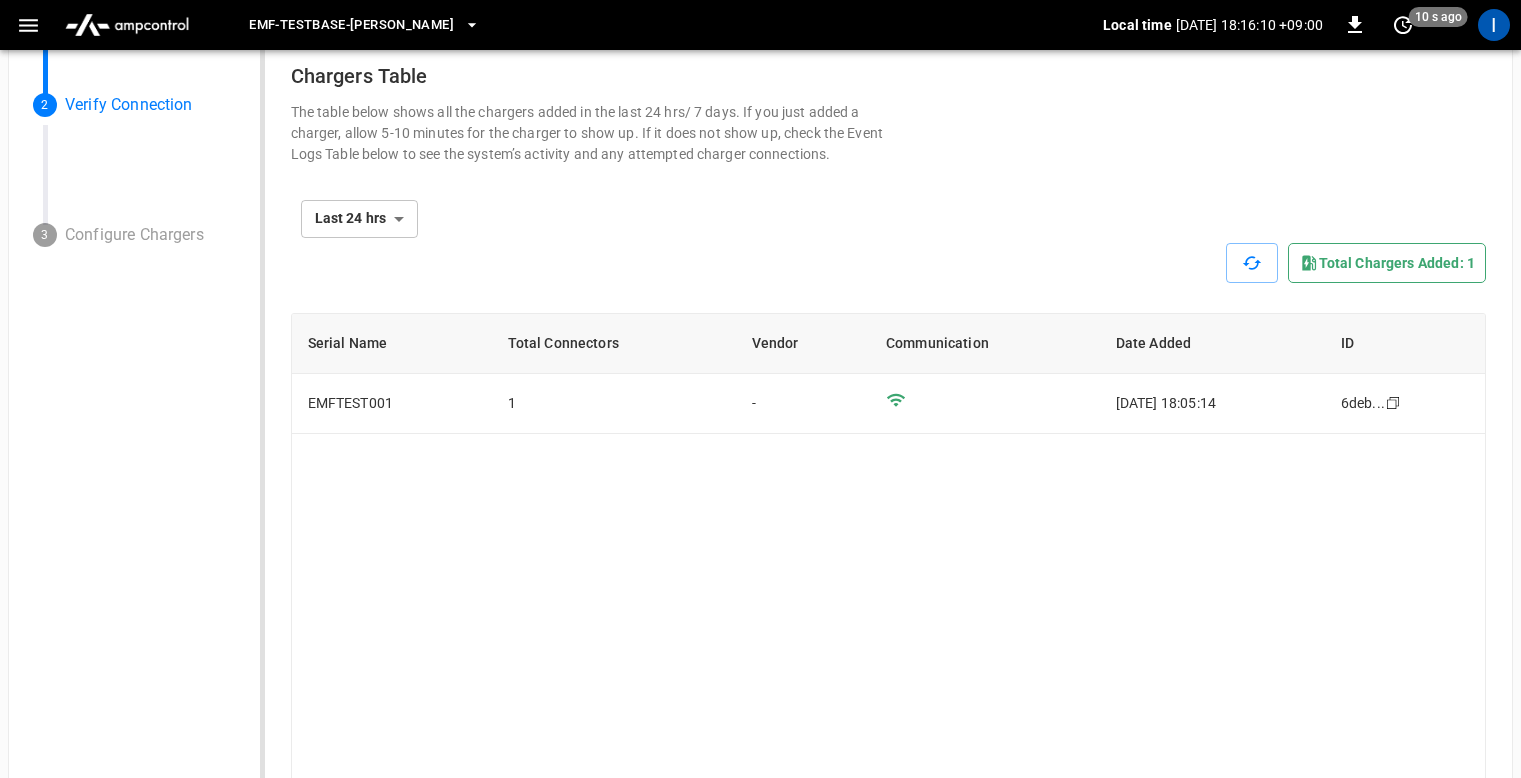 scroll, scrollTop: 185, scrollLeft: 0, axis: vertical 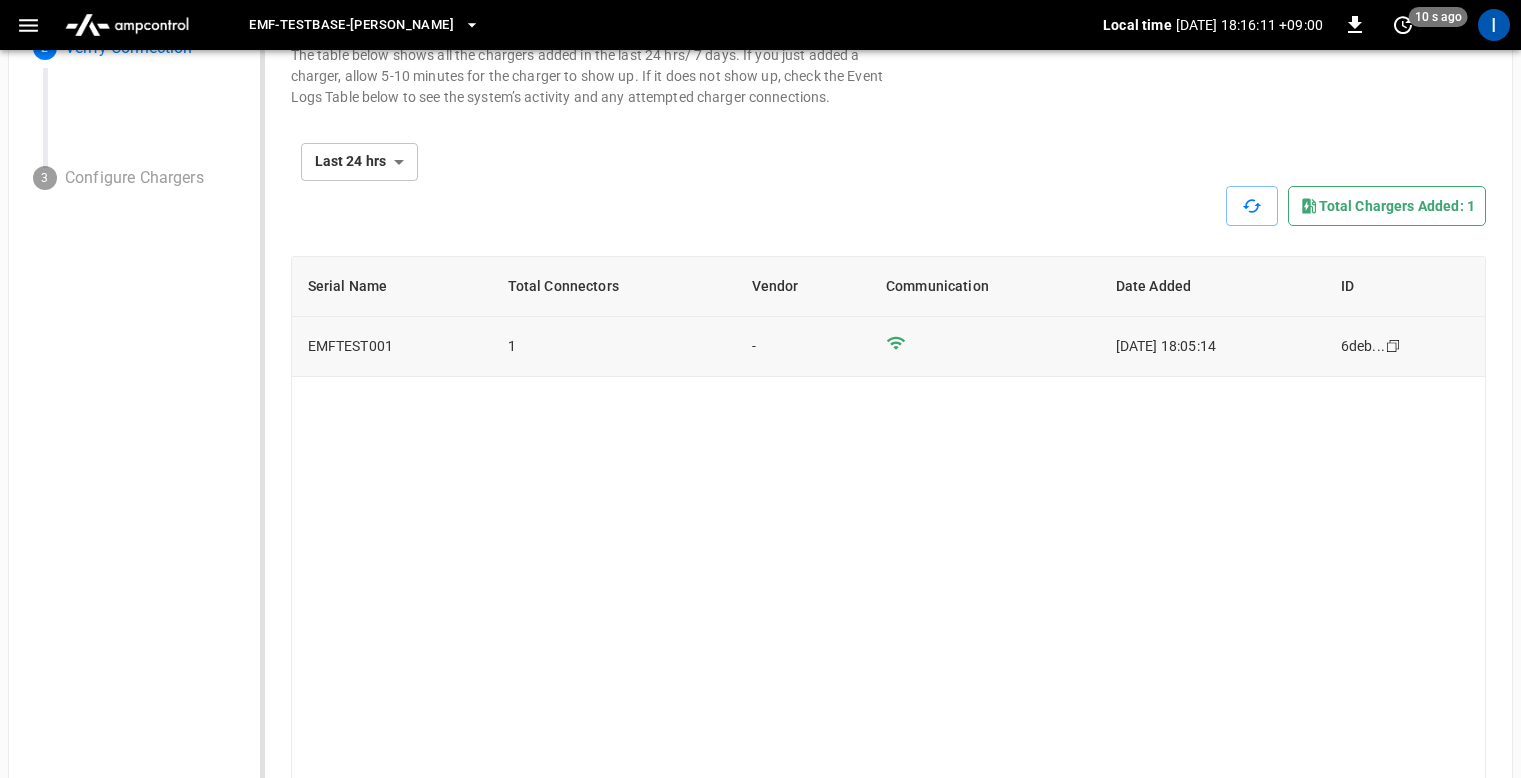 click at bounding box center [985, 347] 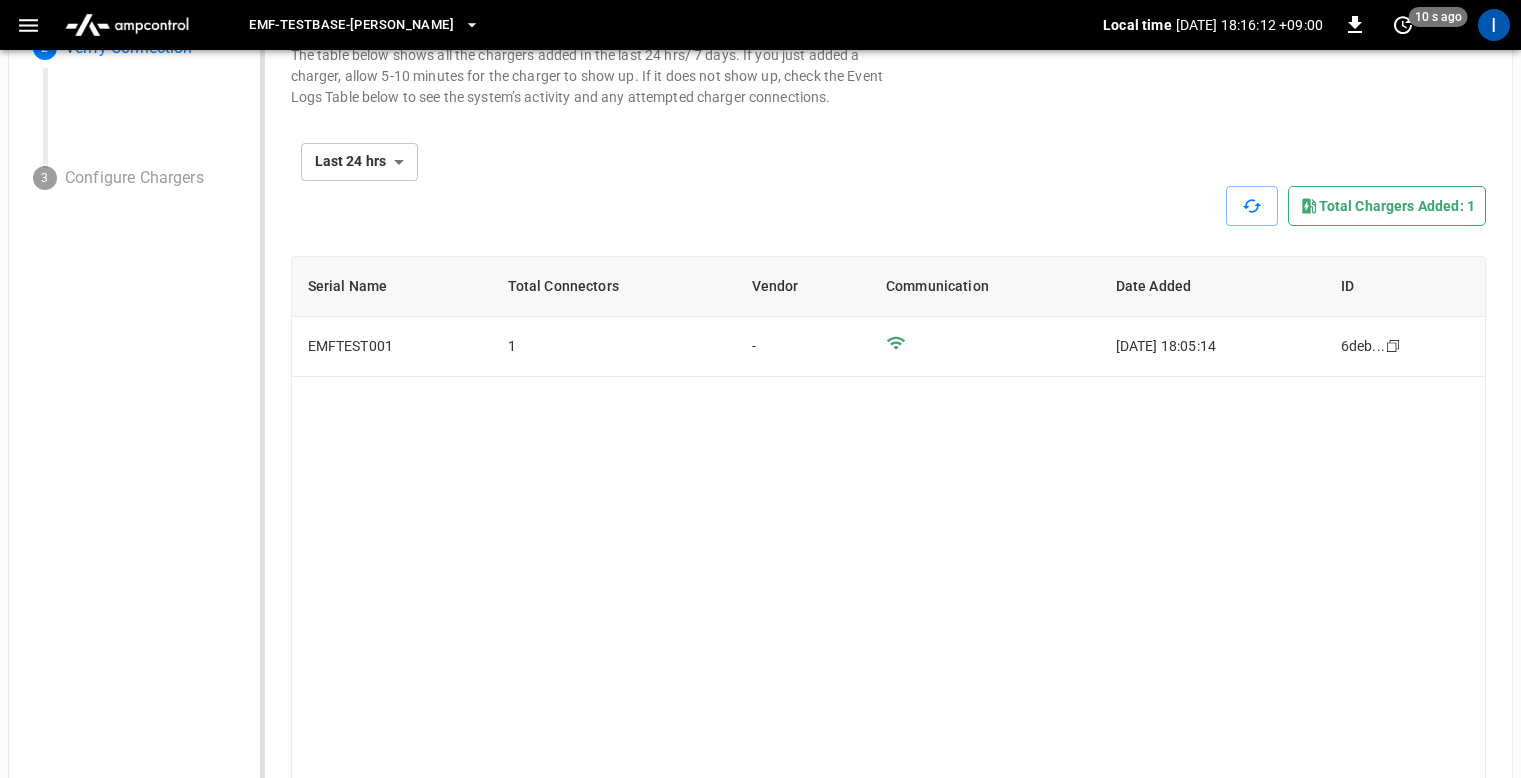 scroll, scrollTop: 0, scrollLeft: 0, axis: both 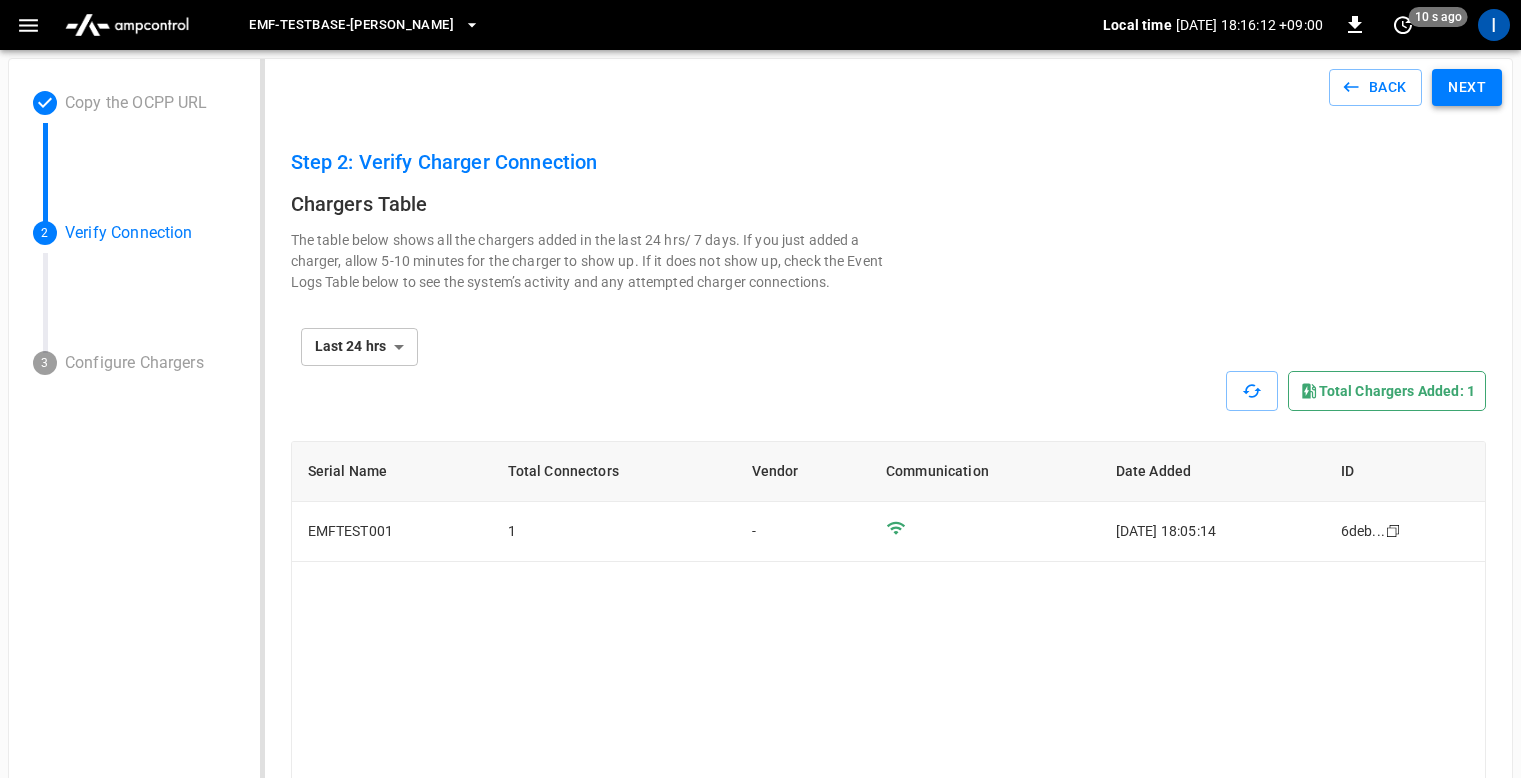 click on "Next" at bounding box center (1467, 87) 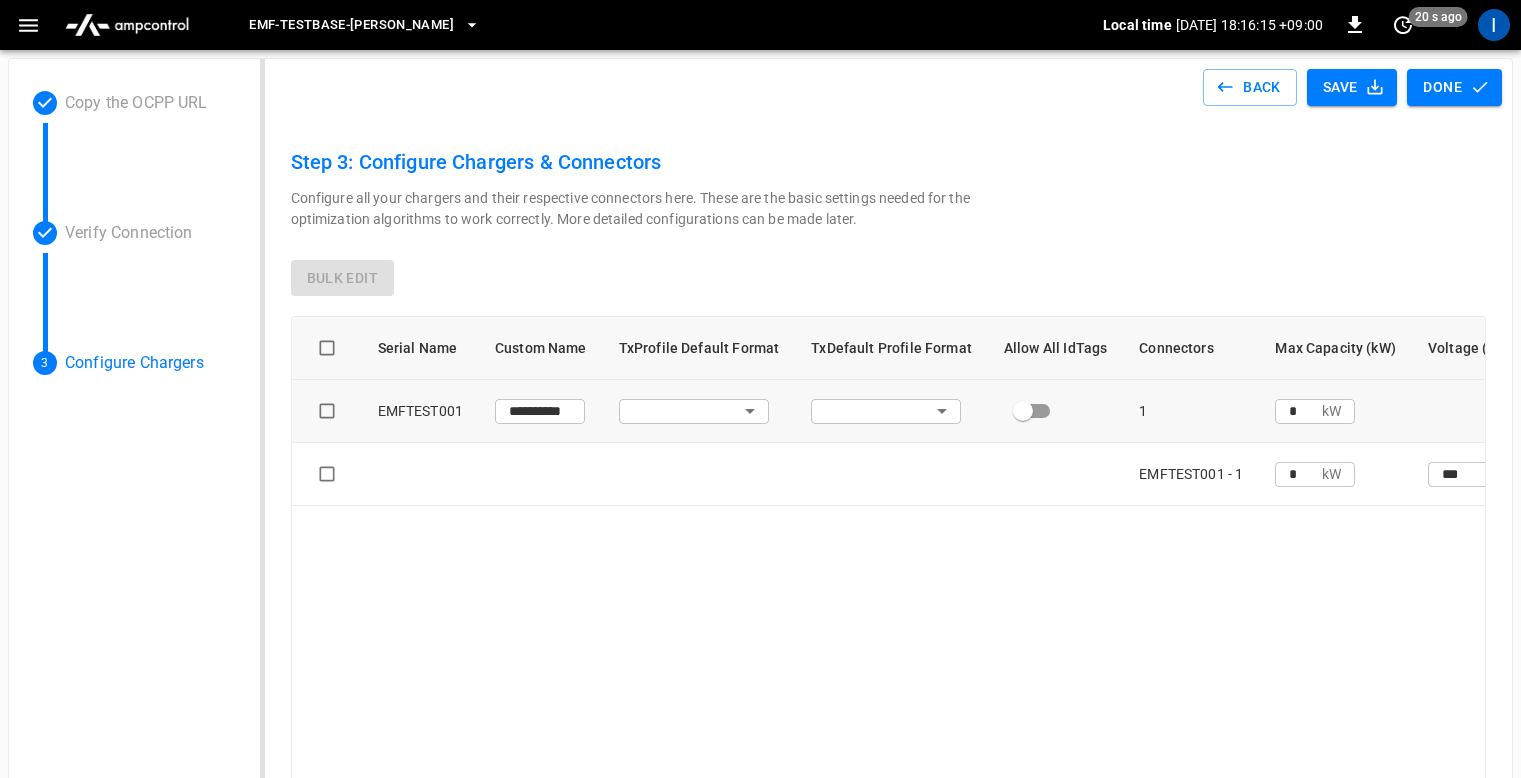 click on "1" at bounding box center [1191, 411] 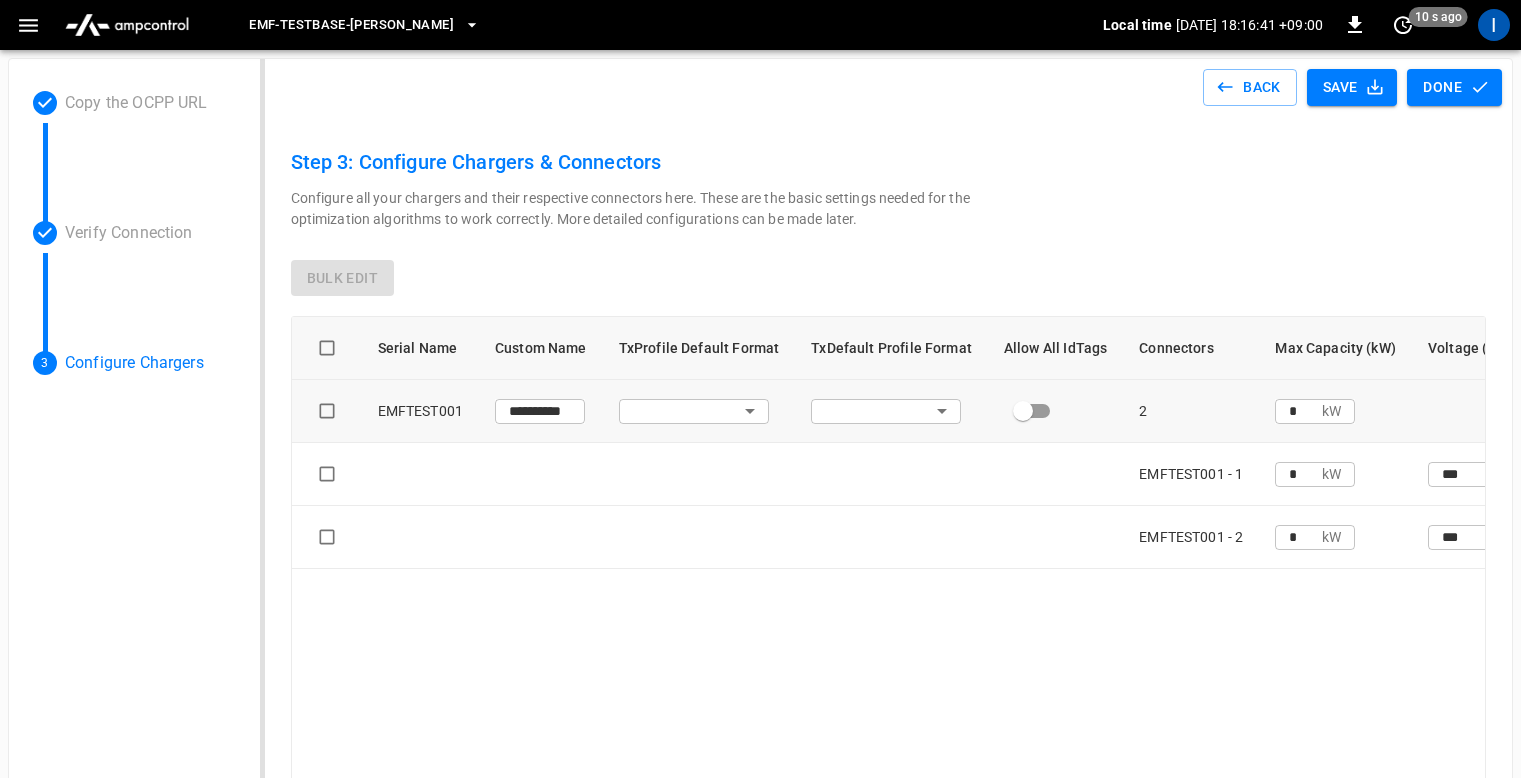 scroll, scrollTop: 0, scrollLeft: 258, axis: horizontal 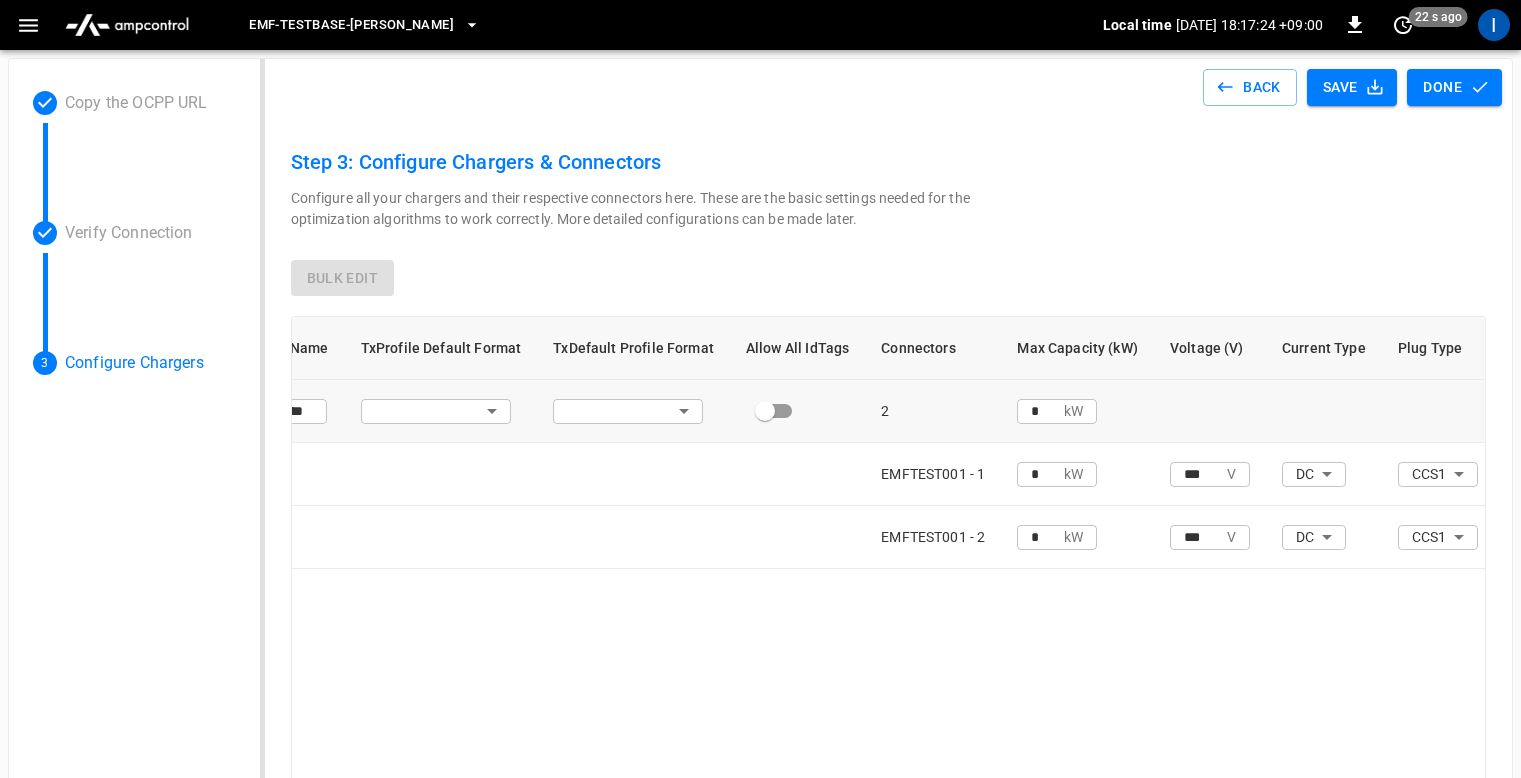 click on "*" at bounding box center [1040, 473] 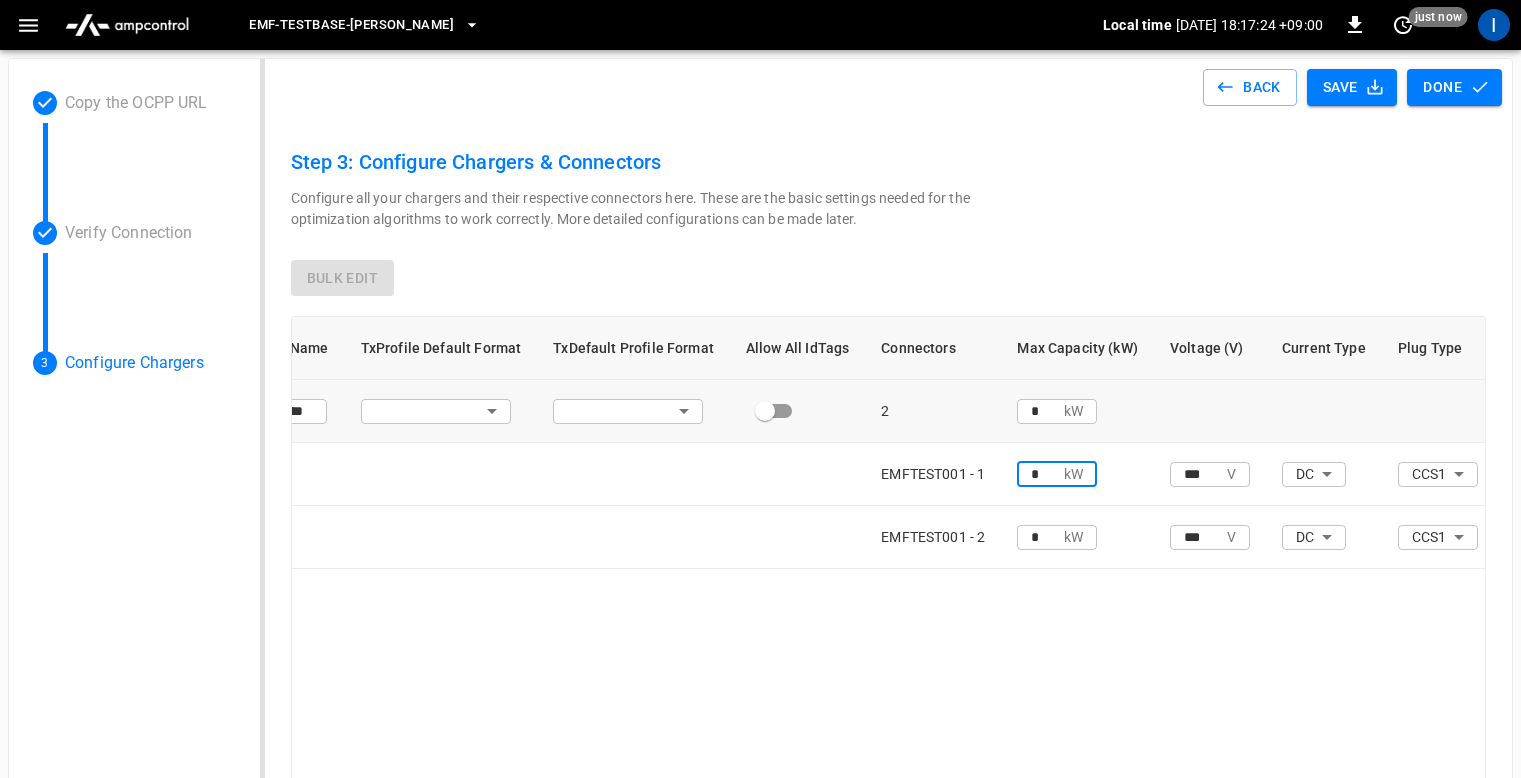 click on "*" at bounding box center [1040, 473] 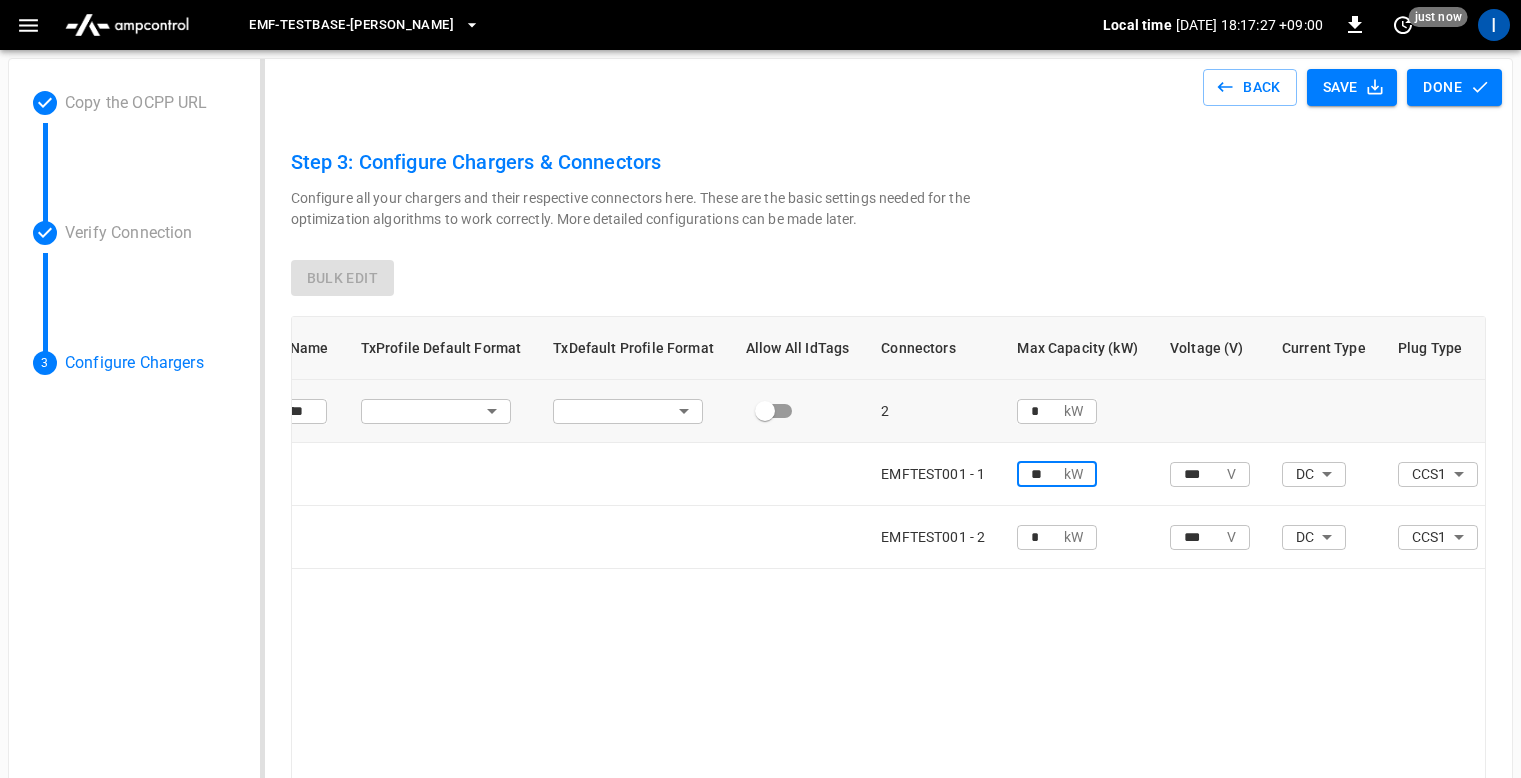 type on "**" 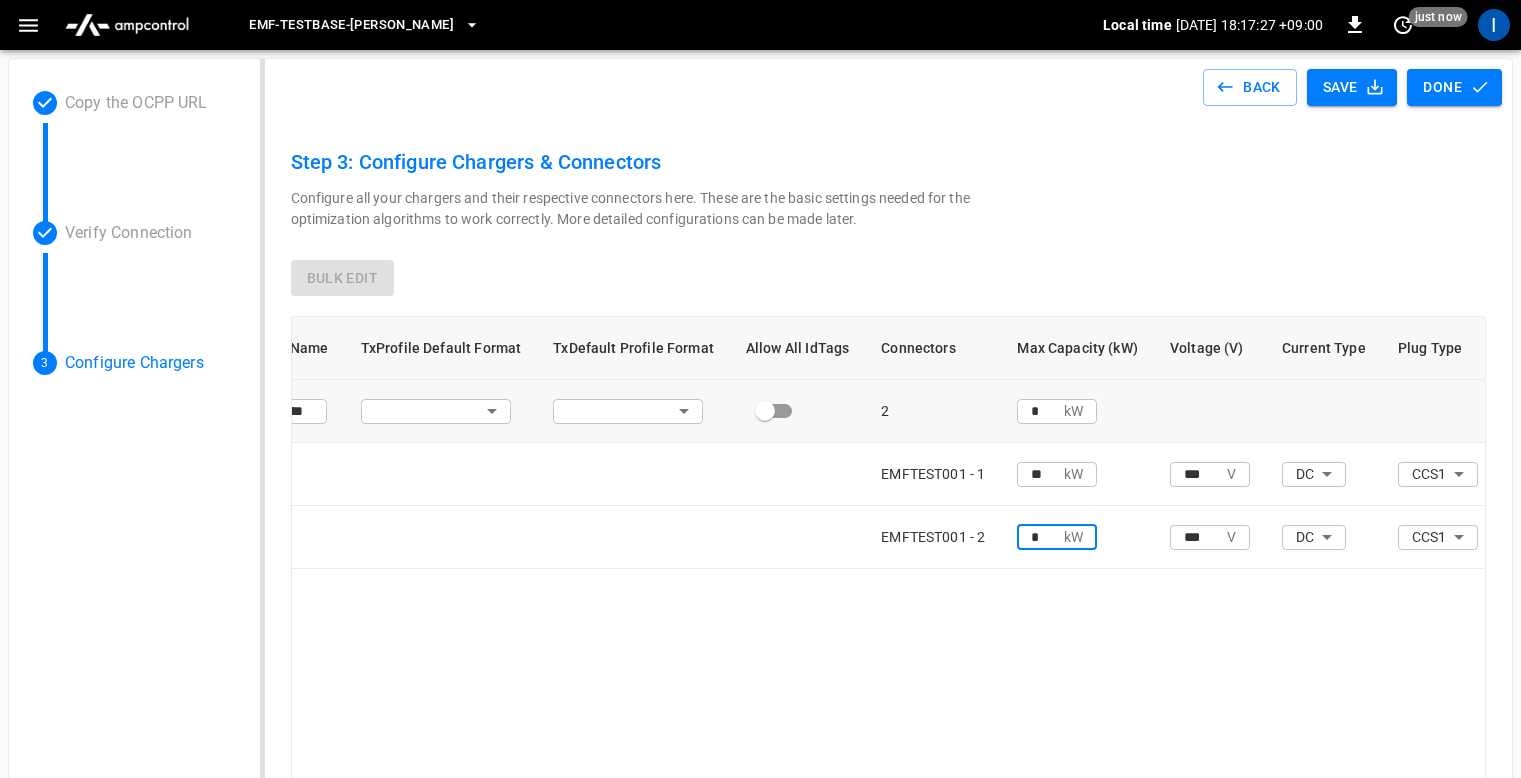 click on "*" at bounding box center (1040, 536) 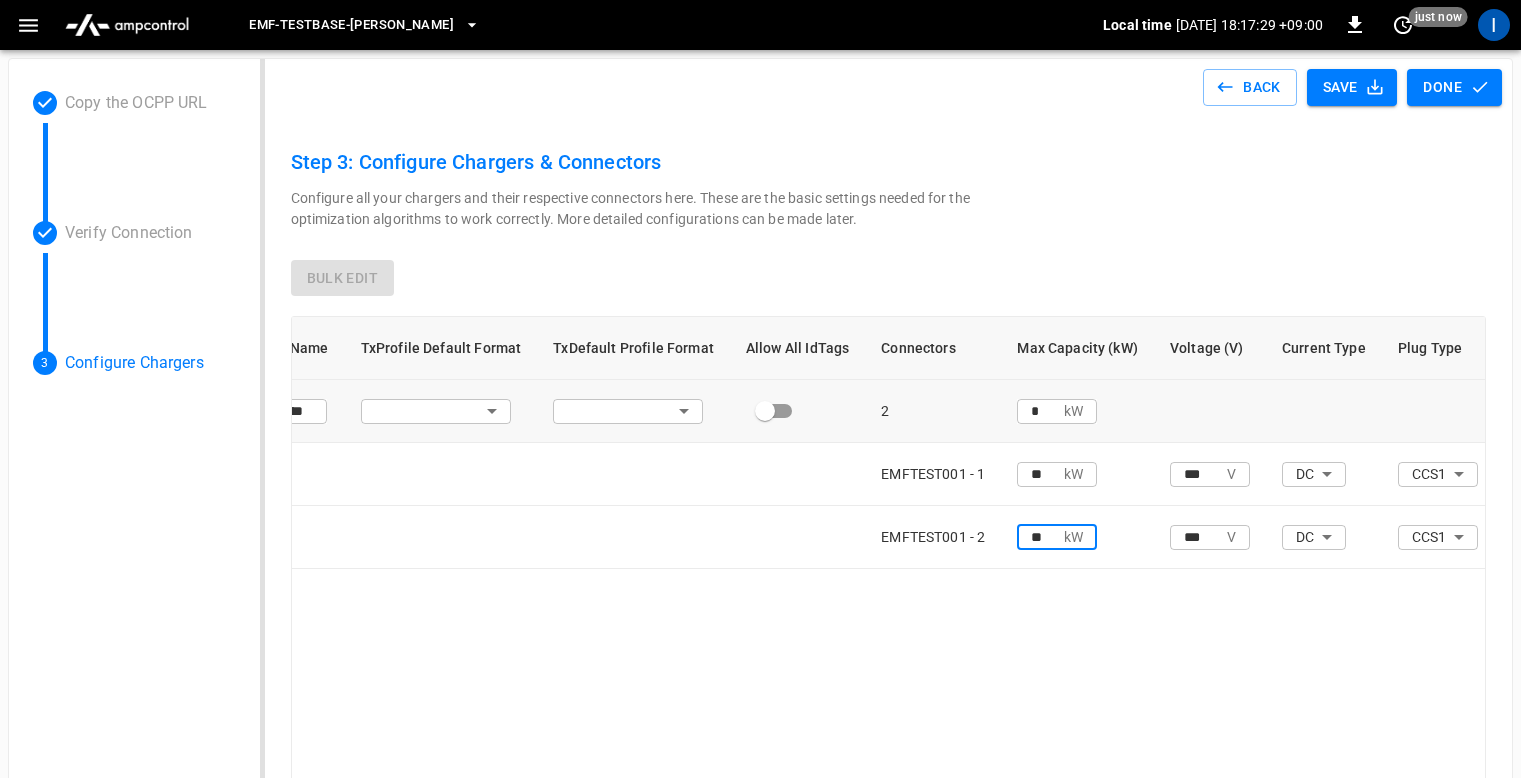 type on "**" 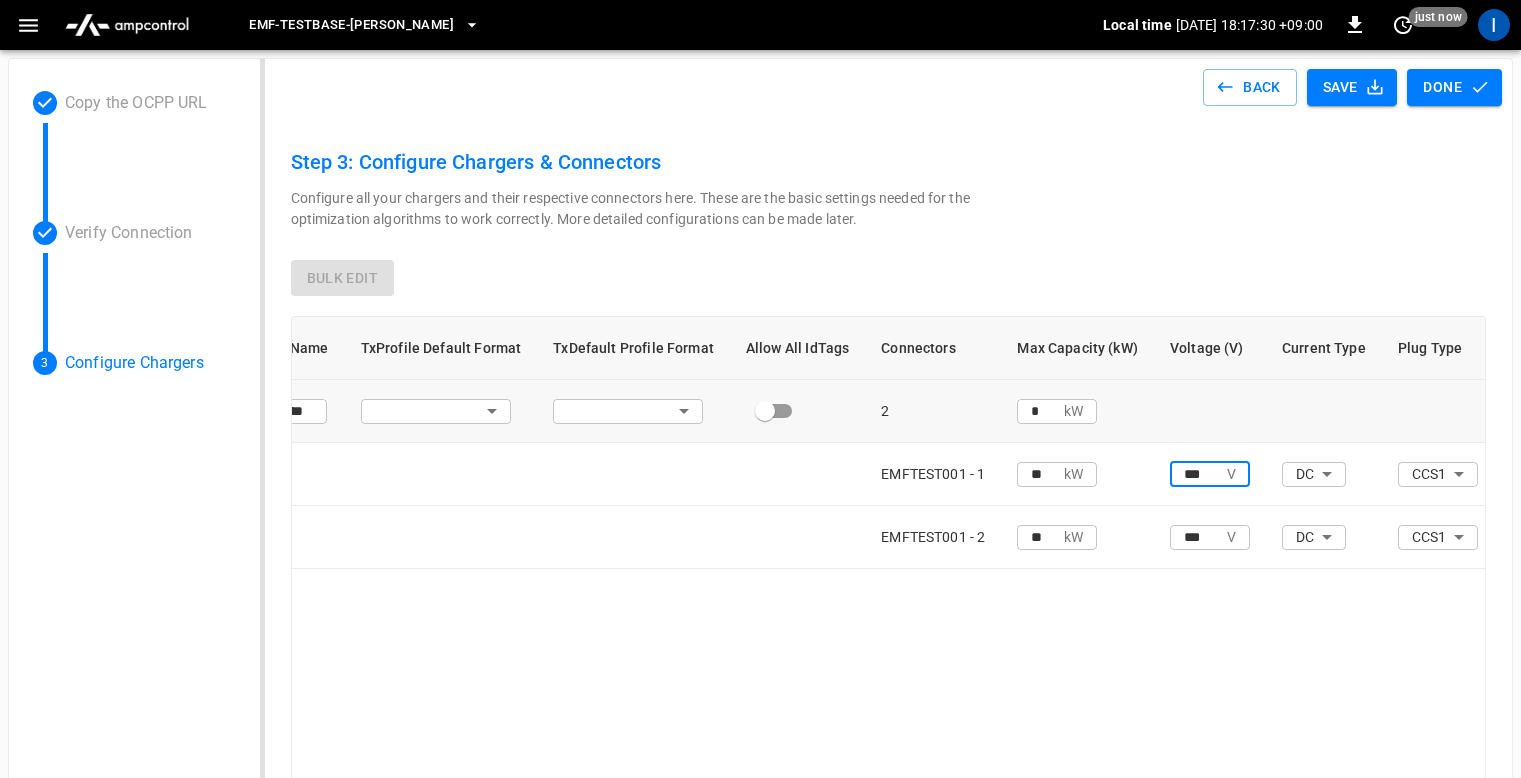 click on "***" at bounding box center [1198, 473] 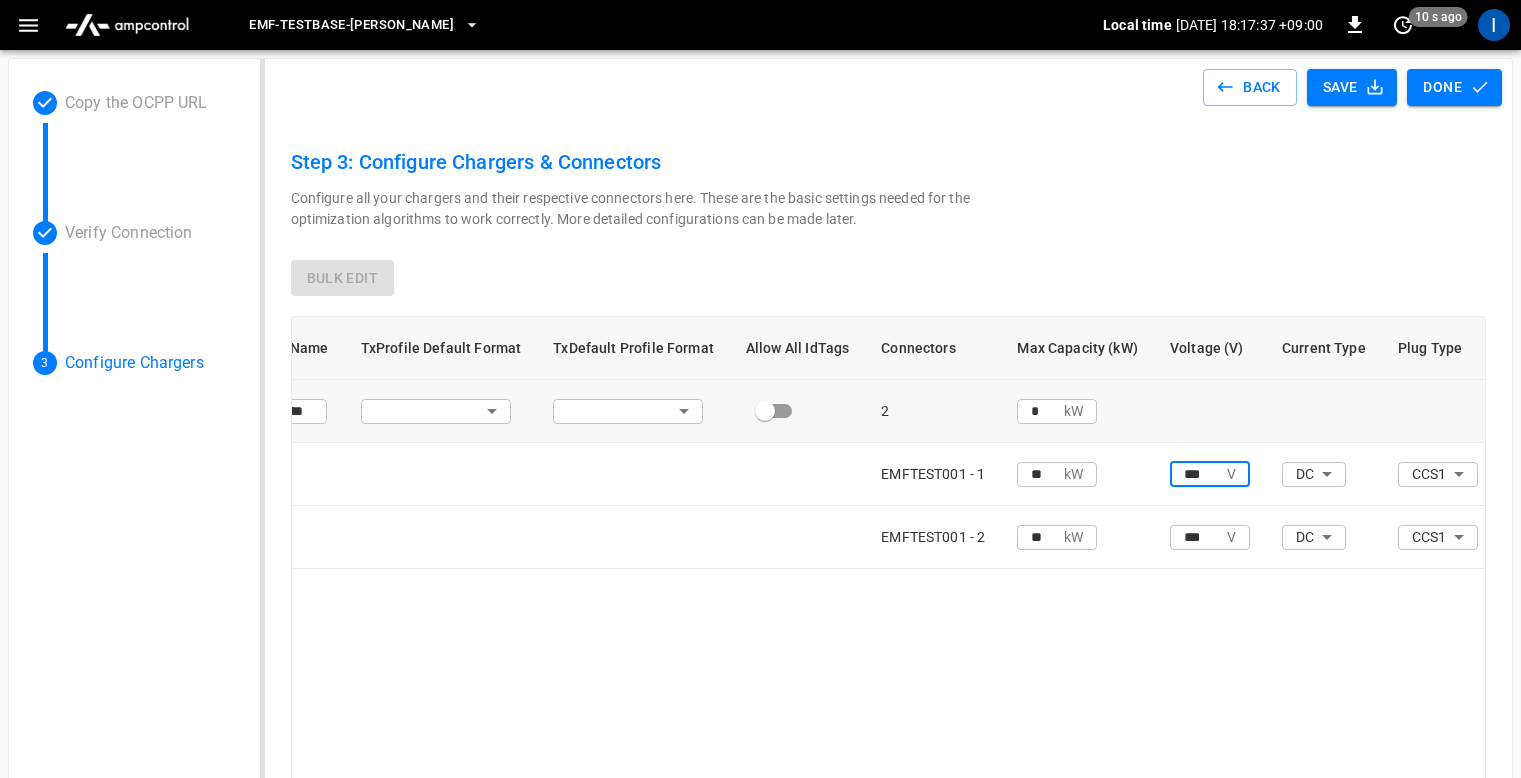 type on "***" 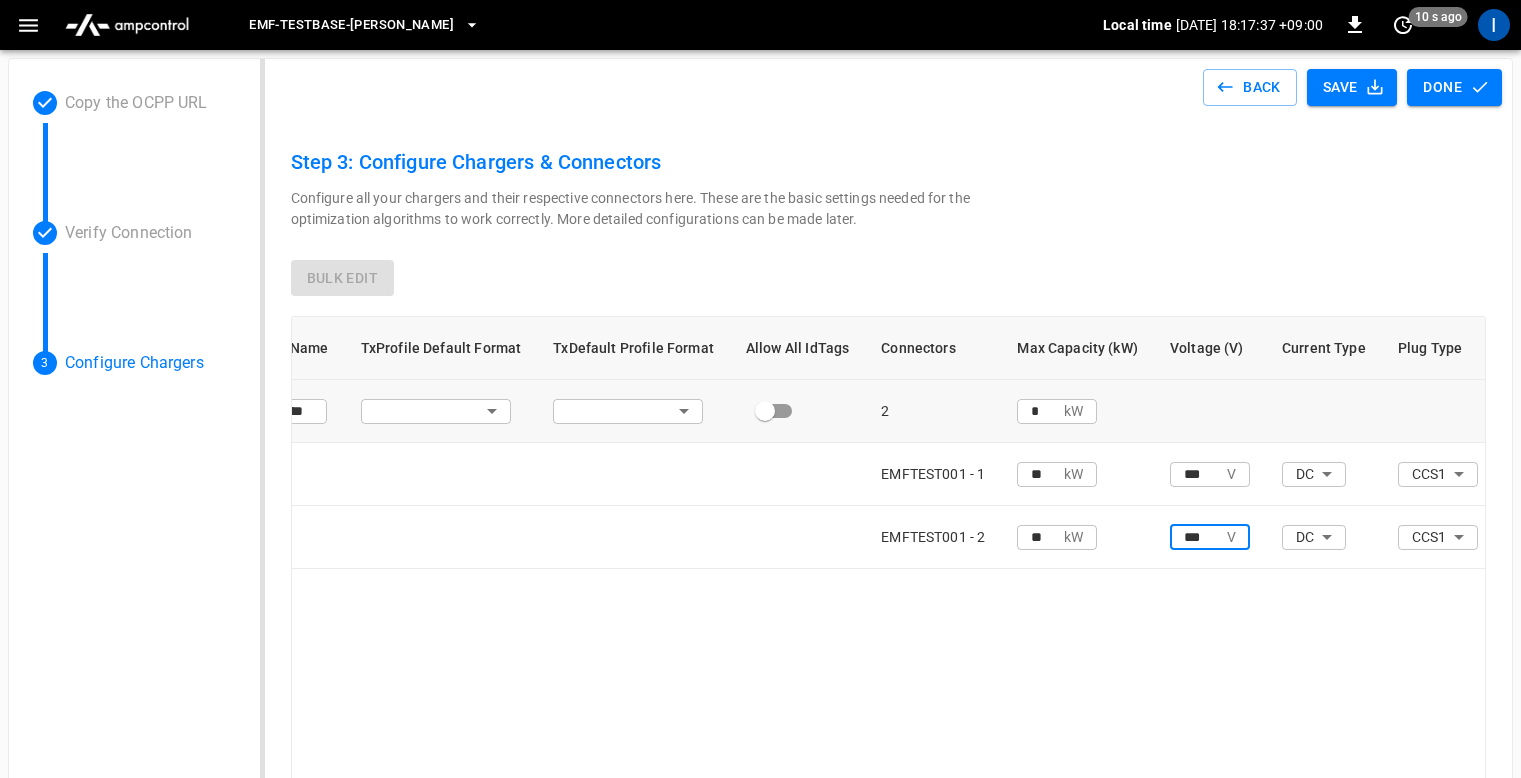 click on "***" at bounding box center (1198, 536) 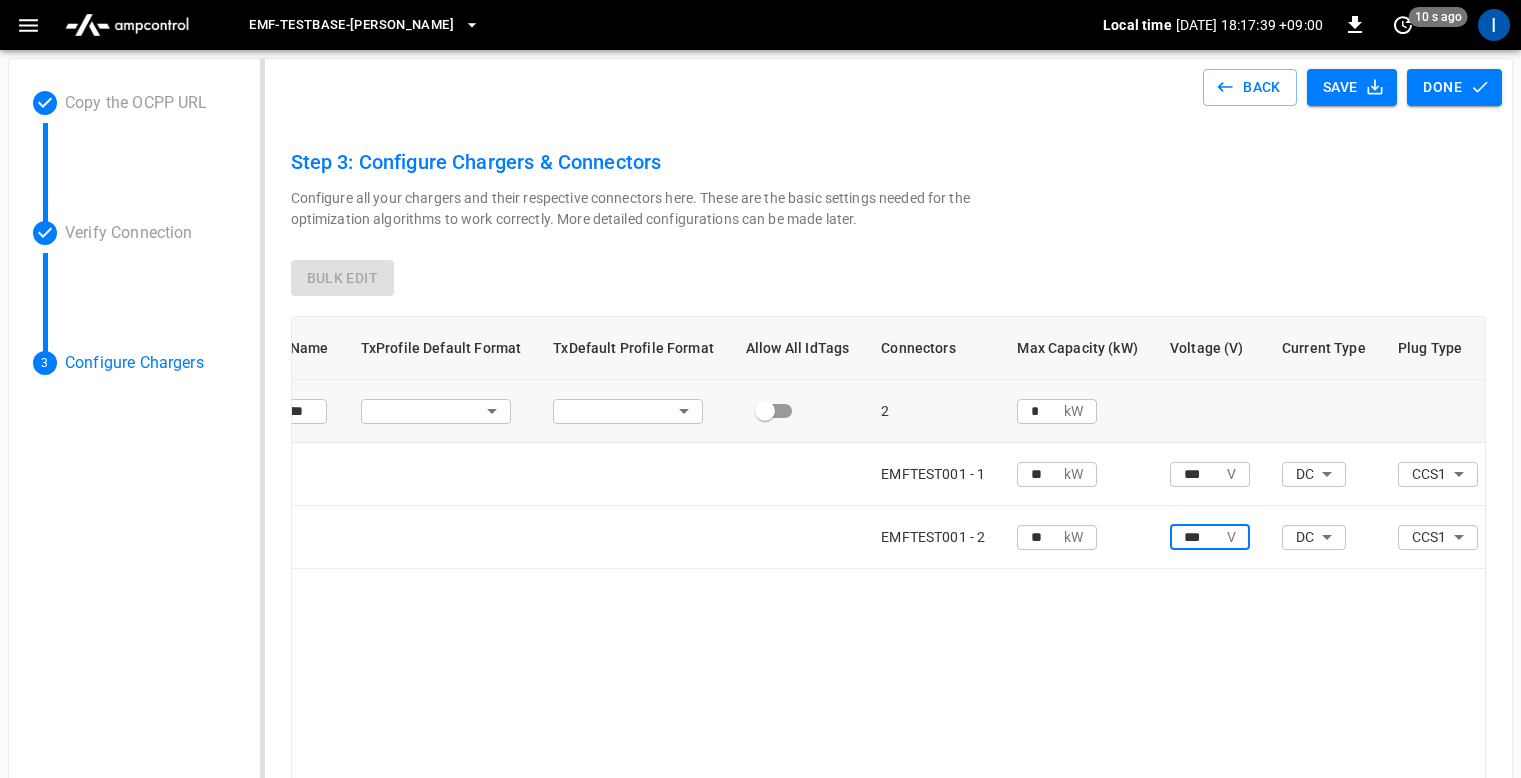 type on "***" 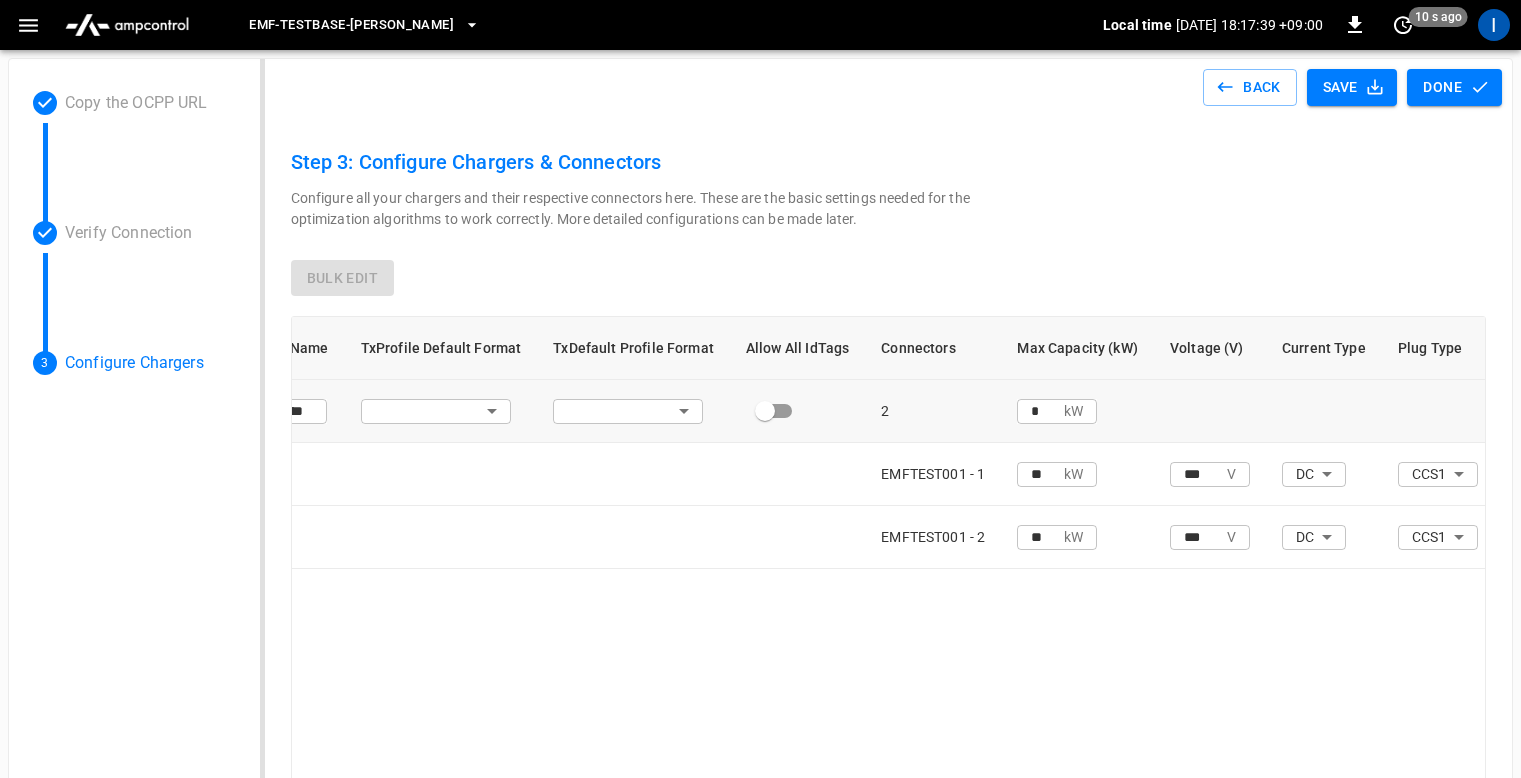 click on "**********" at bounding box center (889, 588) 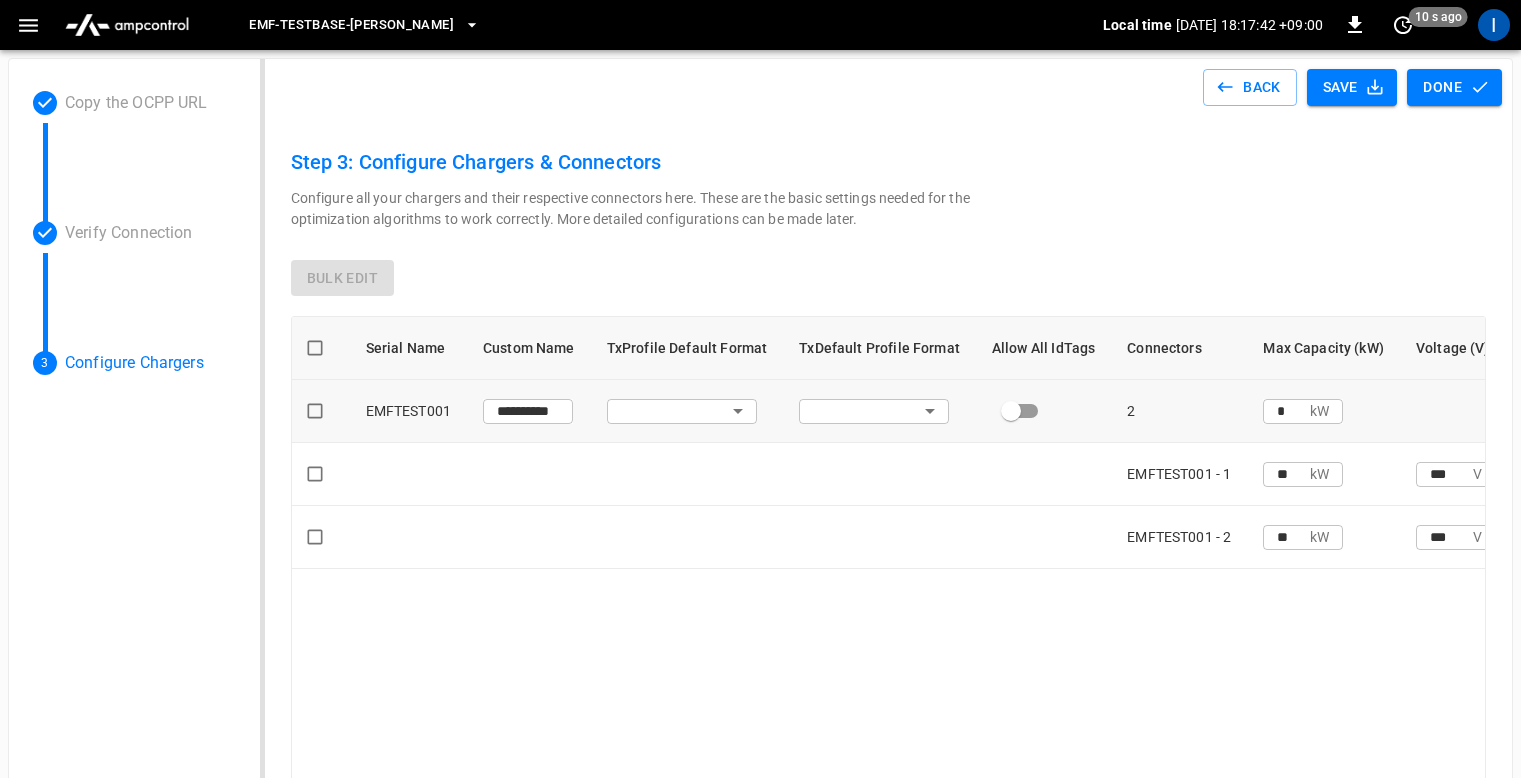 scroll, scrollTop: 0, scrollLeft: 258, axis: horizontal 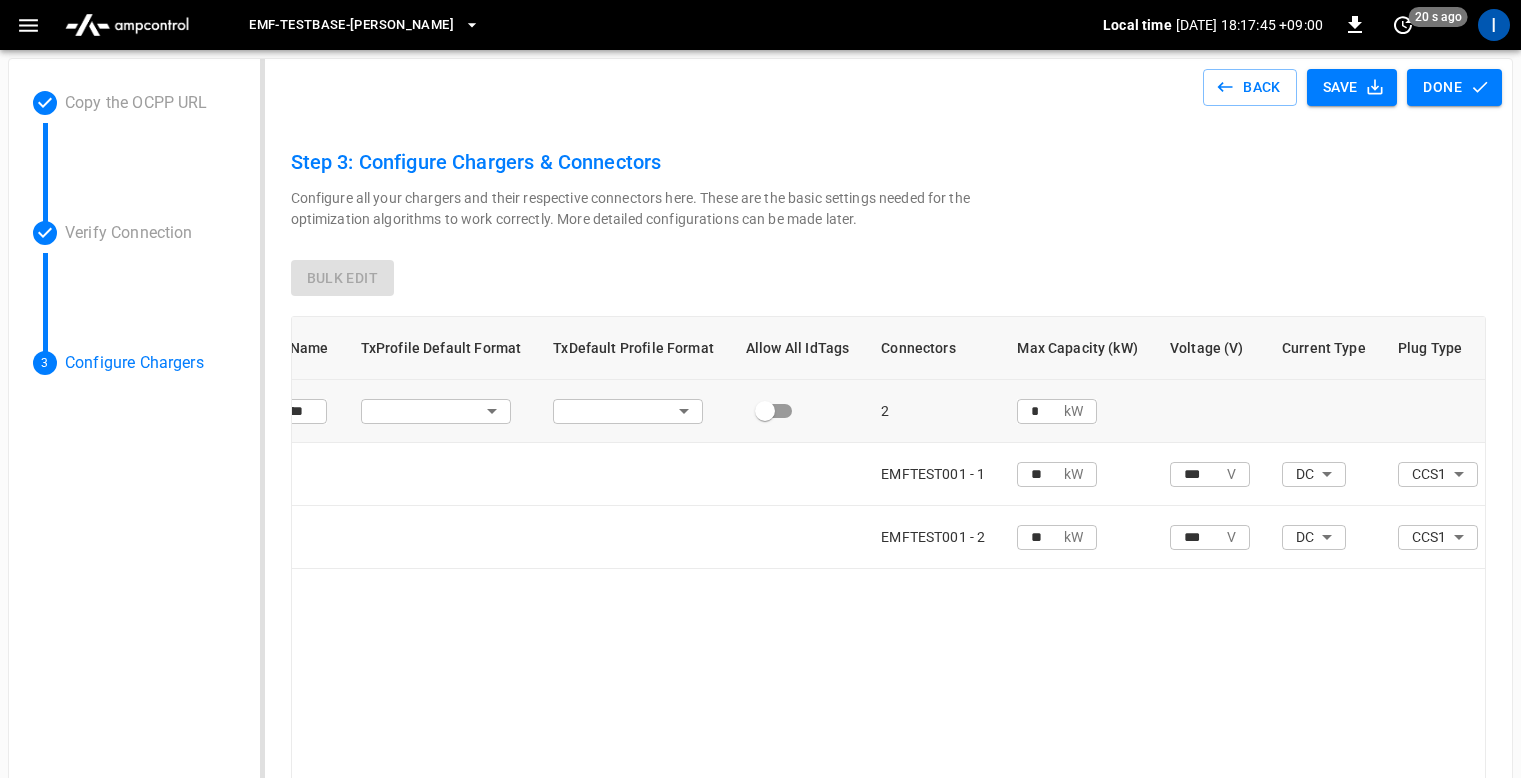 click on "*" at bounding box center (1040, 410) 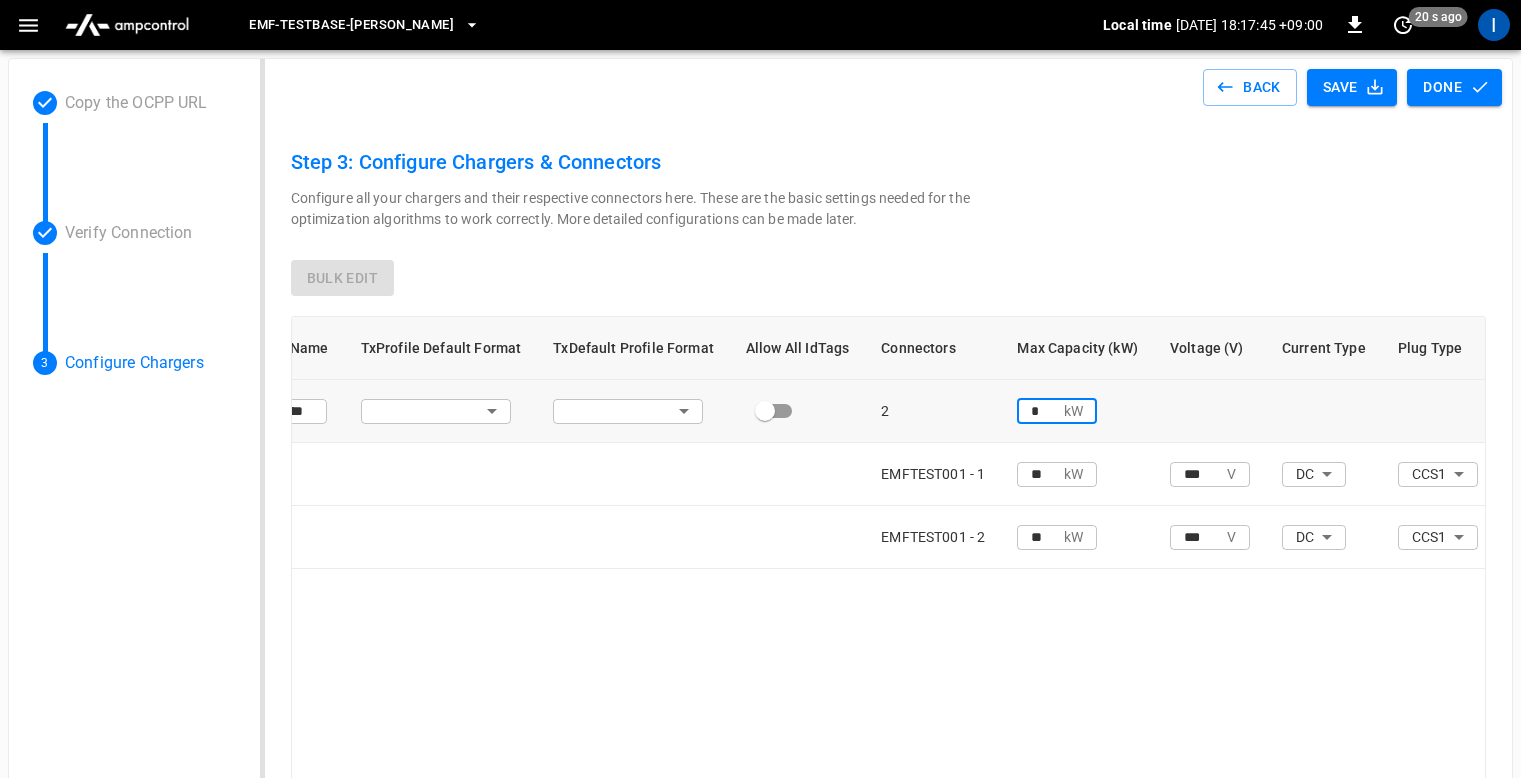 click on "*" at bounding box center [1040, 410] 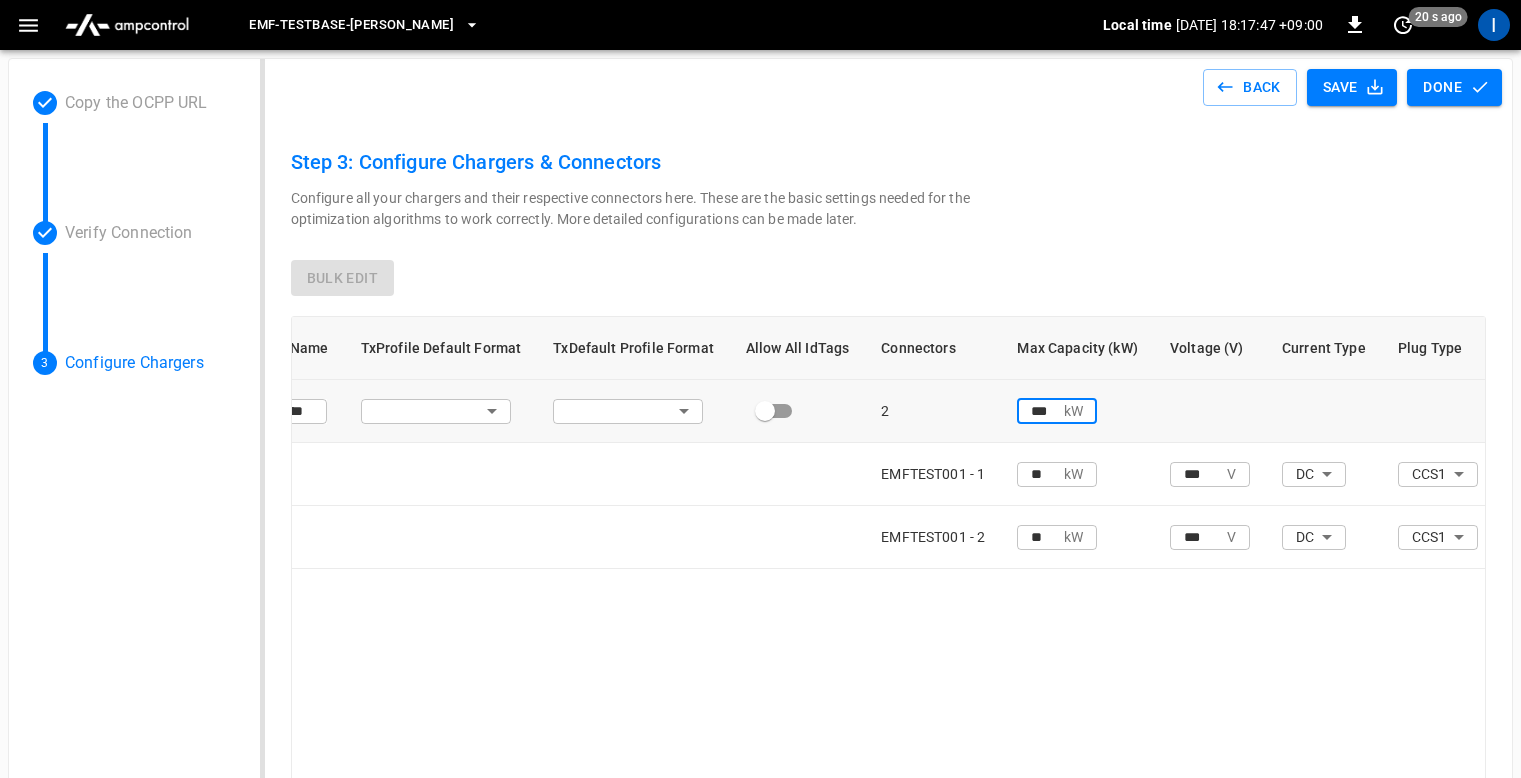 click at bounding box center [1210, 411] 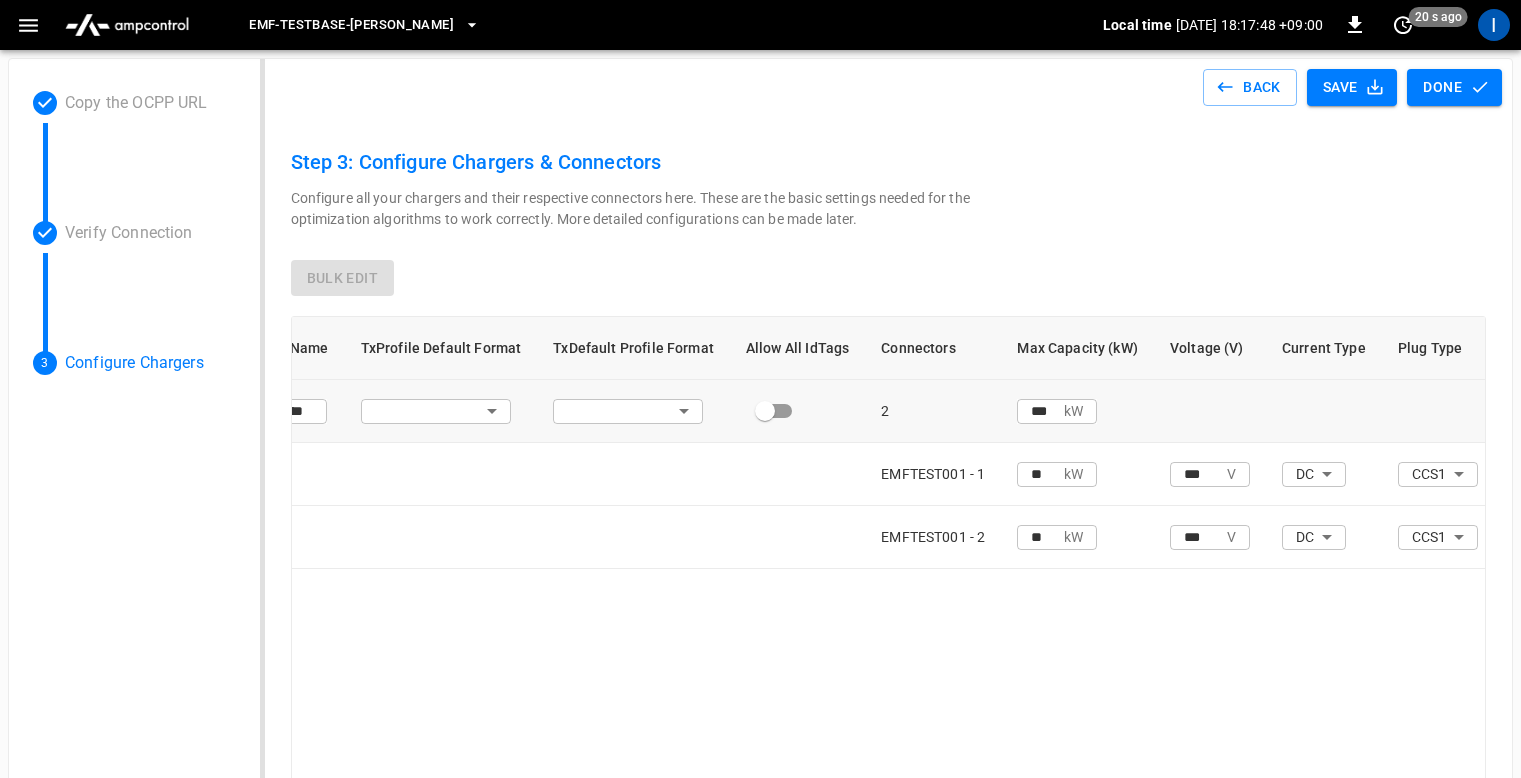 click on "Configure all your chargers and their respective connectors here. These are the basic settings needed for the optimization algorithms to work correctly. More detailed configurations can be made later." at bounding box center (889, 224) 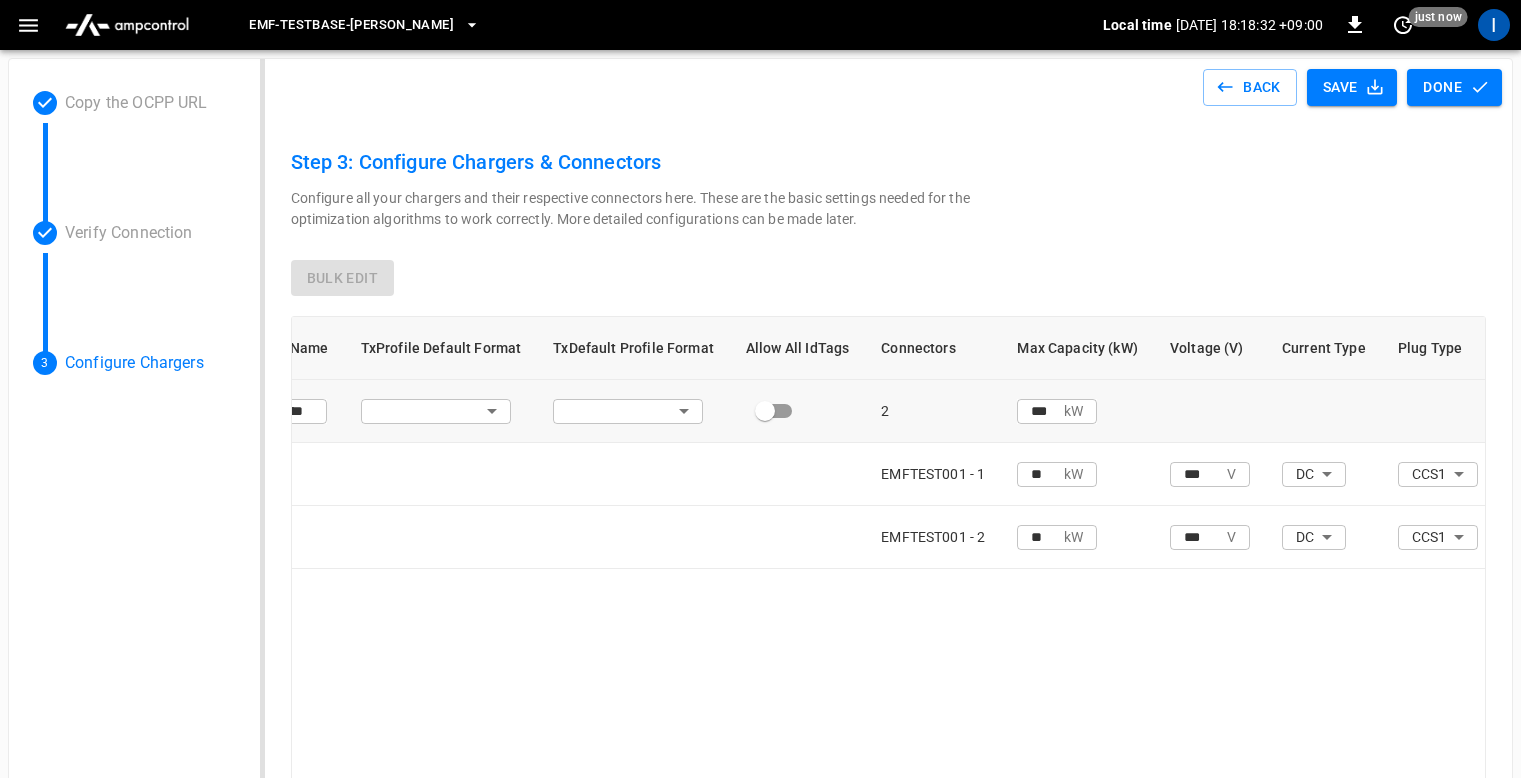 click on "***" at bounding box center (1040, 410) 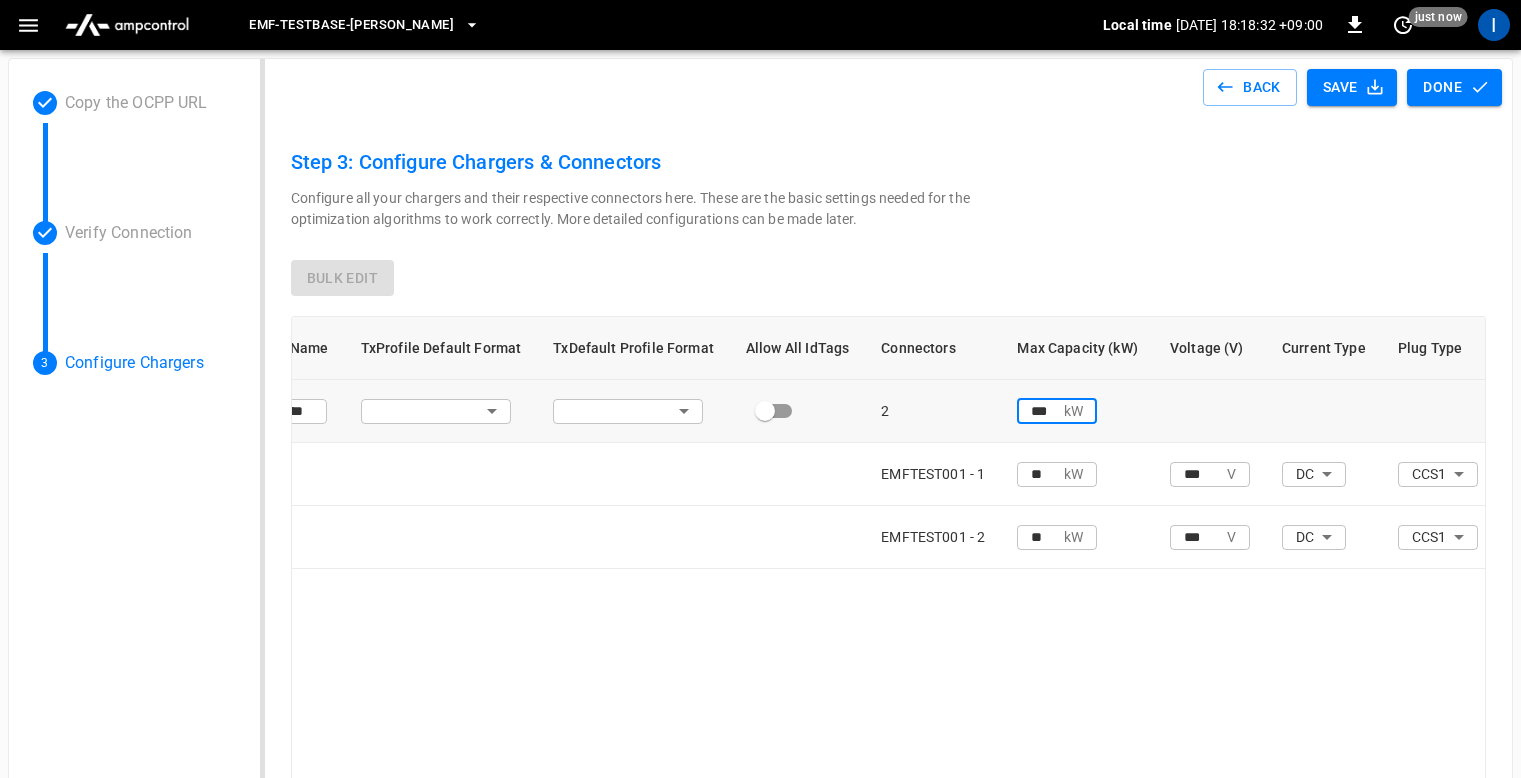 click on "***" at bounding box center (1040, 410) 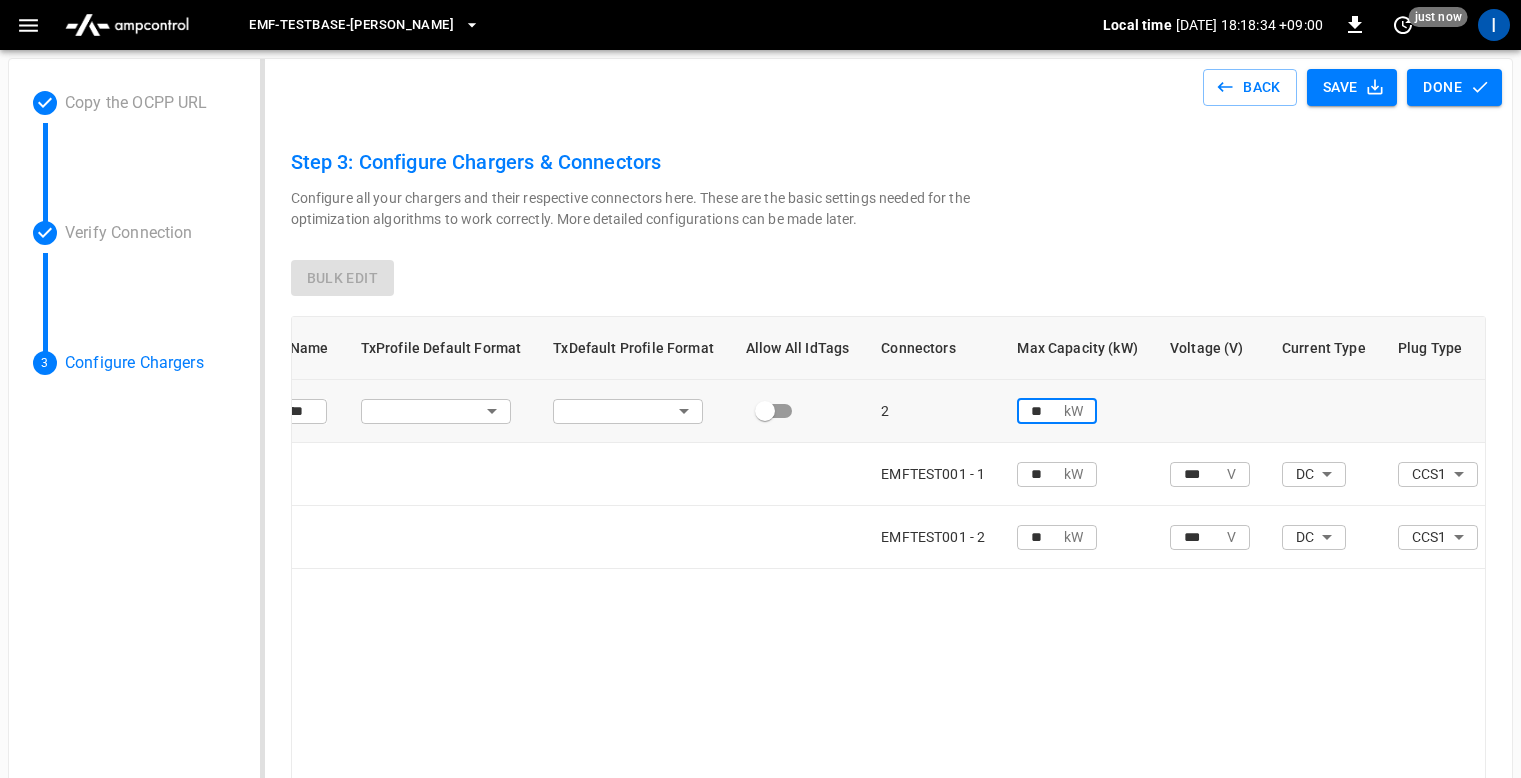 type on "**" 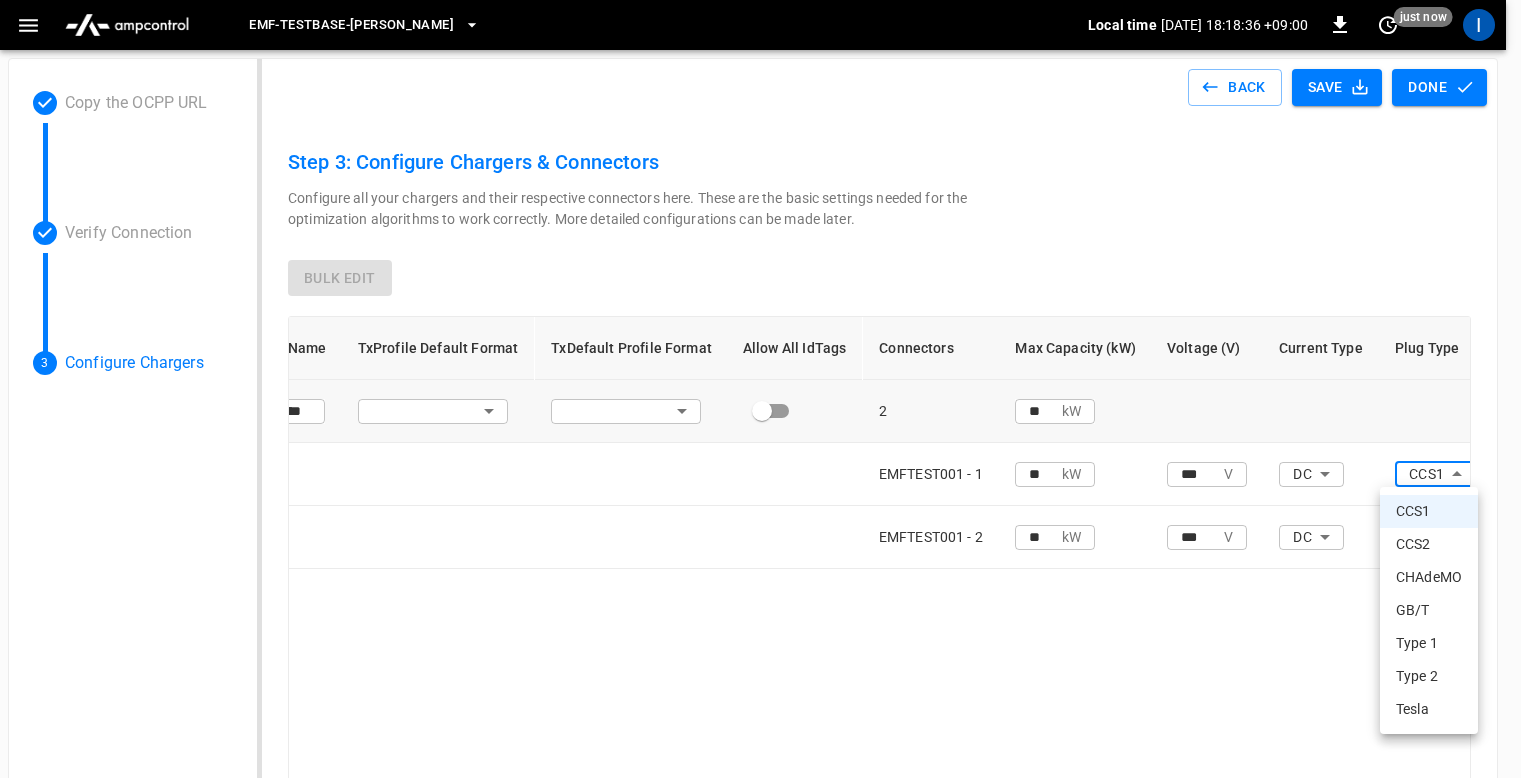 click on "**********" at bounding box center (760, 494) 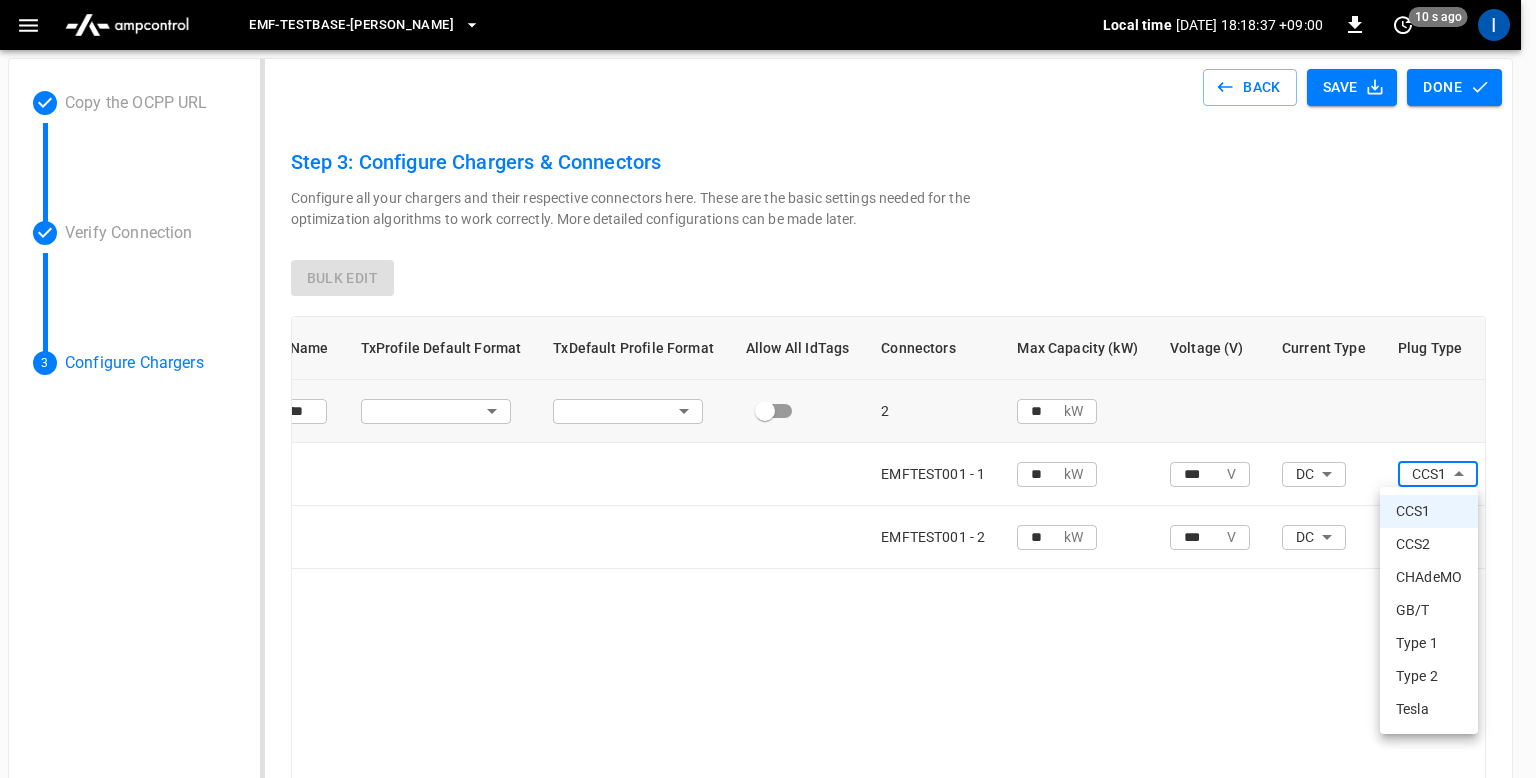 click on "CHAdeMO" at bounding box center [1429, 577] 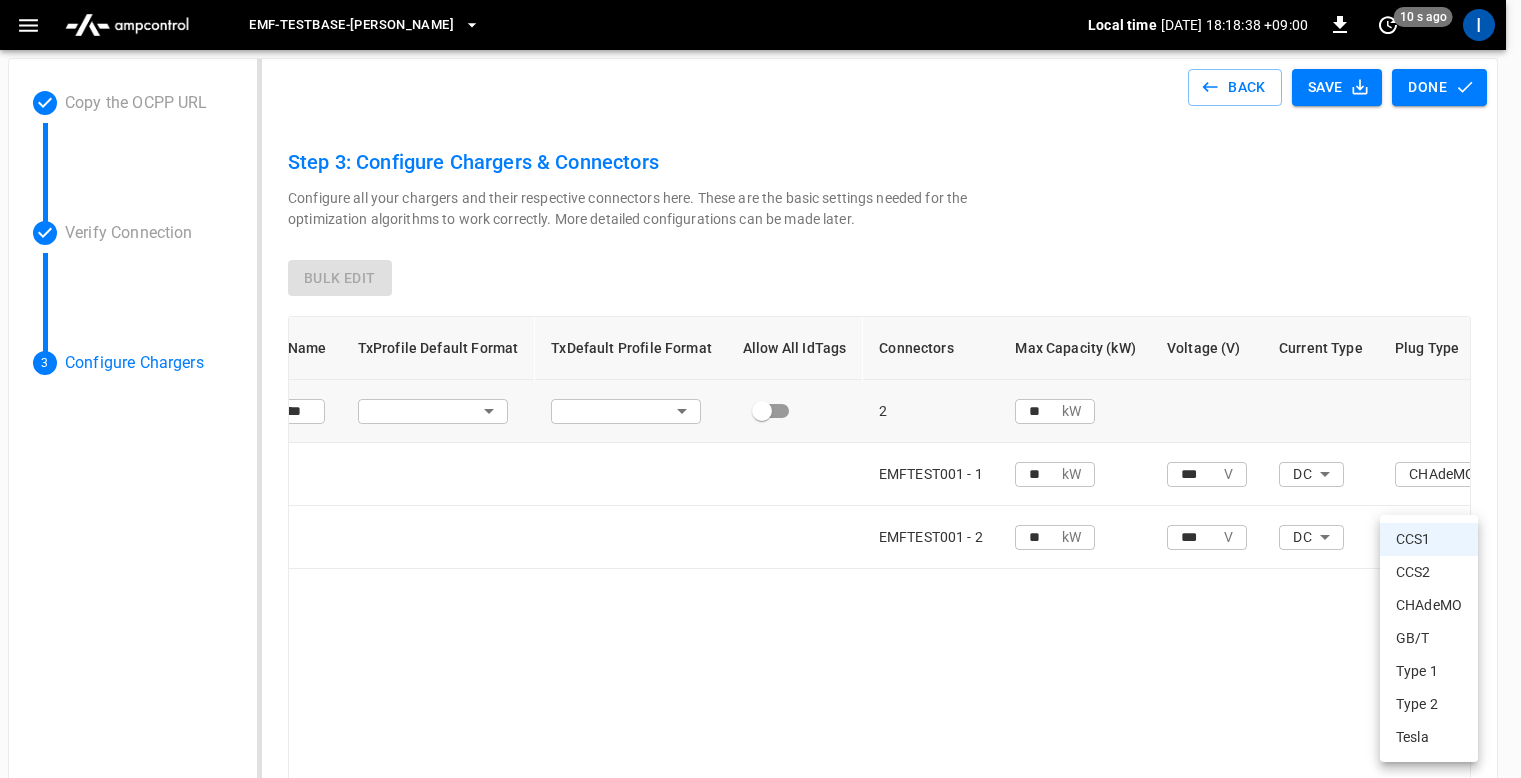 click on "**********" at bounding box center [760, 494] 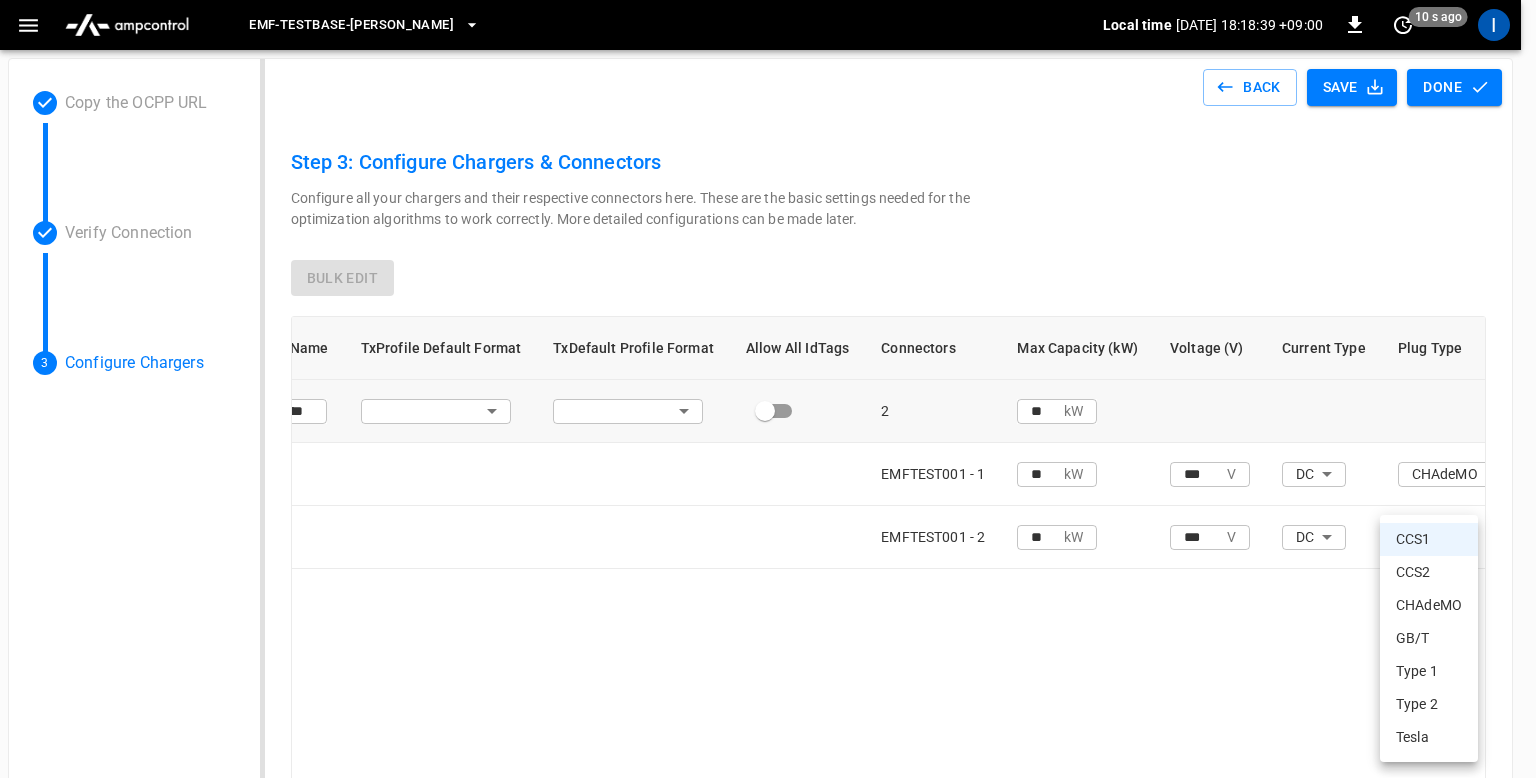 click on "CHAdeMO" at bounding box center [1429, 605] 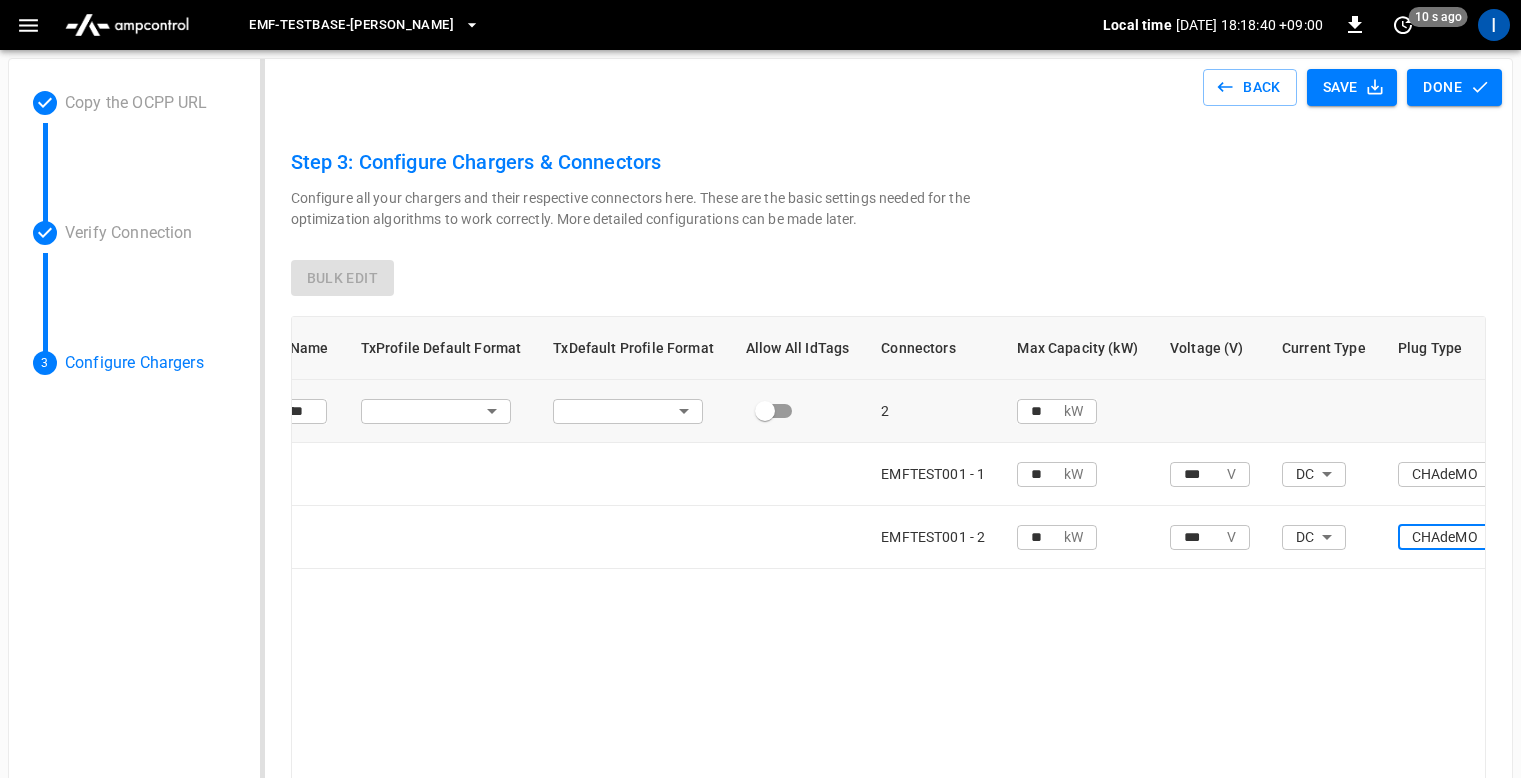 click on "Configure all your chargers and their respective connectors here. These are the basic settings needed for the optimization algorithms to work correctly. More detailed configurations can be made later." at bounding box center (889, 224) 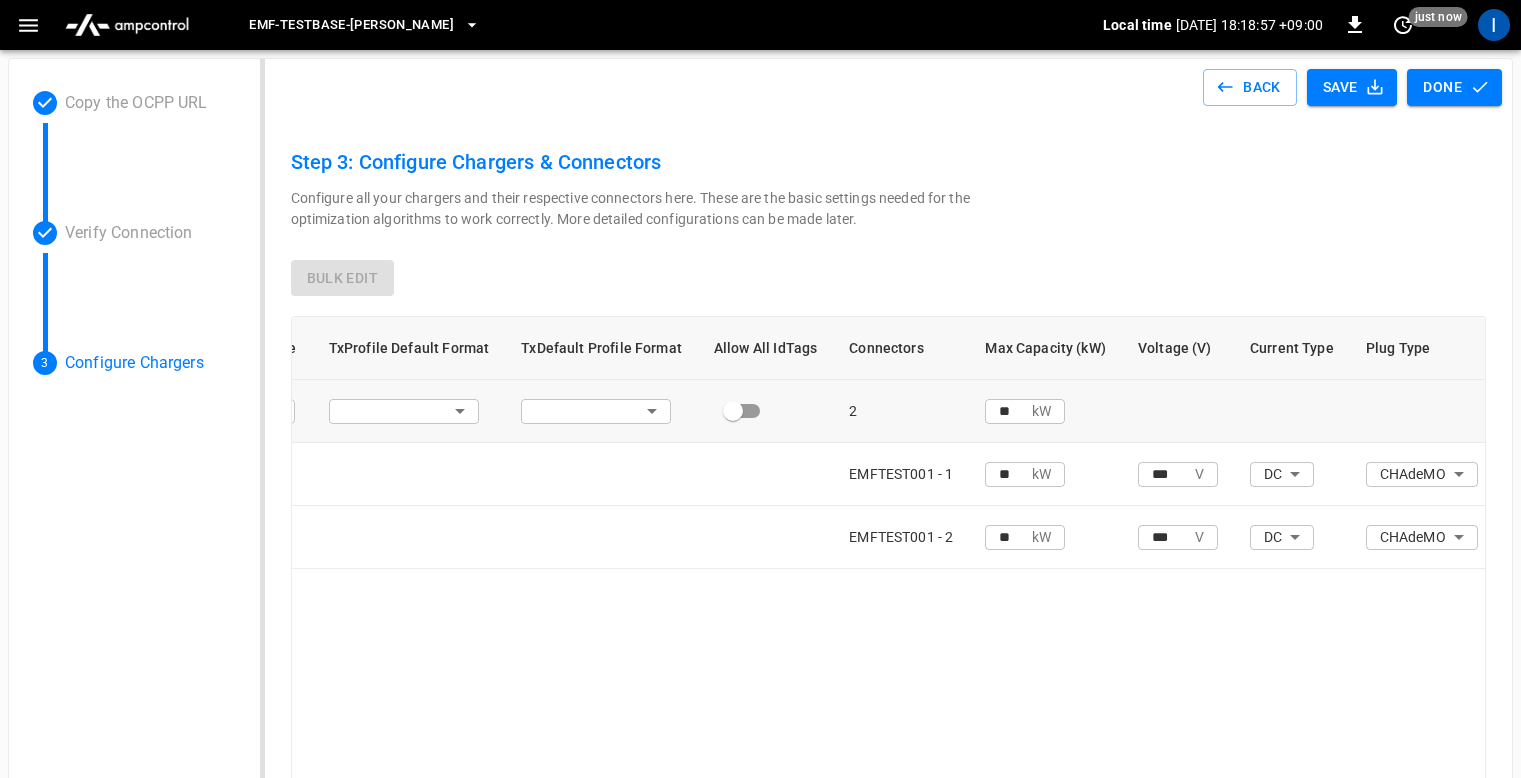 scroll, scrollTop: 0, scrollLeft: 0, axis: both 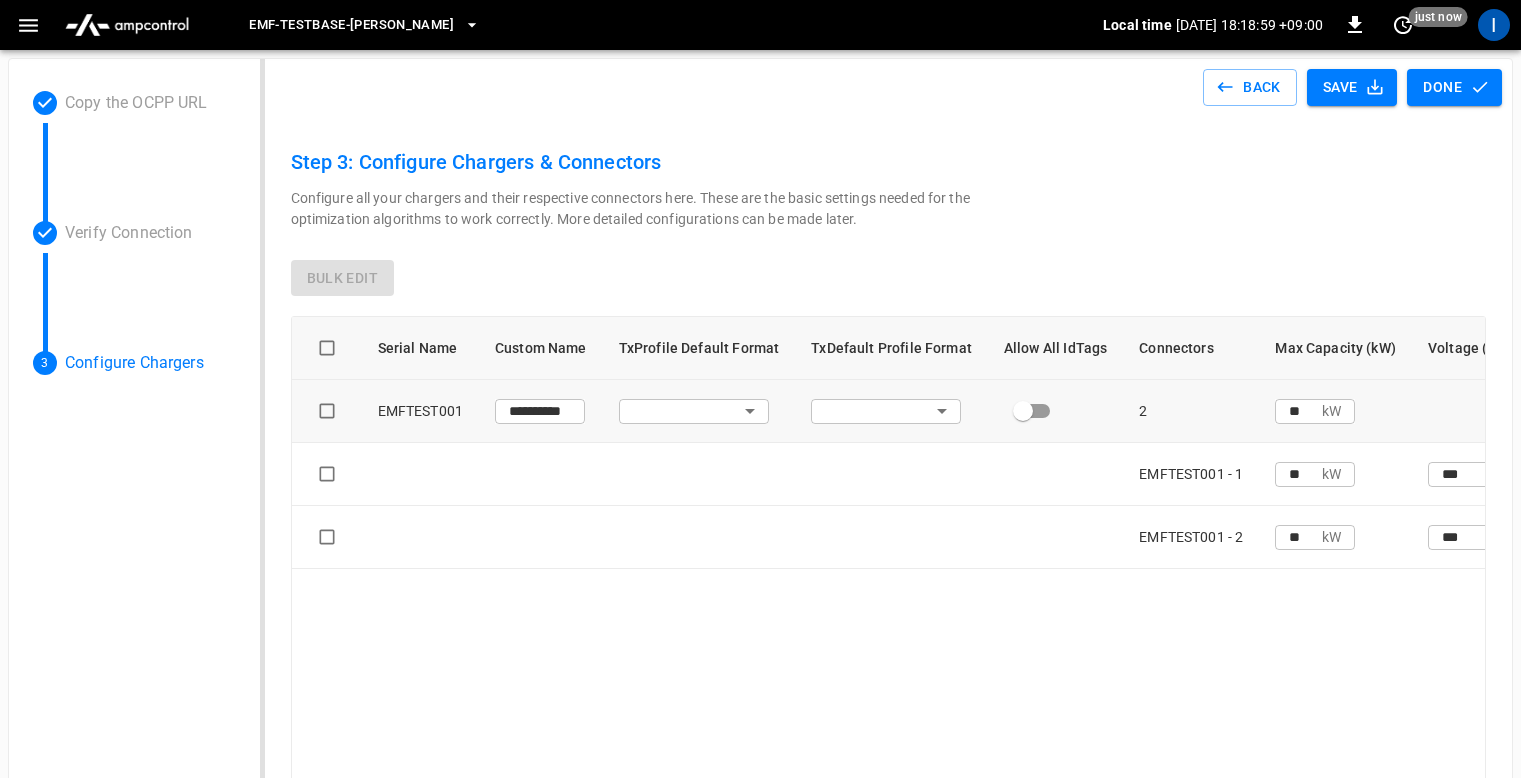 click on "**********" at bounding box center (760, 494) 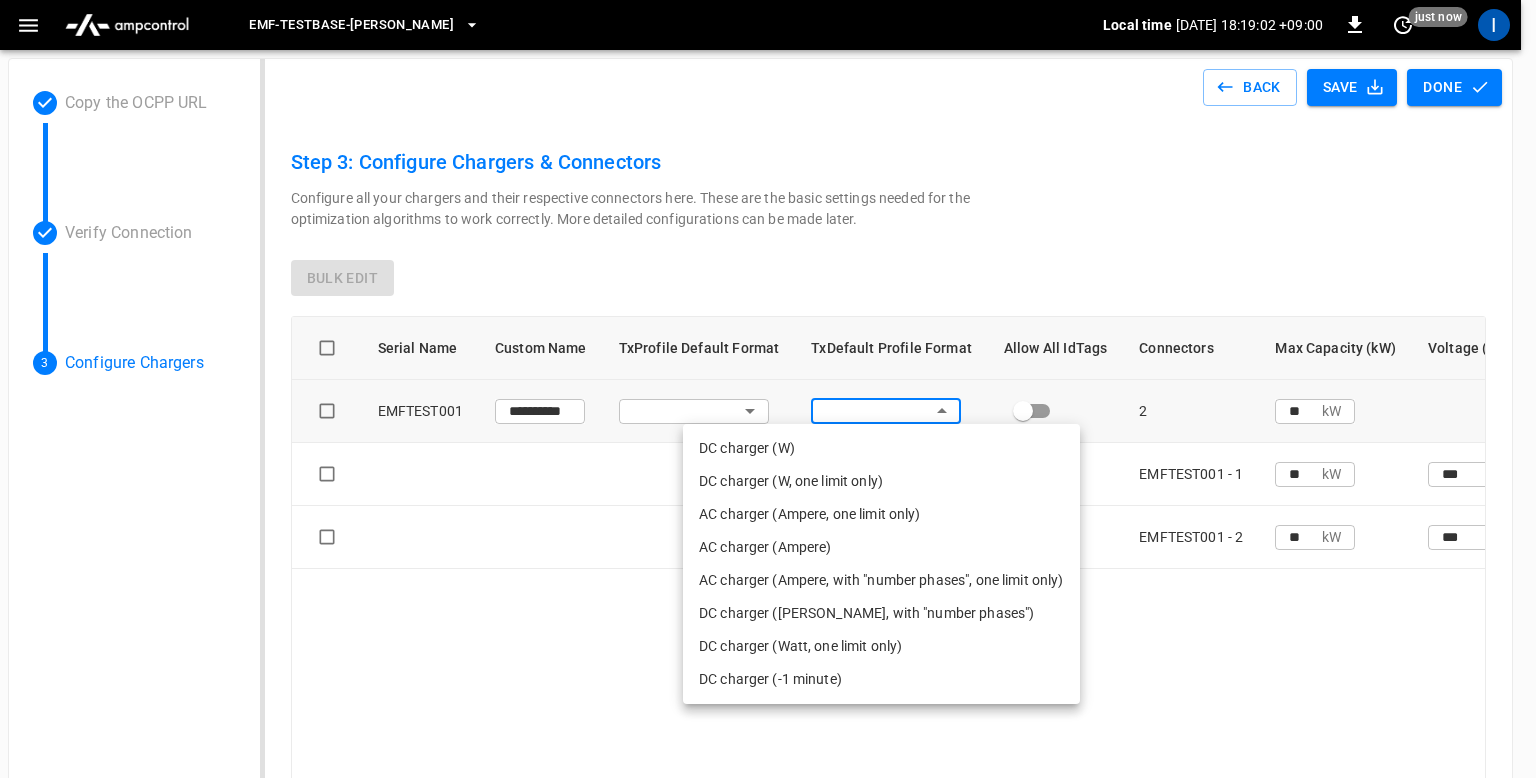 click at bounding box center [768, 389] 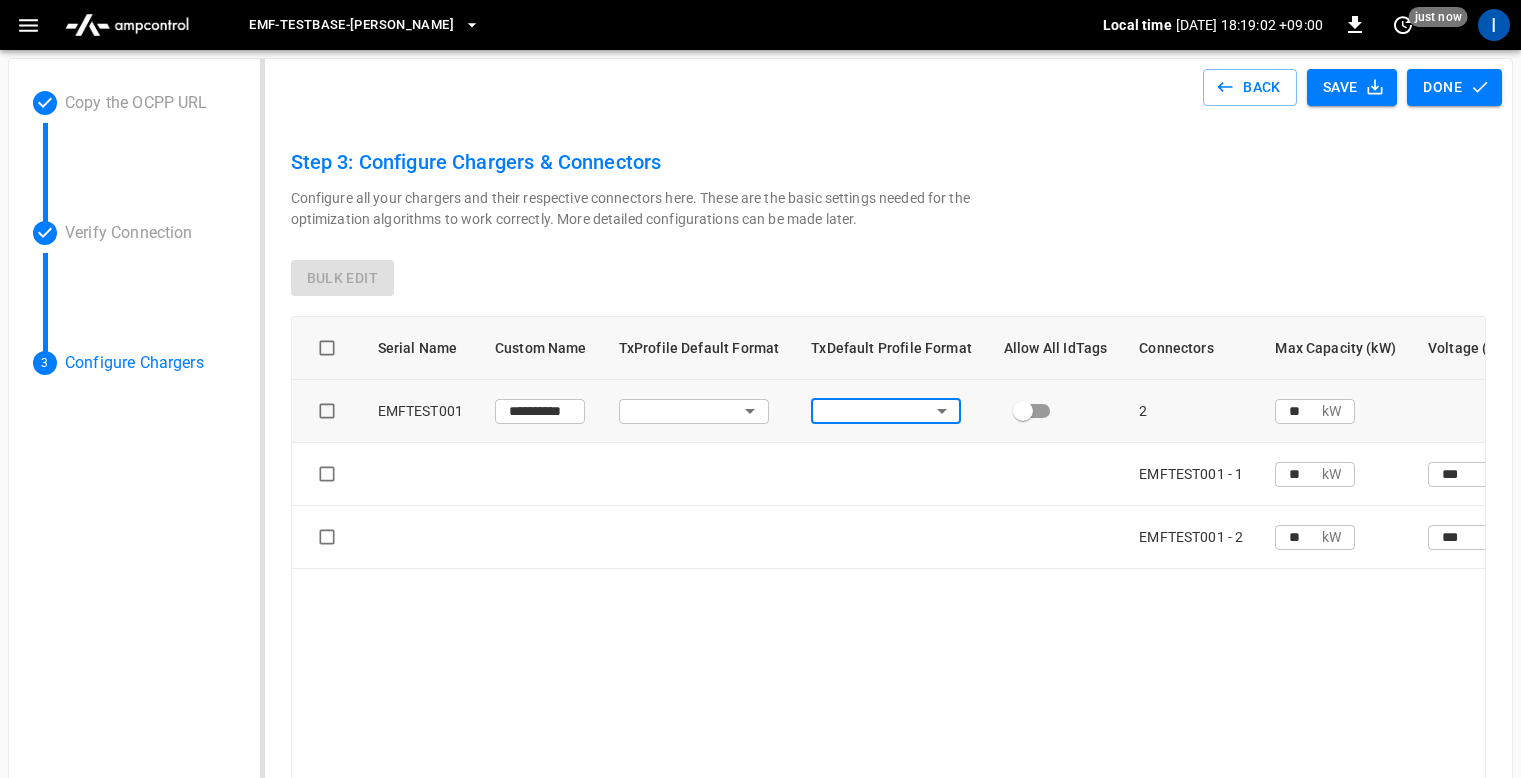 click on "**********" at bounding box center (760, 494) 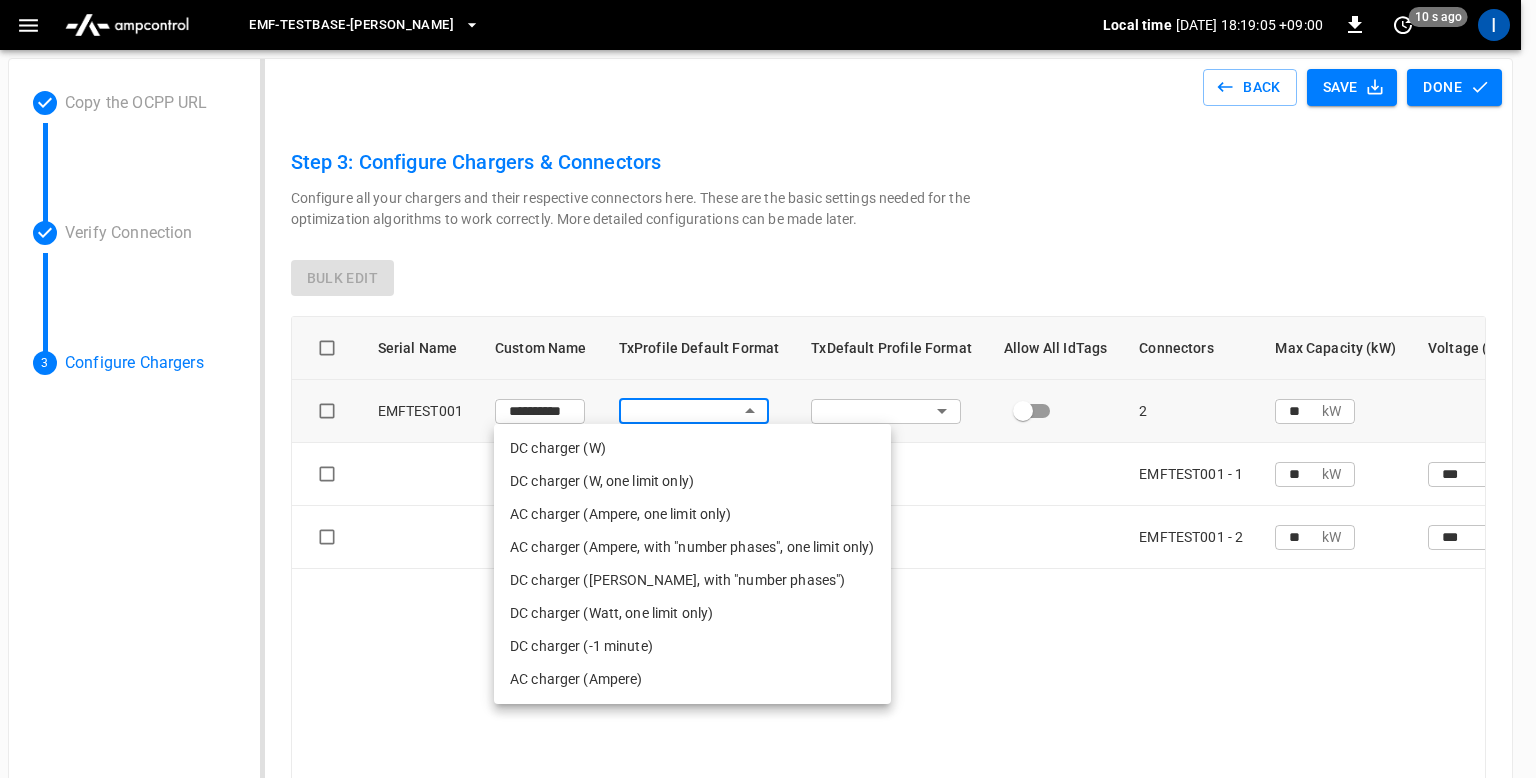 click at bounding box center (768, 389) 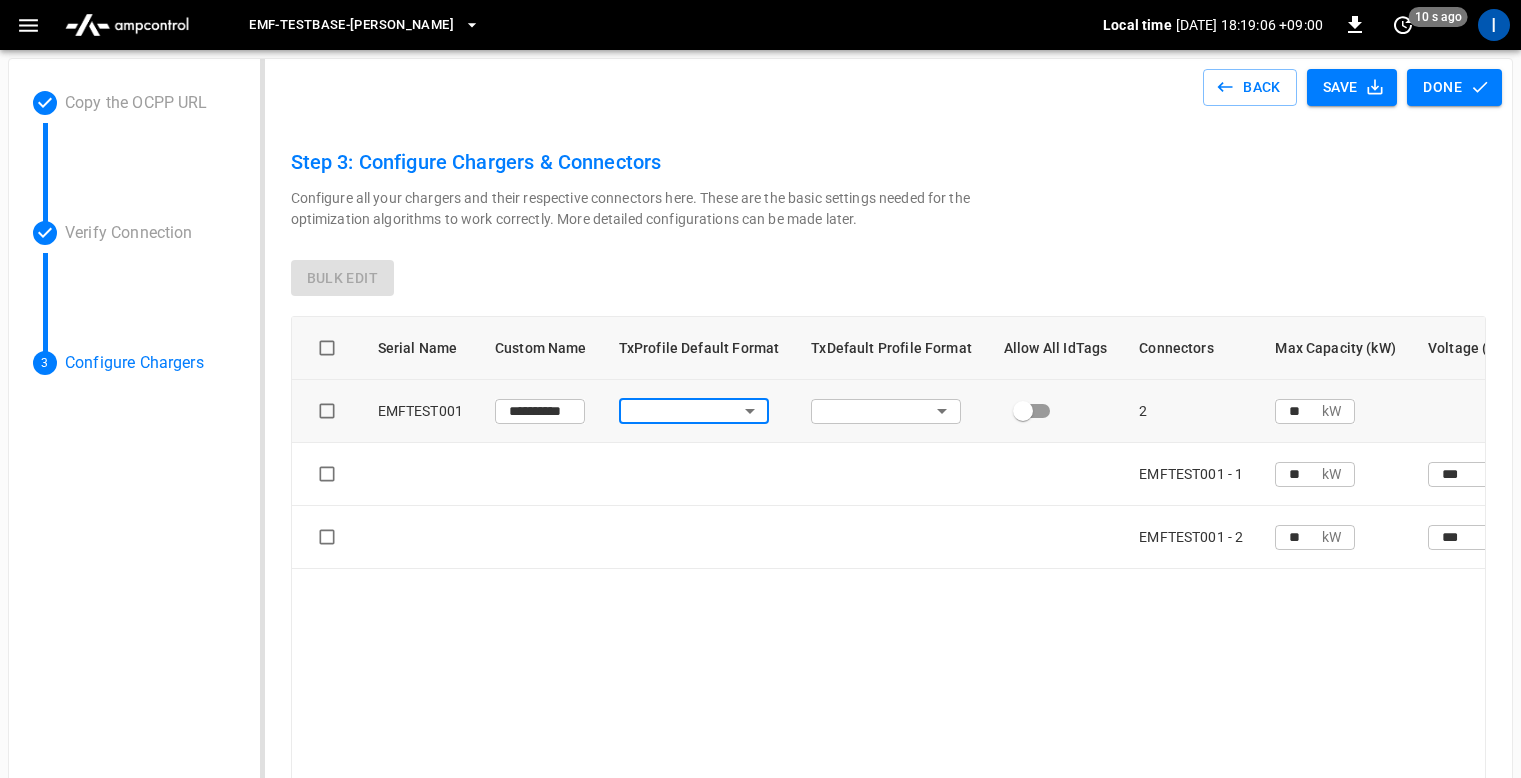 click on "Bulk edit" at bounding box center (889, 278) 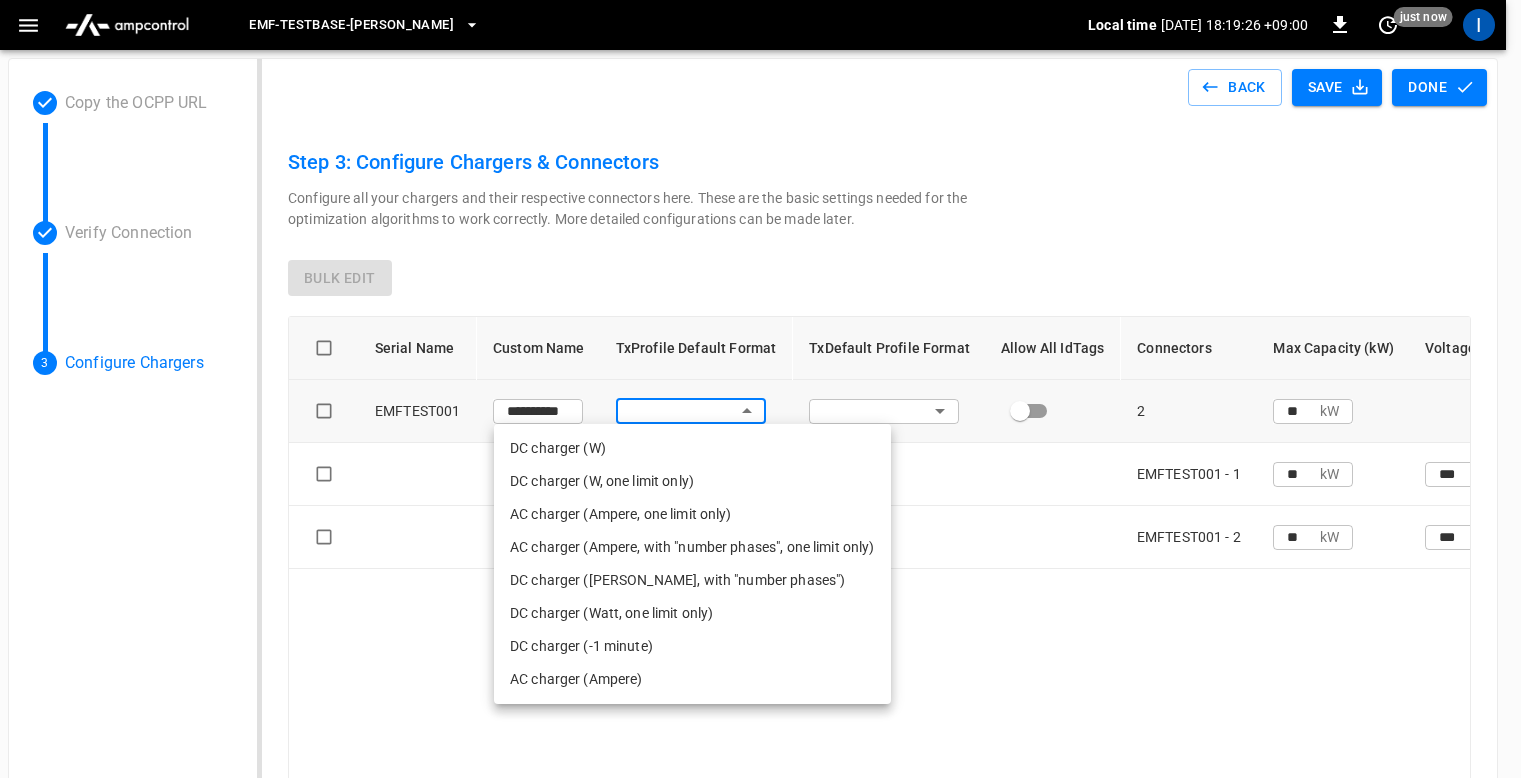 click on "**********" at bounding box center (760, 494) 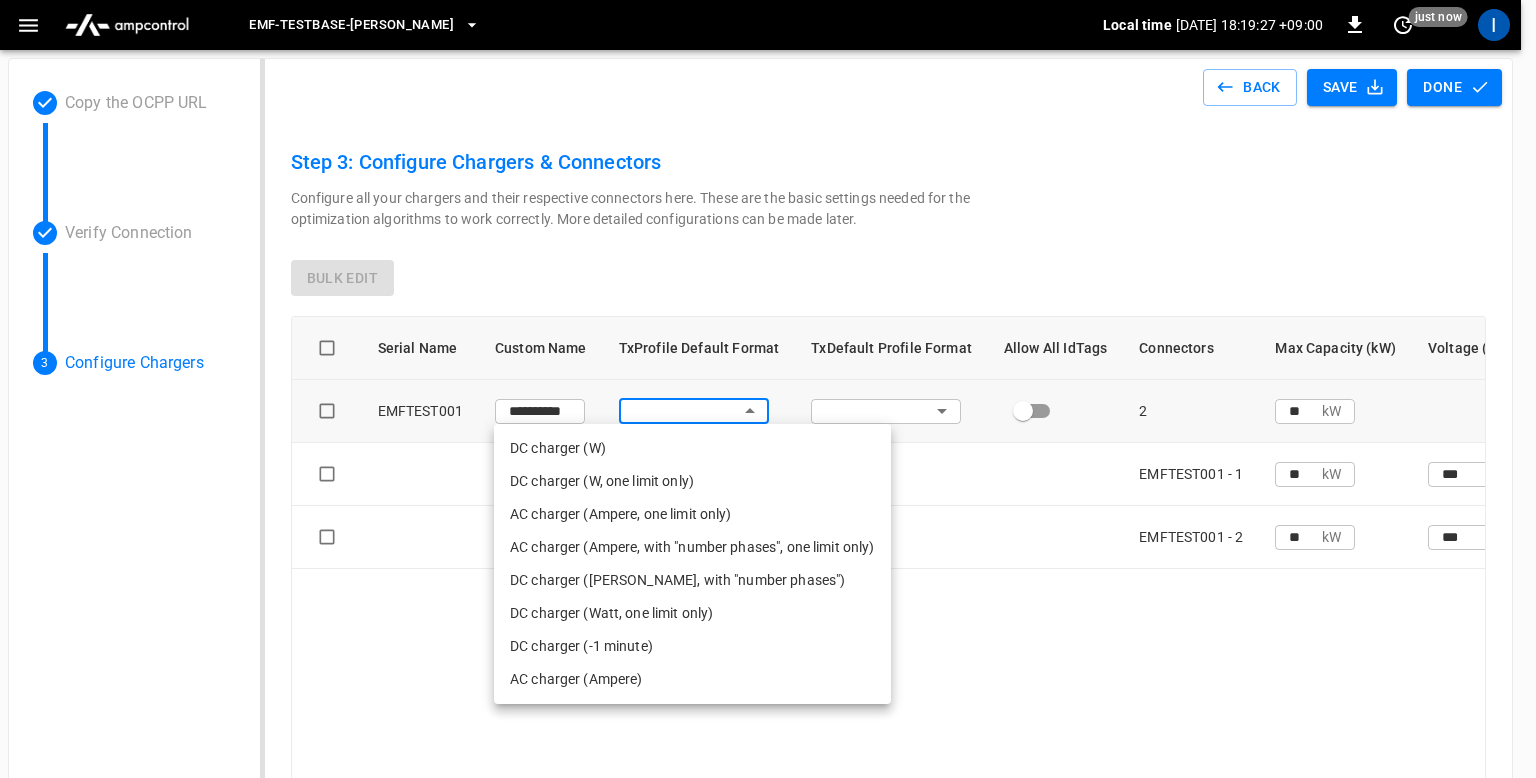 click on "DC charger (W)" at bounding box center (692, 448) 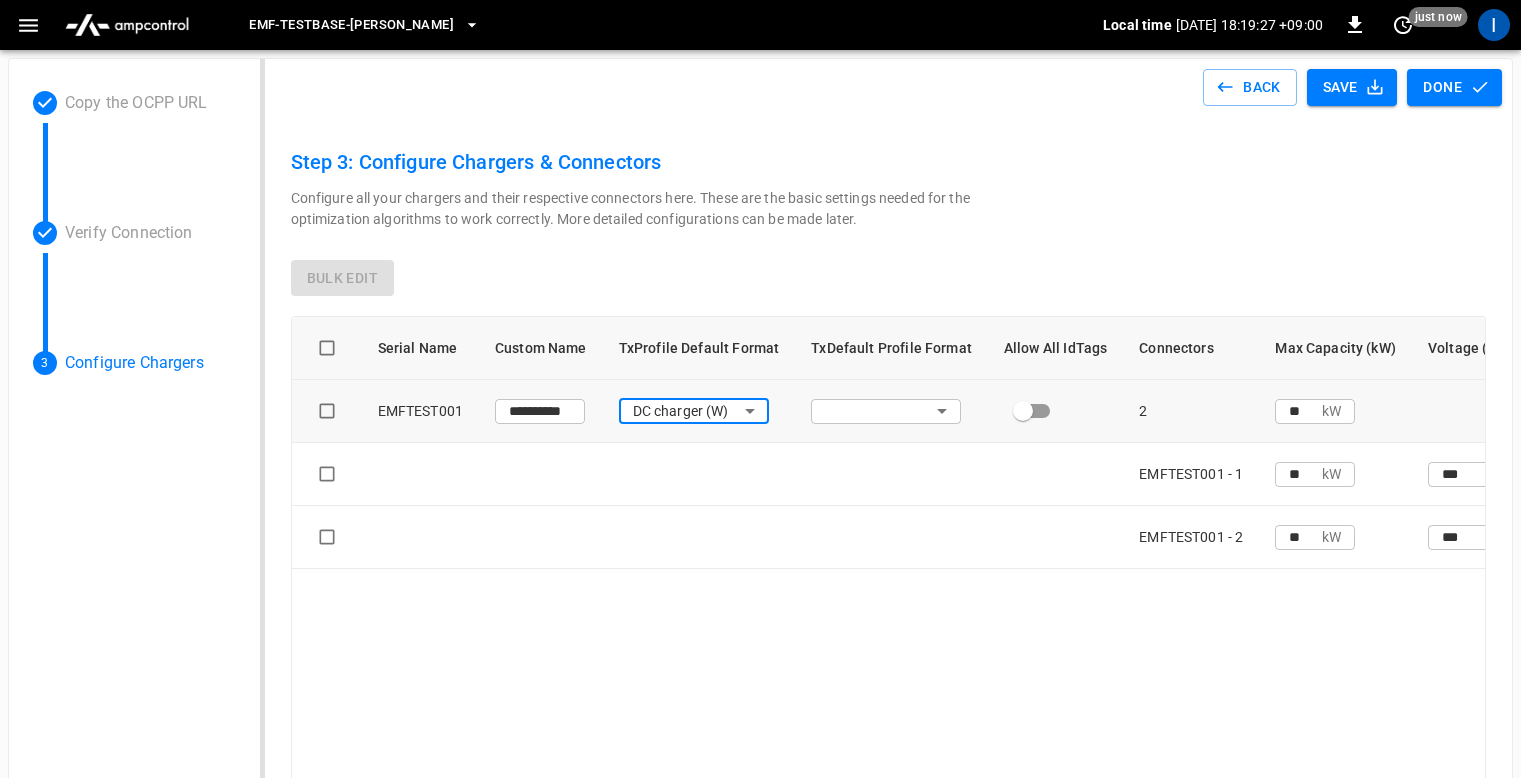 click on "**********" at bounding box center (760, 494) 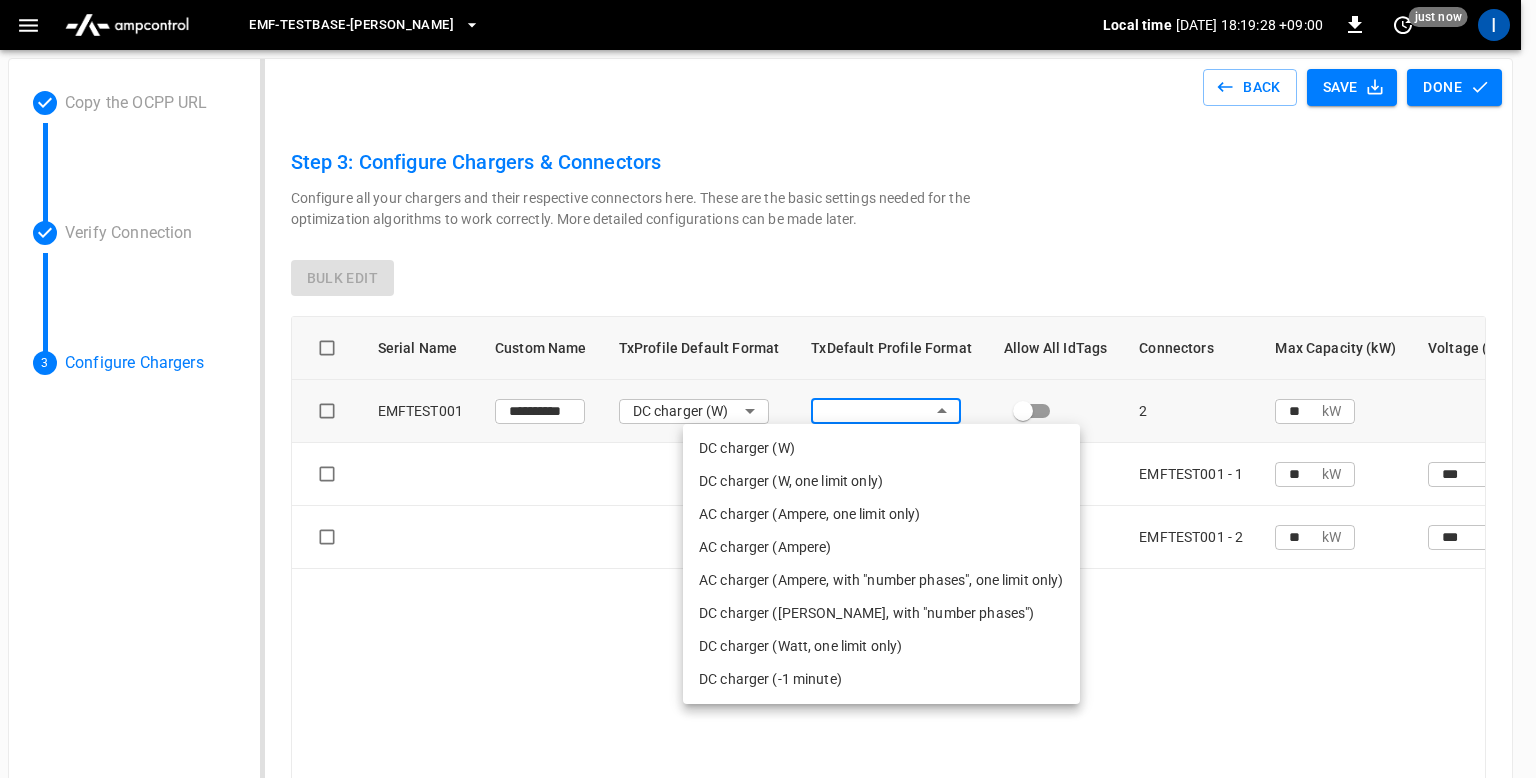 click on "DC charger (W)" at bounding box center (881, 448) 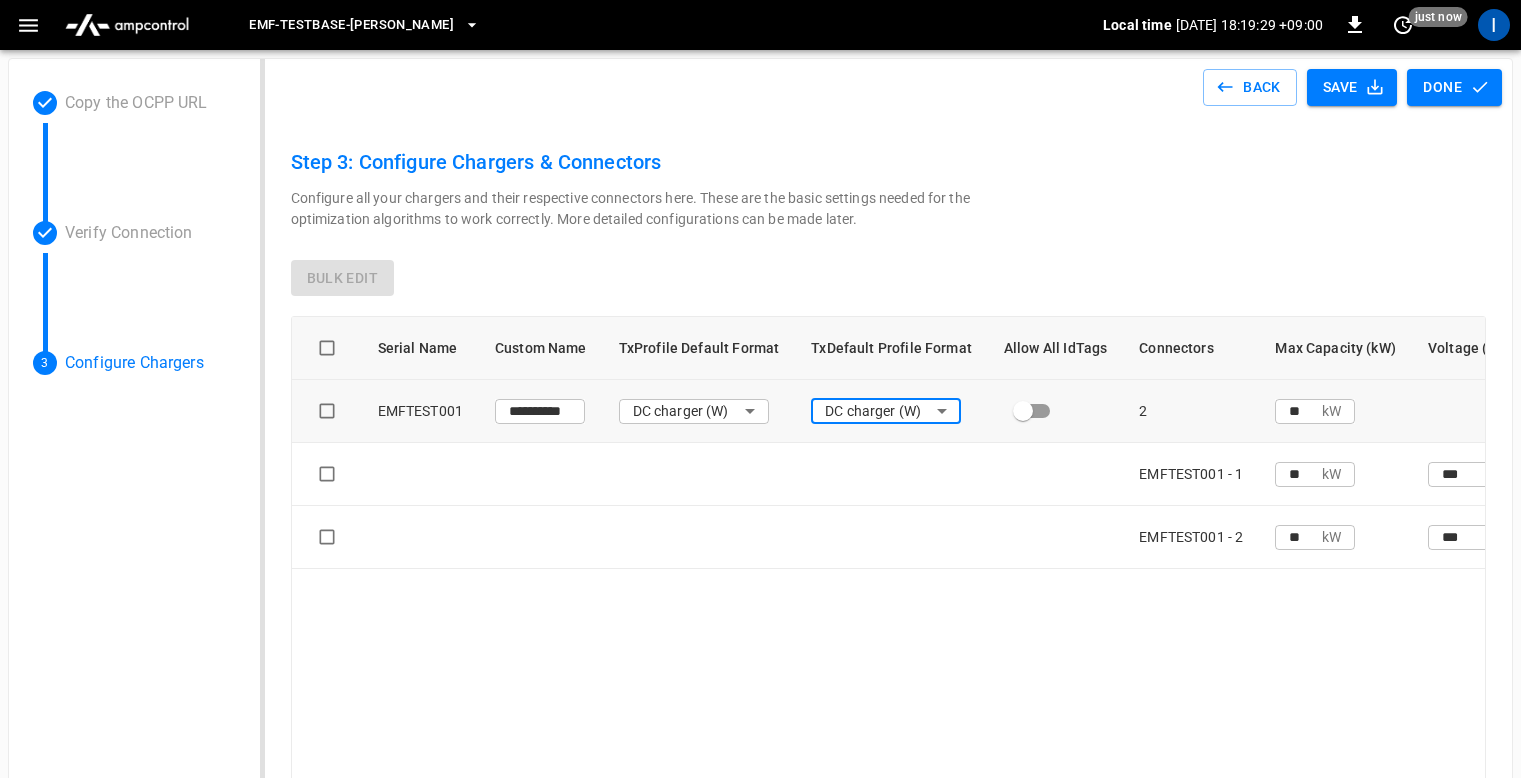 click on "Bulk edit" at bounding box center (889, 278) 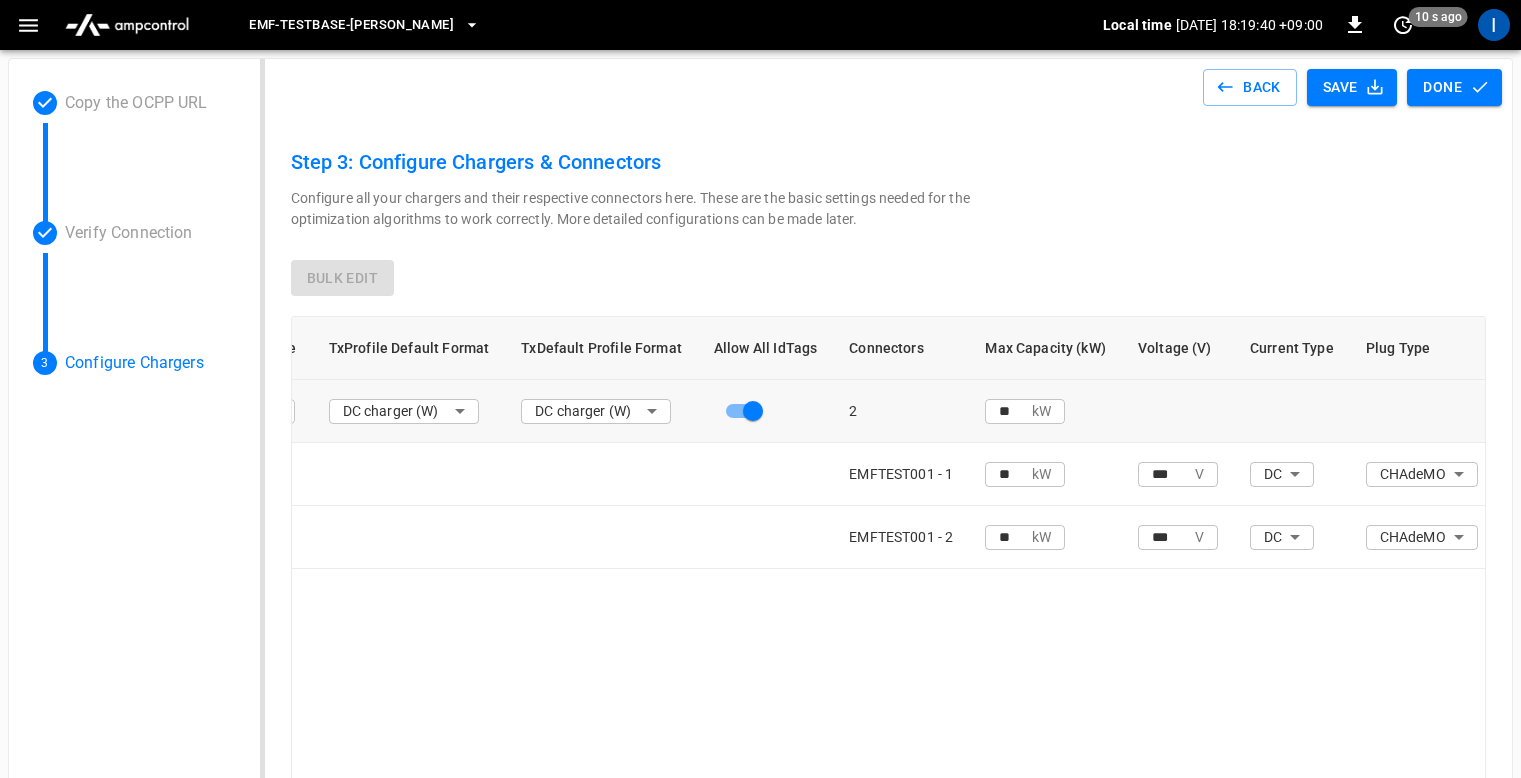 scroll, scrollTop: 0, scrollLeft: 0, axis: both 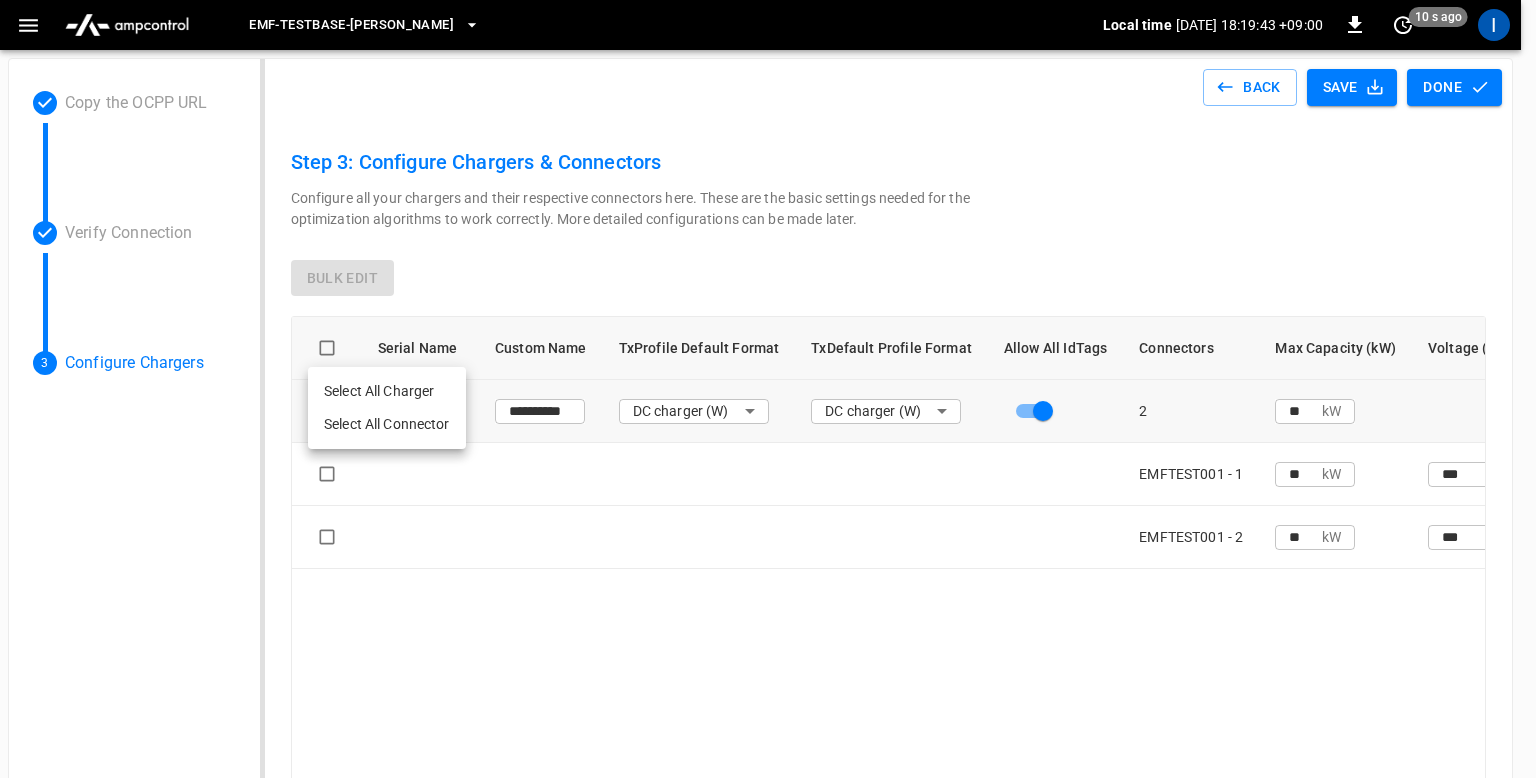 click at bounding box center (768, 389) 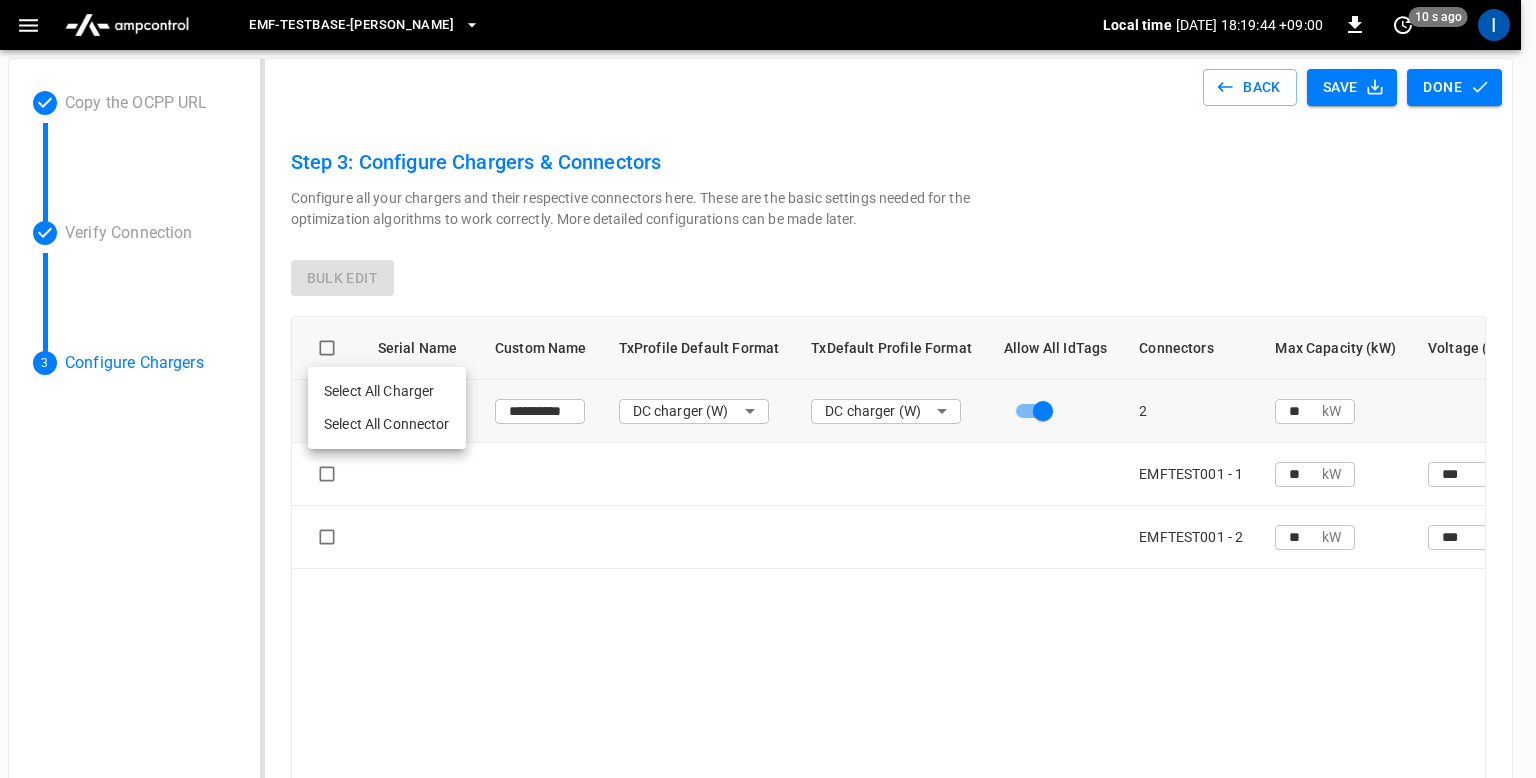 click on "Select All Charger" at bounding box center (387, 391) 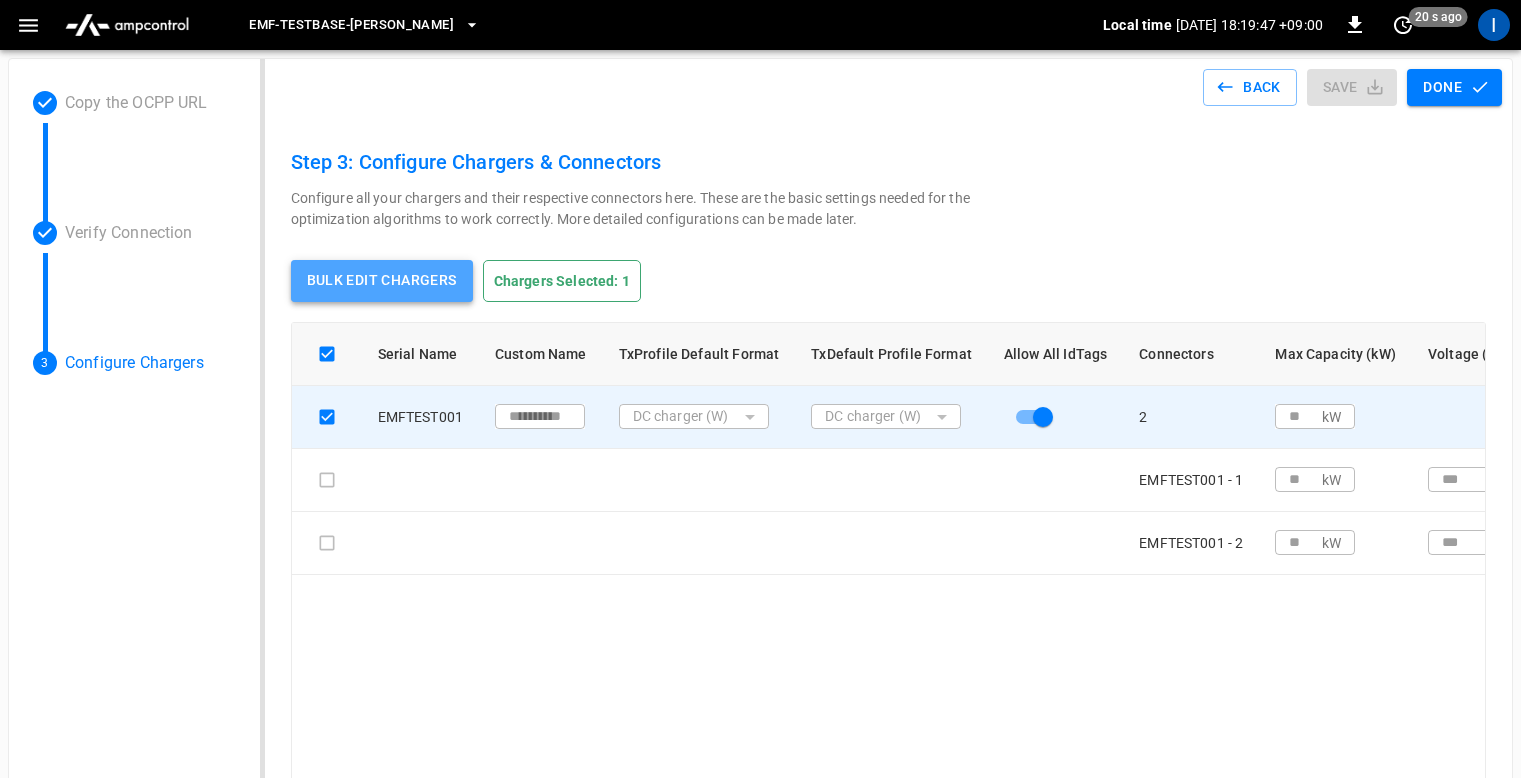 click on "Bulk edit chargers" at bounding box center [382, 281] 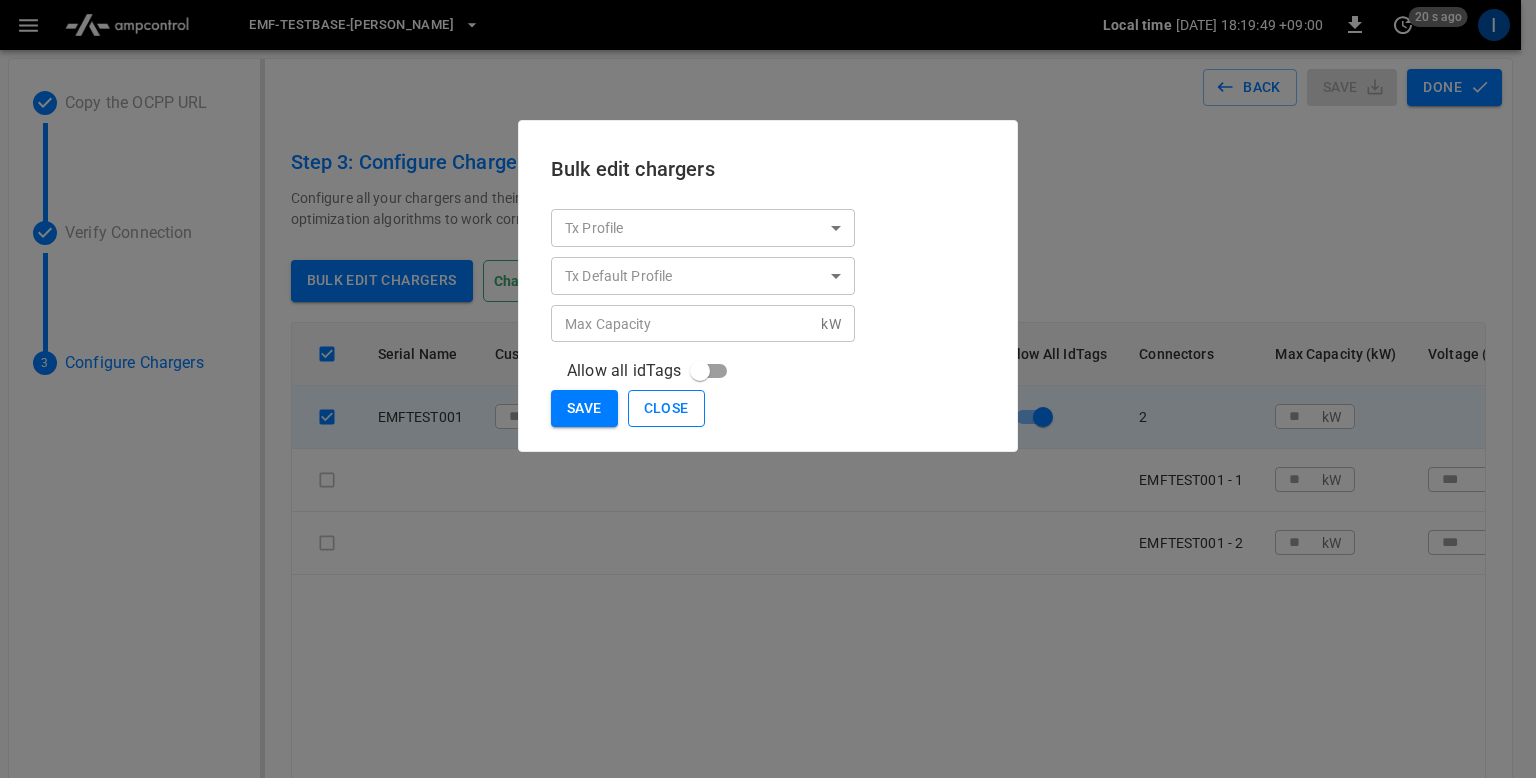click on "Close" at bounding box center [666, 408] 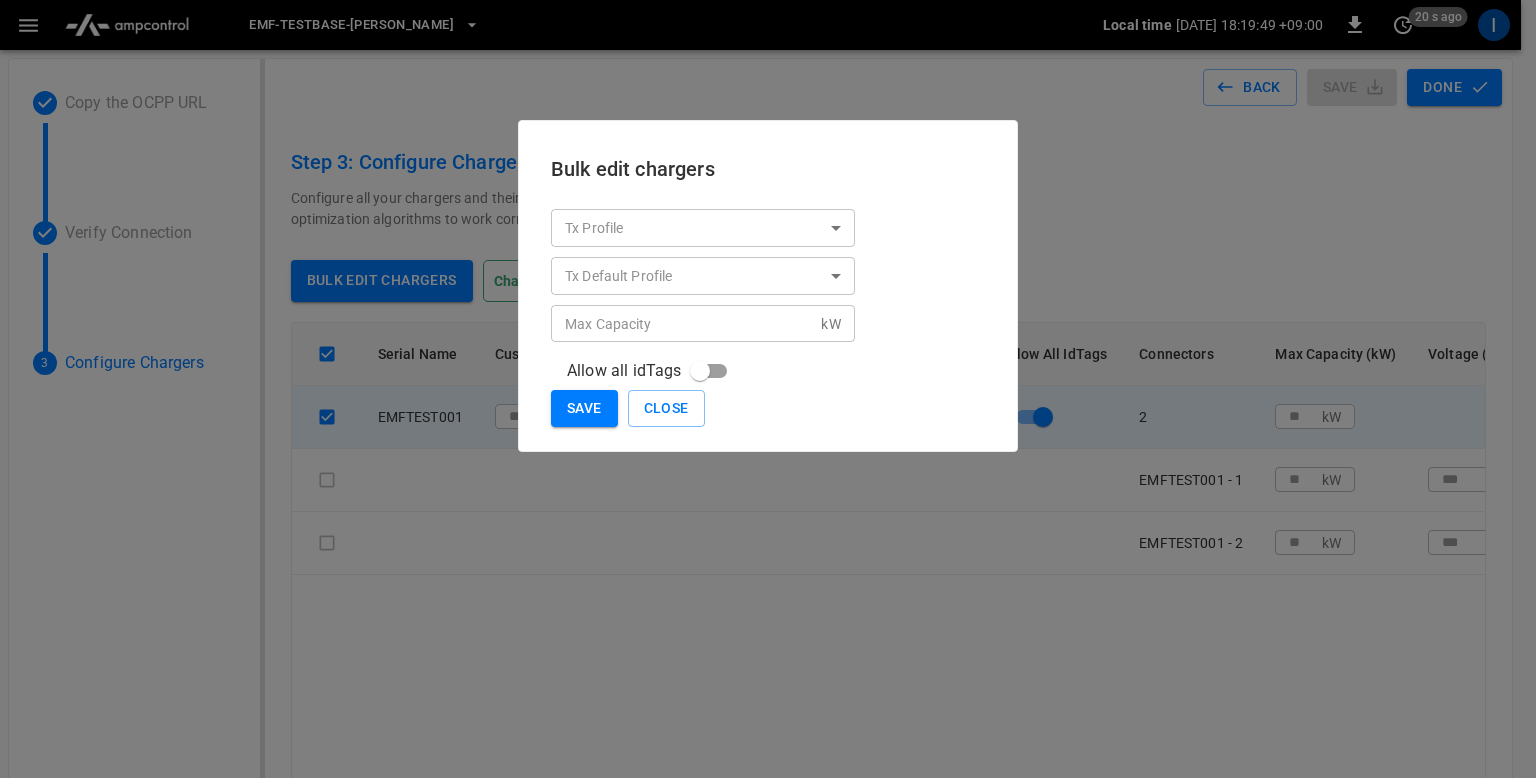 type 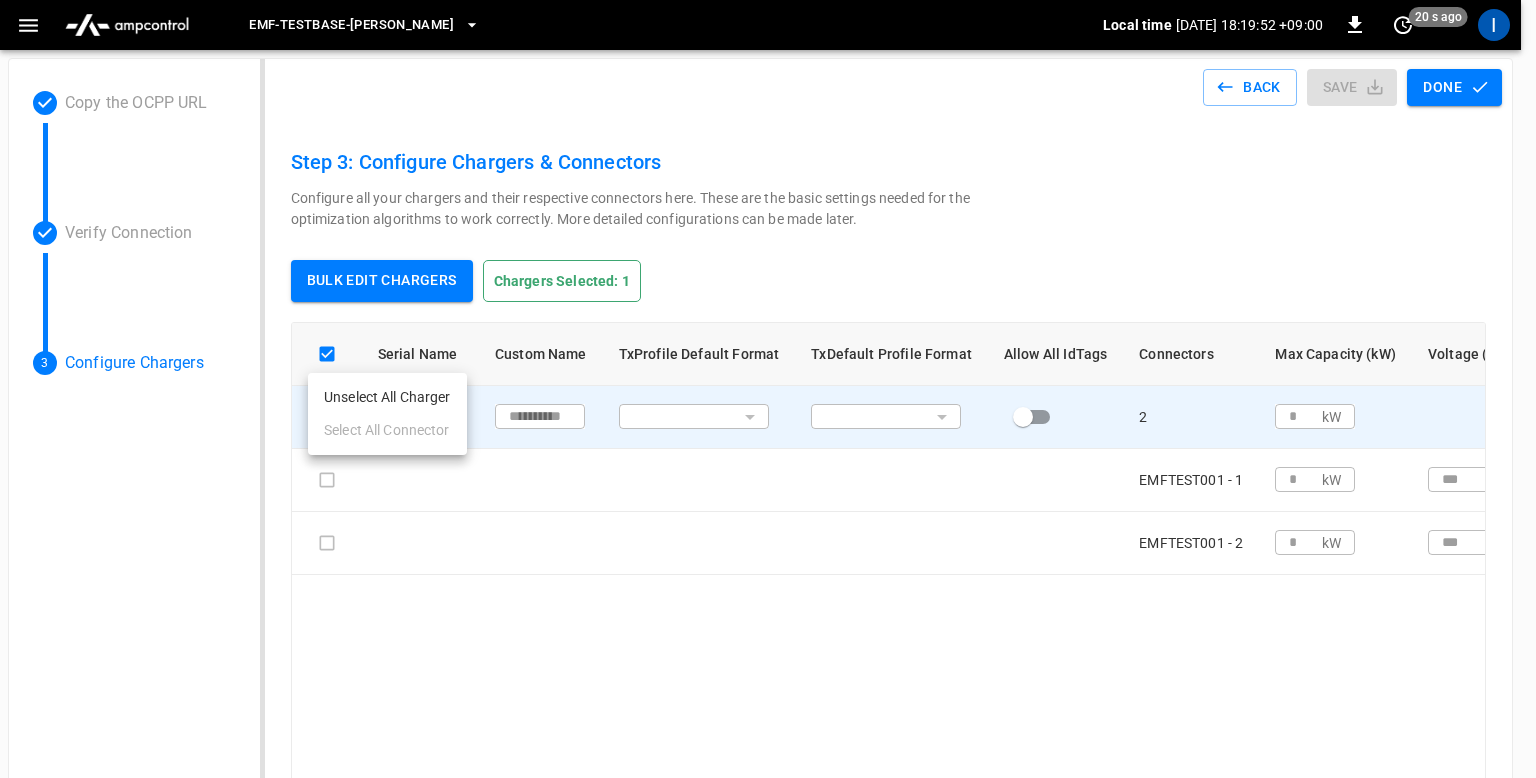 click at bounding box center [768, 389] 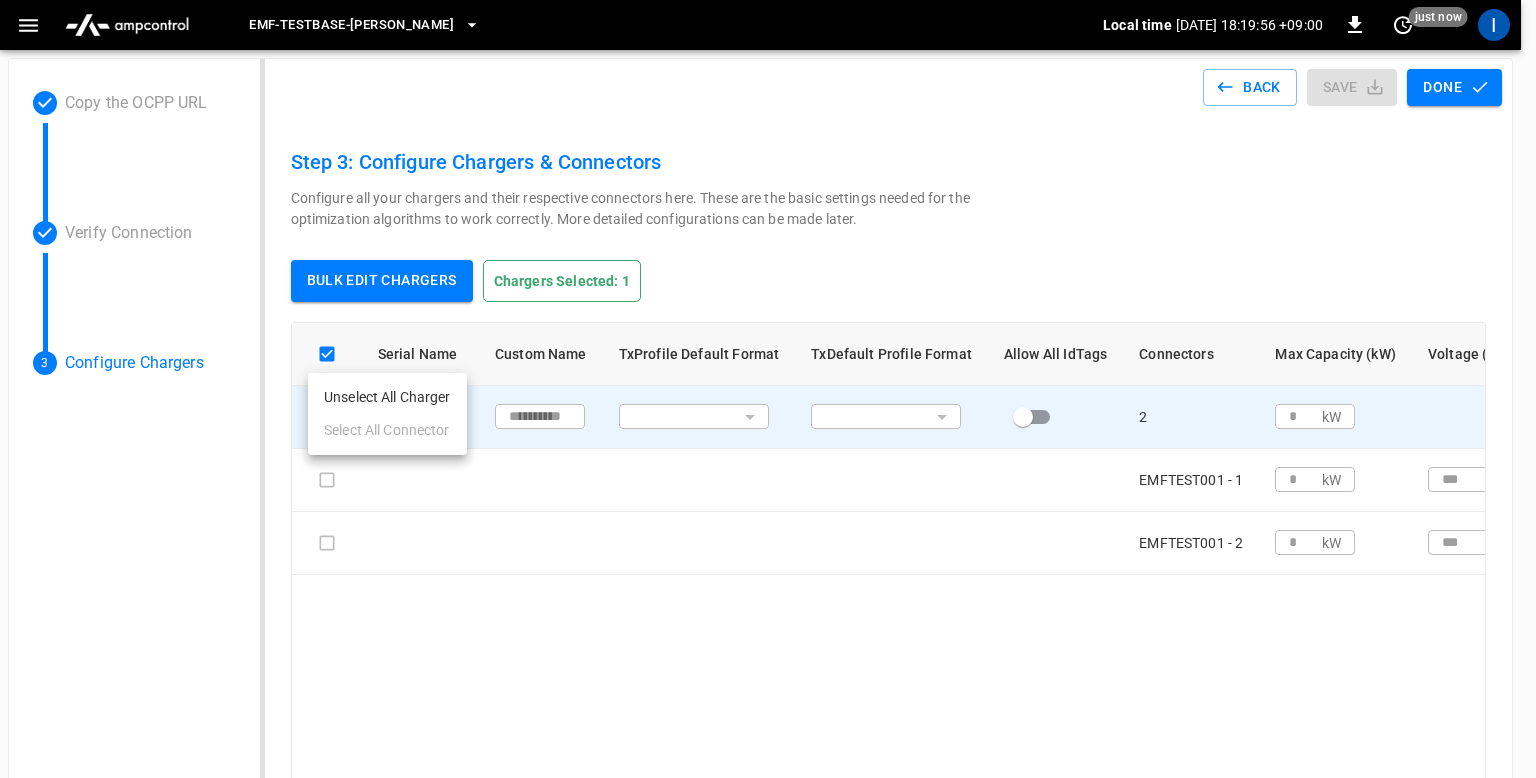 click at bounding box center (768, 389) 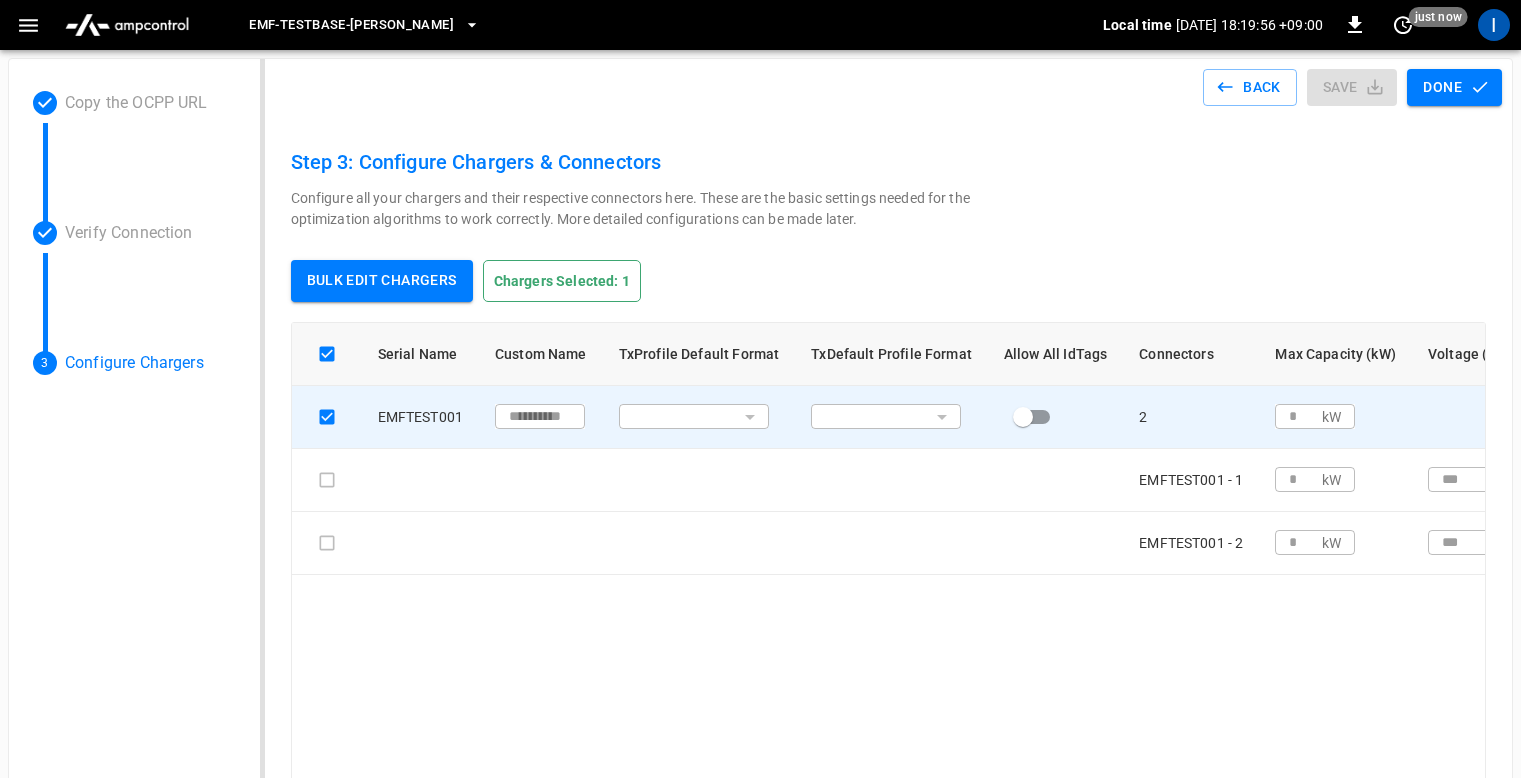 click on "**********" at bounding box center [760, 496] 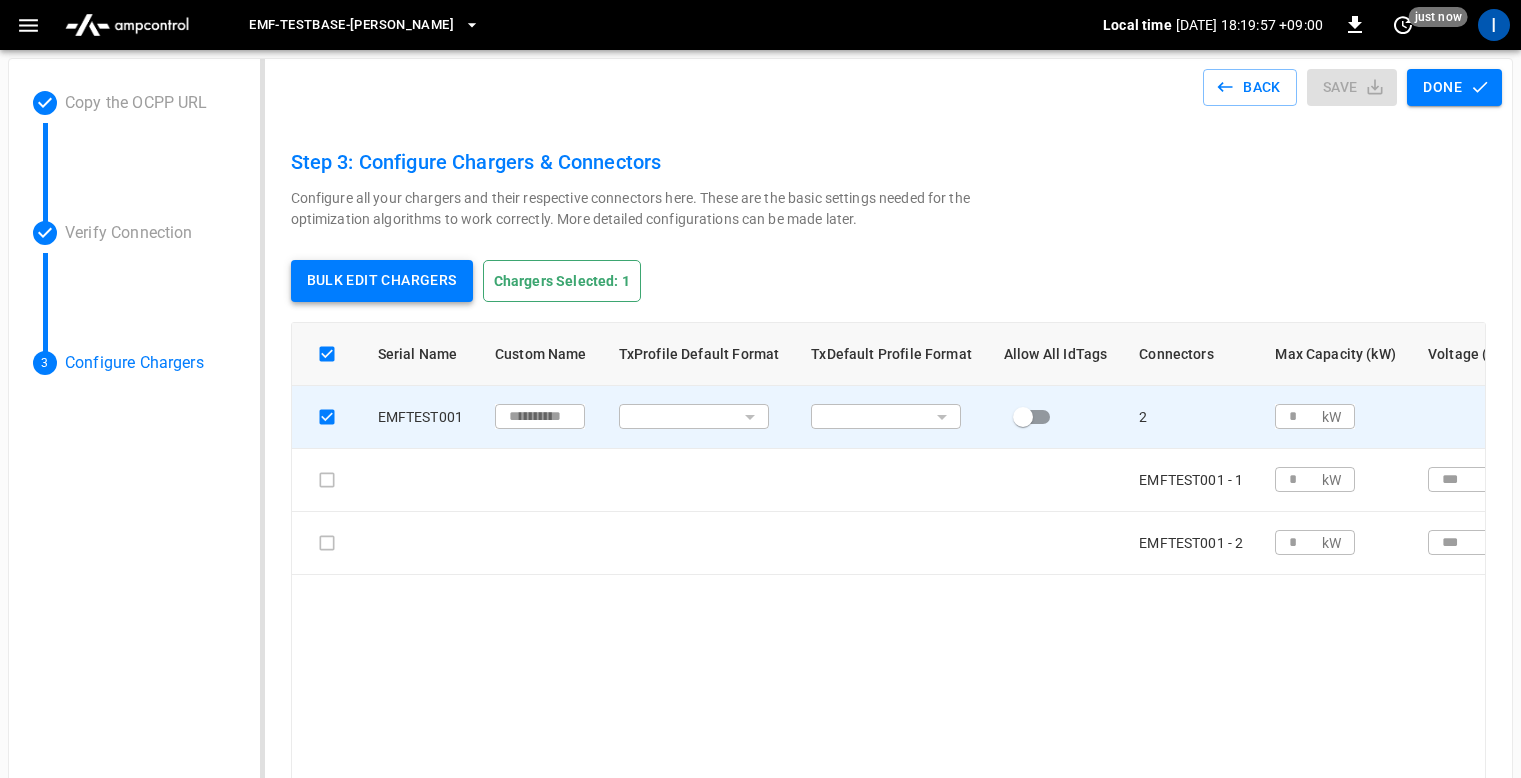 click on "Bulk edit chargers" at bounding box center (382, 281) 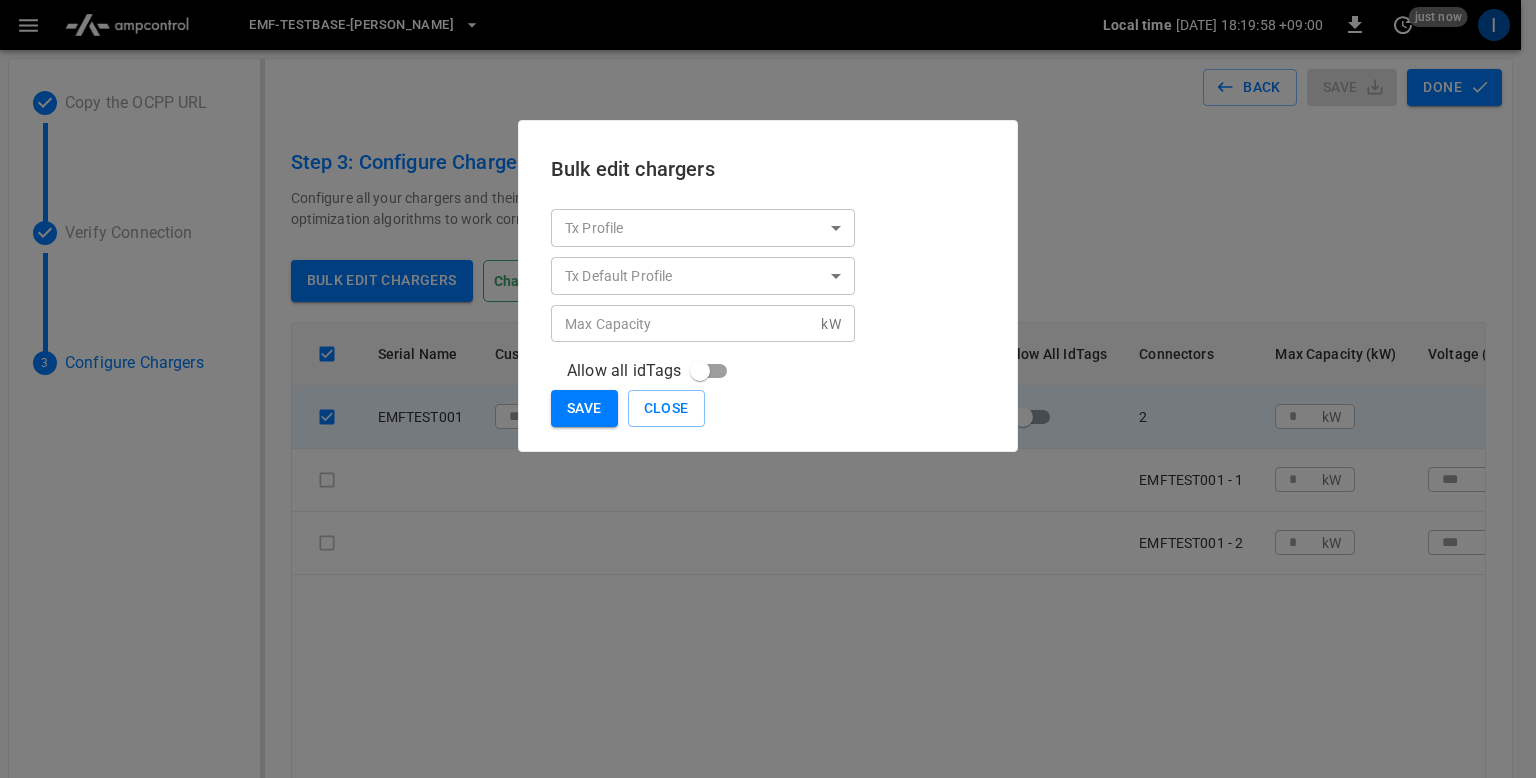 click on "**********" at bounding box center (768, 496) 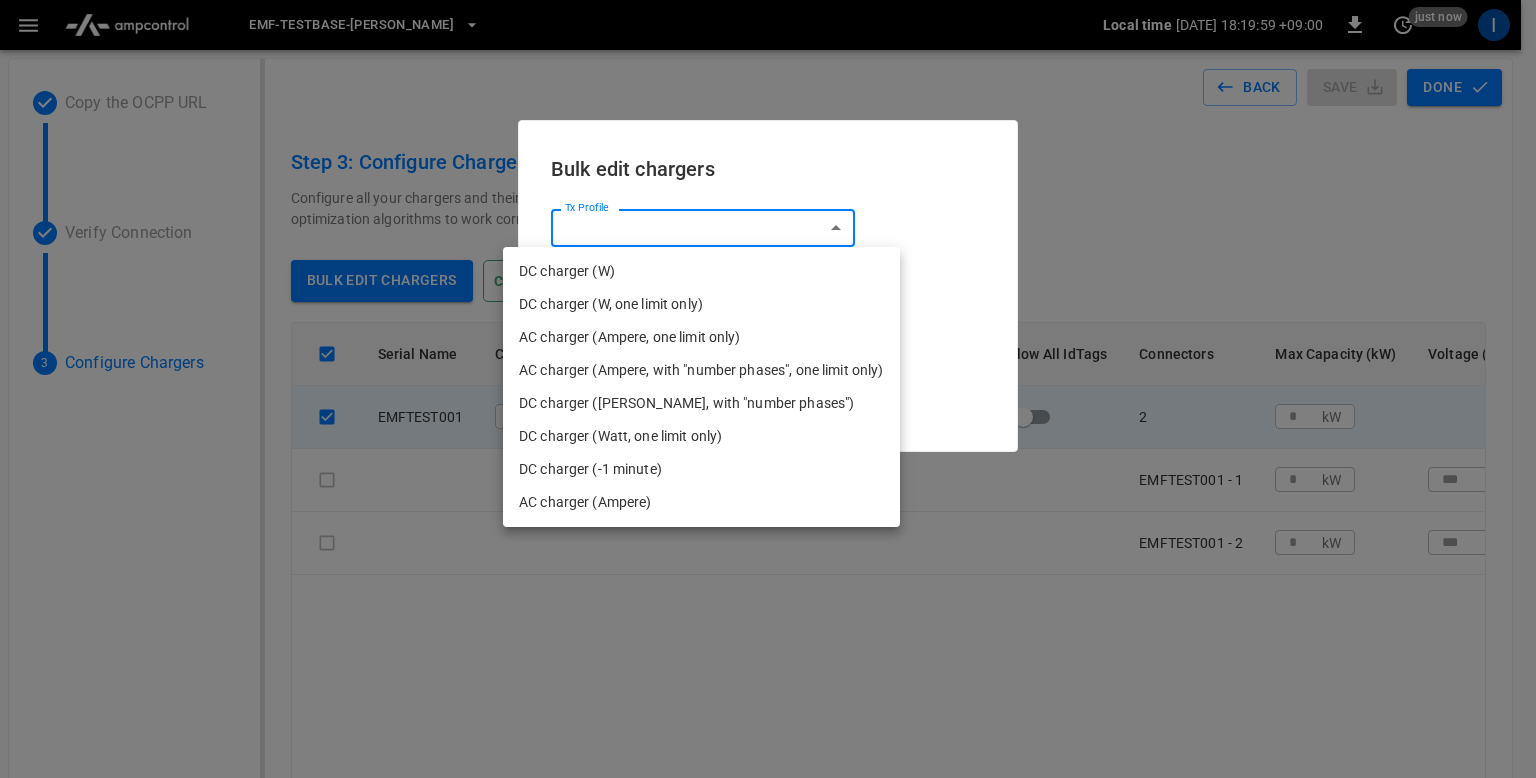 click on "DC charger (W)" at bounding box center [701, 271] 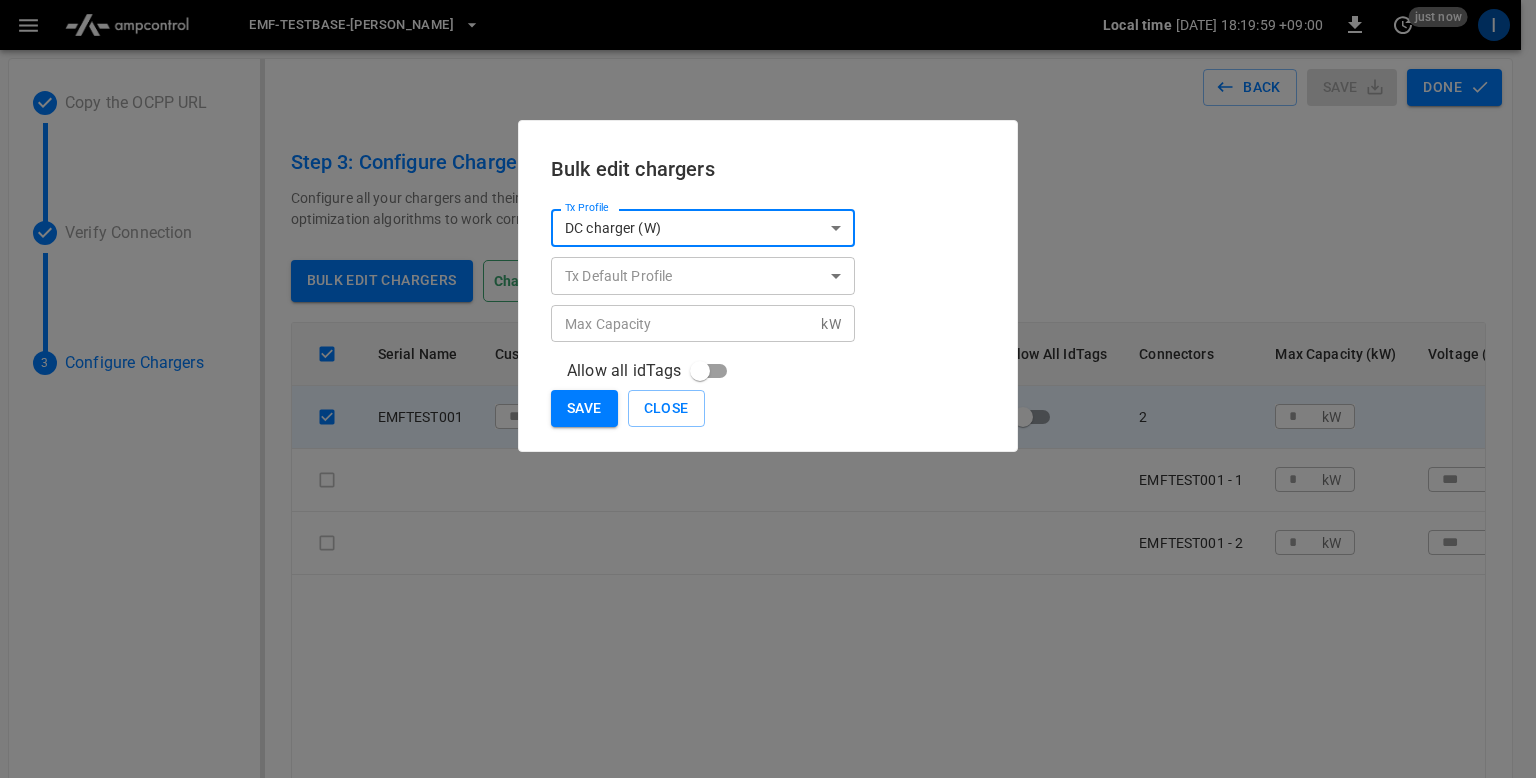 click on "**********" at bounding box center (768, 496) 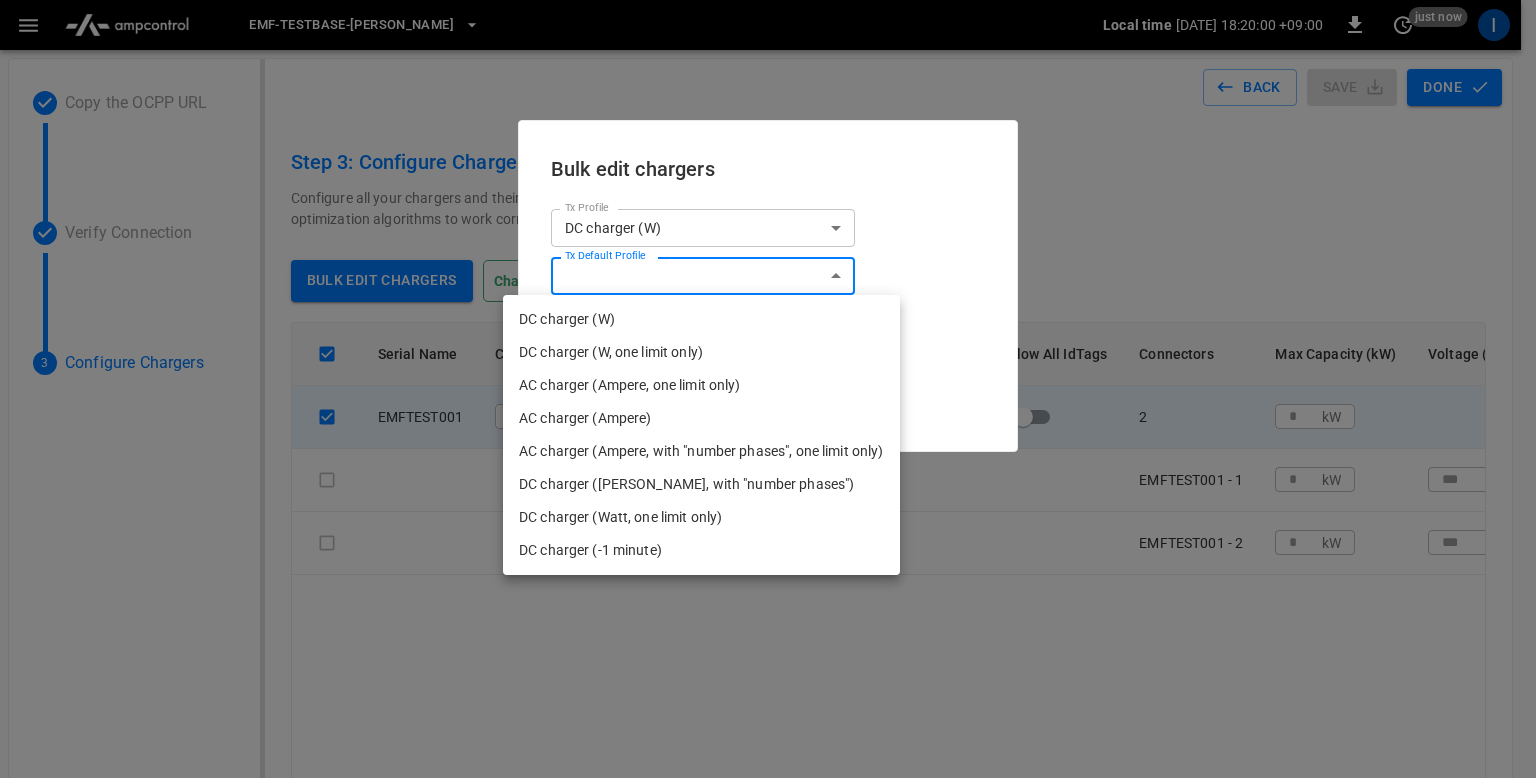 click on "DC charger (W)" at bounding box center [701, 319] 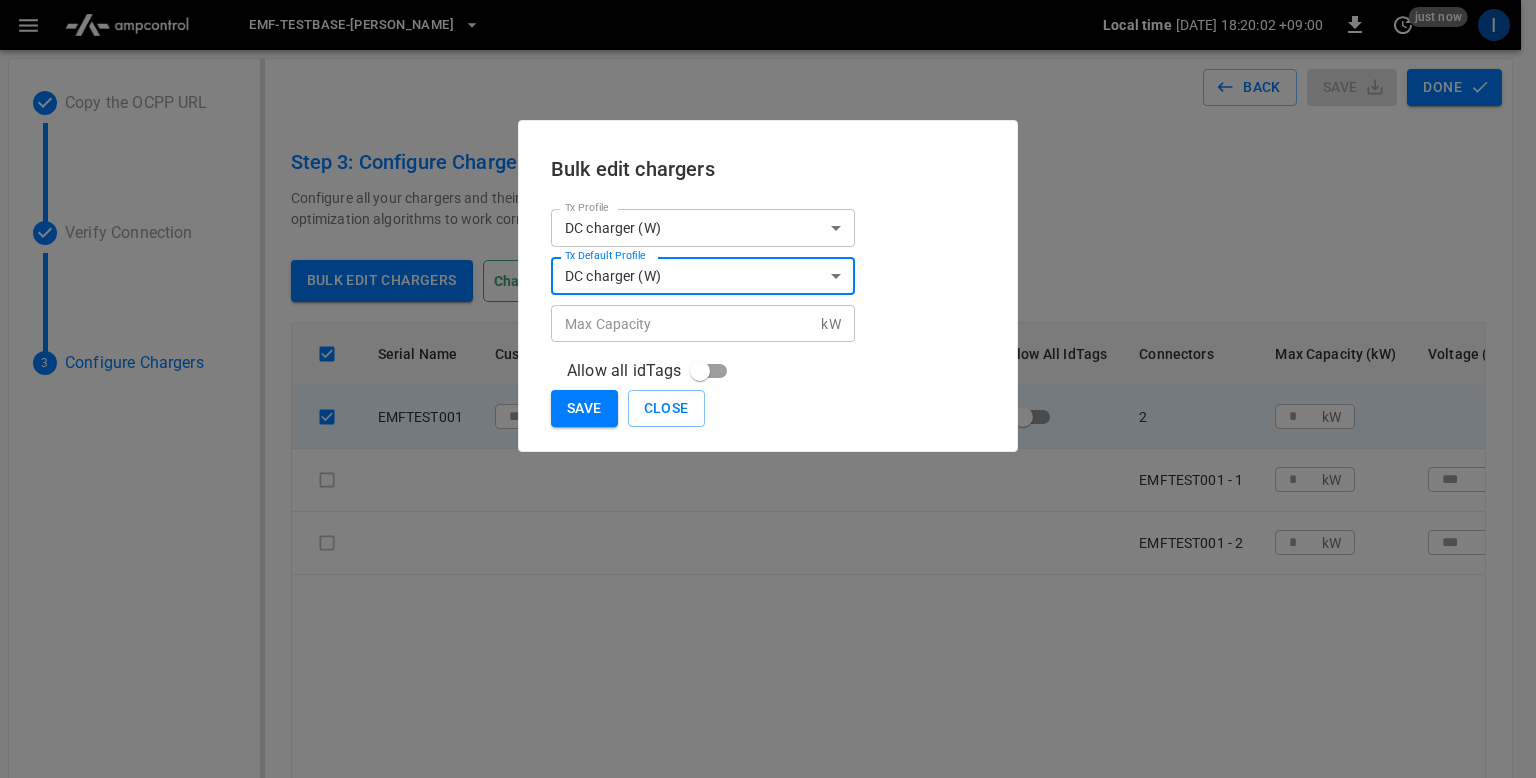 click on "Max Capacity" at bounding box center (686, 323) 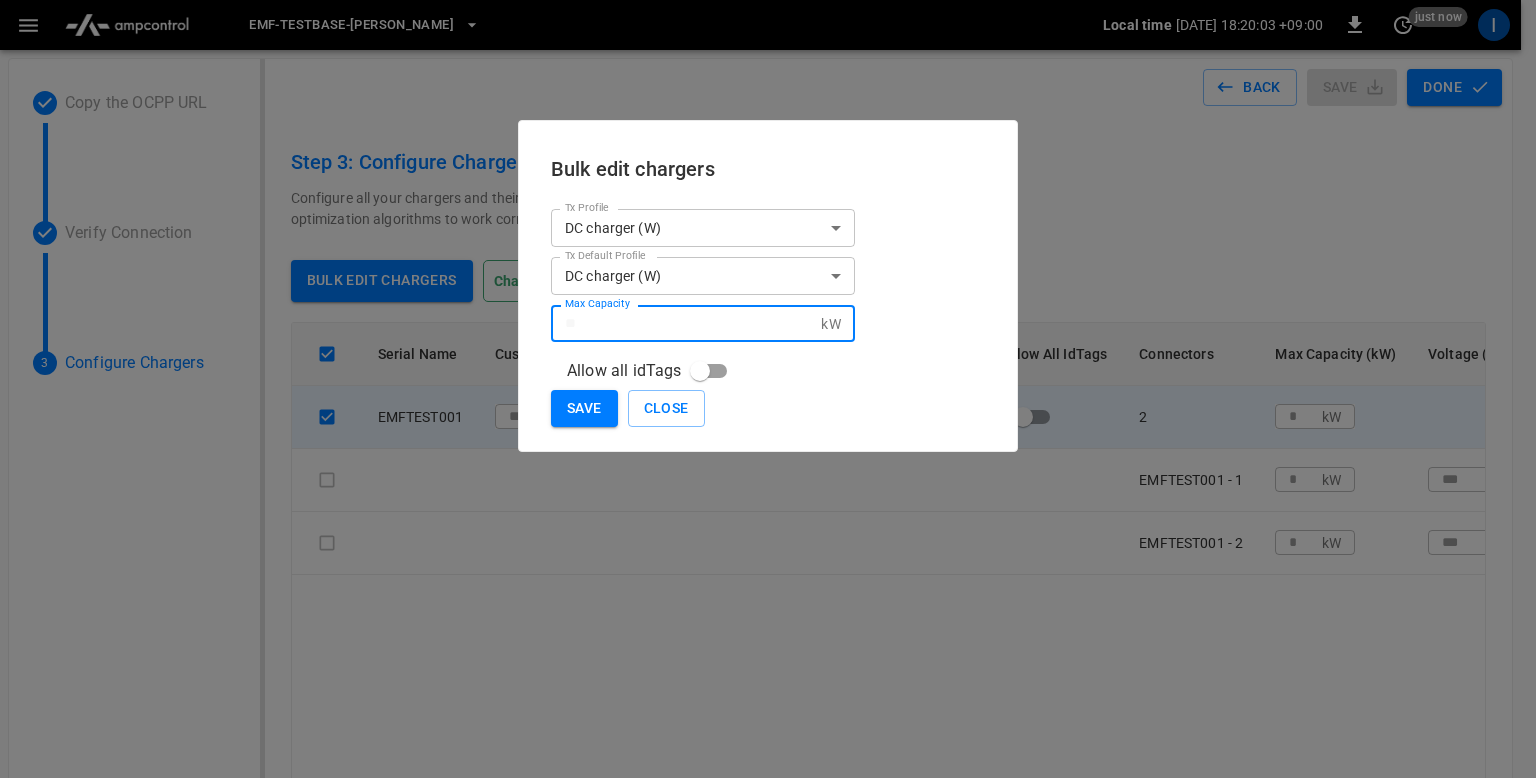 type on "*" 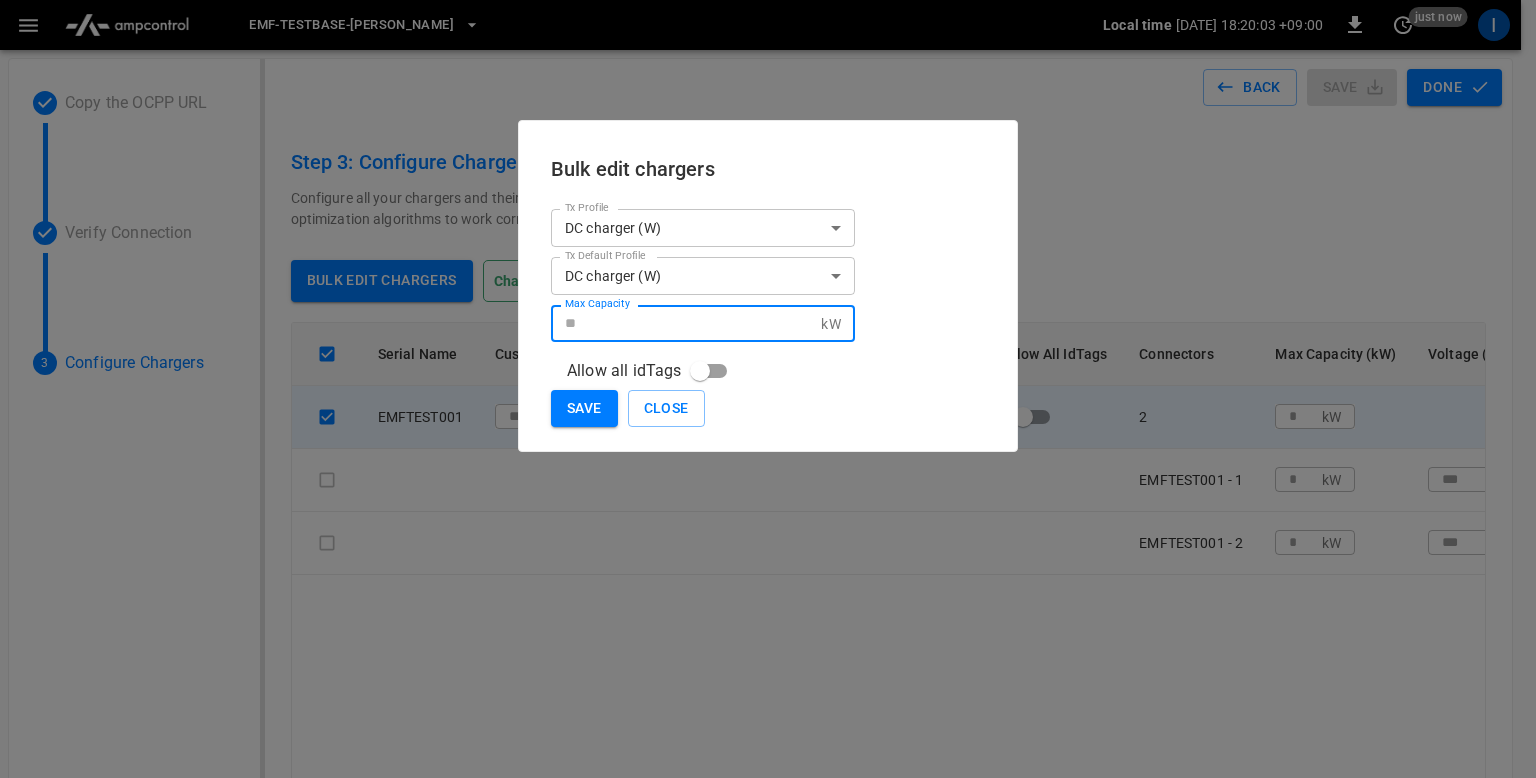 type on "**" 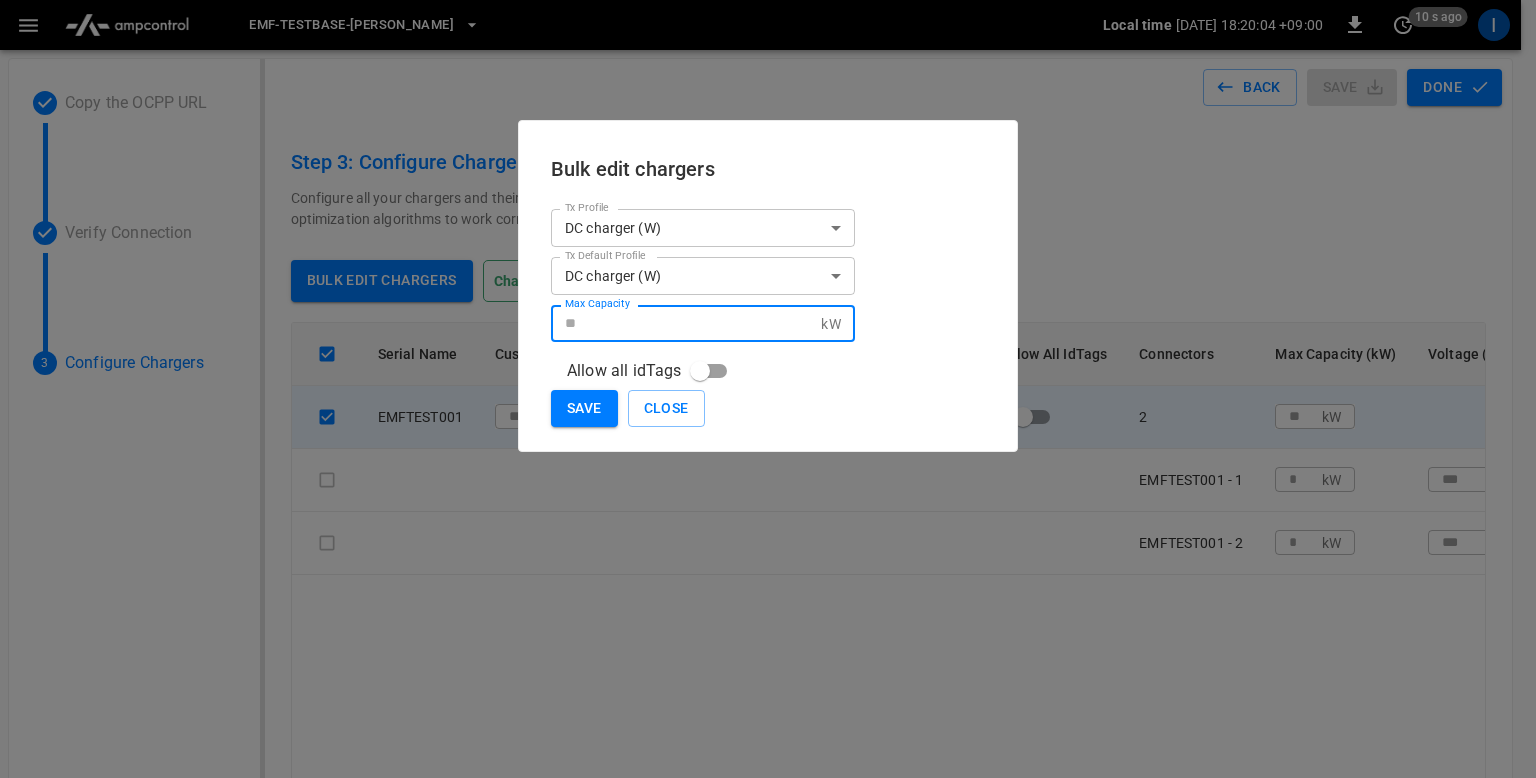 type on "**" 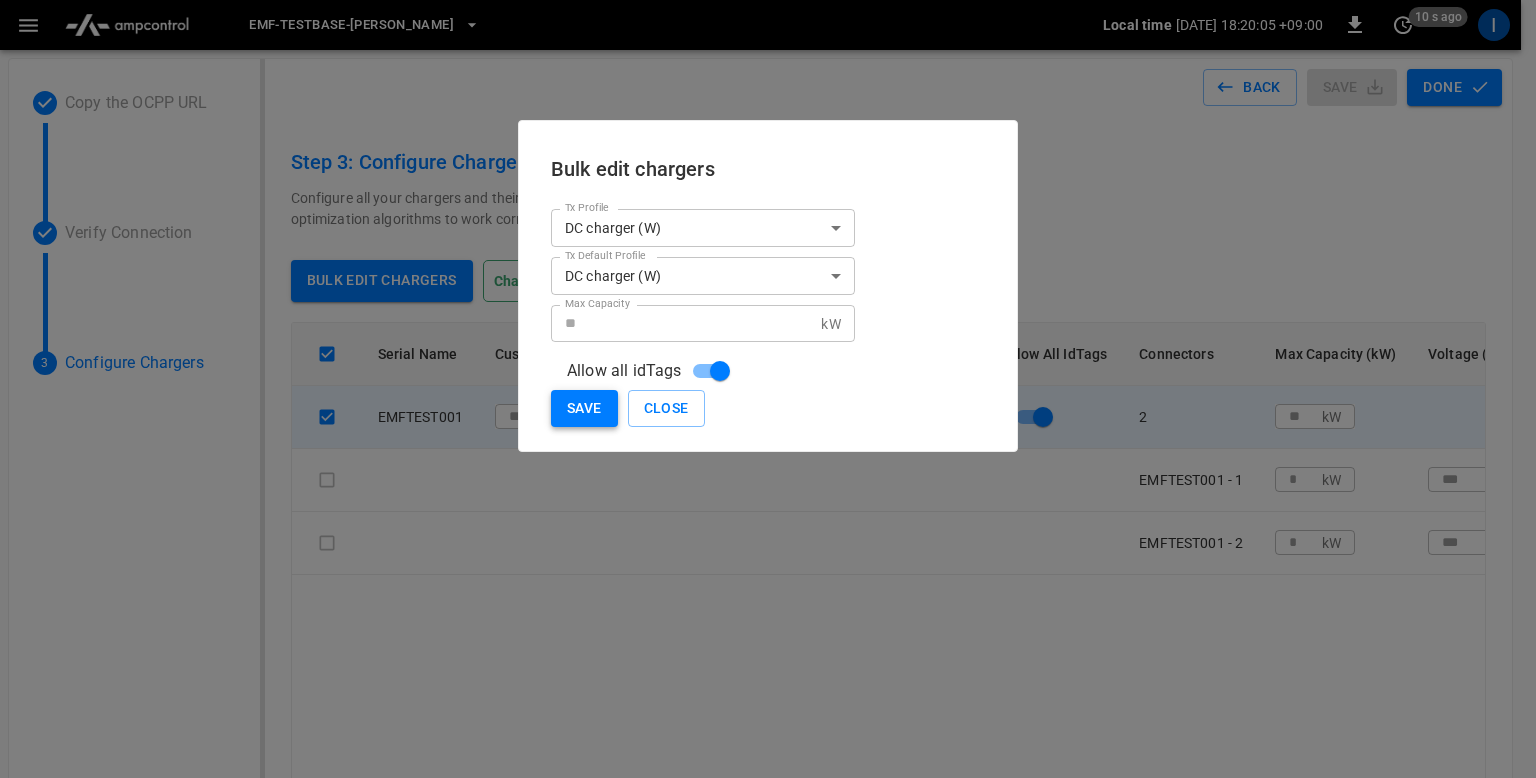 click on "Save" at bounding box center [584, 408] 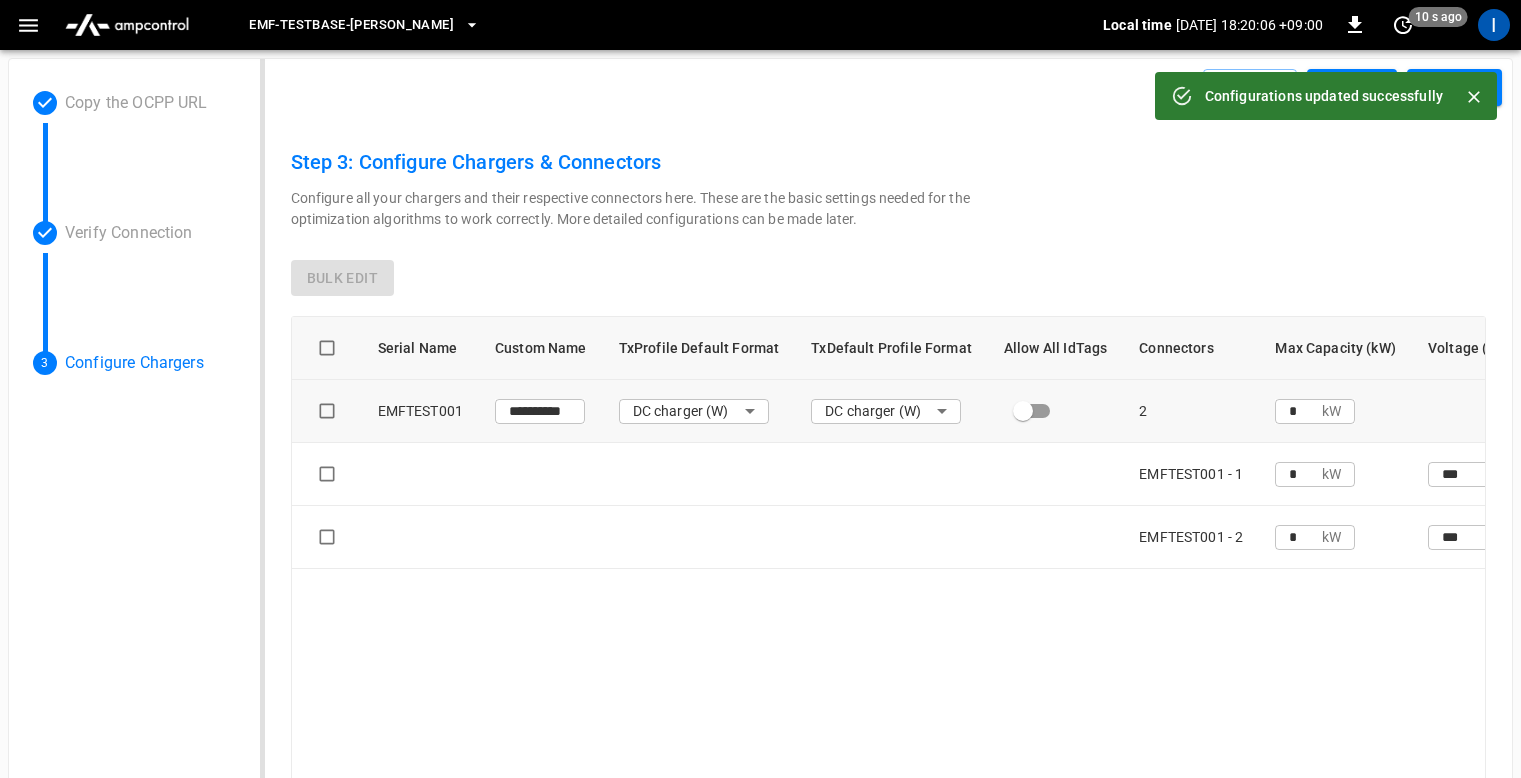 type on "**" 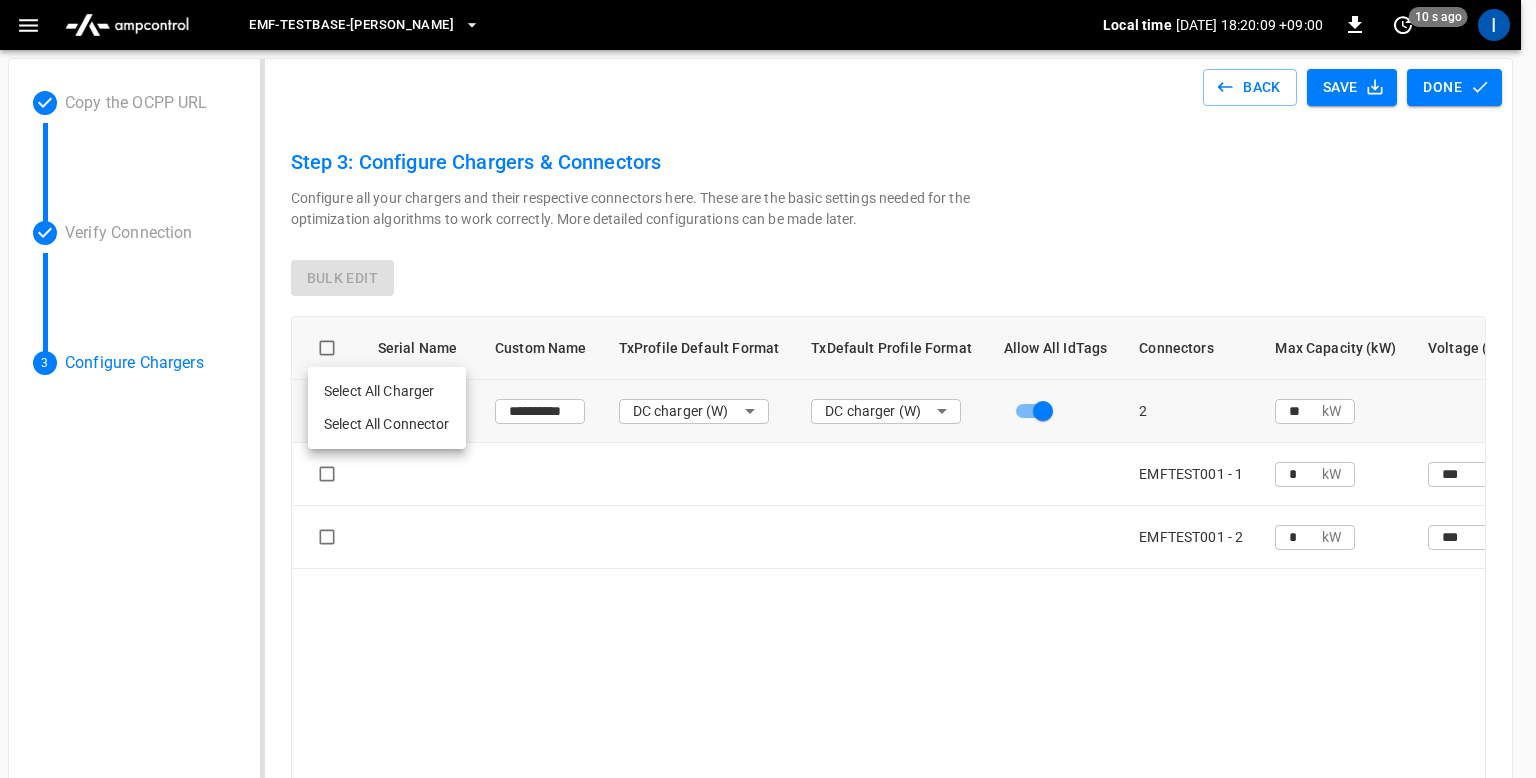 click on "Select All Connector" at bounding box center (387, 424) 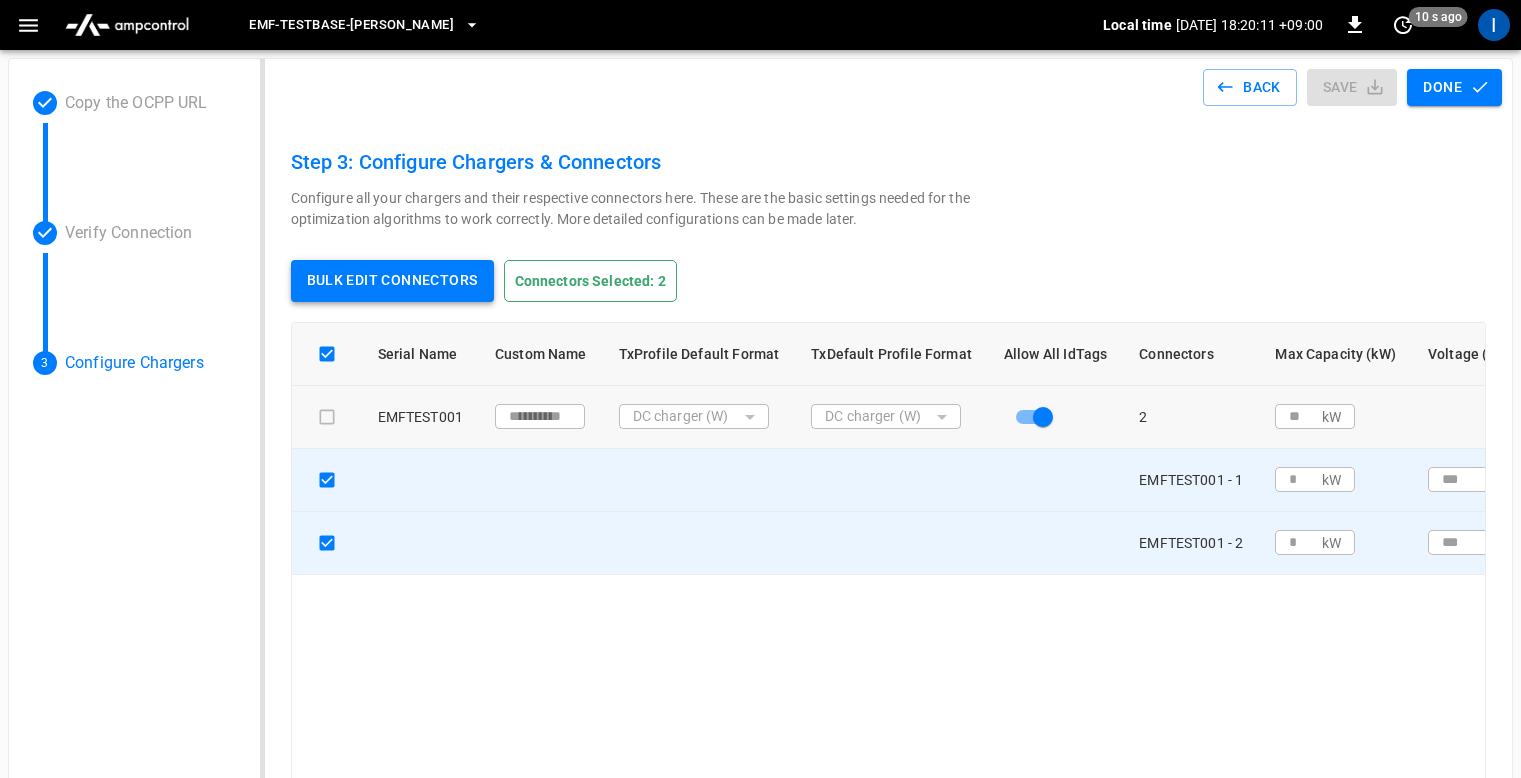 click on "Bulk edit connectors" at bounding box center [392, 281] 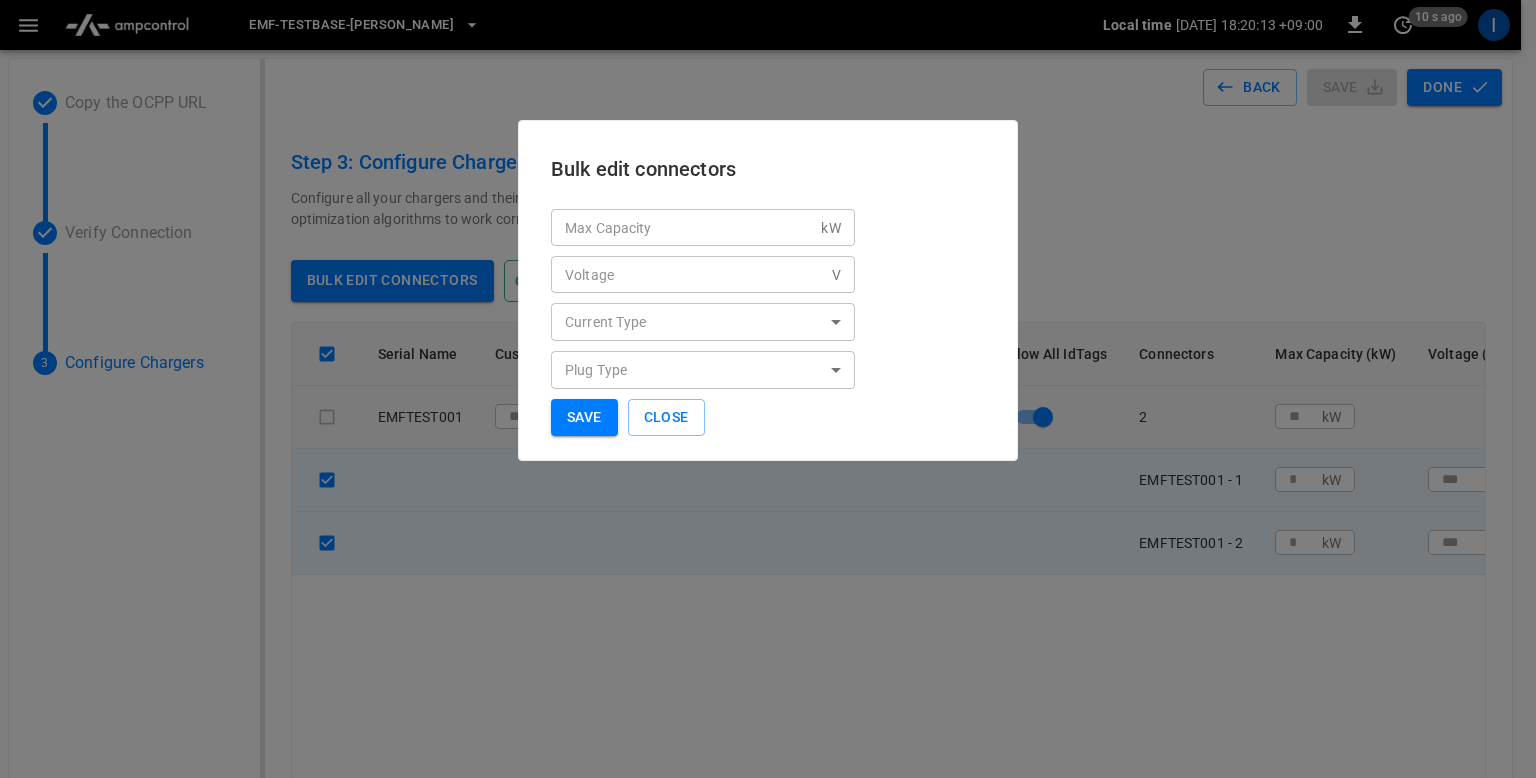 click at bounding box center (768, 389) 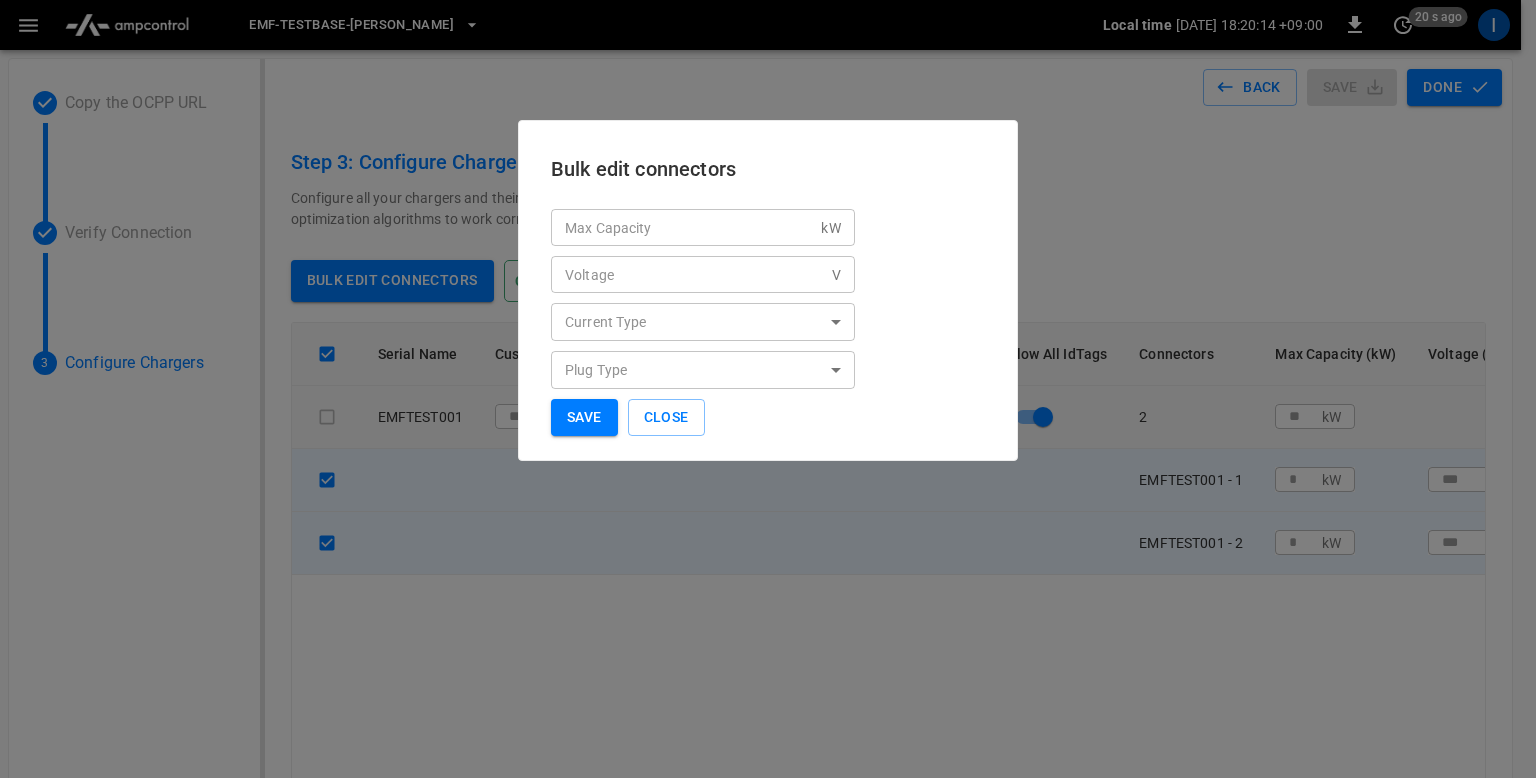 click on "Plug Type ​ Plug Type" at bounding box center (768, 375) 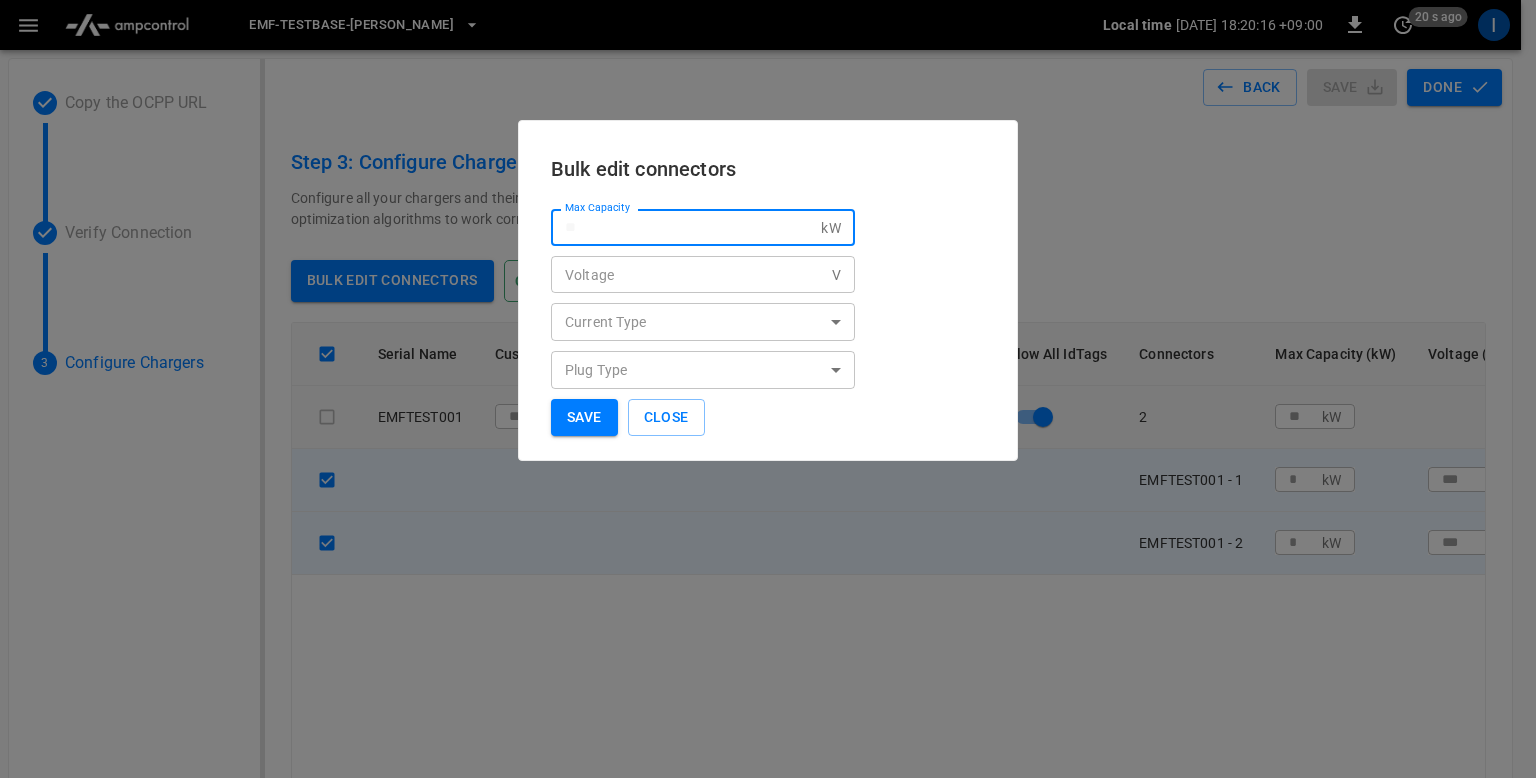 click on "Max Capacity" at bounding box center (686, 227) 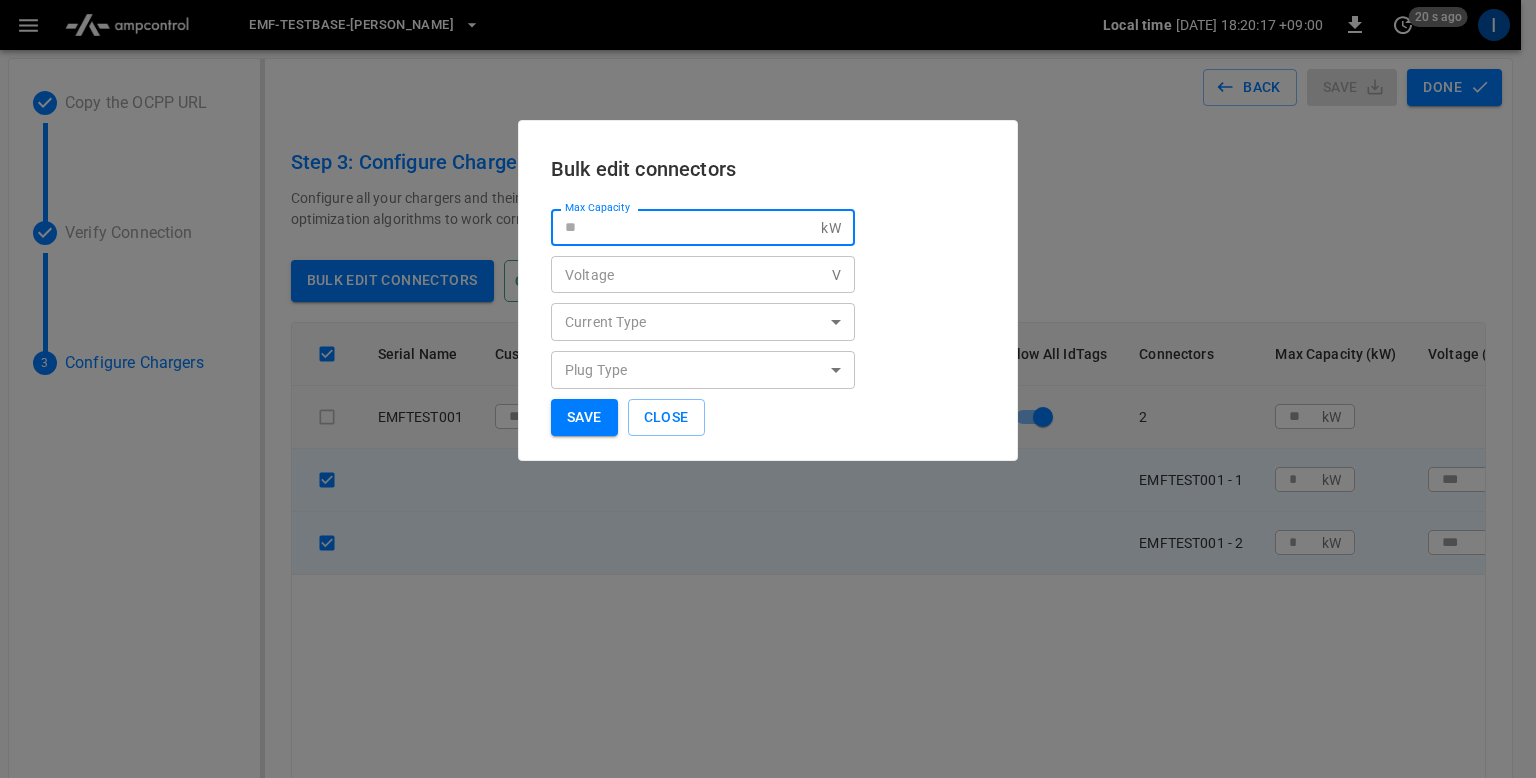 type on "*" 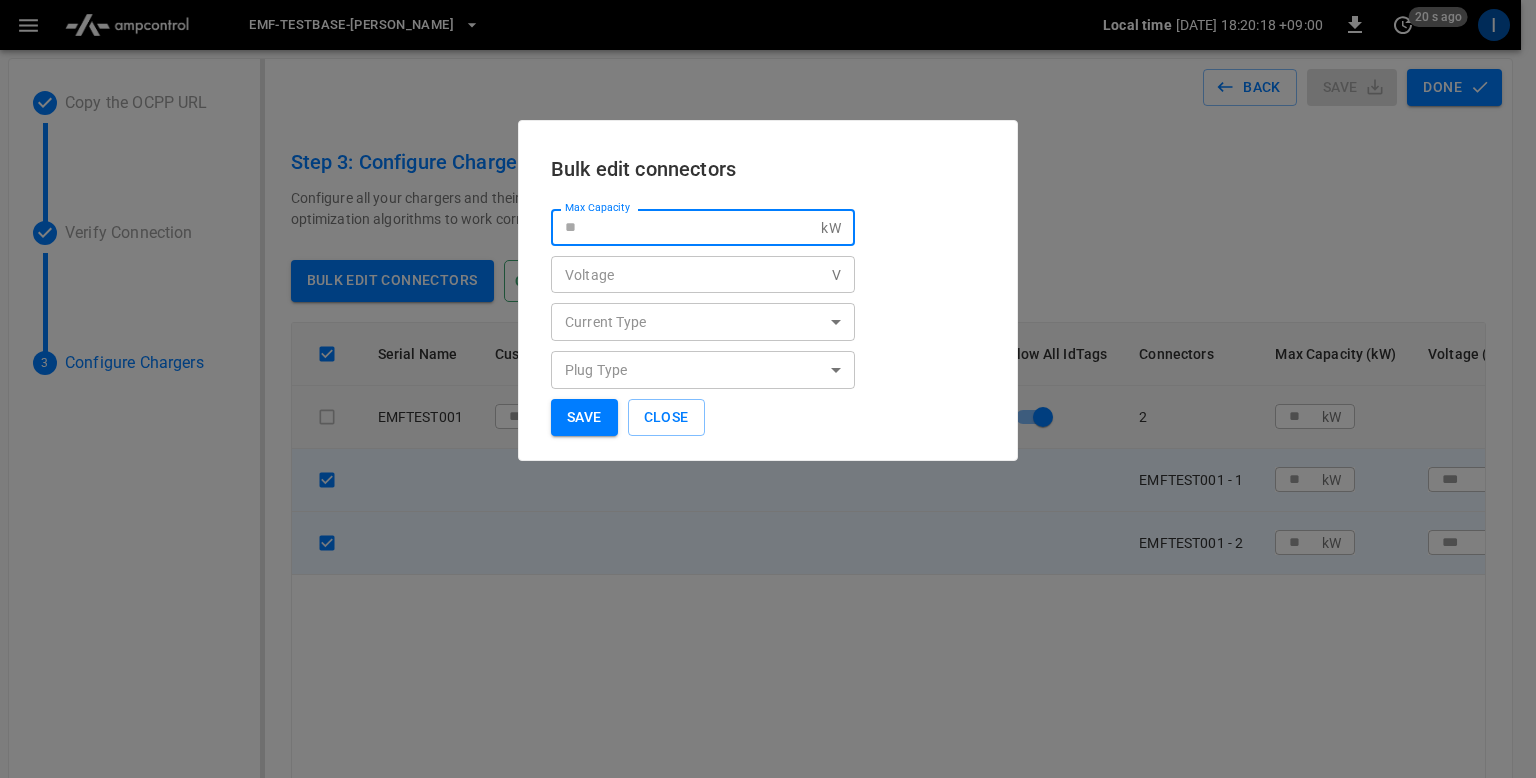 type on "**" 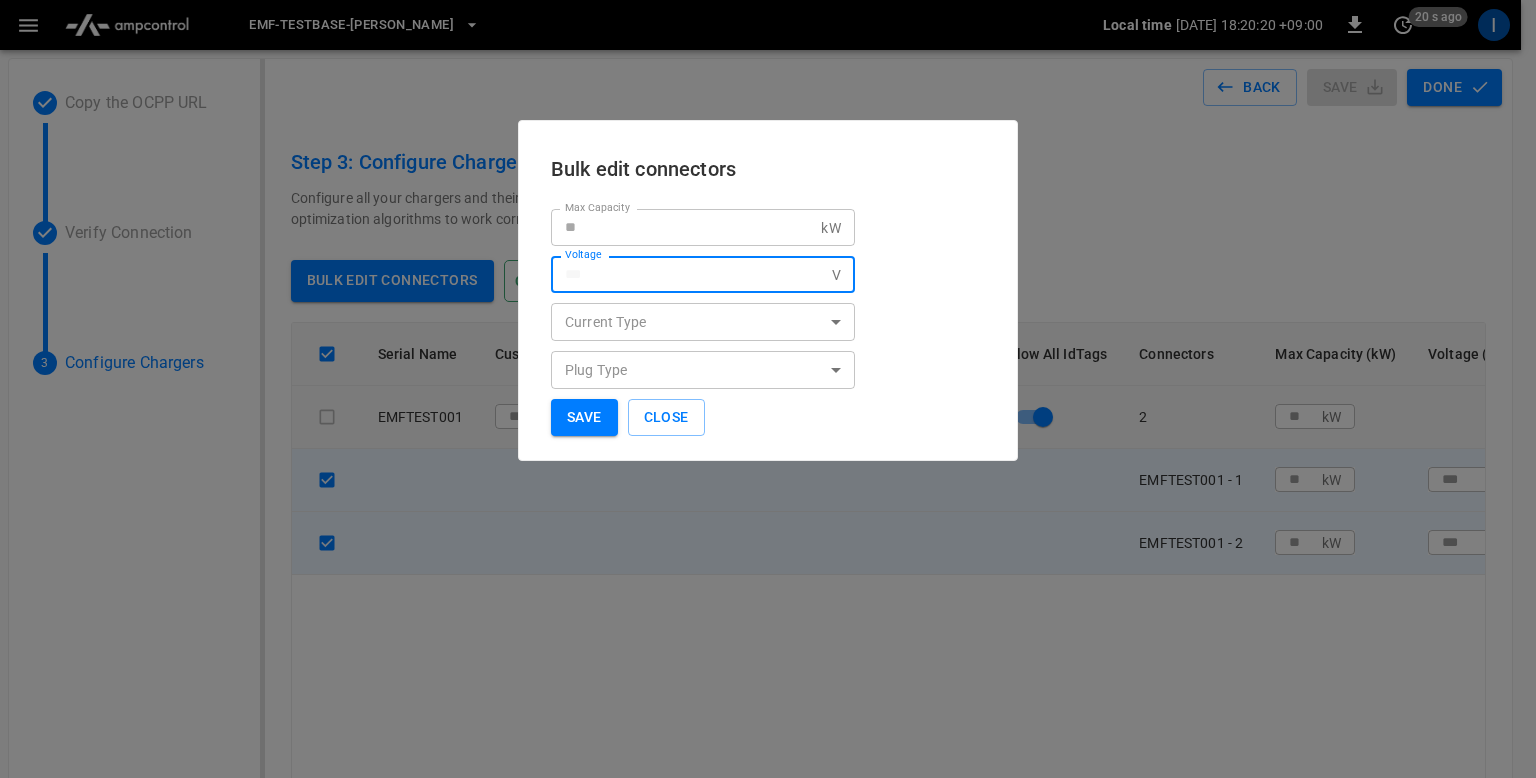 type on "*" 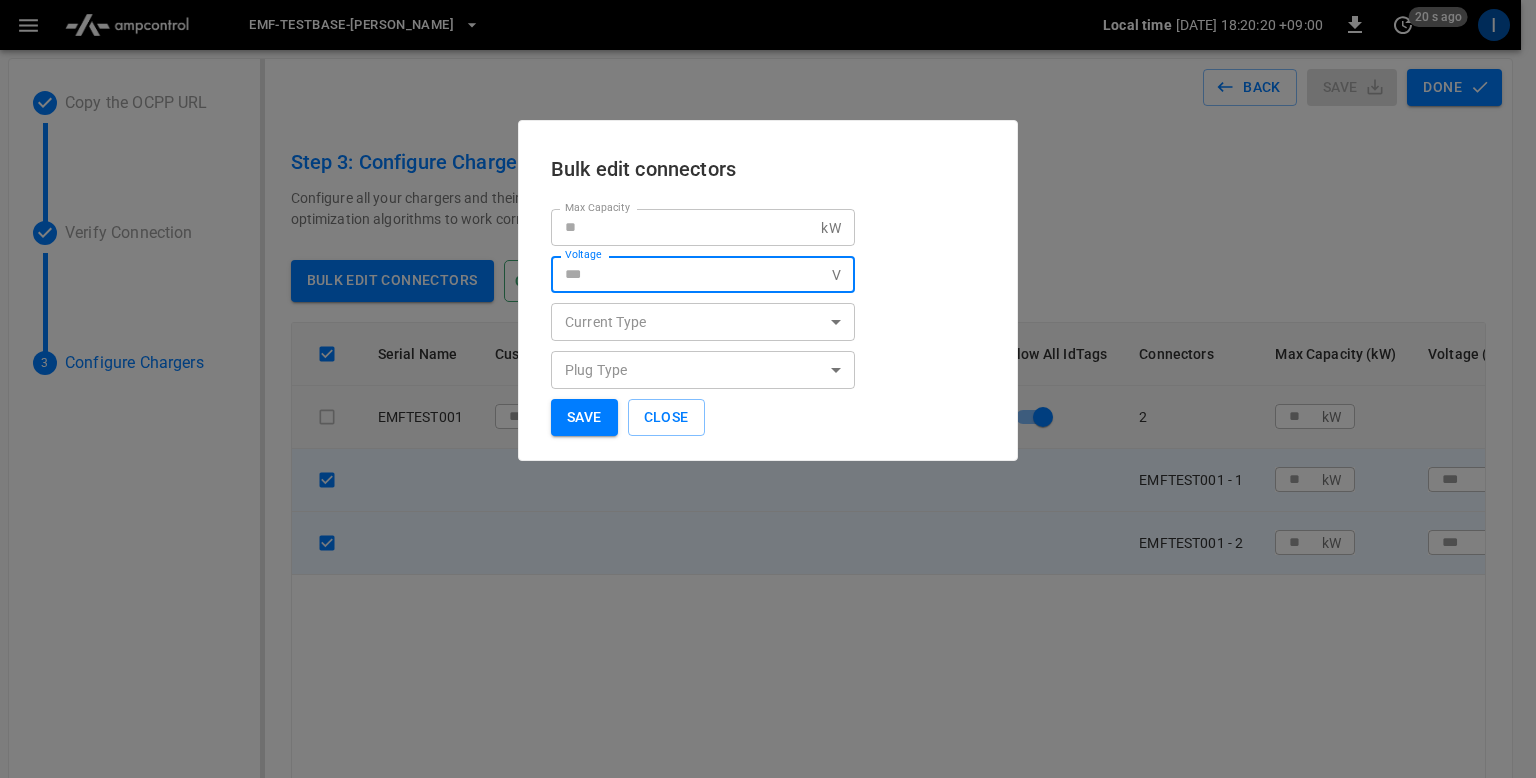 type on "*" 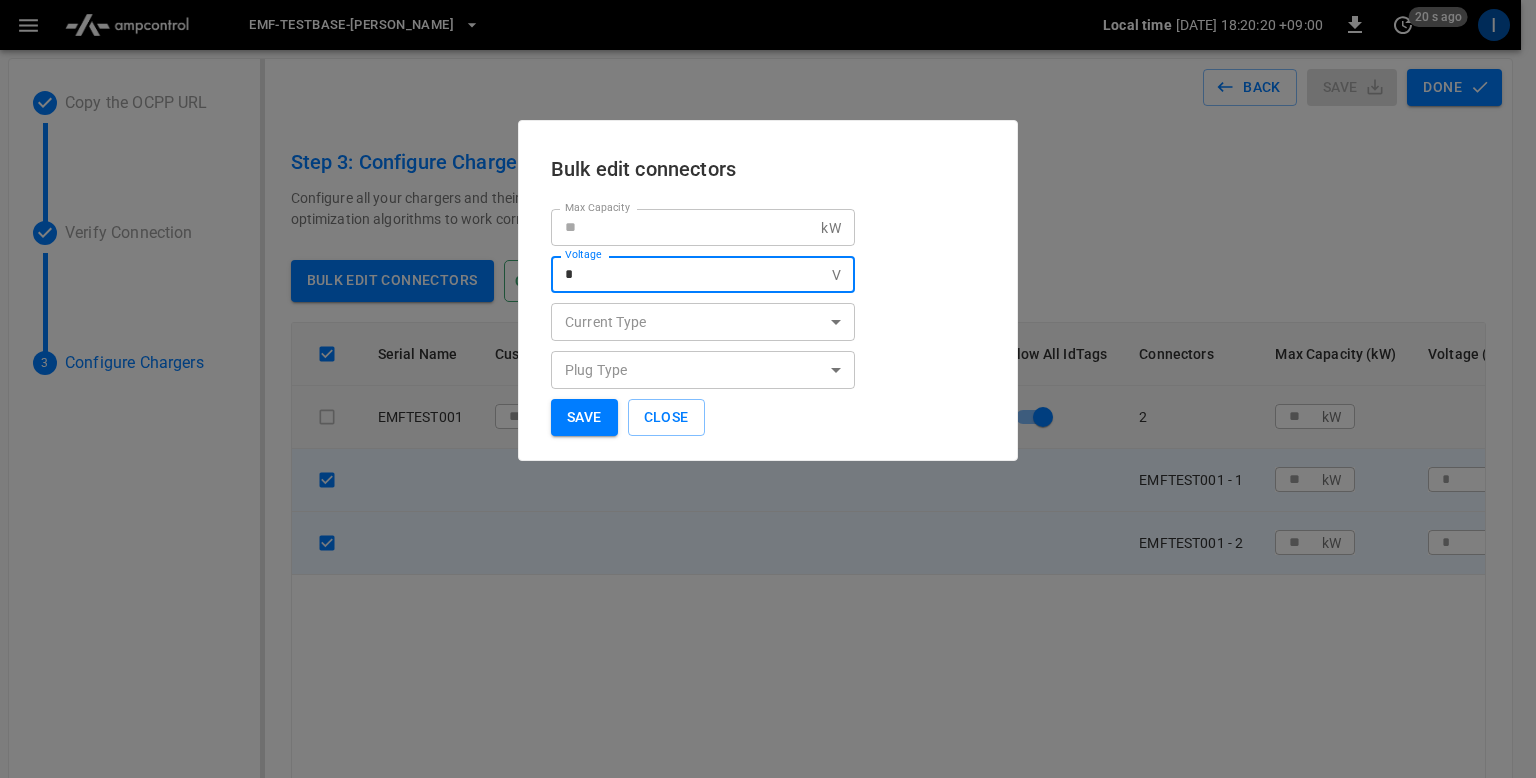 type on "**" 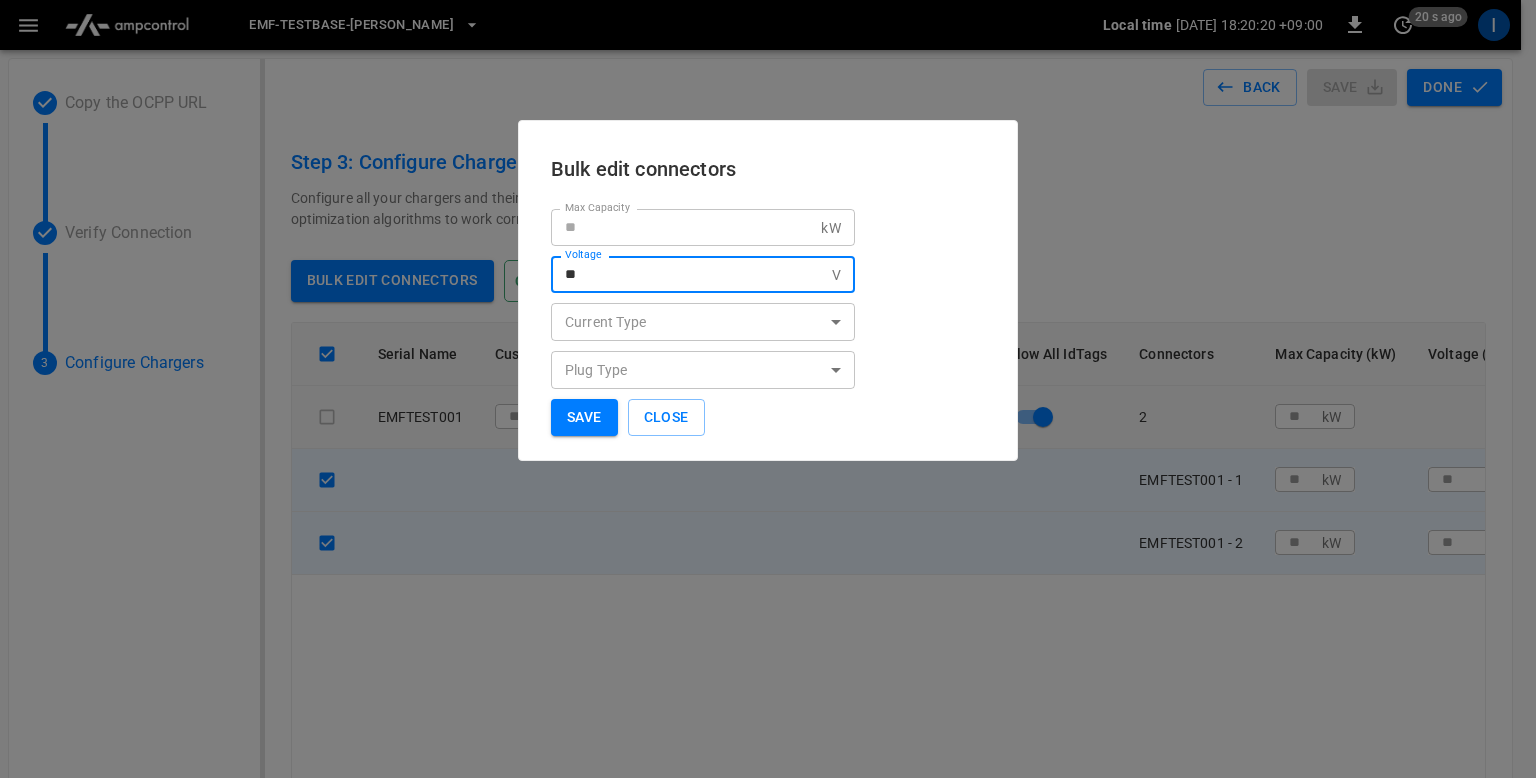 type on "***" 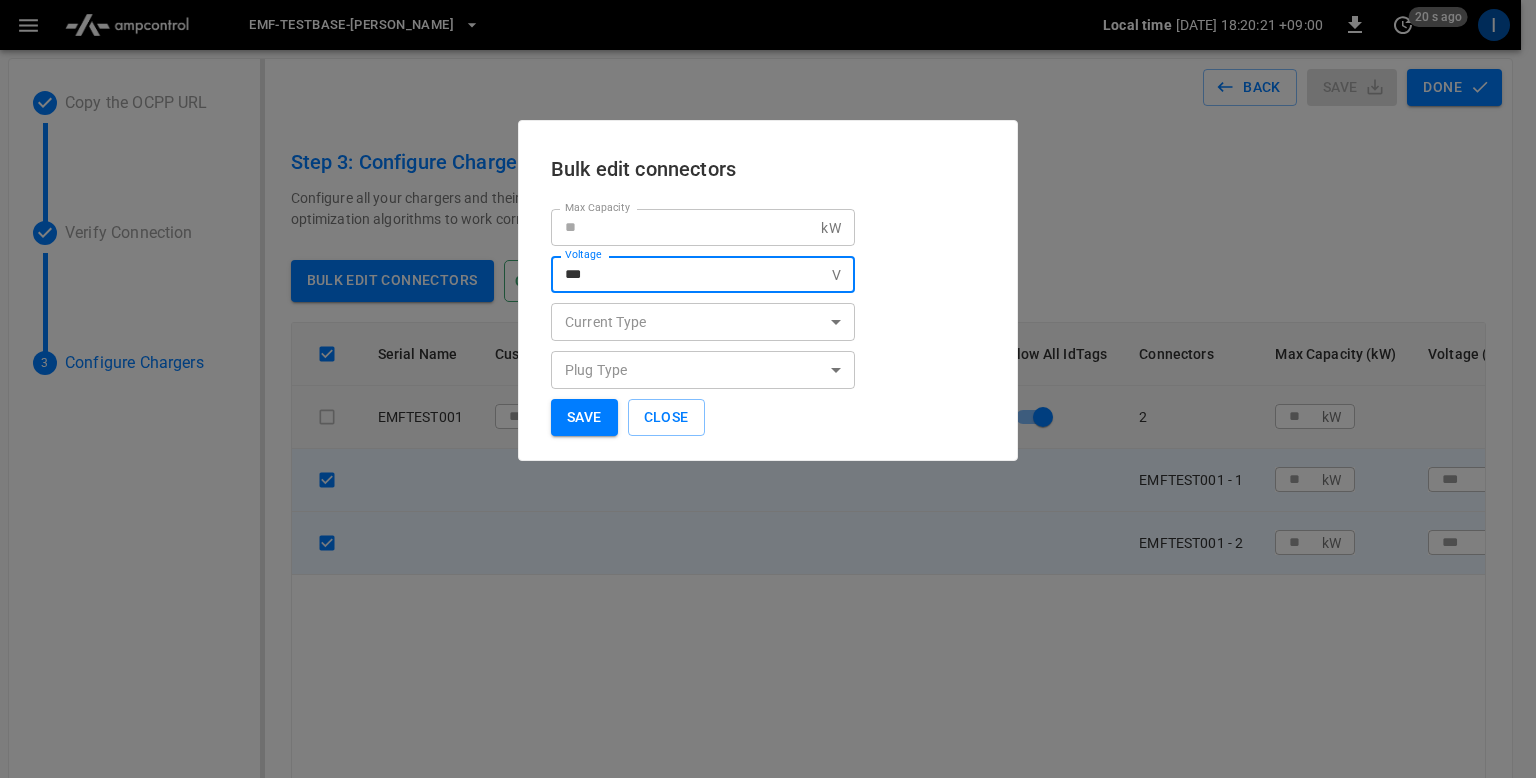 type on "***" 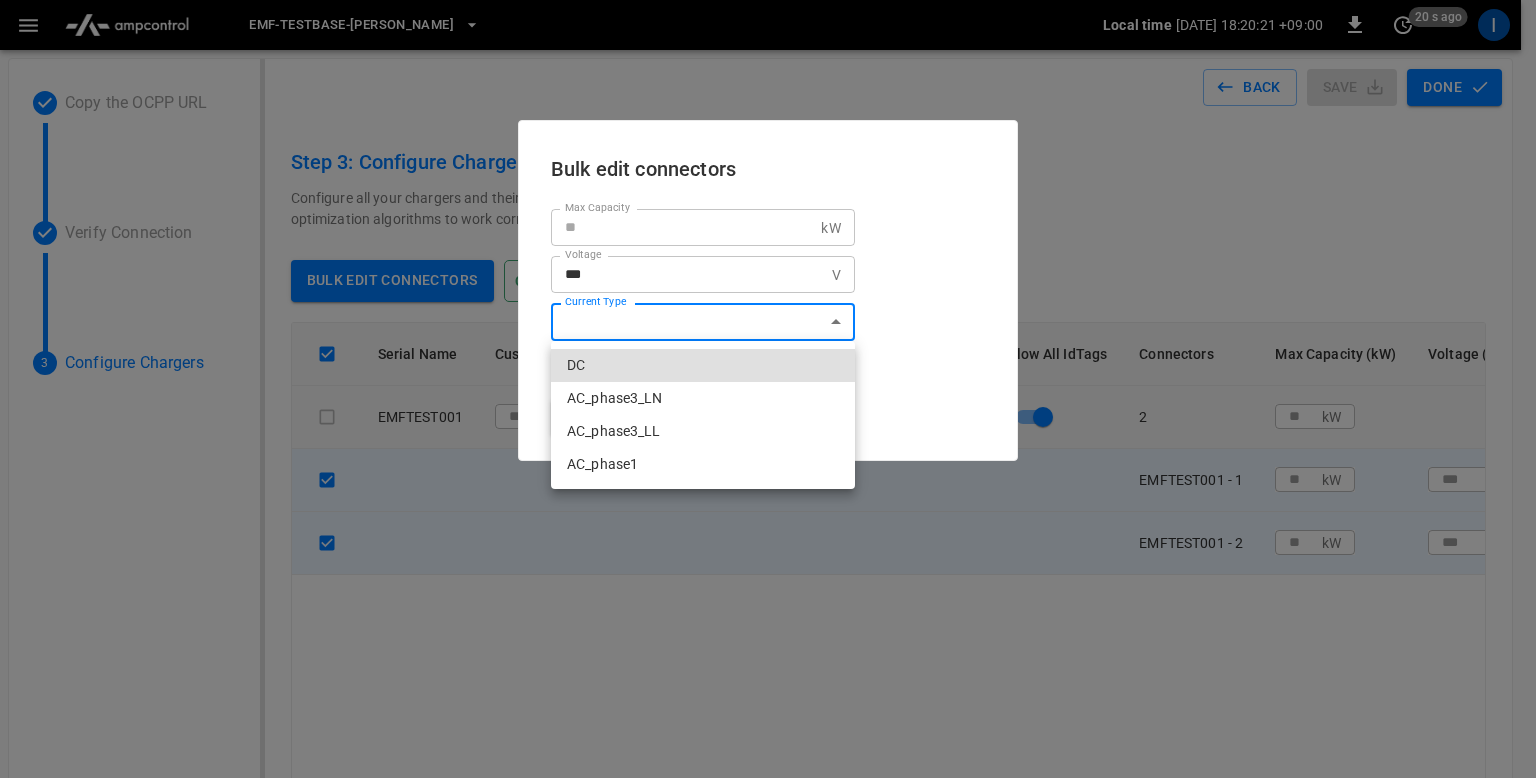click on "**********" at bounding box center [768, 496] 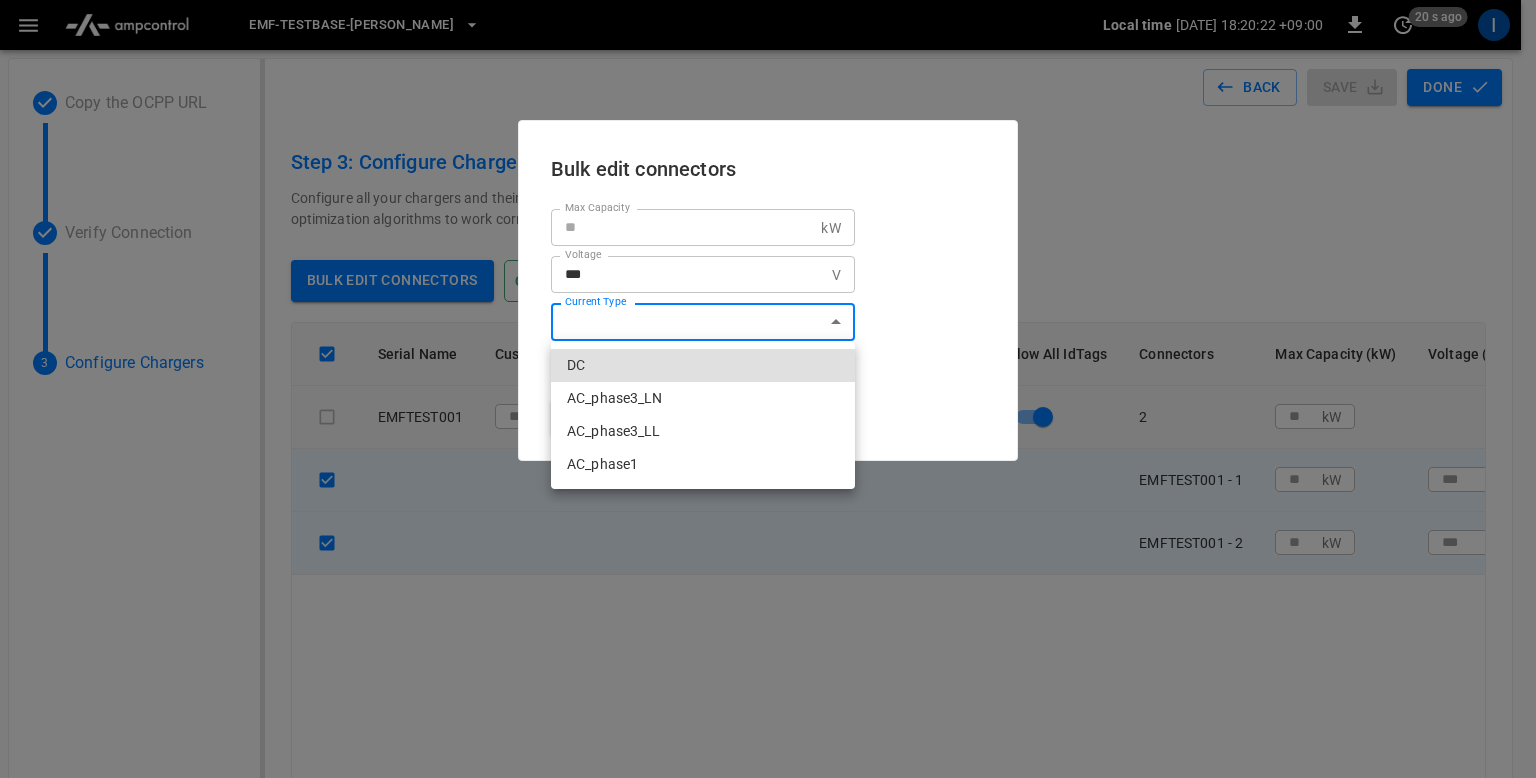 click on "DC" at bounding box center (703, 365) 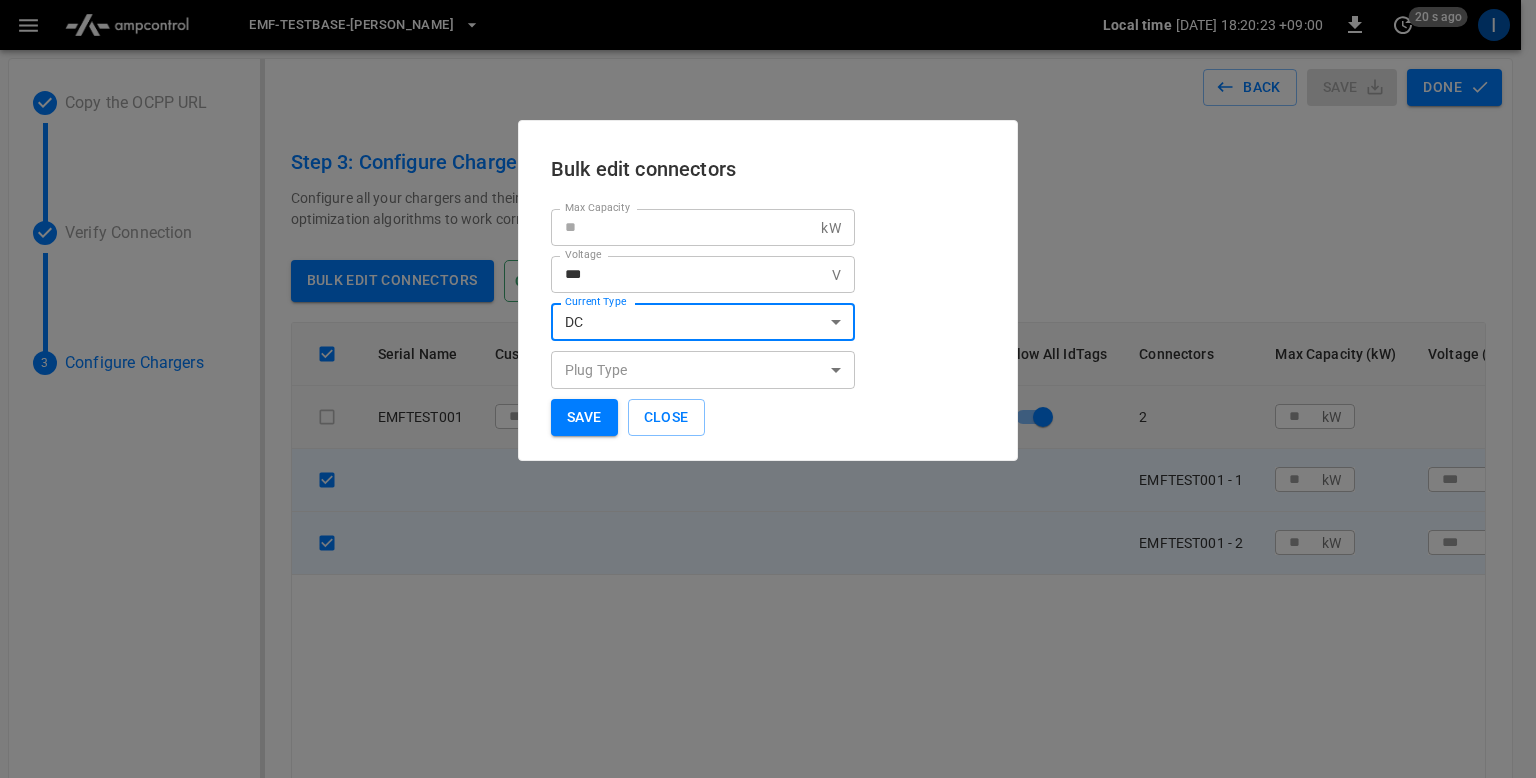 click on "**********" at bounding box center (768, 496) 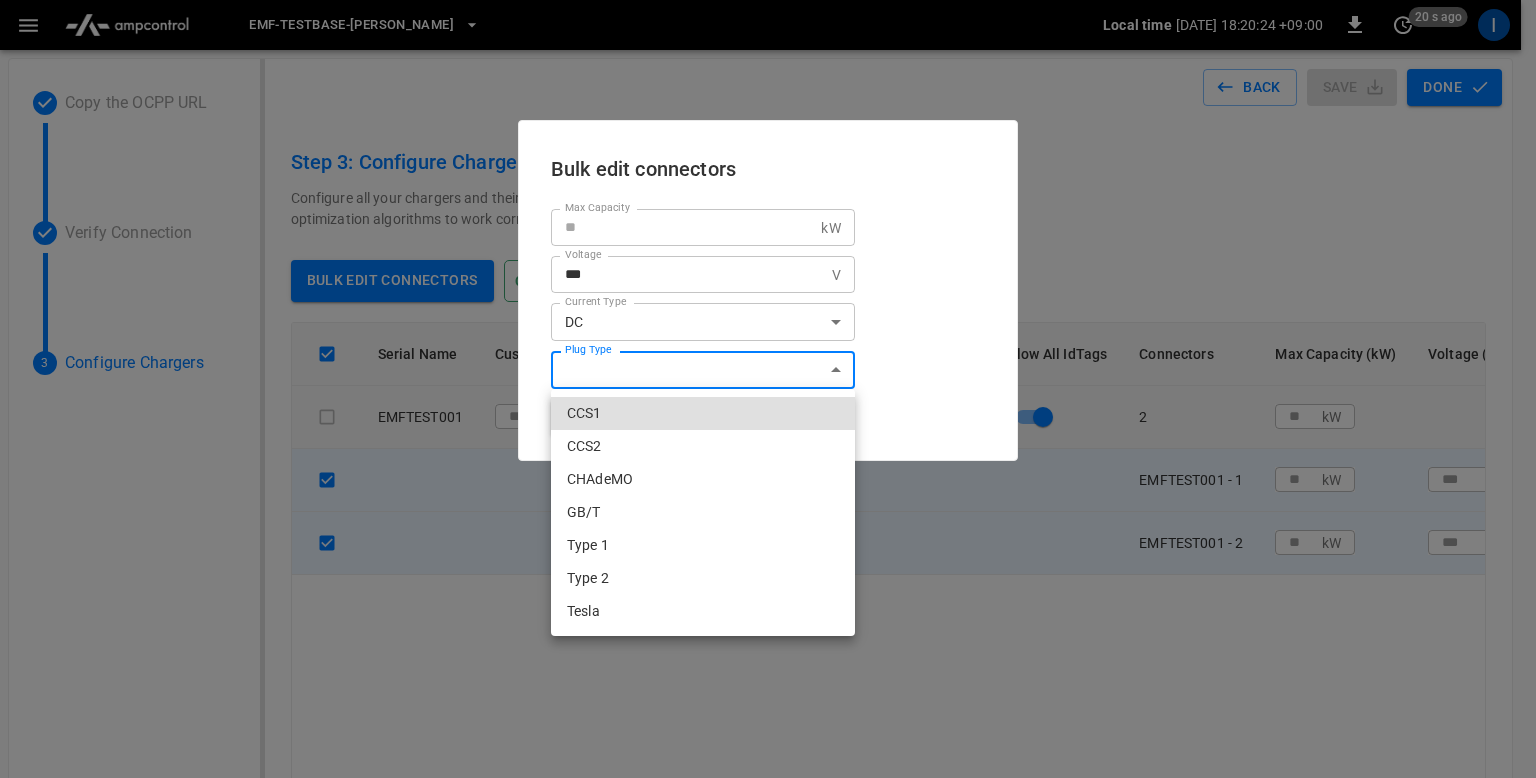 click on "CHAdeMO" at bounding box center [703, 479] 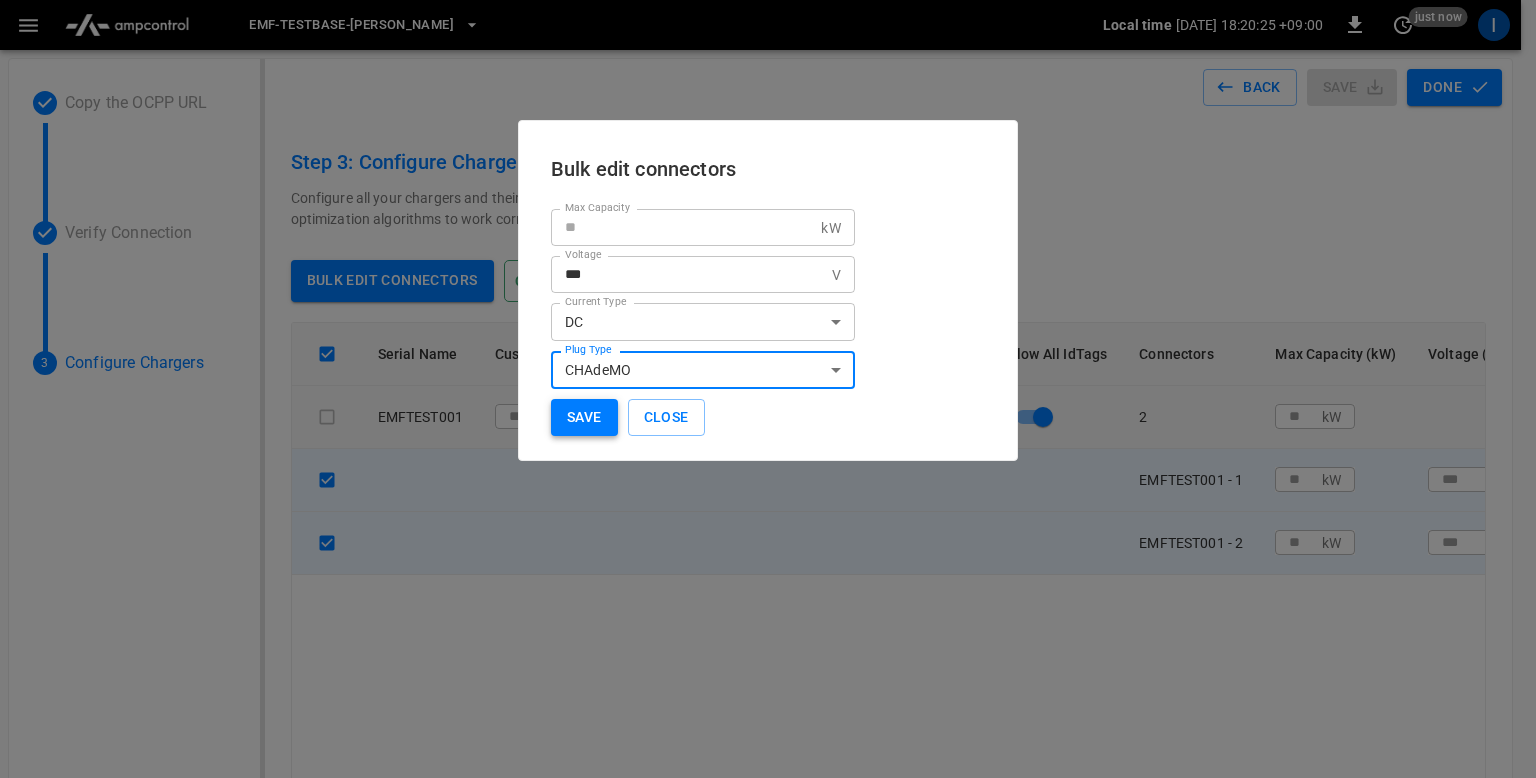 click on "Save" at bounding box center [584, 417] 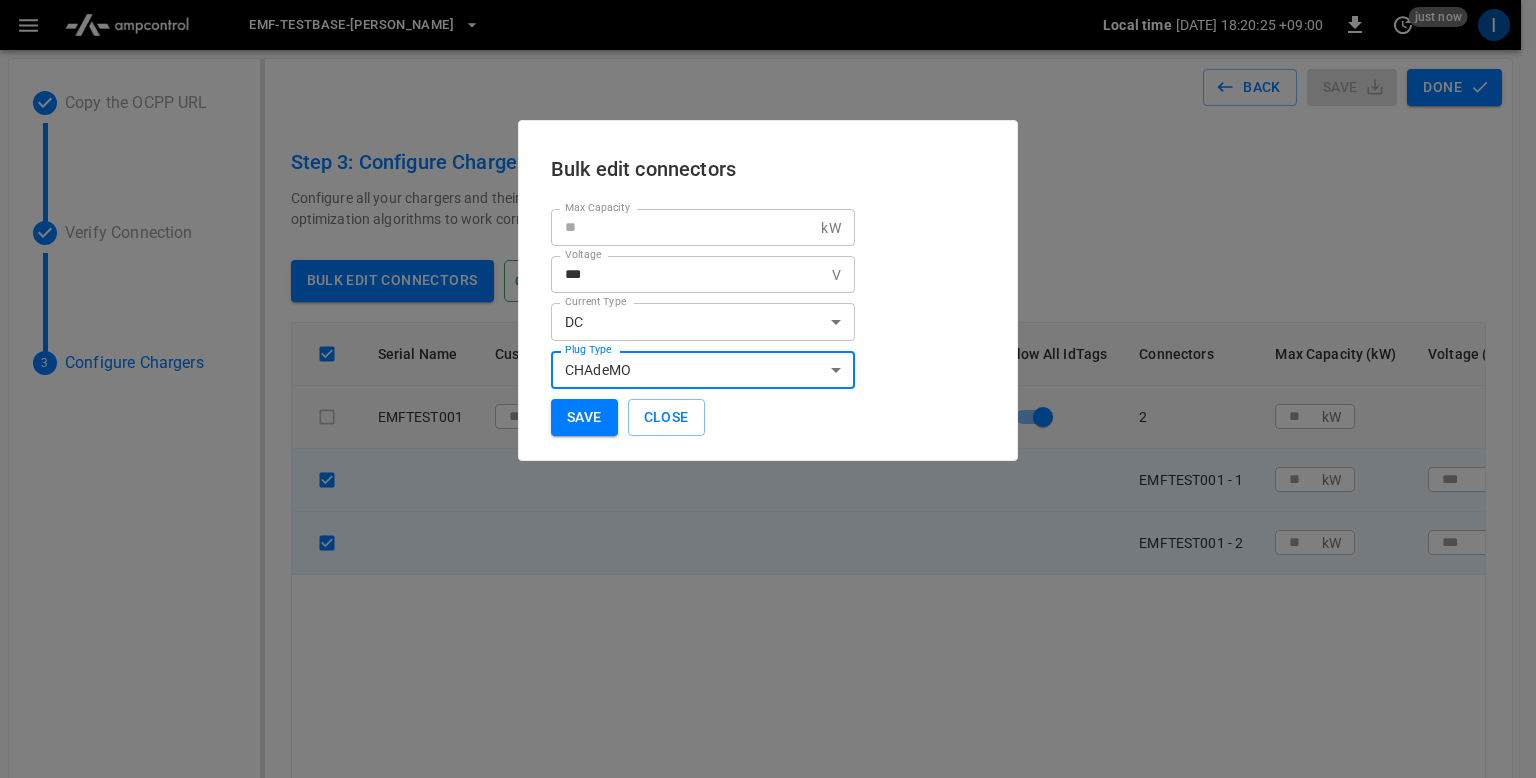 type on "*" 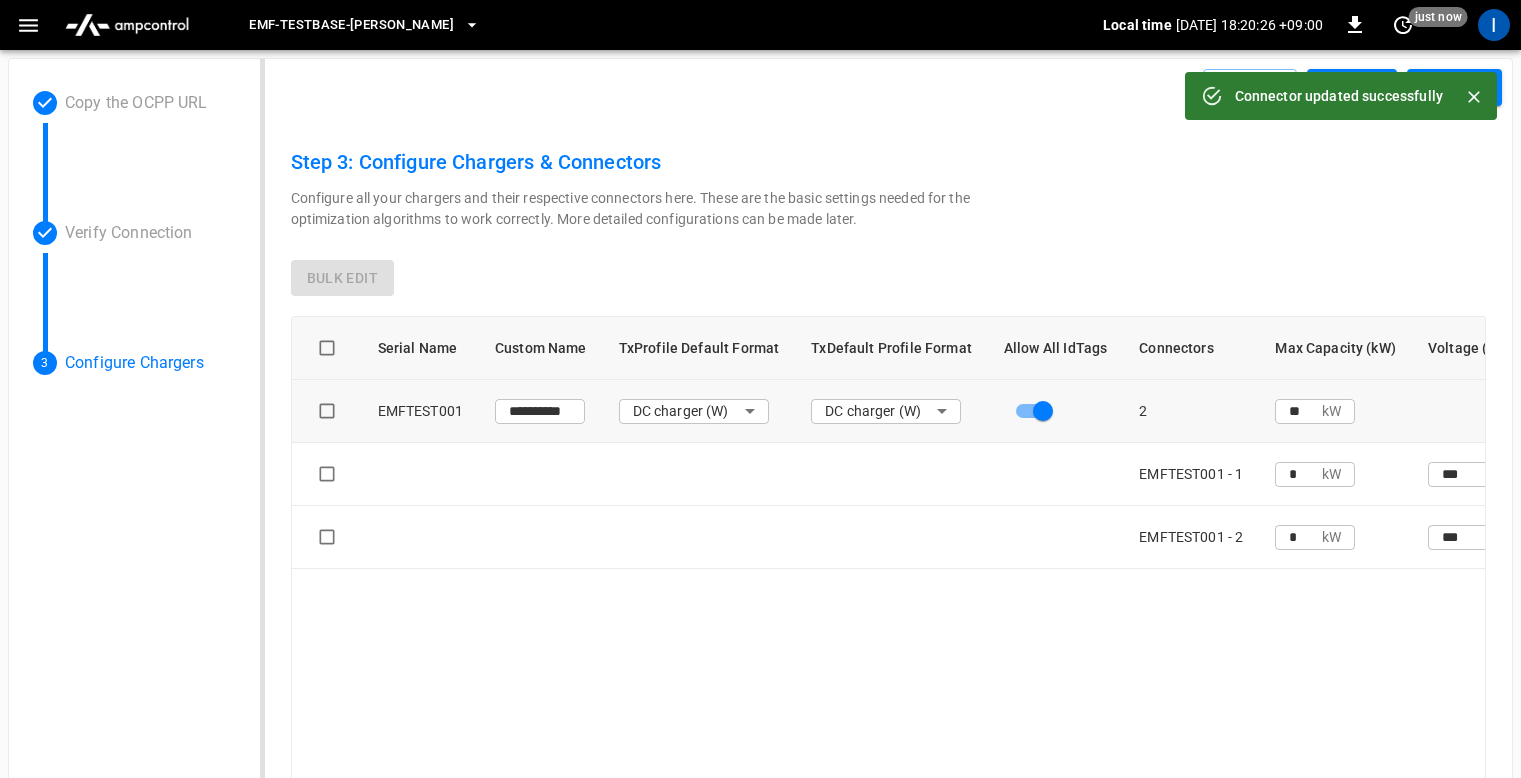 type on "**" 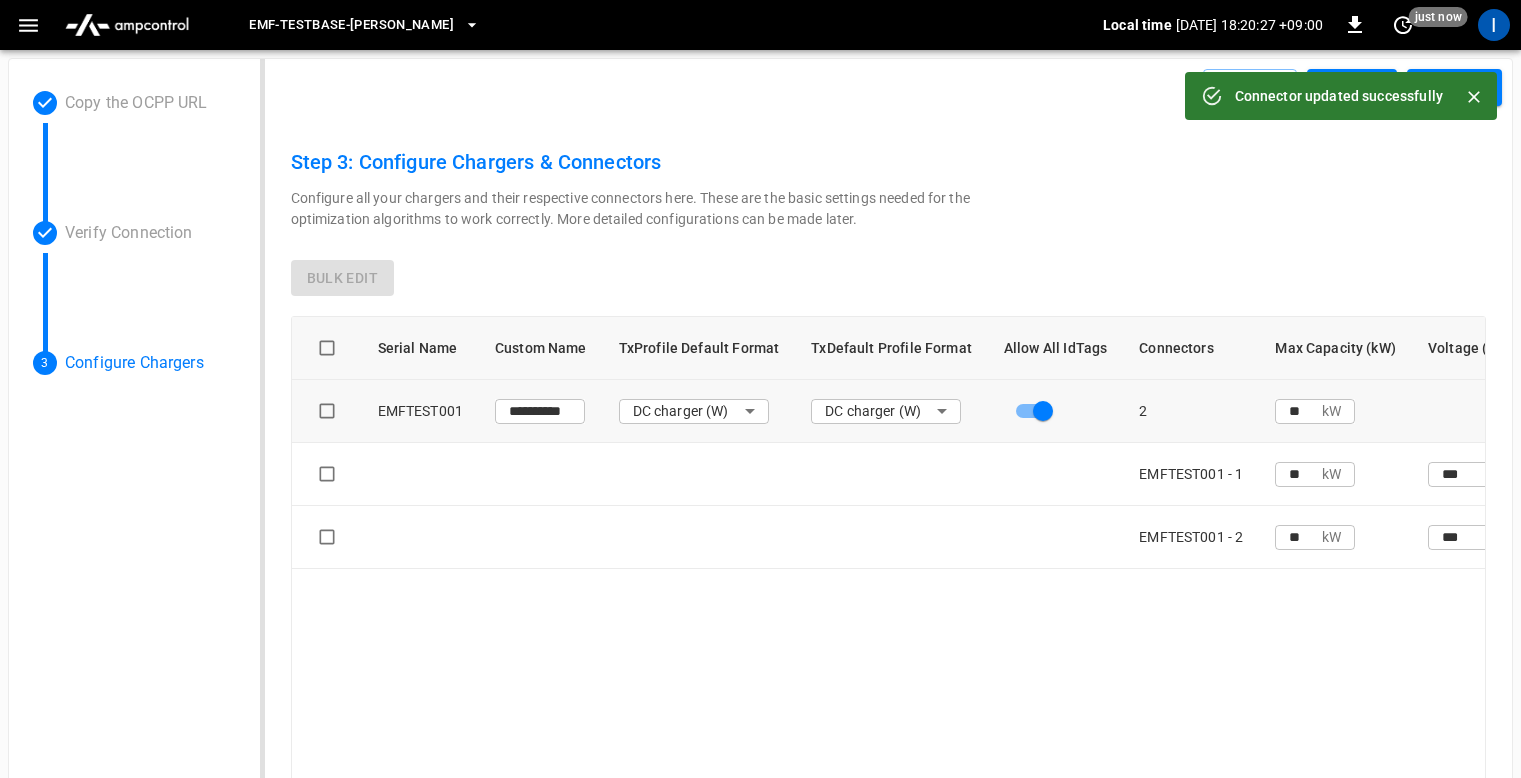 scroll, scrollTop: 0, scrollLeft: 290, axis: horizontal 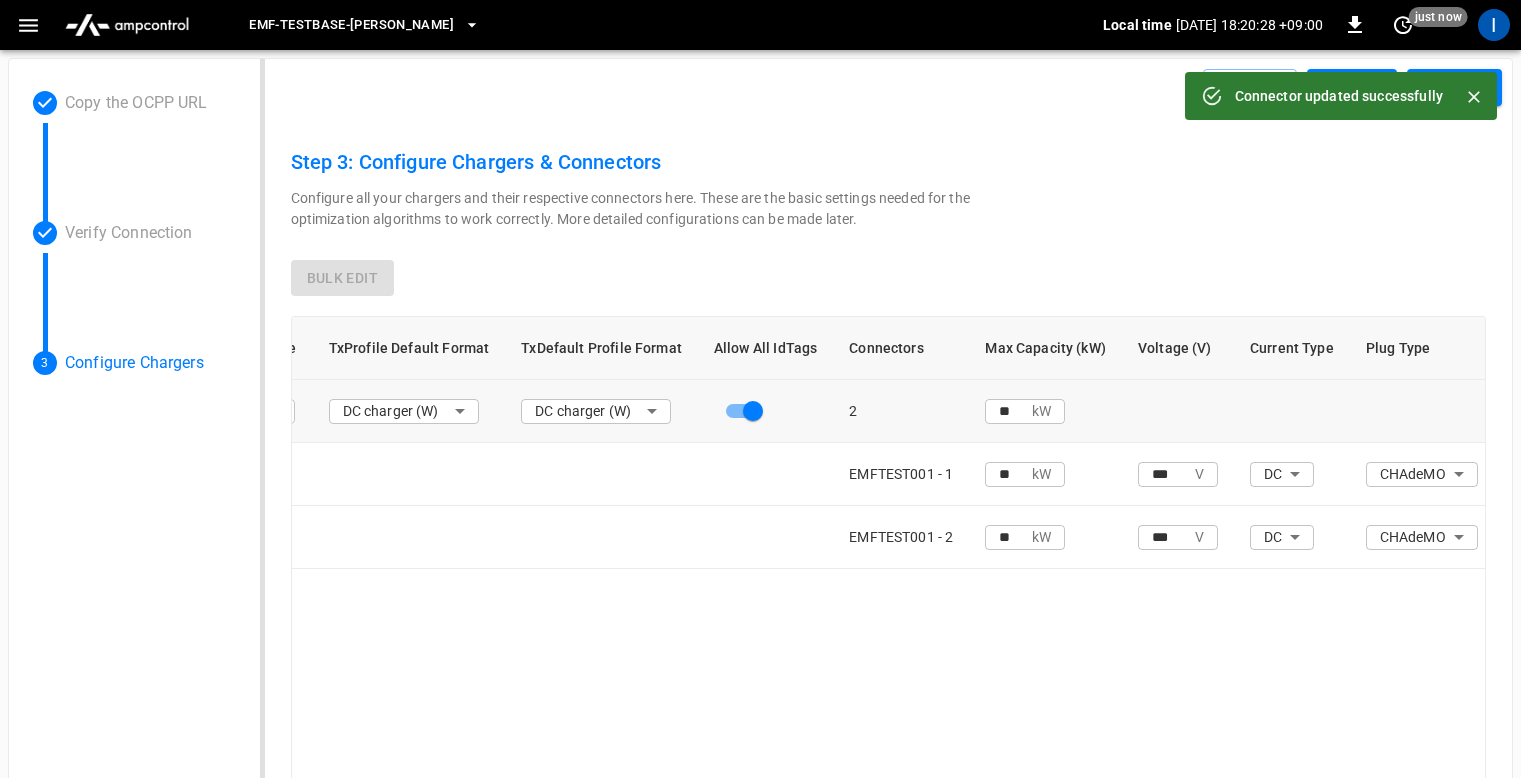click 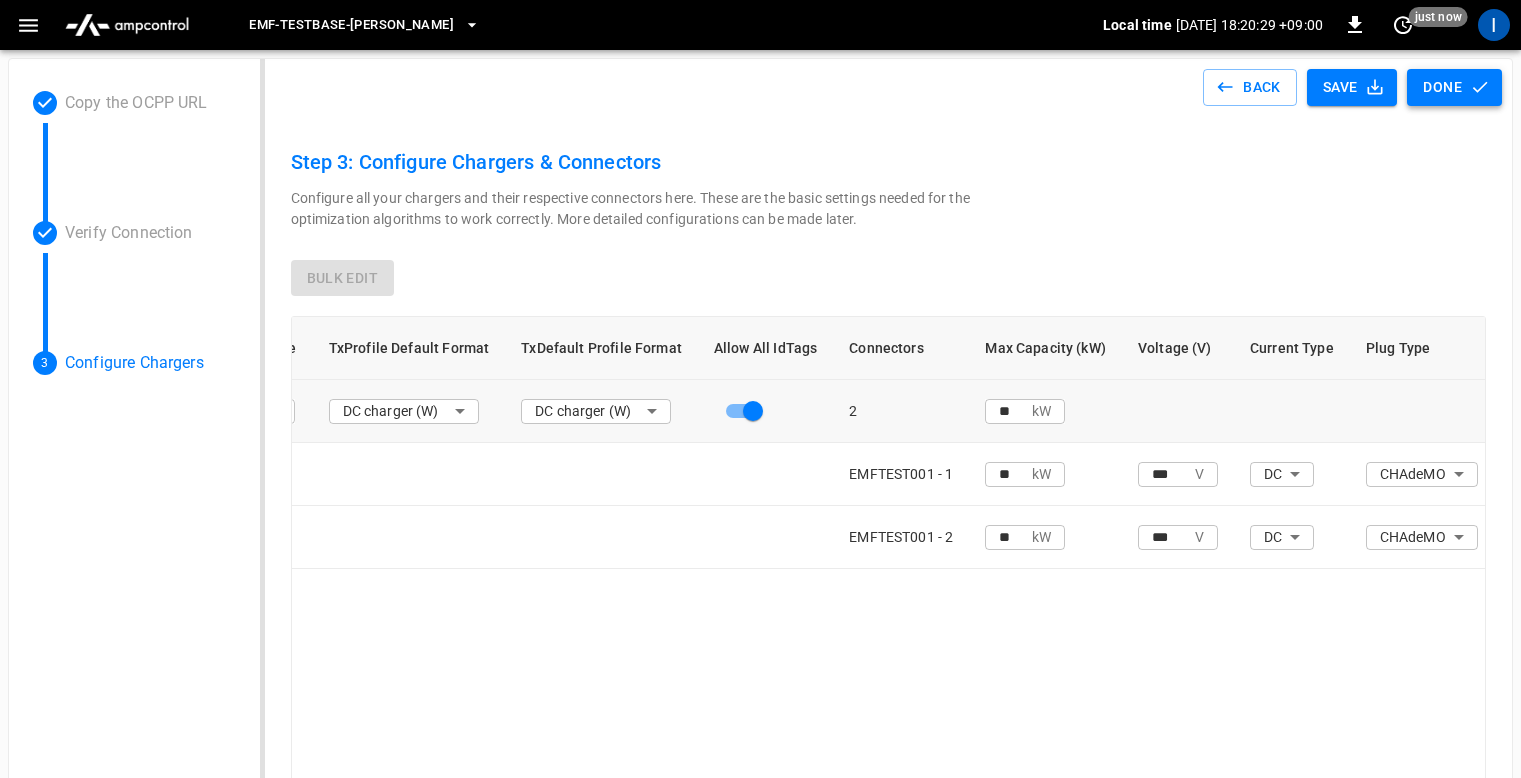click on "Done" at bounding box center (1454, 87) 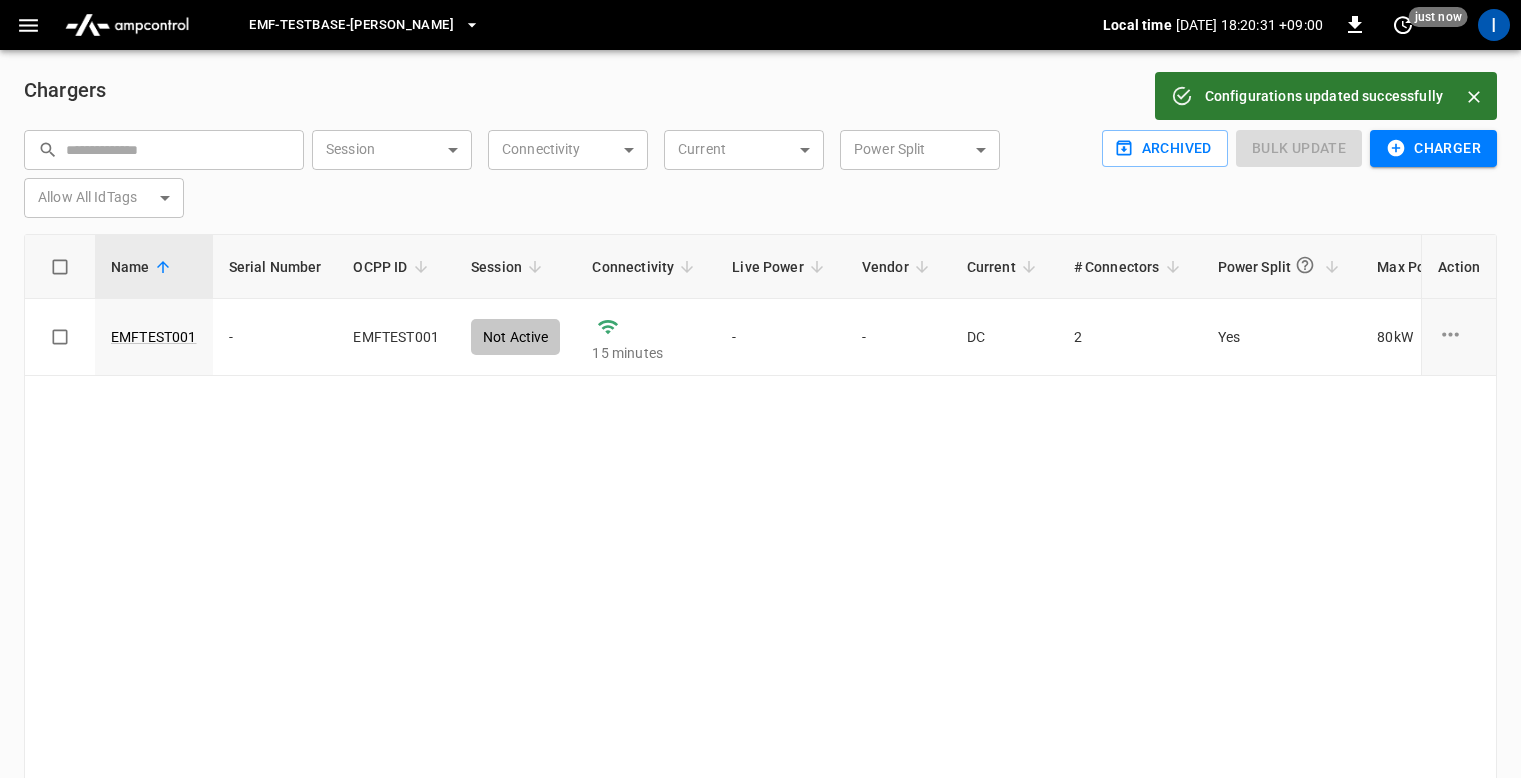click on "Name Serial Number OCPP ID Session Connectivity Live Power Vendor Current # Connectors Power Split Max Power Allow All IdTags Firmware Version Connection Security ID Action EMFTEST001 - EMFTEST001 Not Active 15 minutes - - DC 2 Yes 80  kW   True - TLS Encrypted 6deb ... Copy" at bounding box center (760, 506) 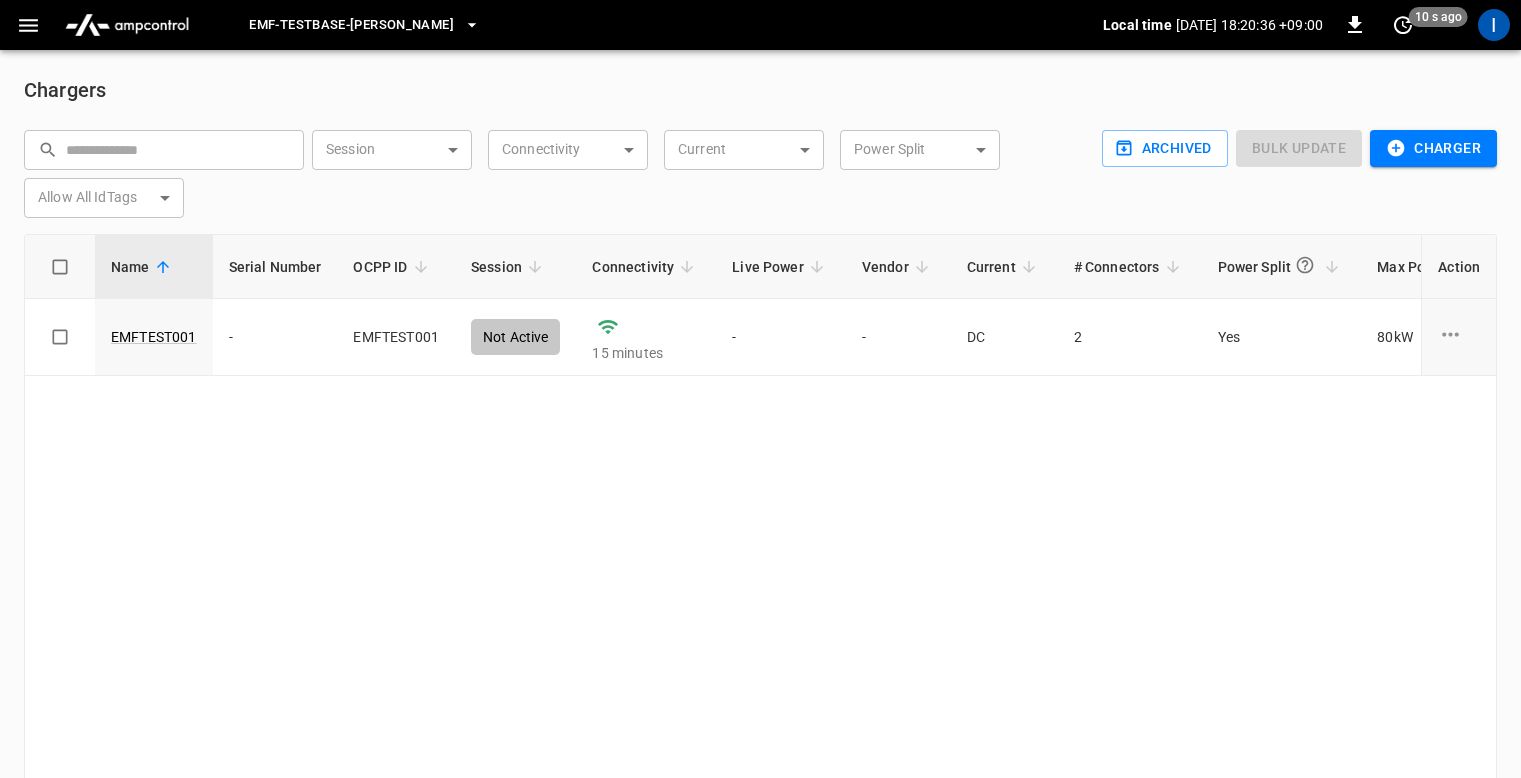 click on "Name Serial Number OCPP ID Session Connectivity Live Power Vendor Current # Connectors Power Split Max Power Allow All IdTags Firmware Version Connection Security ID Action EMFTEST001 - EMFTEST001 Not Active 15 minutes - - DC 2 Yes 80  kW   True - TLS Encrypted 6deb ... Copy" at bounding box center (760, 506) 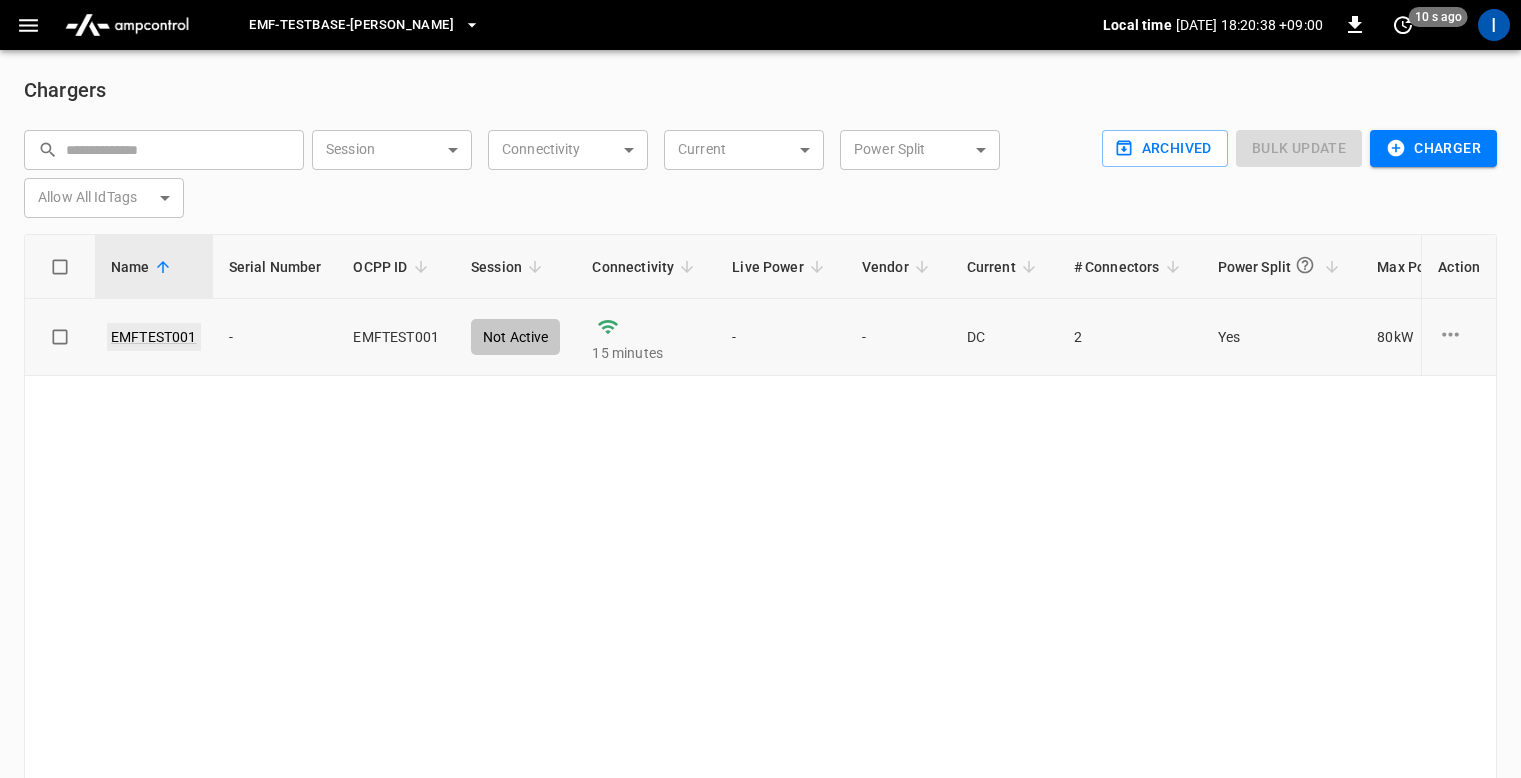 click on "EMFTEST001" at bounding box center (154, 337) 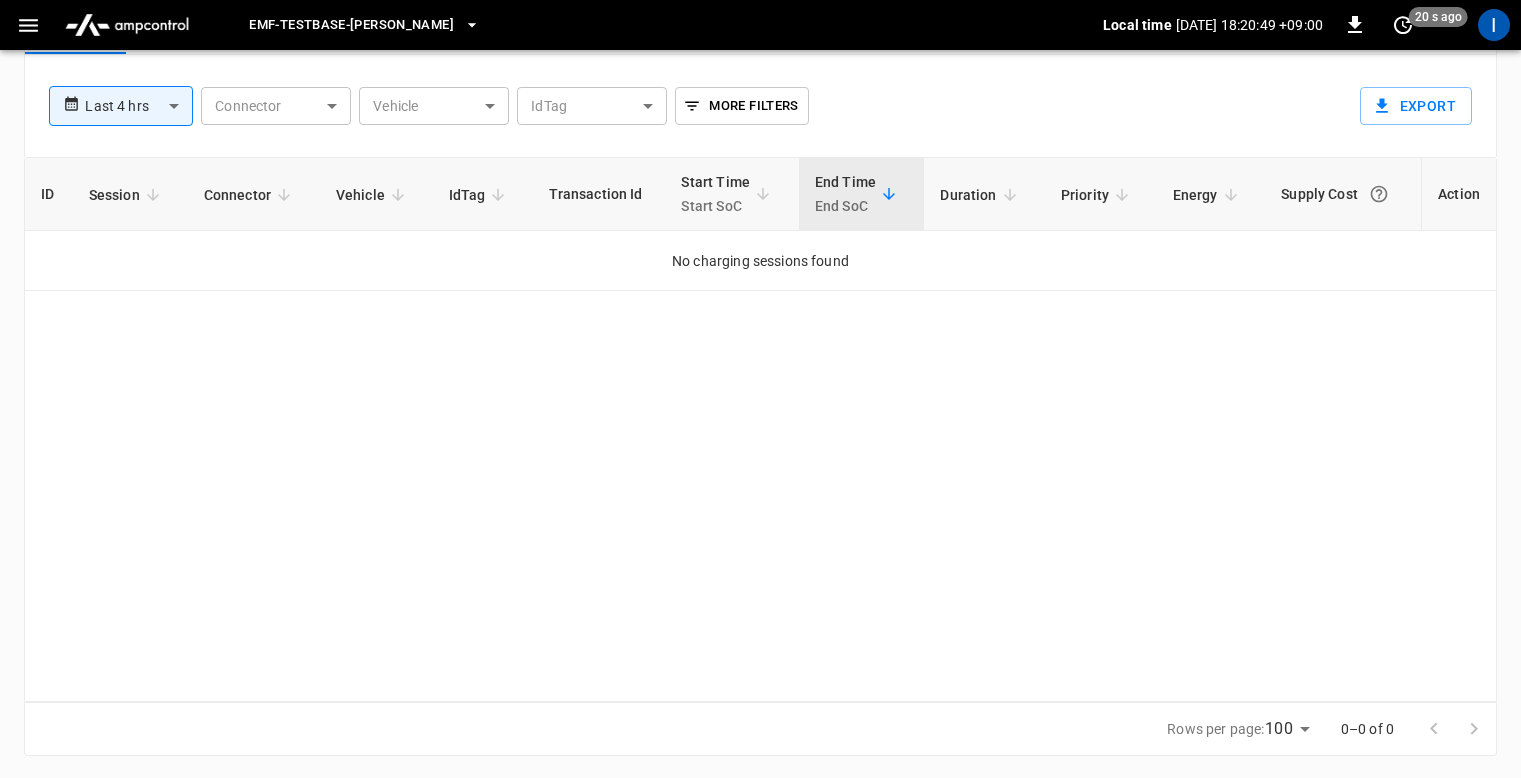 scroll, scrollTop: 829, scrollLeft: 0, axis: vertical 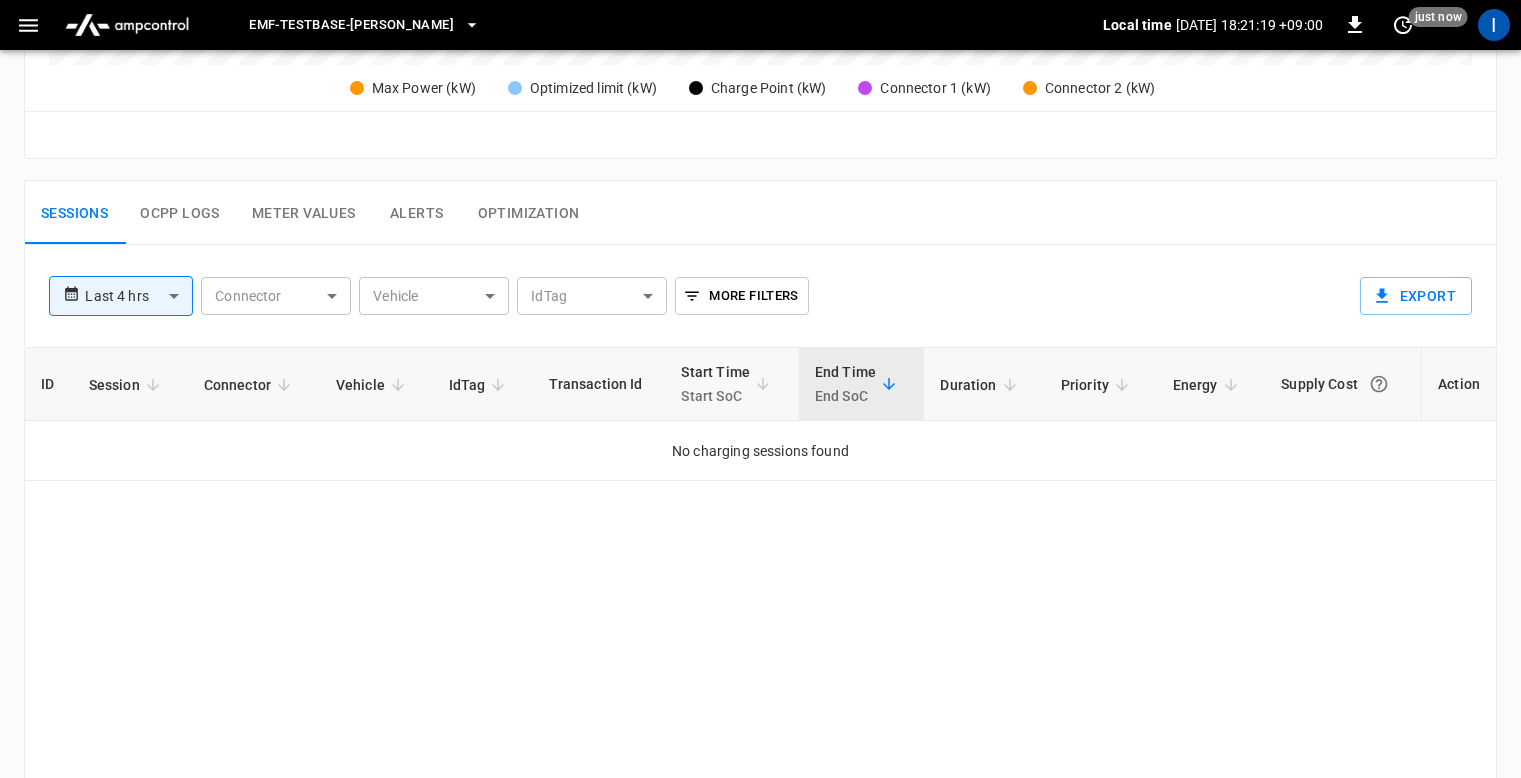 click on "ID Session Connector Vehicle IdTag Transaction Id Start Time Start SoC End Time End SoC Duration Priority Energy Supply Cost   Action No charging sessions found" at bounding box center (760, 619) 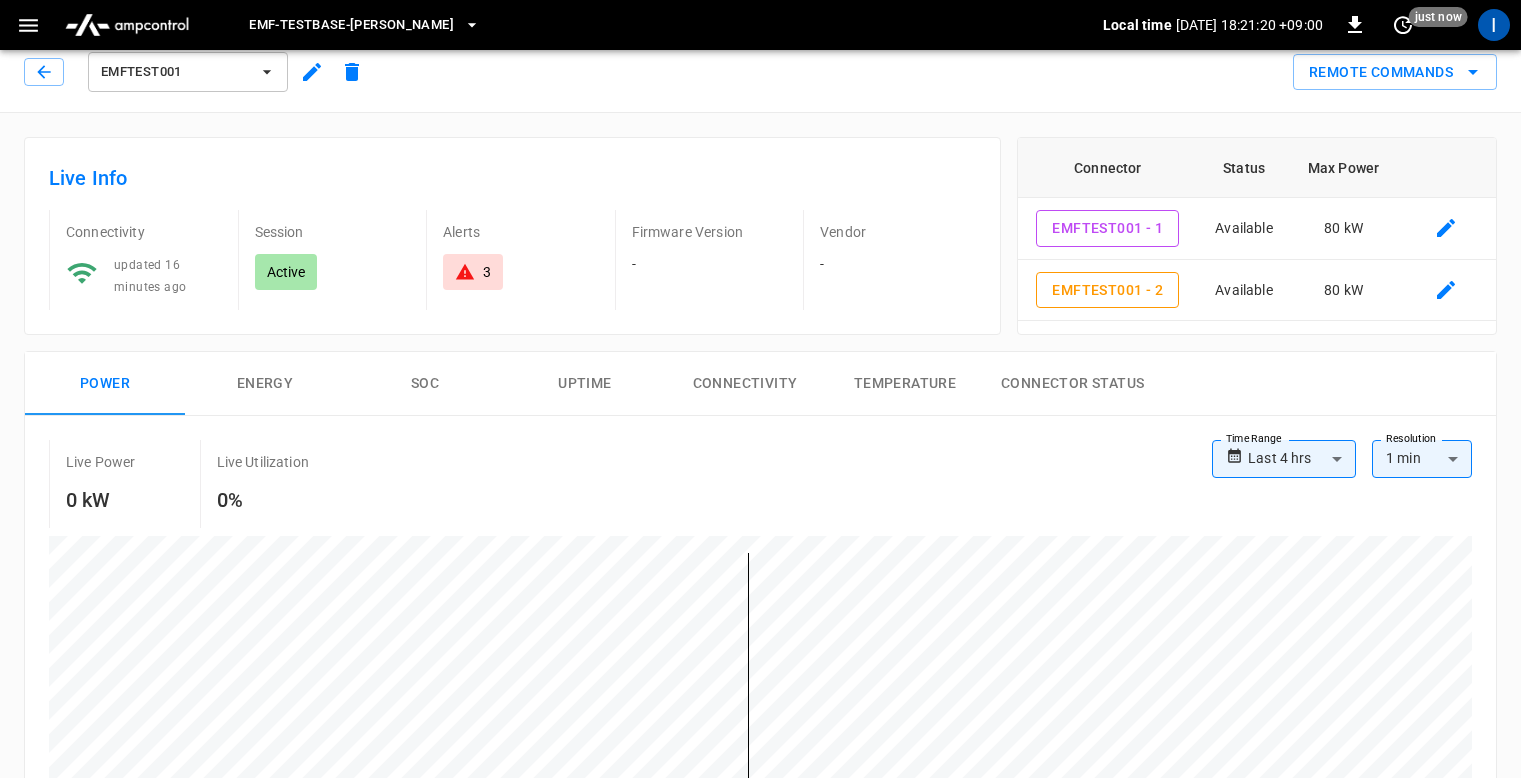 scroll, scrollTop: 0, scrollLeft: 0, axis: both 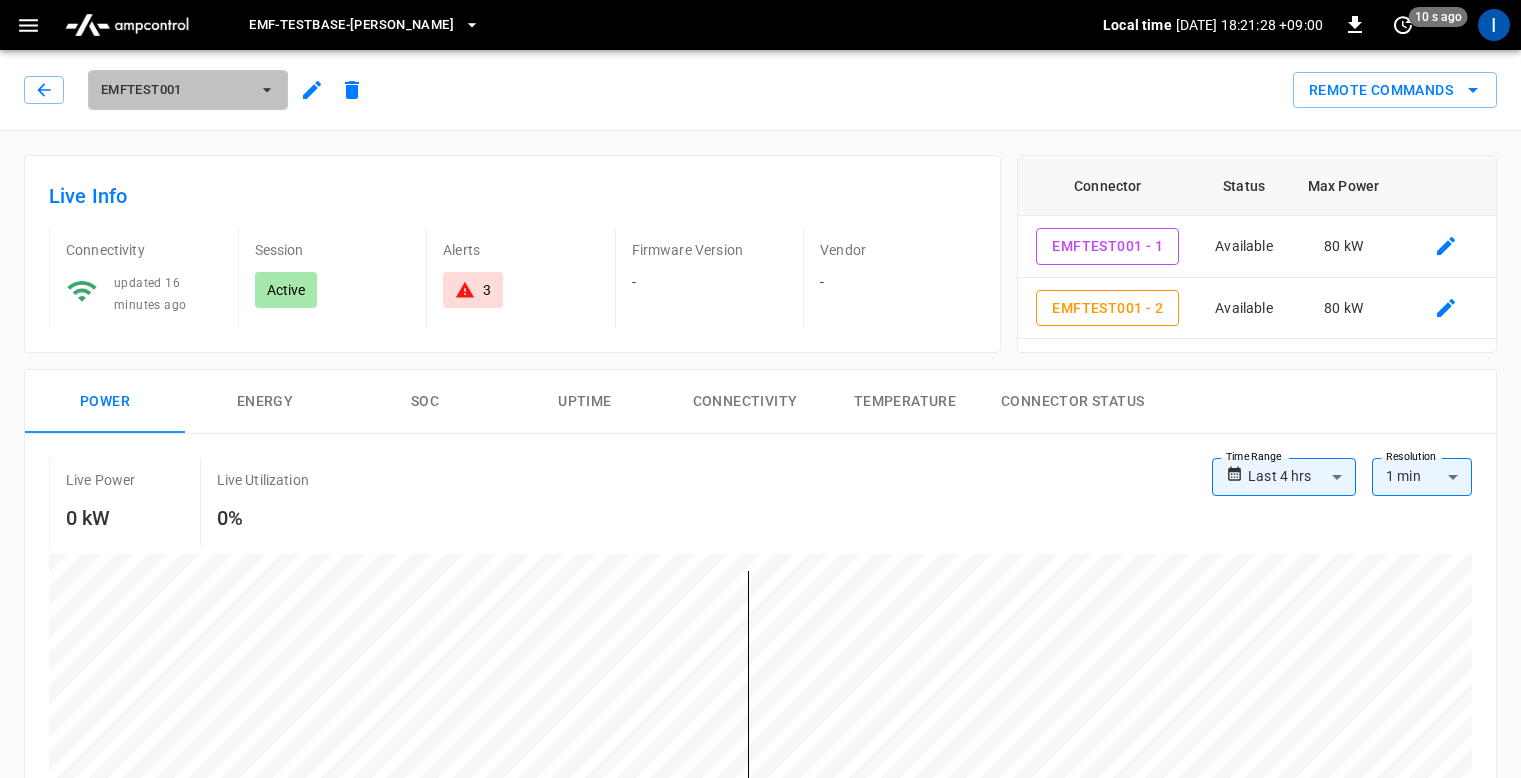 click on "EMFTEST001" at bounding box center (175, 90) 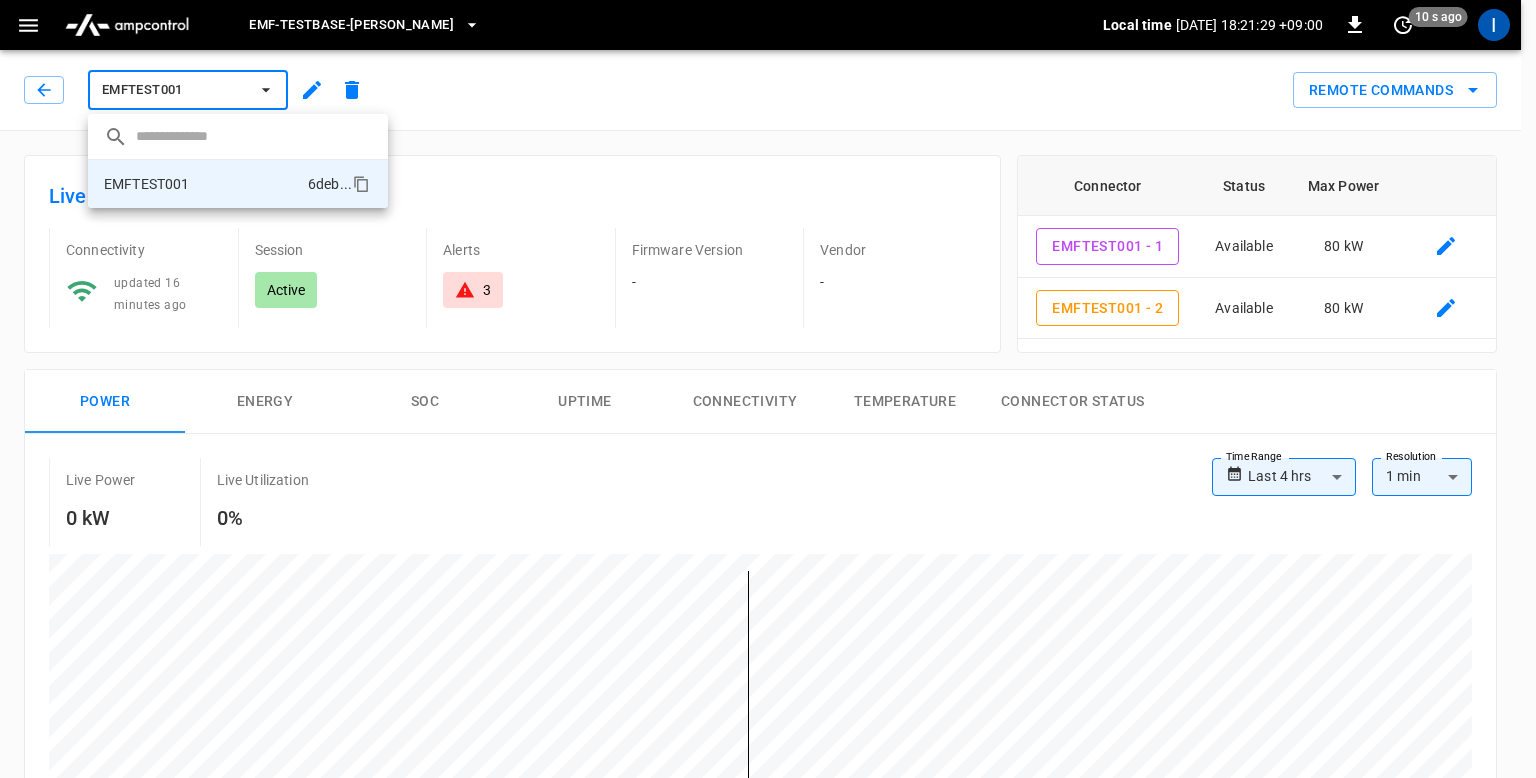 click at bounding box center [768, 389] 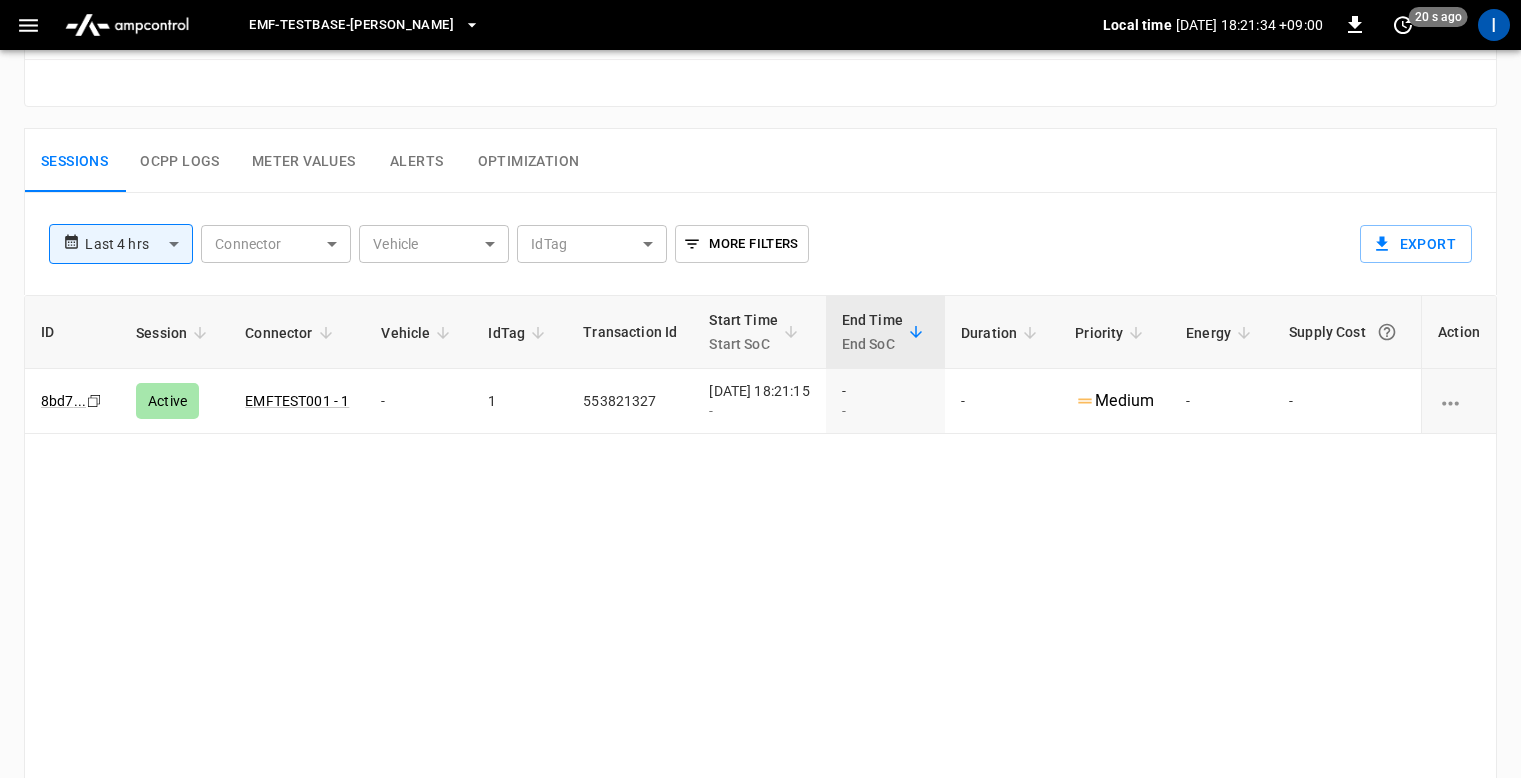scroll, scrollTop: 855, scrollLeft: 0, axis: vertical 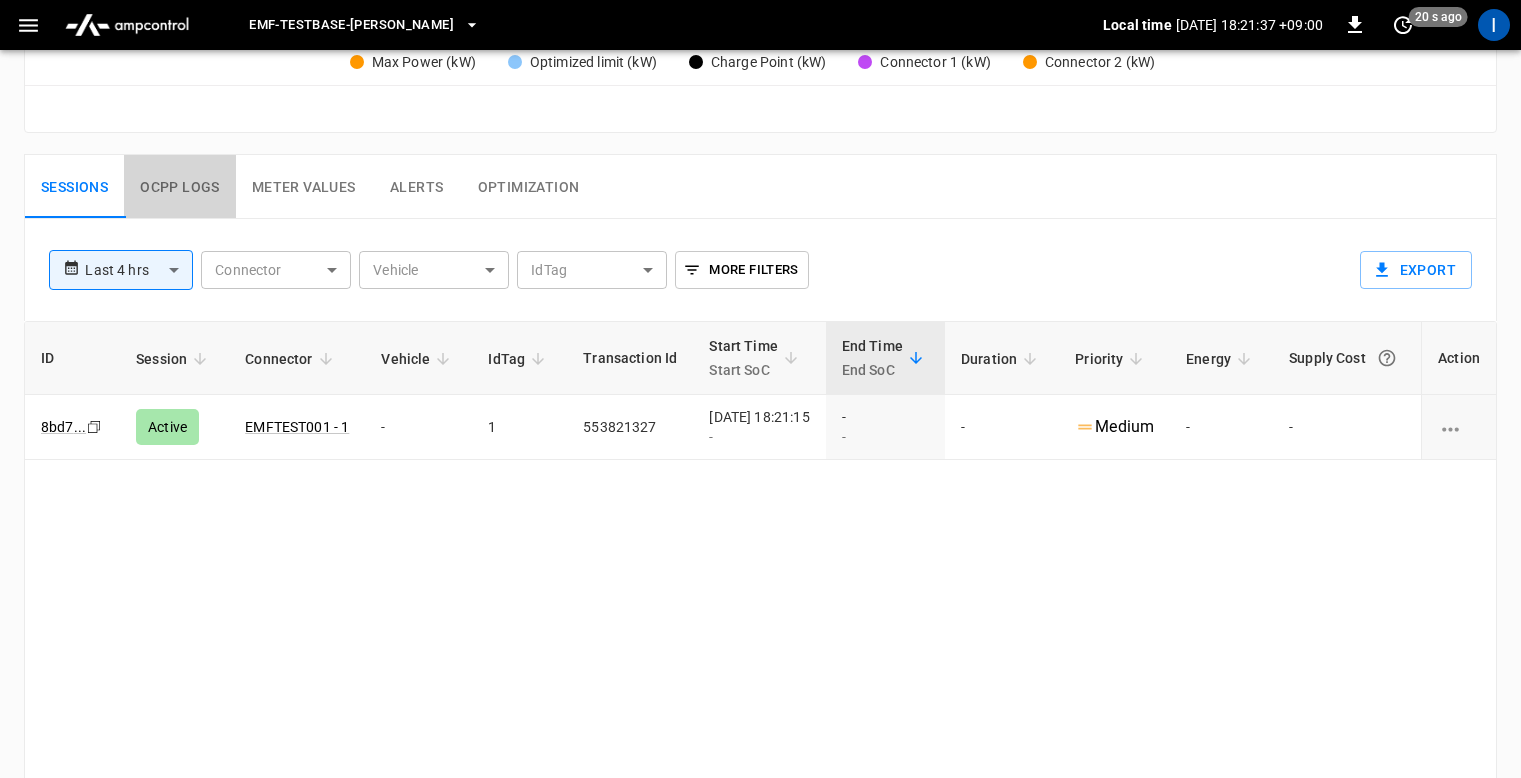 click on "Ocpp logs" at bounding box center [180, 187] 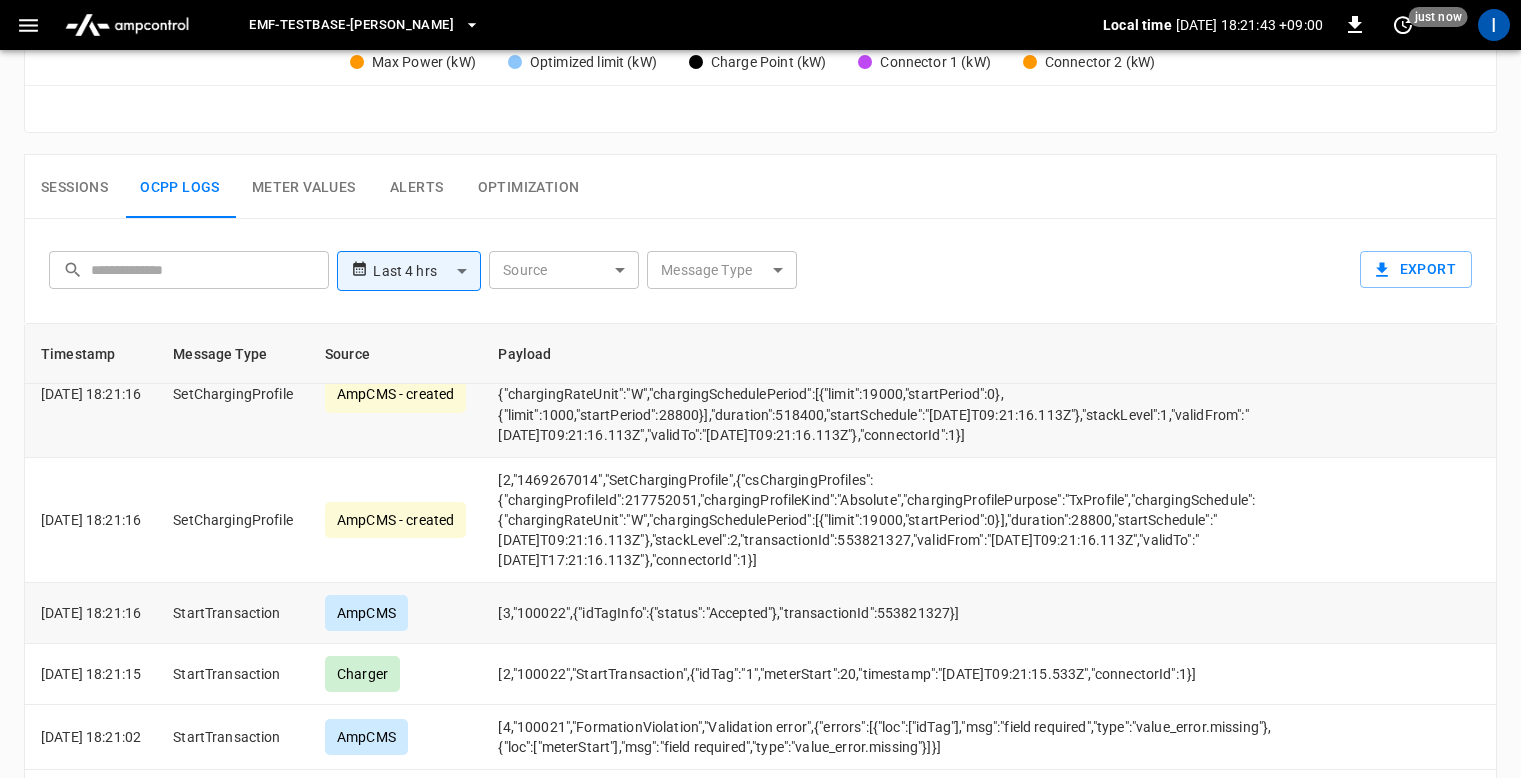 scroll, scrollTop: 0, scrollLeft: 0, axis: both 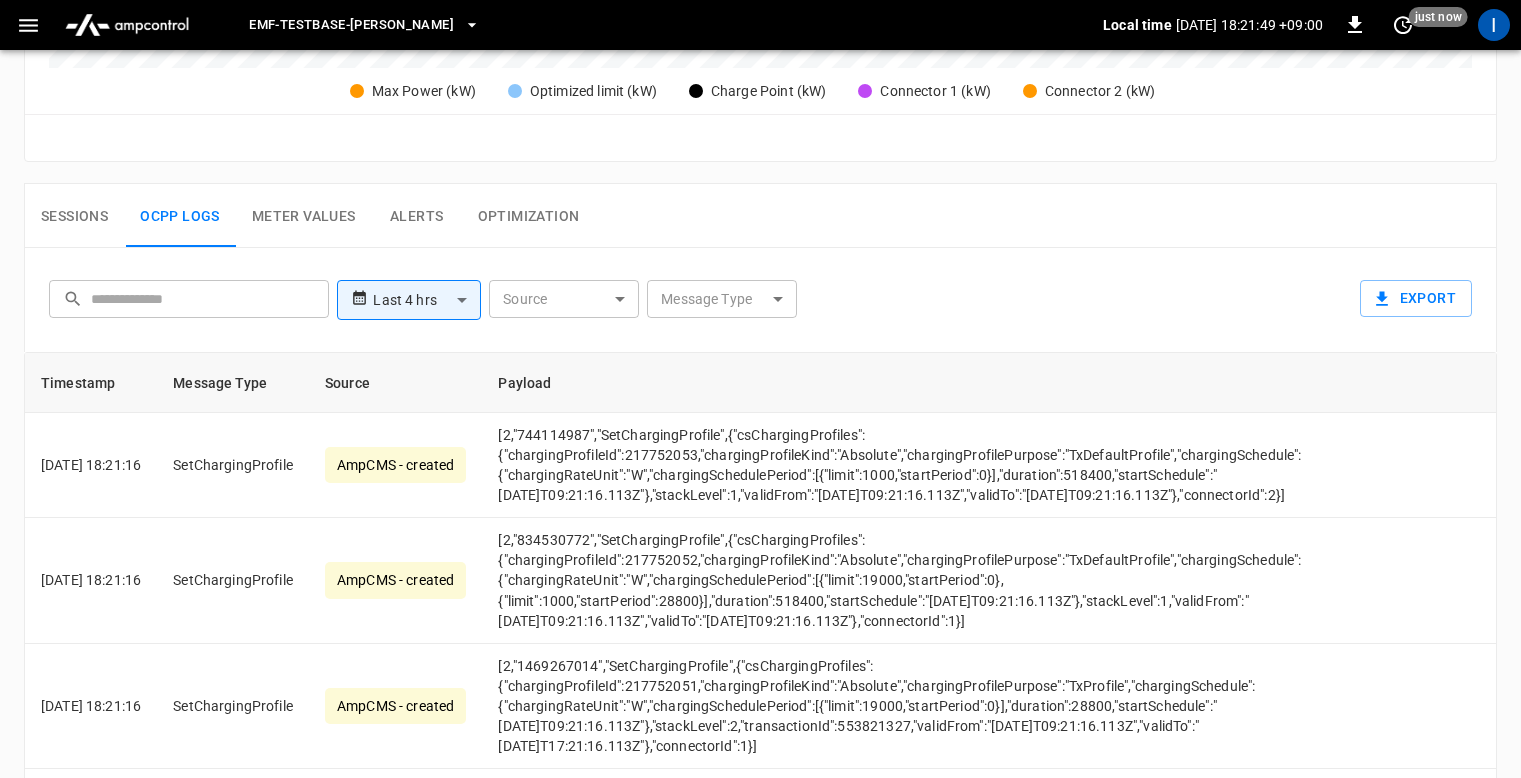 click on "Meter Values" at bounding box center (304, 216) 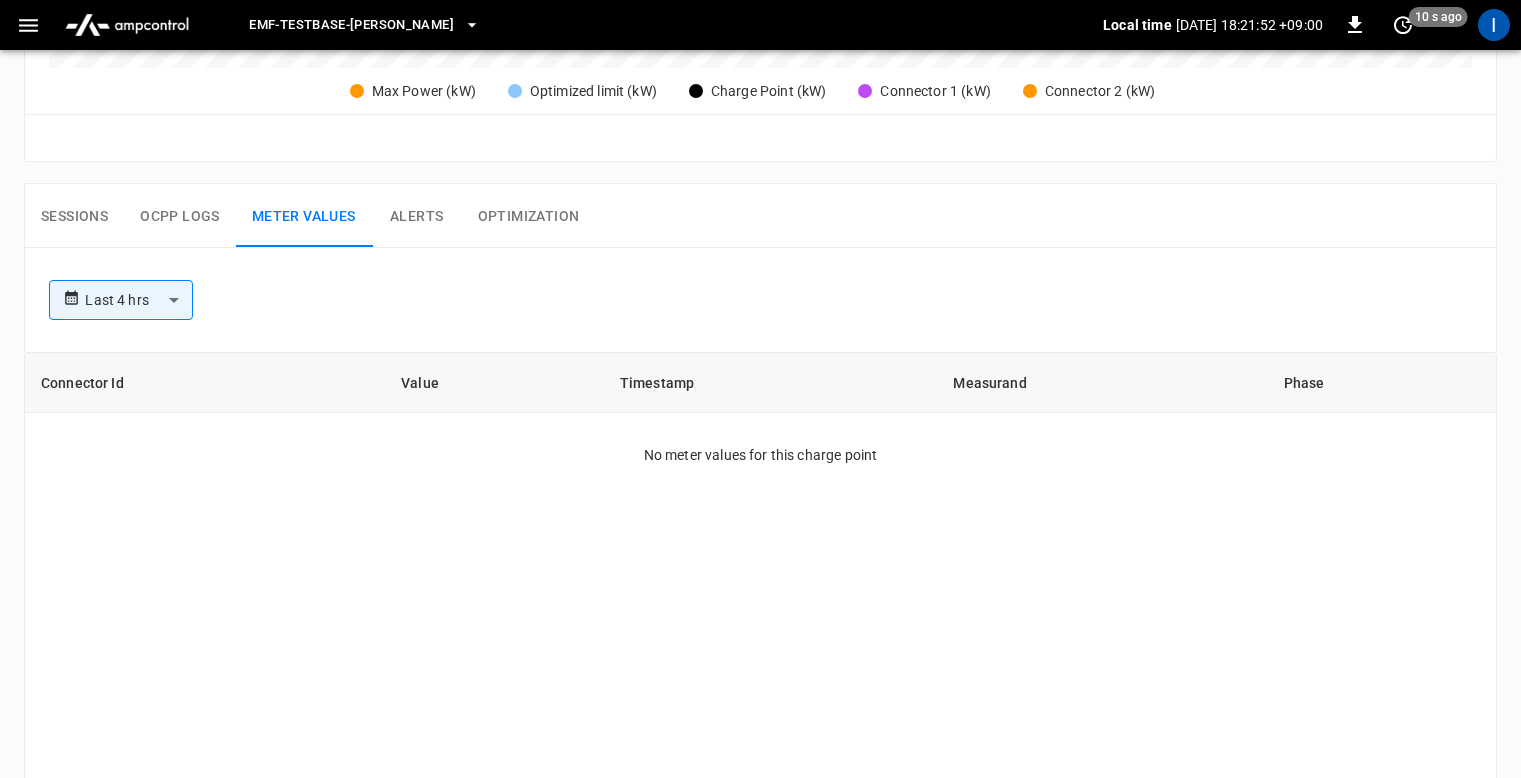 click on "Alerts" at bounding box center [417, 216] 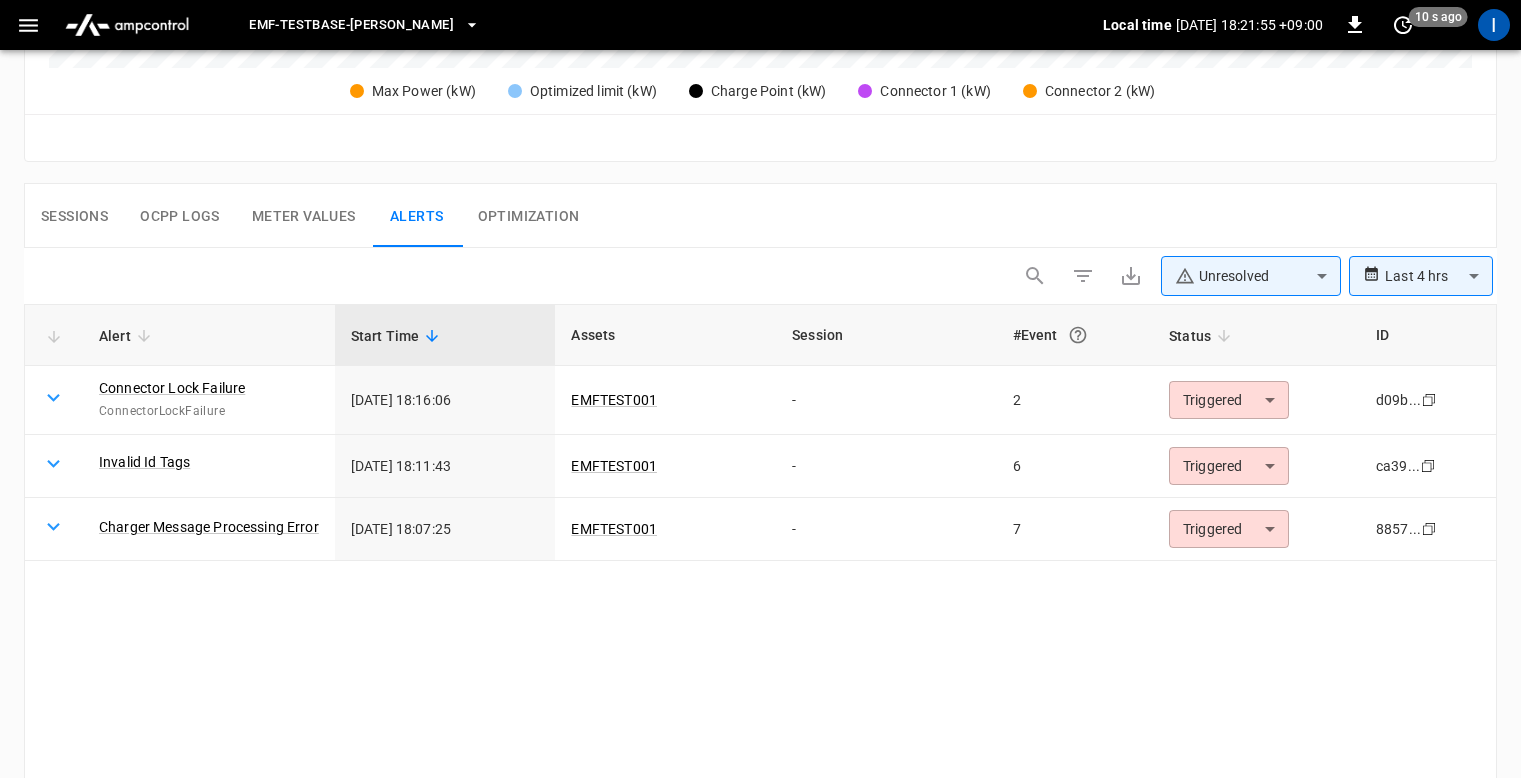 click on "Ocpp logs" at bounding box center [180, 216] 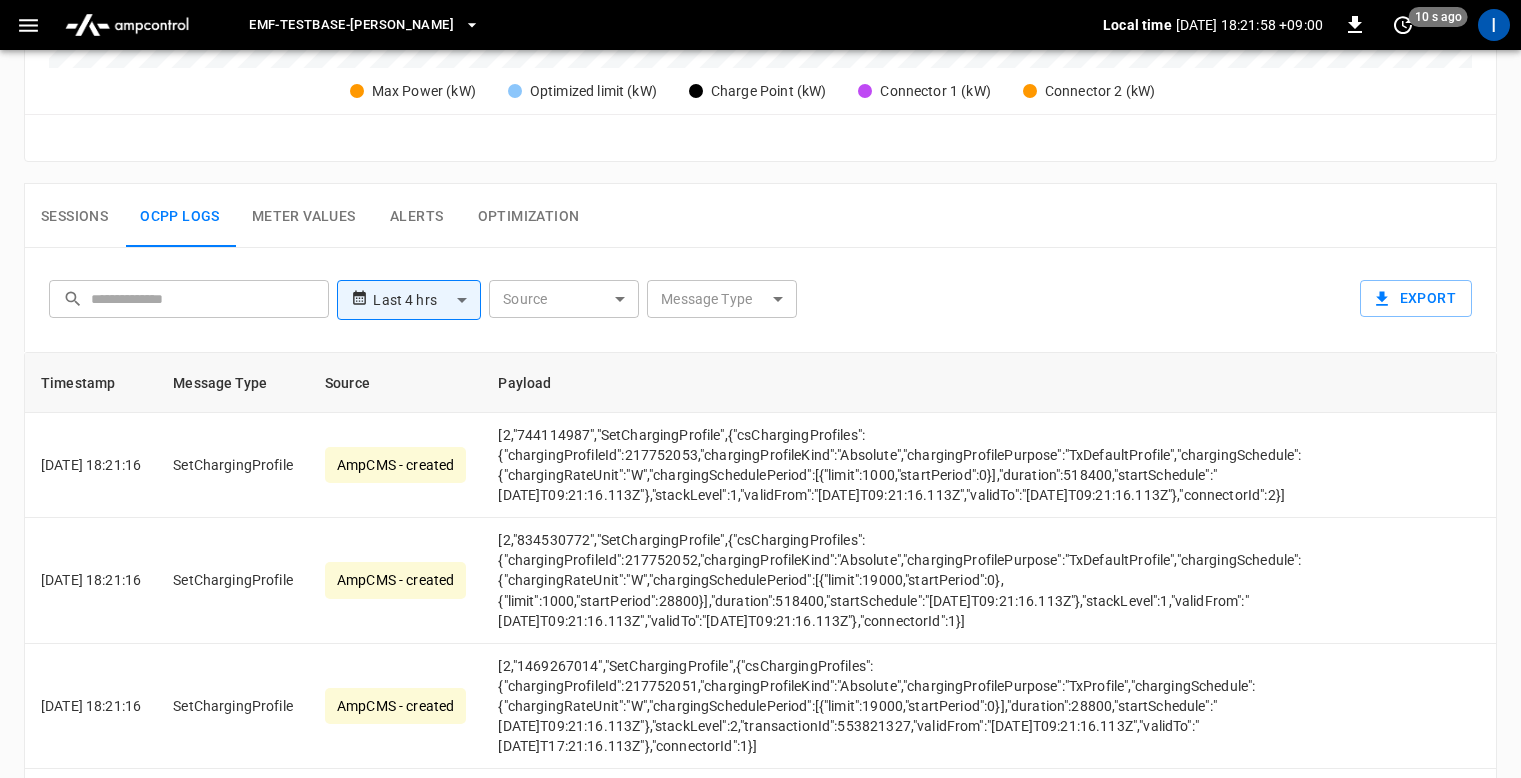 click on "Sessions" at bounding box center (74, 216) 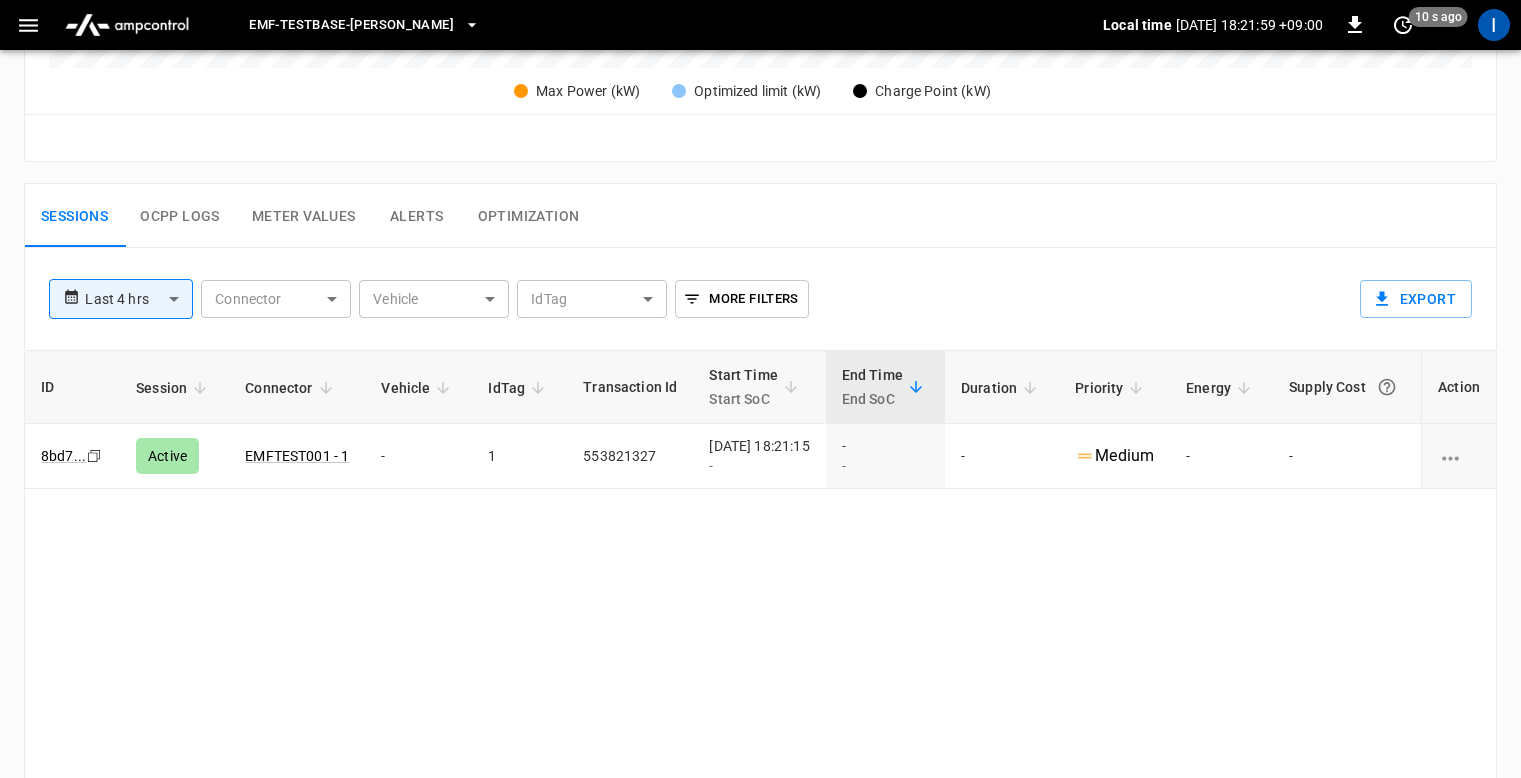 click on "ID Session Connector Vehicle IdTag Transaction Id Start Time Start SoC End Time End SoC Duration Priority Energy Supply Cost   Action 8bd7 ... Copy Active EMFTEST001 - 1 - 1 553821327 2025-07-08 18:21:15 - - - - Medium - -" at bounding box center (760, 622) 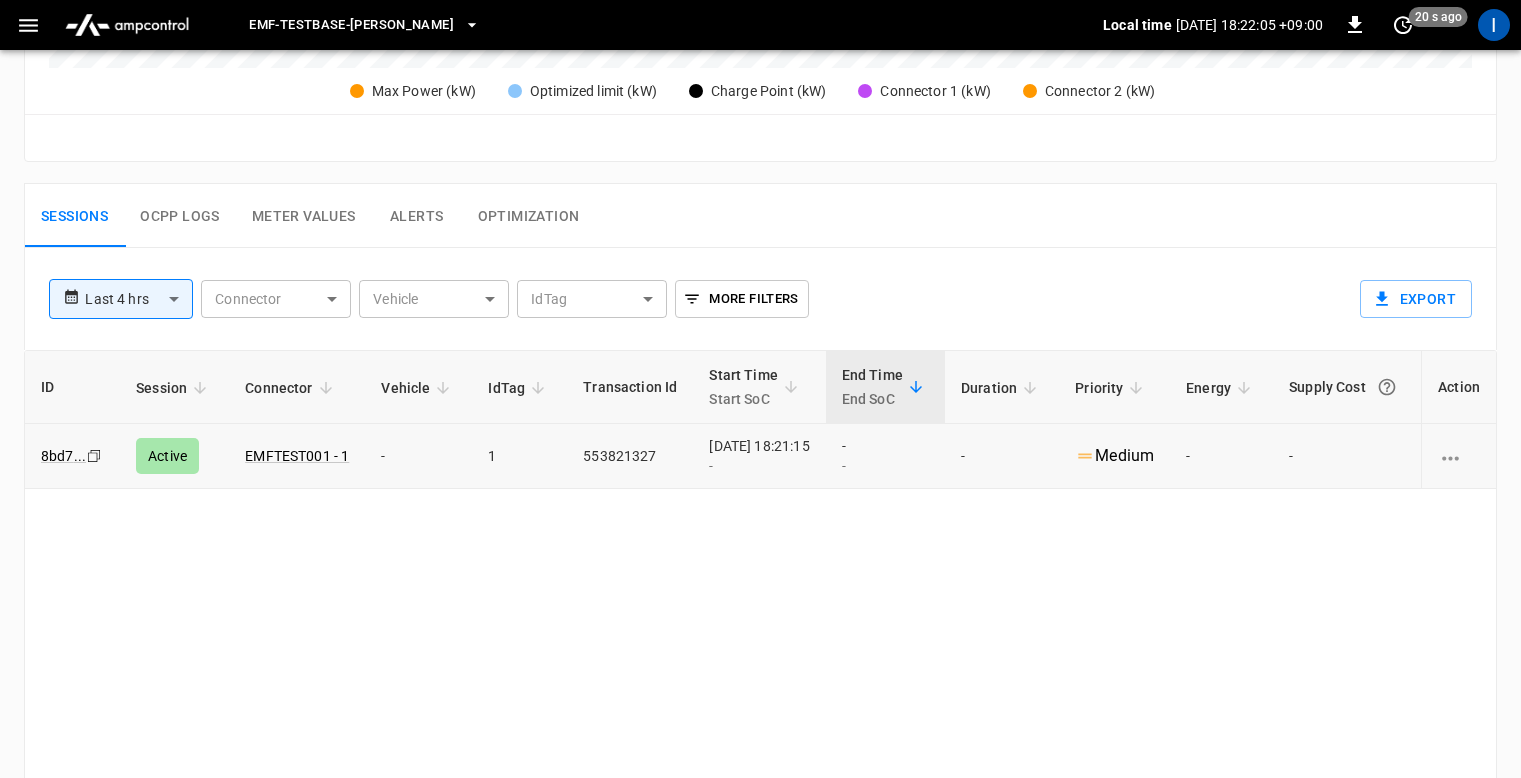 scroll, scrollTop: 0, scrollLeft: 0, axis: both 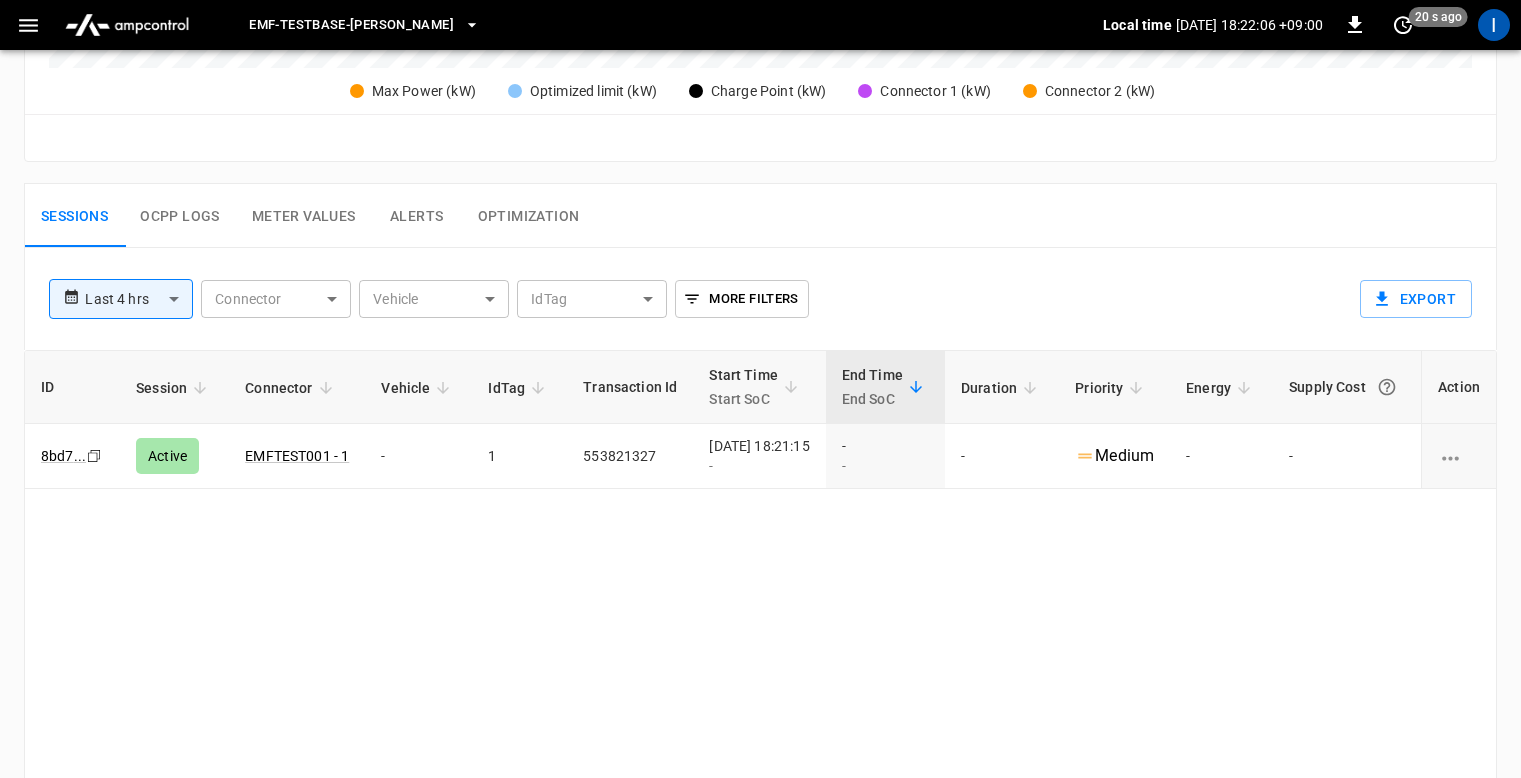 click on "ID Session Connector Vehicle IdTag Transaction Id Start Time Start SoC End Time End SoC Duration Priority Energy Supply Cost   Action 8bd7 ... Copy Active EMFTEST001 - 1 - 1 553821327 2025-07-08 18:21:15 - - - - Medium - -" at bounding box center [760, 622] 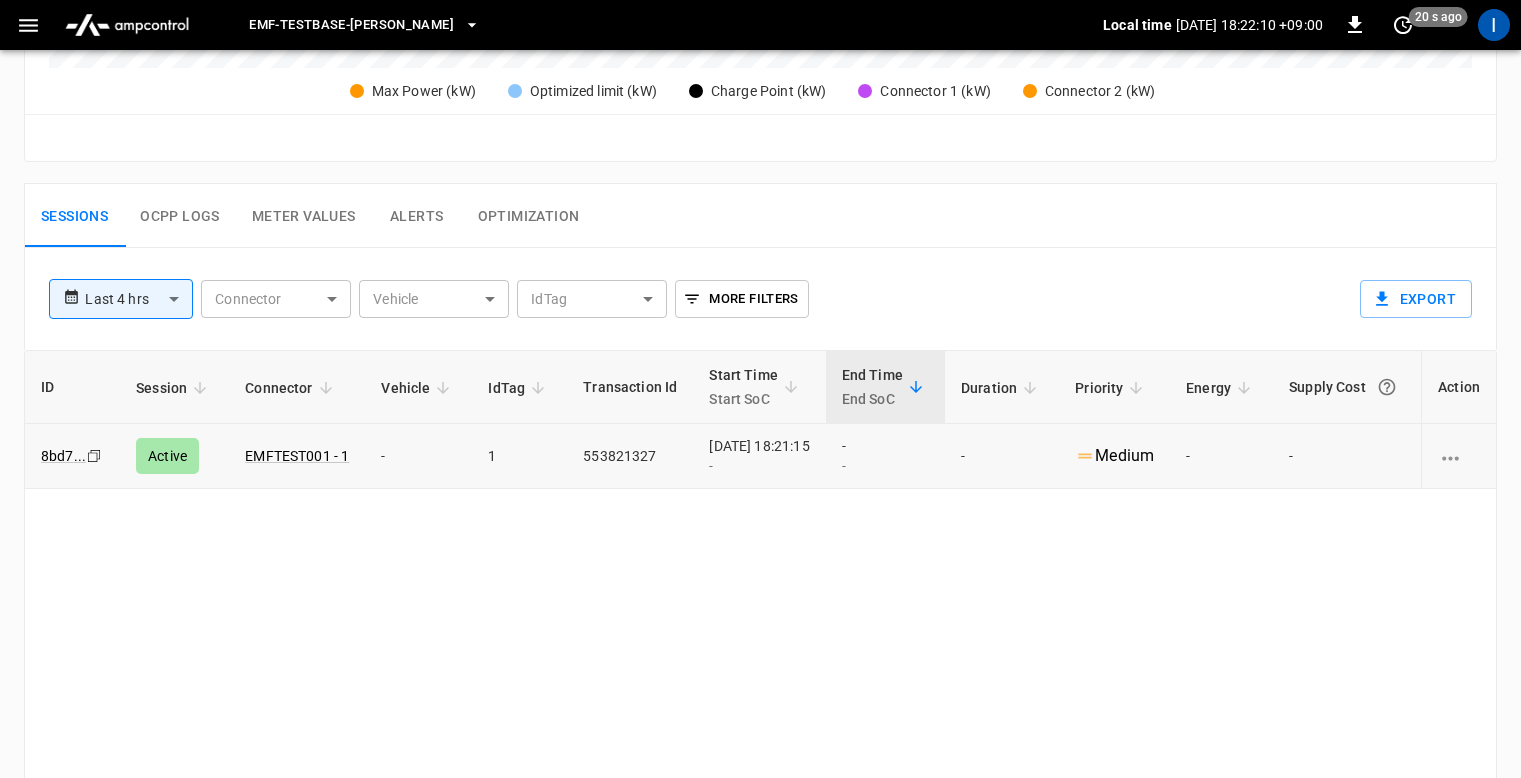 click on "553821327" at bounding box center [630, 456] 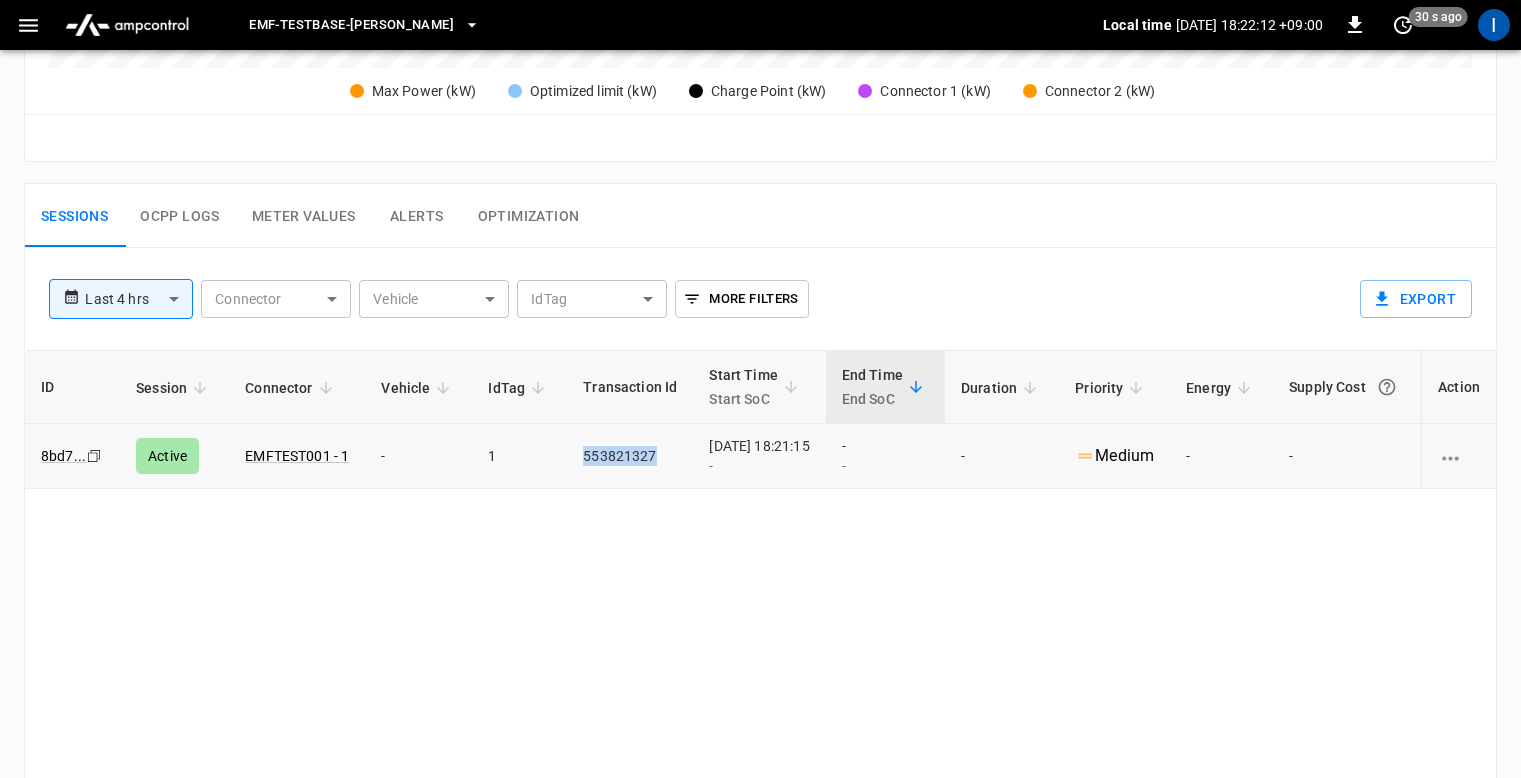 click on "553821327" at bounding box center (630, 456) 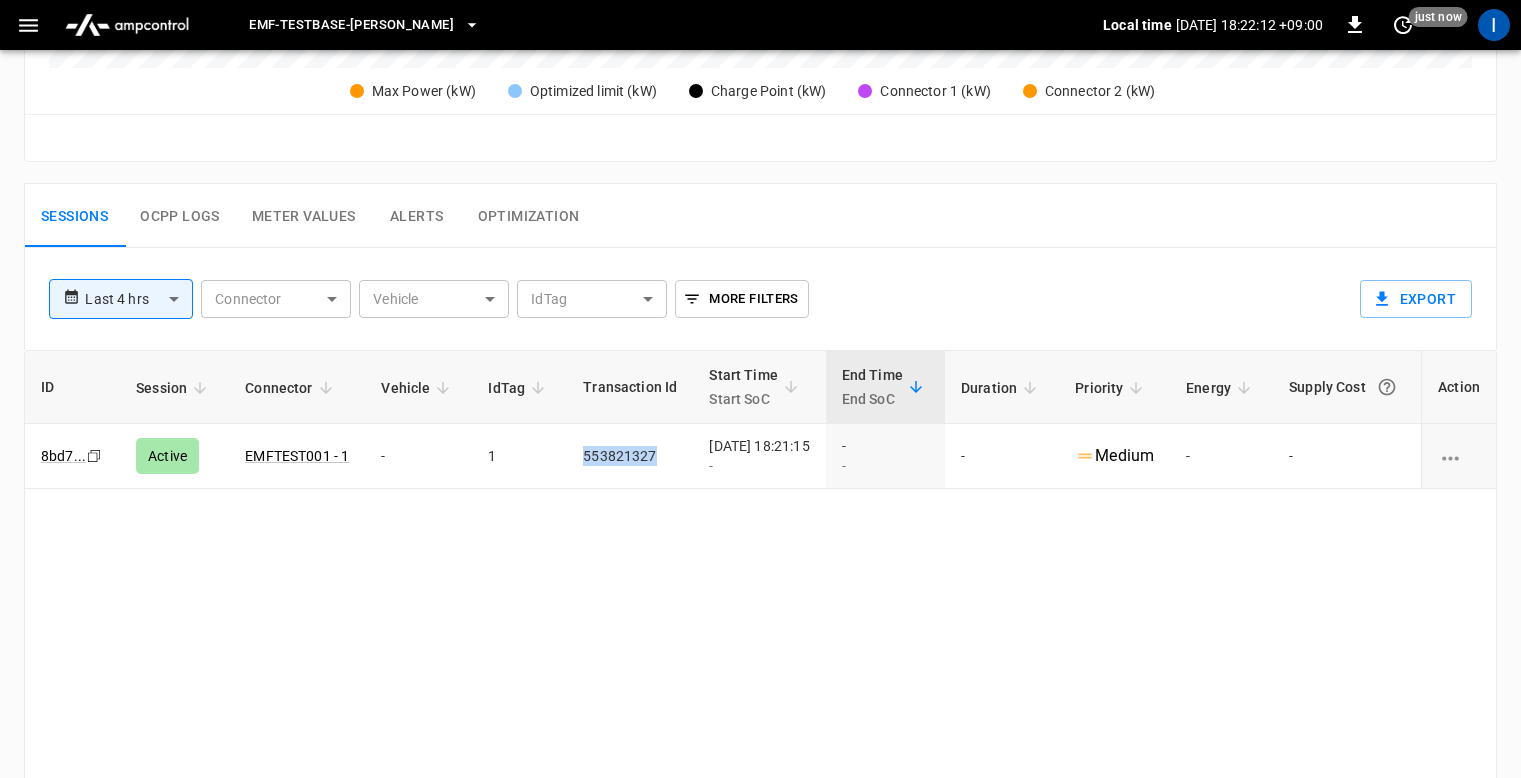 copy on "553821327" 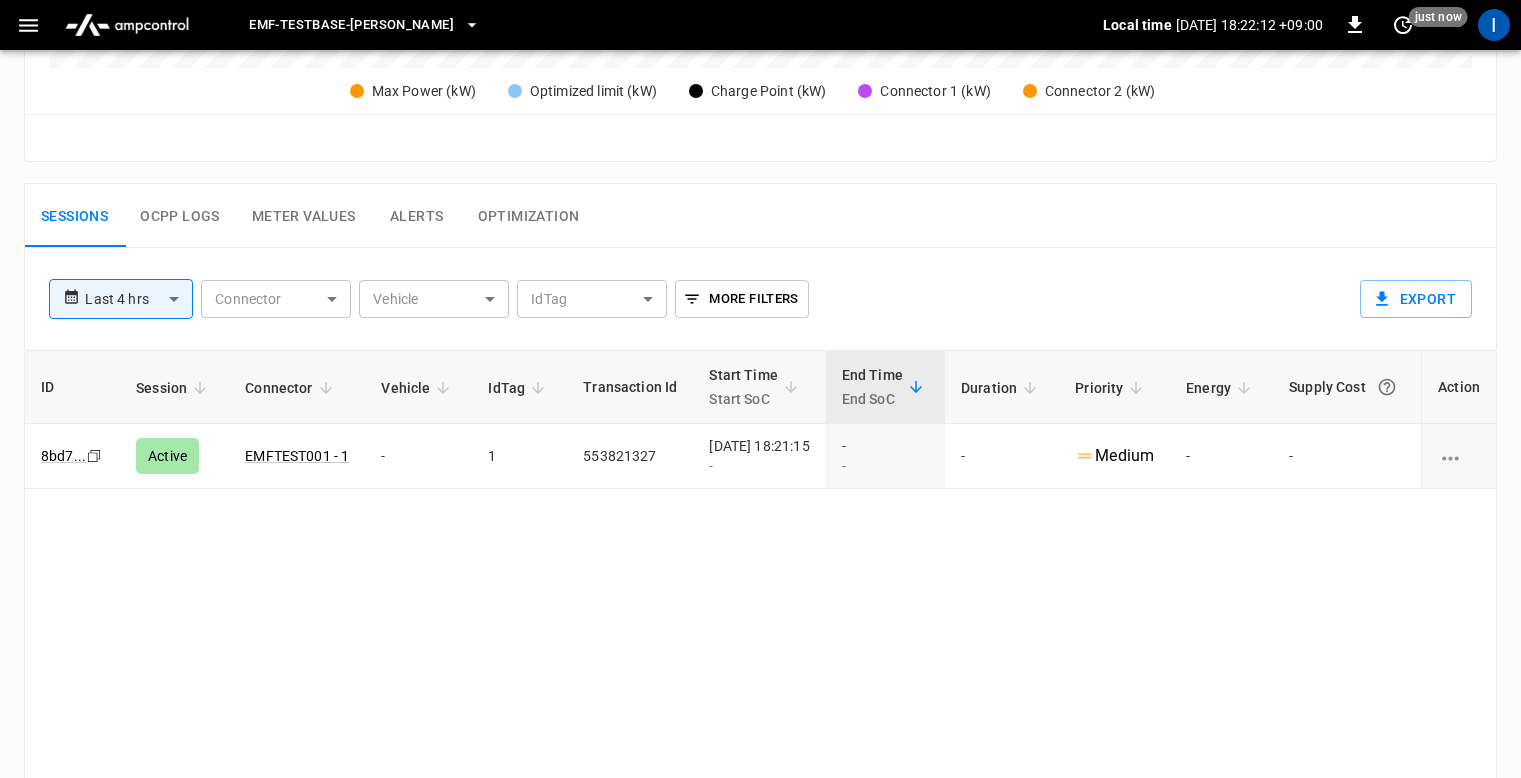 click on "ID Session Connector Vehicle IdTag Transaction Id Start Time Start SoC End Time End SoC Duration Priority Energy Supply Cost   Action 8bd7 ... Copy Active EMFTEST001 - 1 - 1 553821327 2025-07-08 18:21:15 - - - - Medium - -" at bounding box center (760, 622) 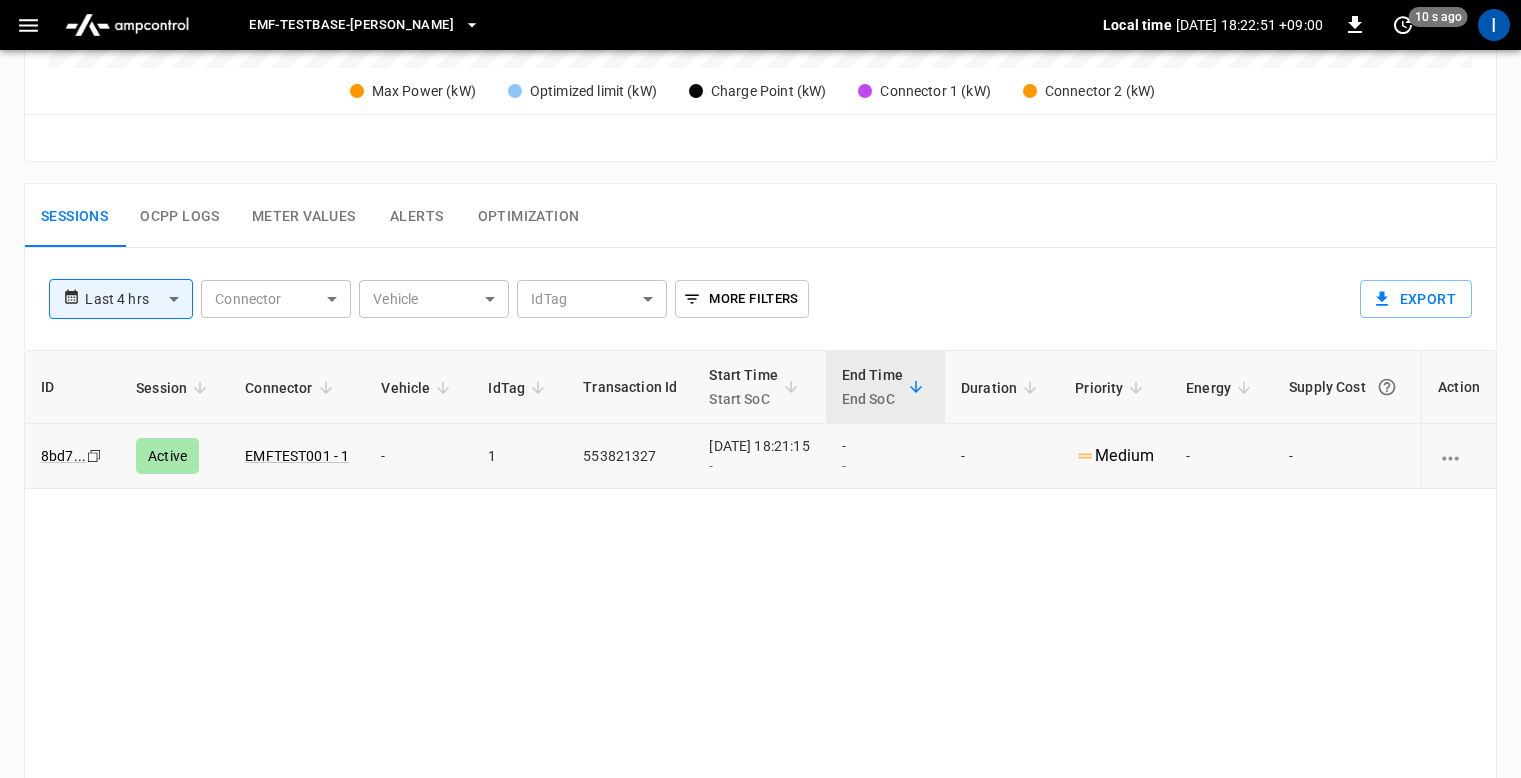 click on "553821327" at bounding box center (630, 456) 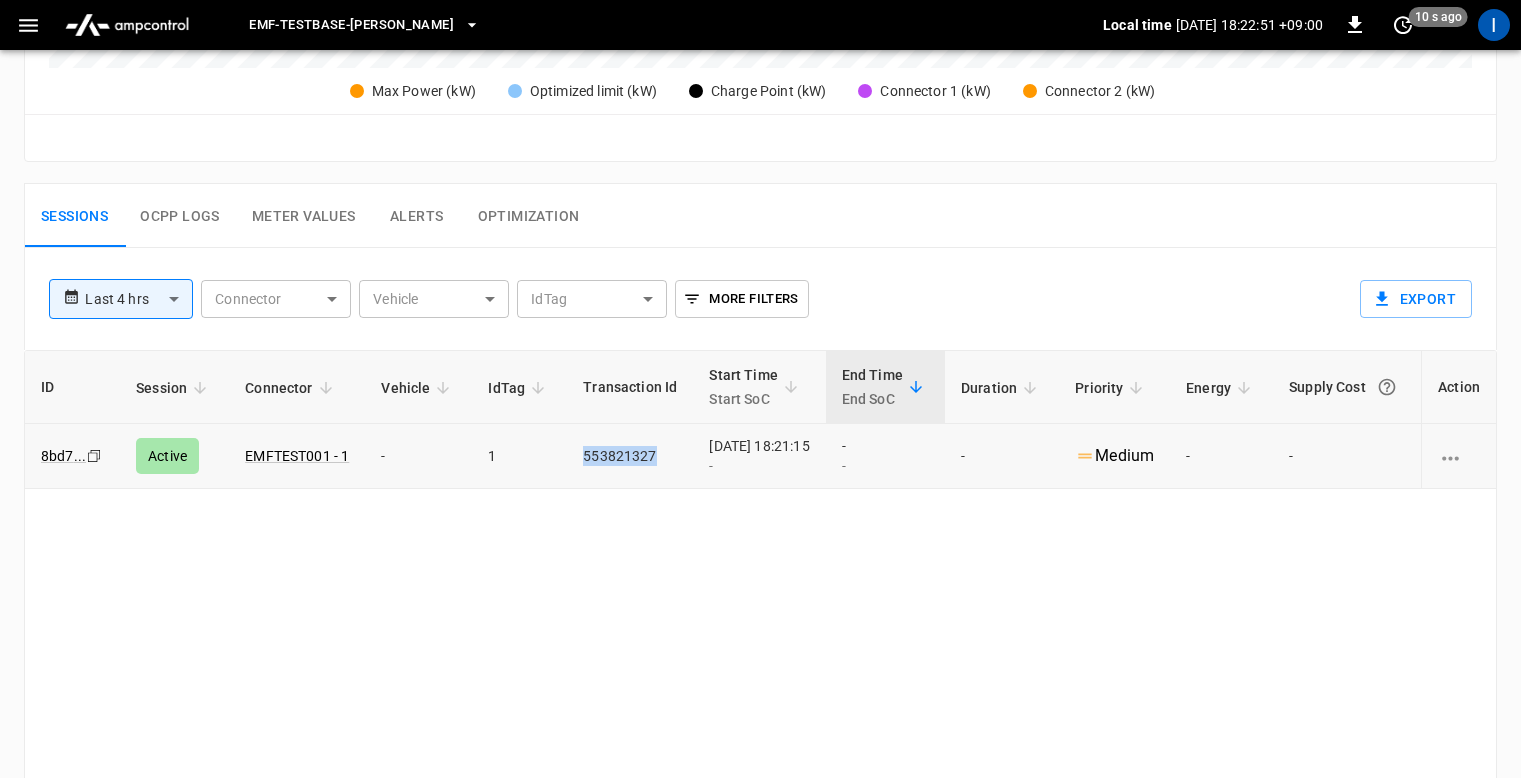 click on "553821327" at bounding box center (630, 456) 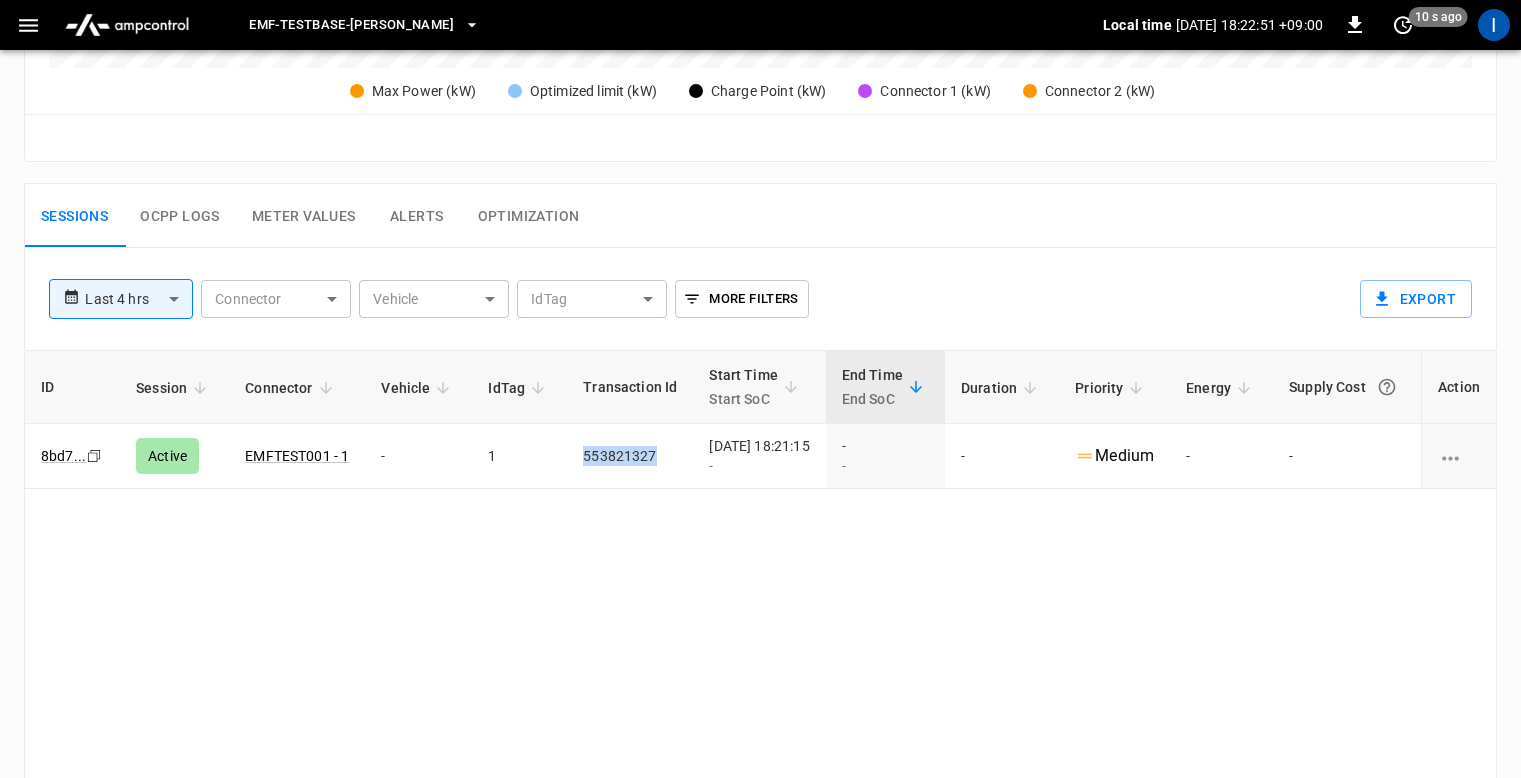 copy on "553821327" 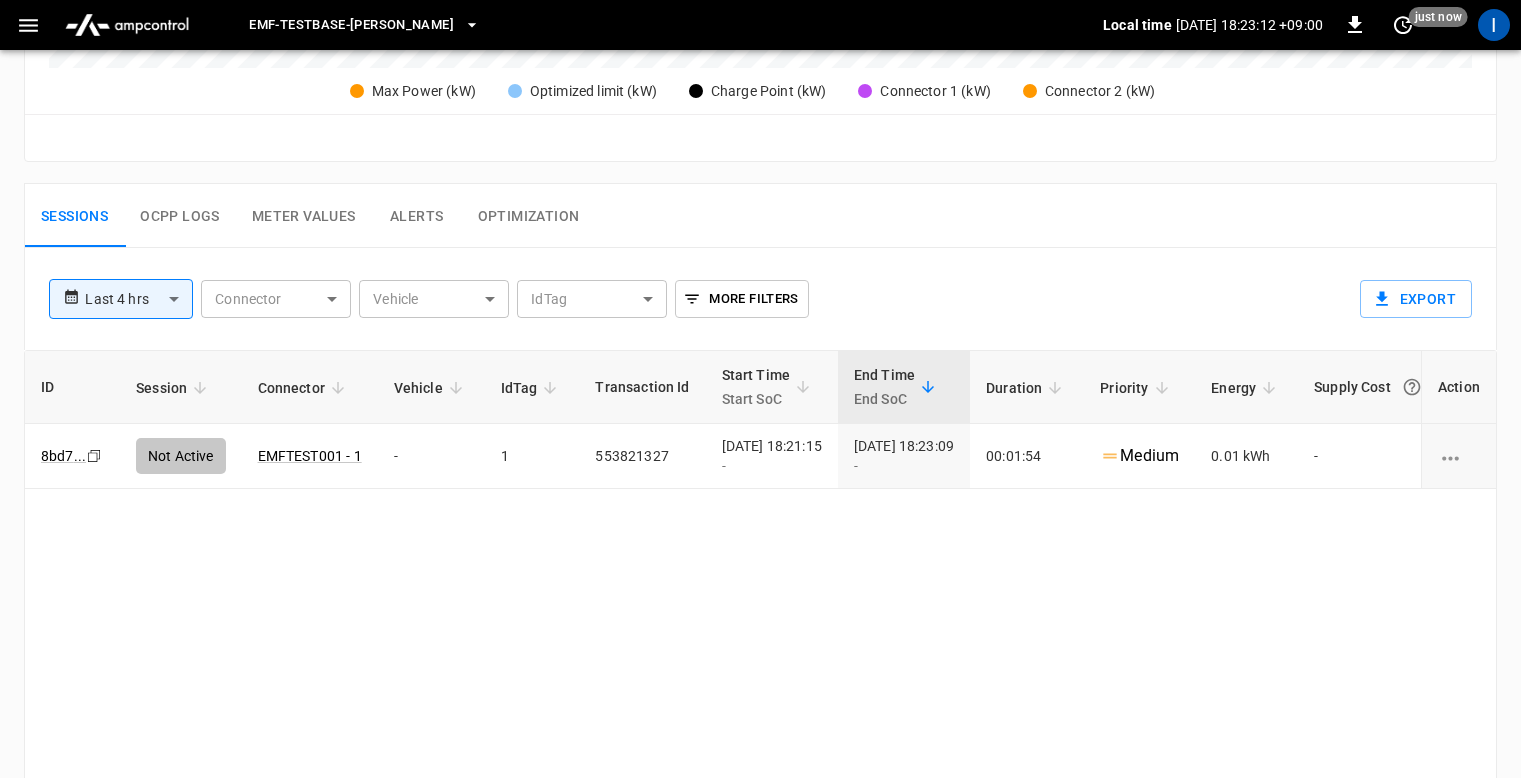 click on "ID Session Connector Vehicle IdTag Transaction Id Start Time Start SoC End Time End SoC Duration Priority Energy Supply Cost   Action 8bd7 ... Copy Not Active EMFTEST001 - 1 - 1 553821327 2025-07-08 18:21:15 - 2025-07-08 18:23:09 - 00:01:54 Medium 0.01 kWh -" at bounding box center [760, 622] 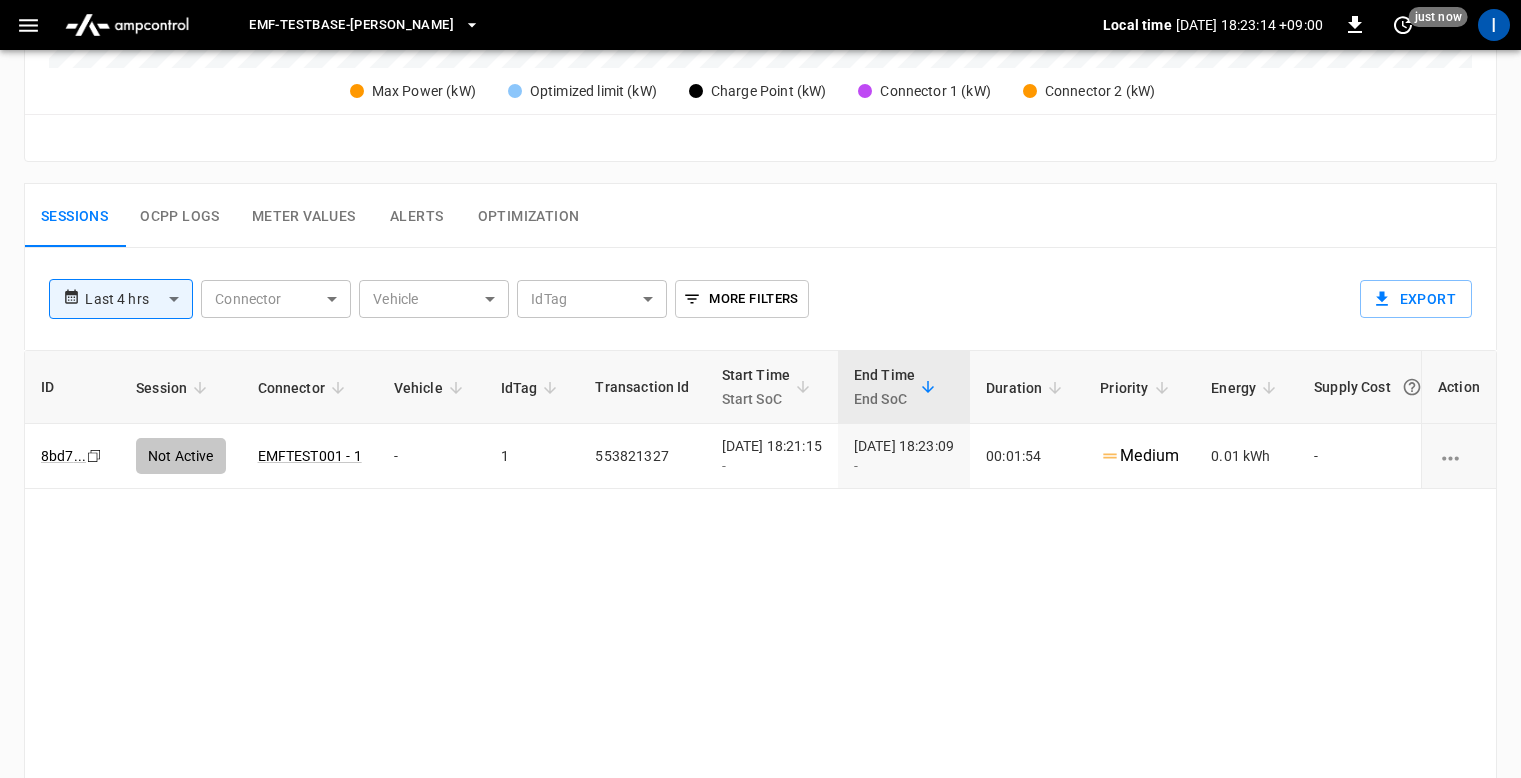 scroll, scrollTop: 814, scrollLeft: 0, axis: vertical 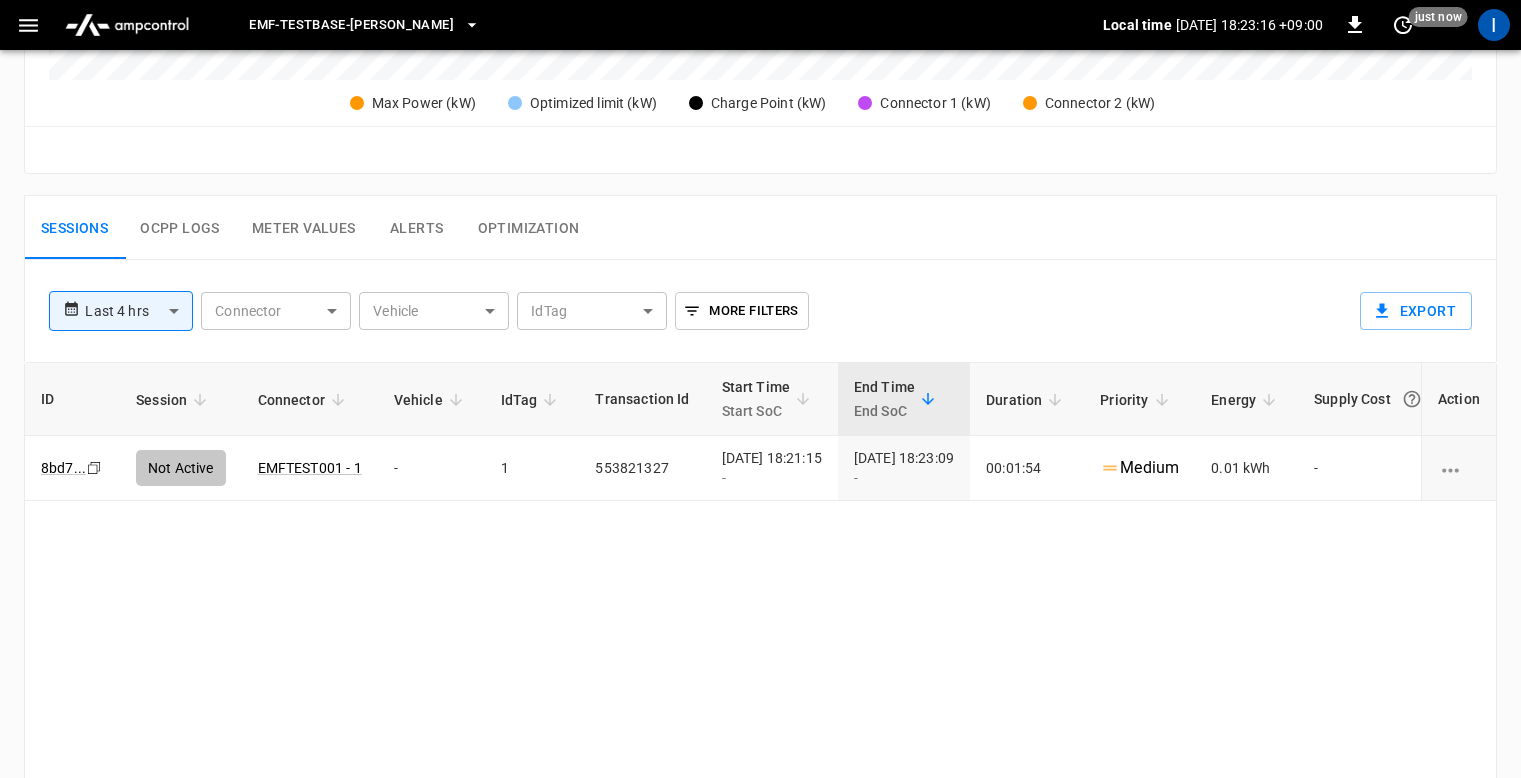 click on "ID Session Connector Vehicle IdTag Transaction Id Start Time Start SoC End Time End SoC Duration Priority Energy Supply Cost   Action 8bd7 ... Copy Not Active EMFTEST001 - 1 - 1 553821327 2025-07-08 18:21:15 - 2025-07-08 18:23:09 - 00:01:54 Medium 0.01 kWh -" at bounding box center (760, 634) 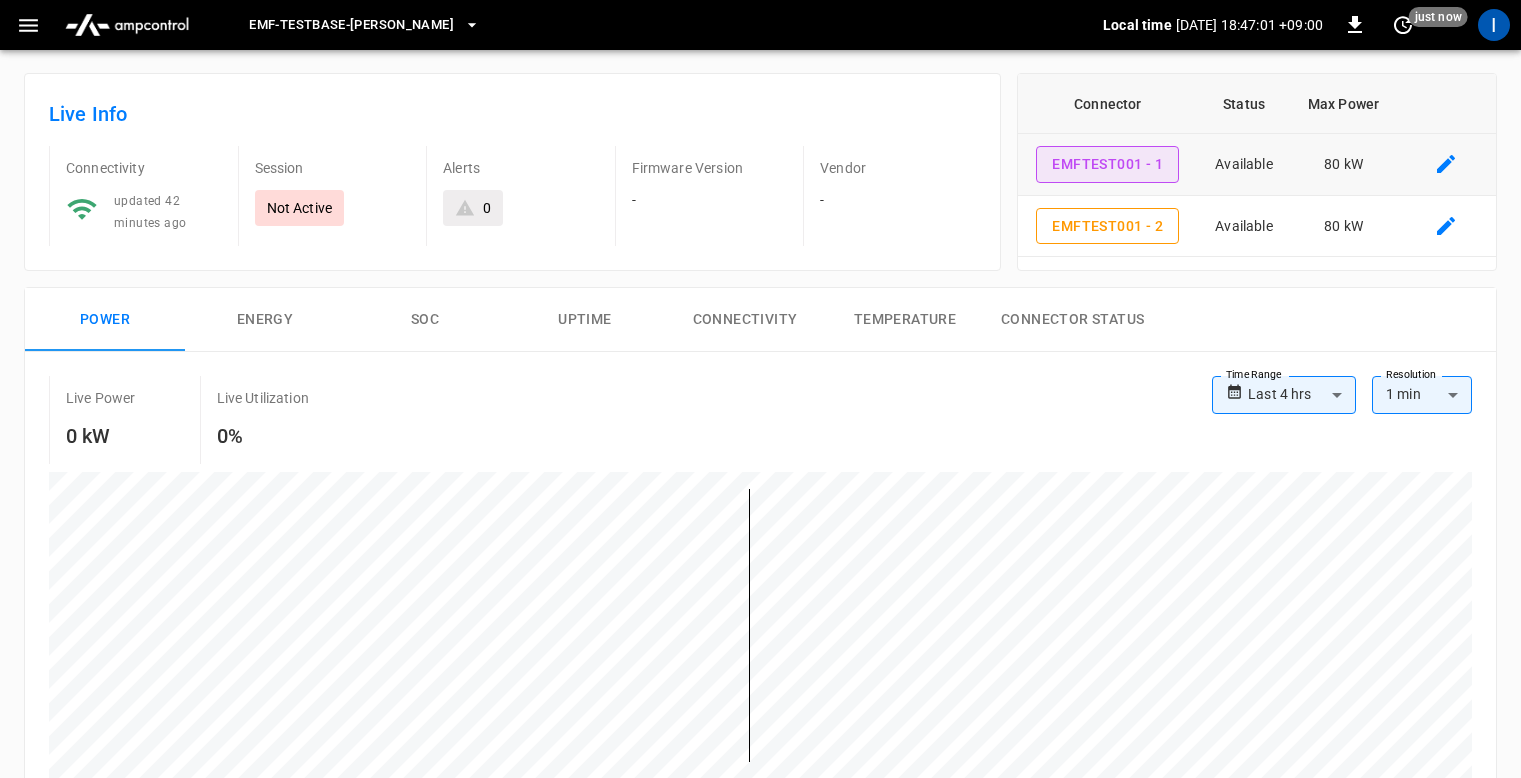 scroll, scrollTop: 0, scrollLeft: 0, axis: both 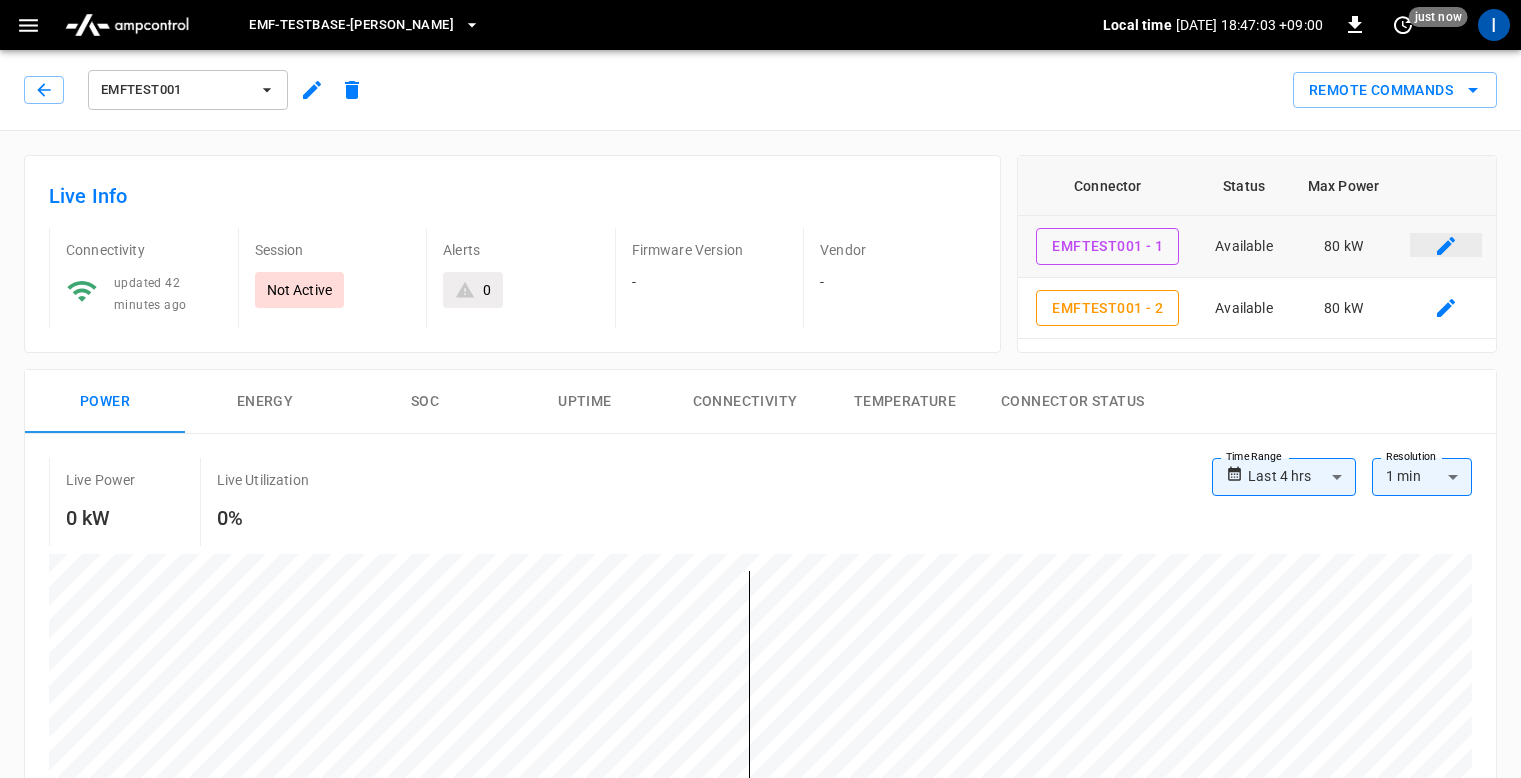 click 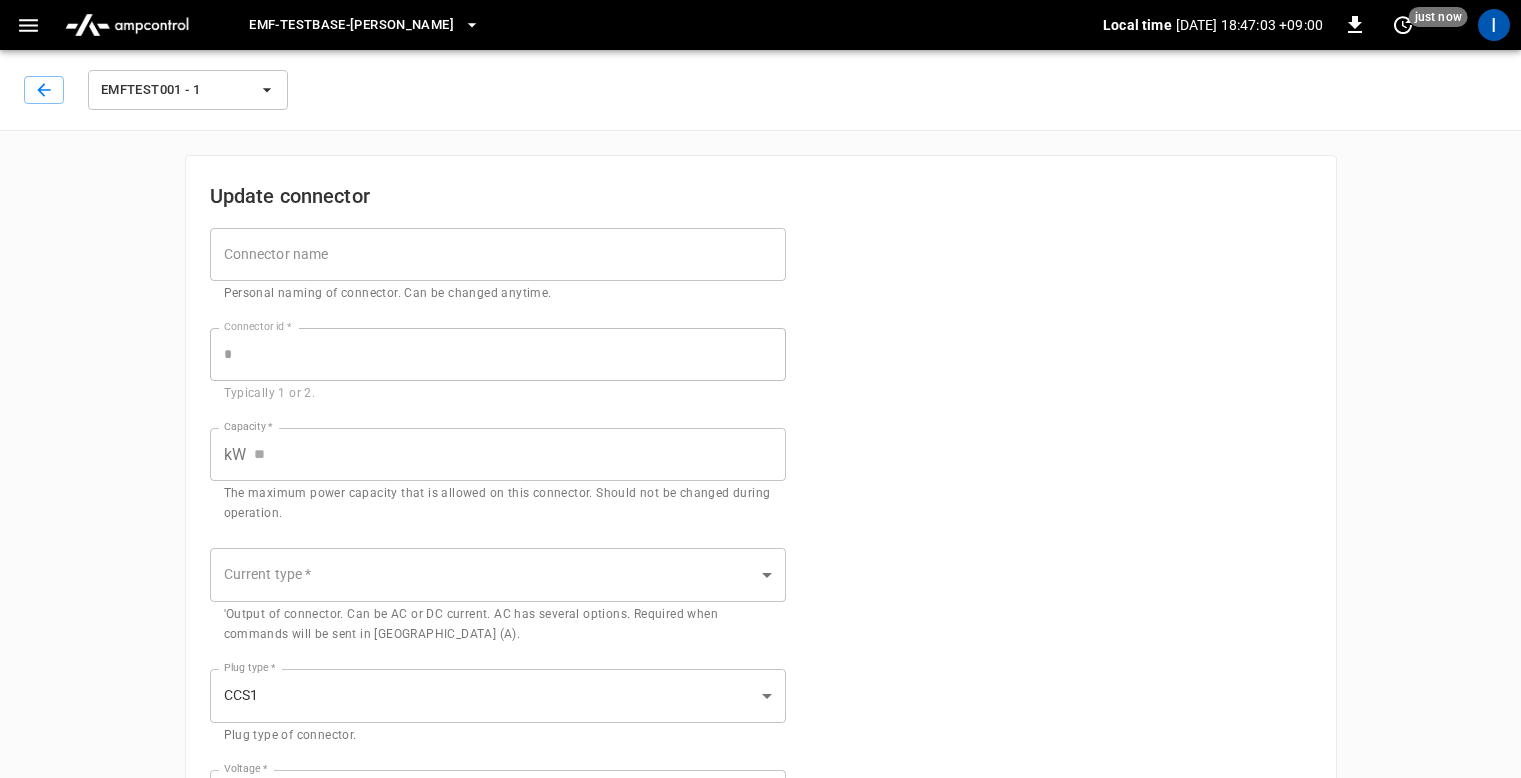 type on "**" 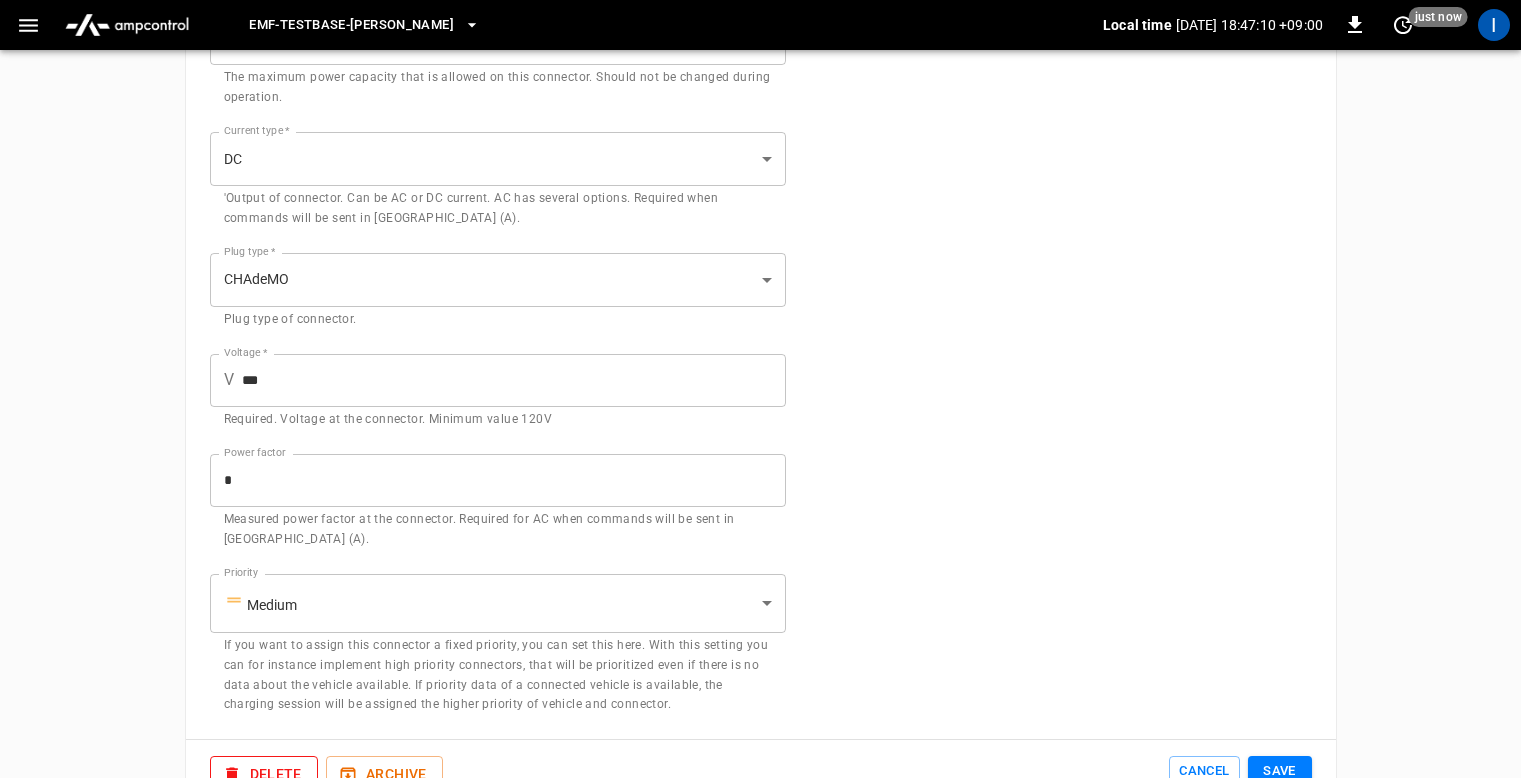 scroll, scrollTop: 572, scrollLeft: 0, axis: vertical 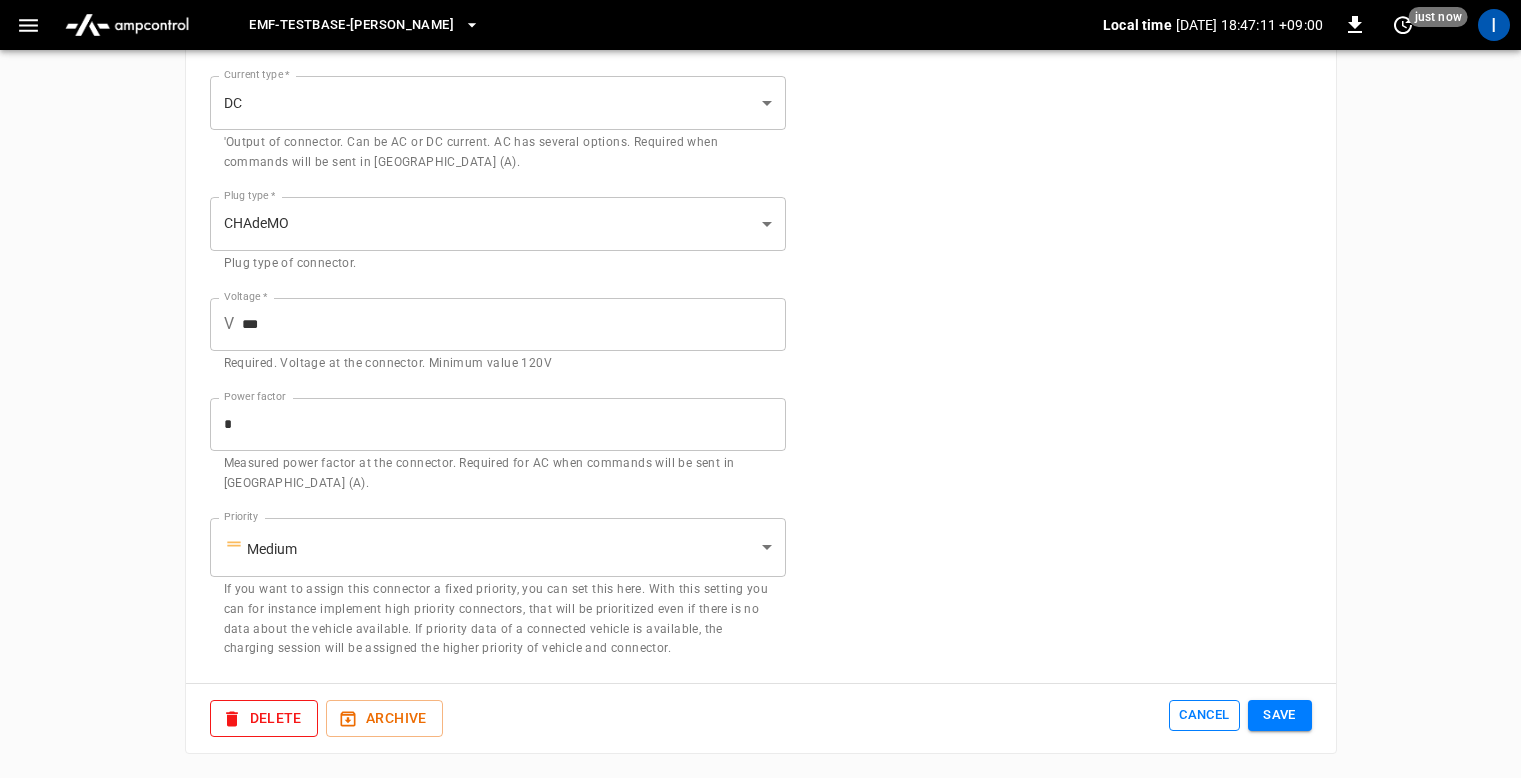 click on "Cancel" at bounding box center [1204, 715] 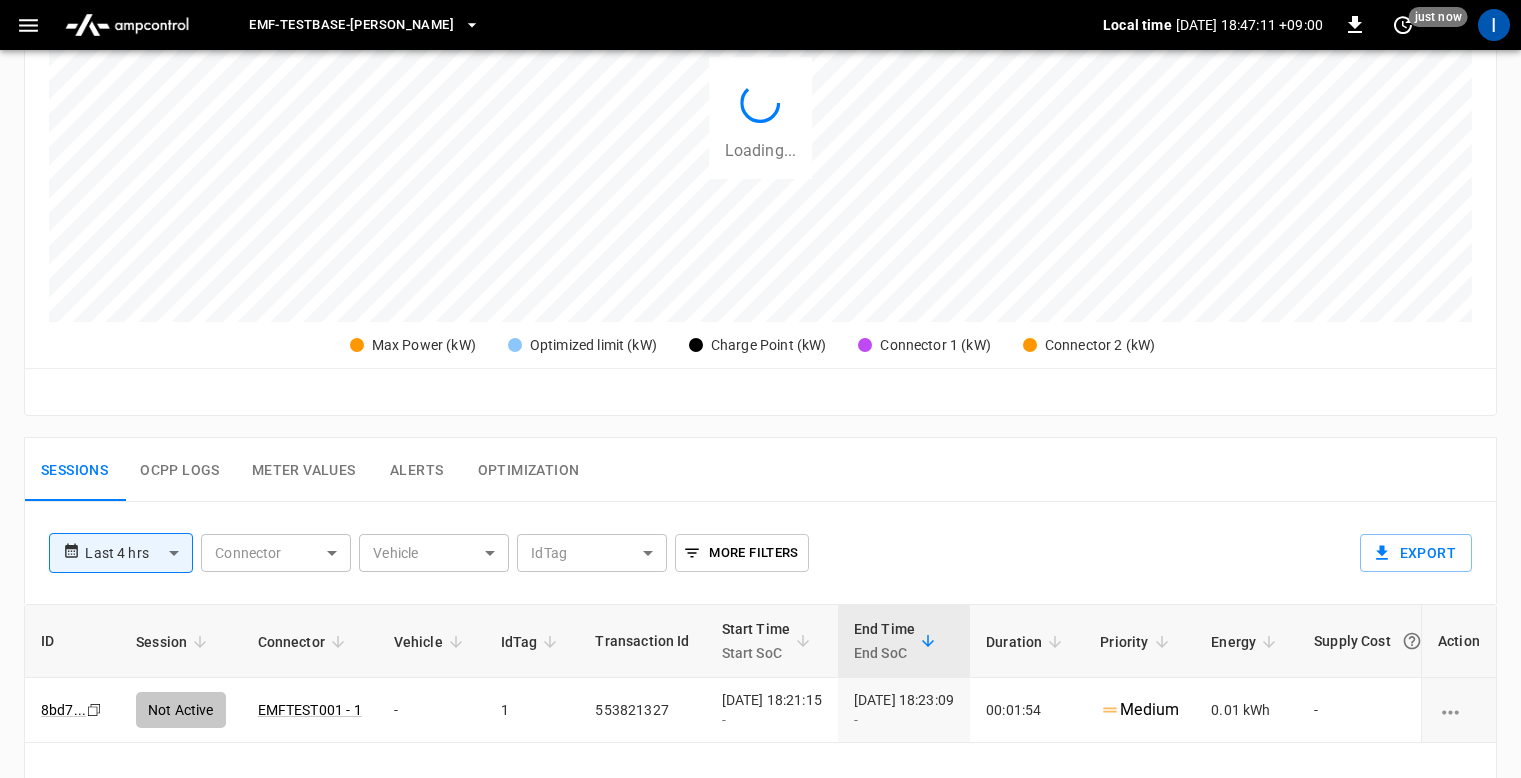 scroll, scrollTop: 0, scrollLeft: 0, axis: both 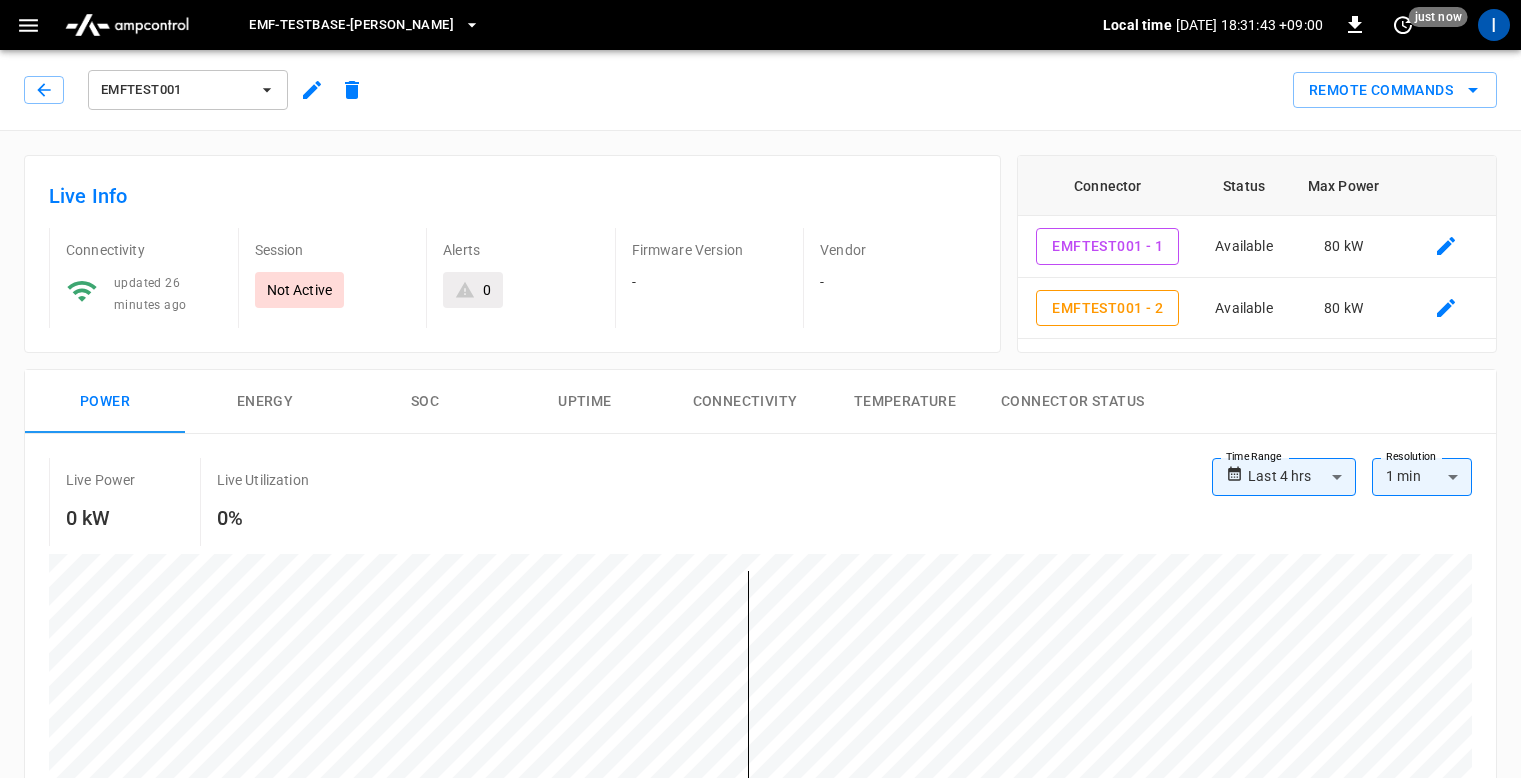 click on "Energy" at bounding box center (265, 402) 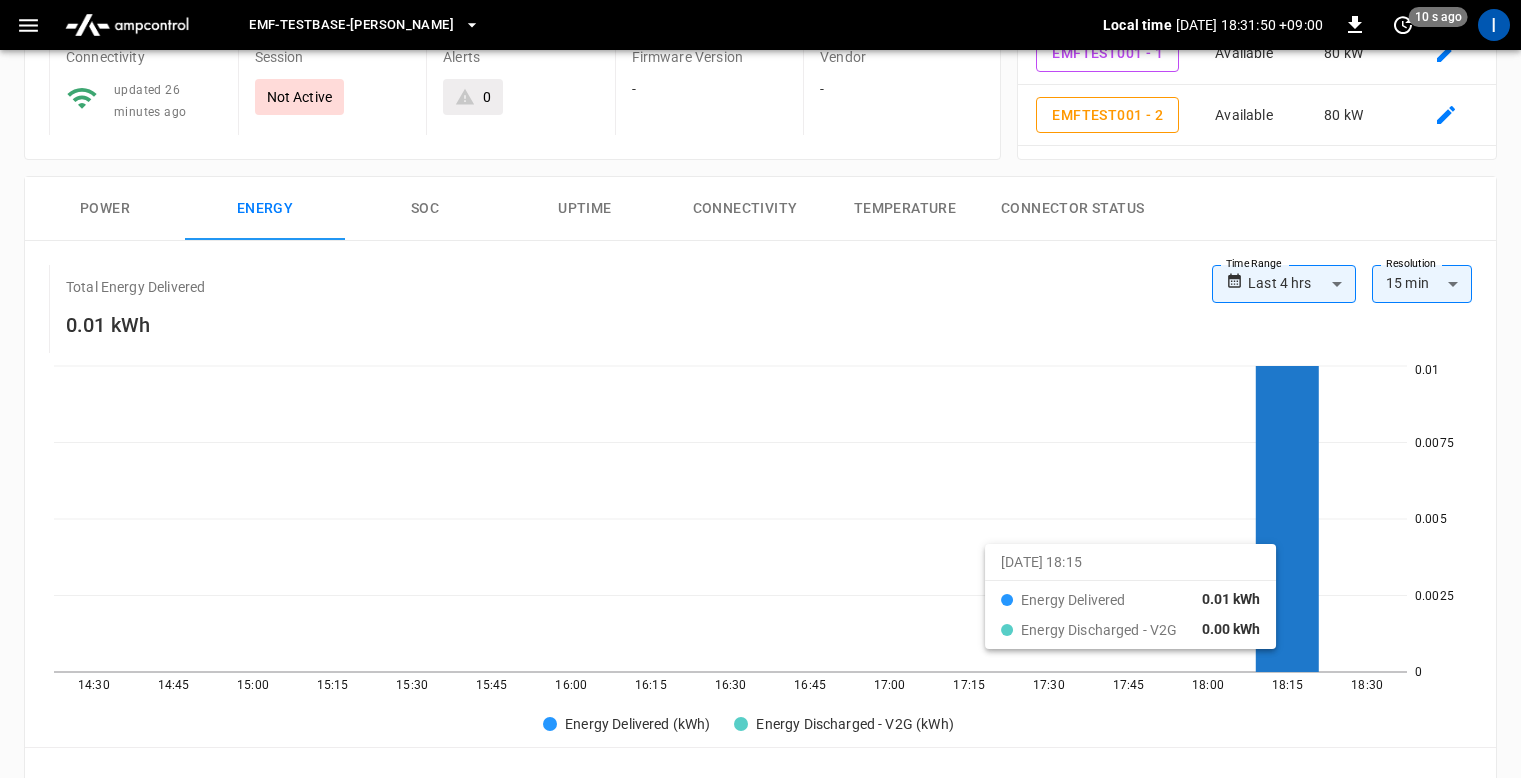 scroll, scrollTop: 0, scrollLeft: 0, axis: both 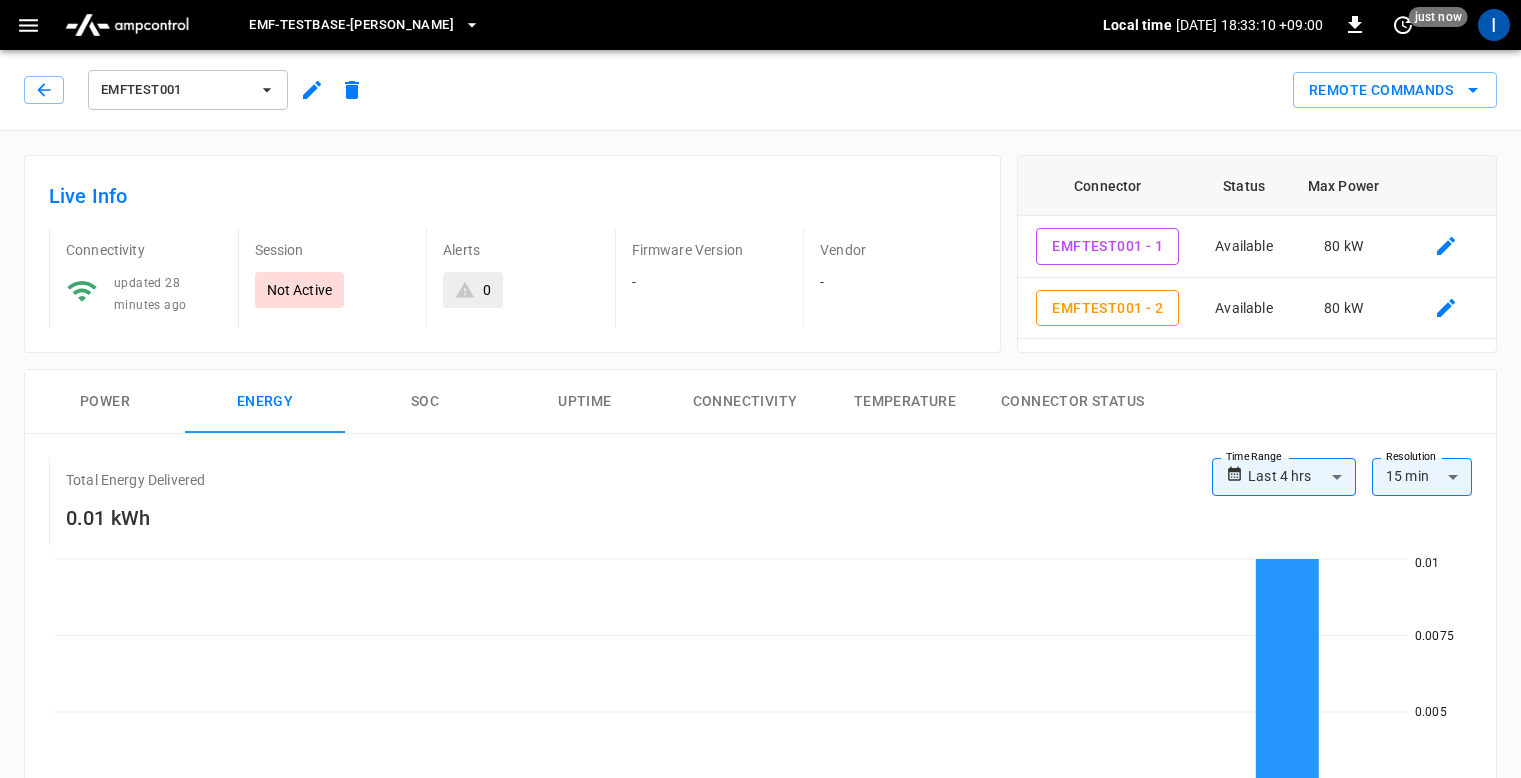 click on "Live Info Connectivity updated 28 minutes ago Session Not Active Alerts 0 Firmware Version - Vendor -" at bounding box center (512, 254) 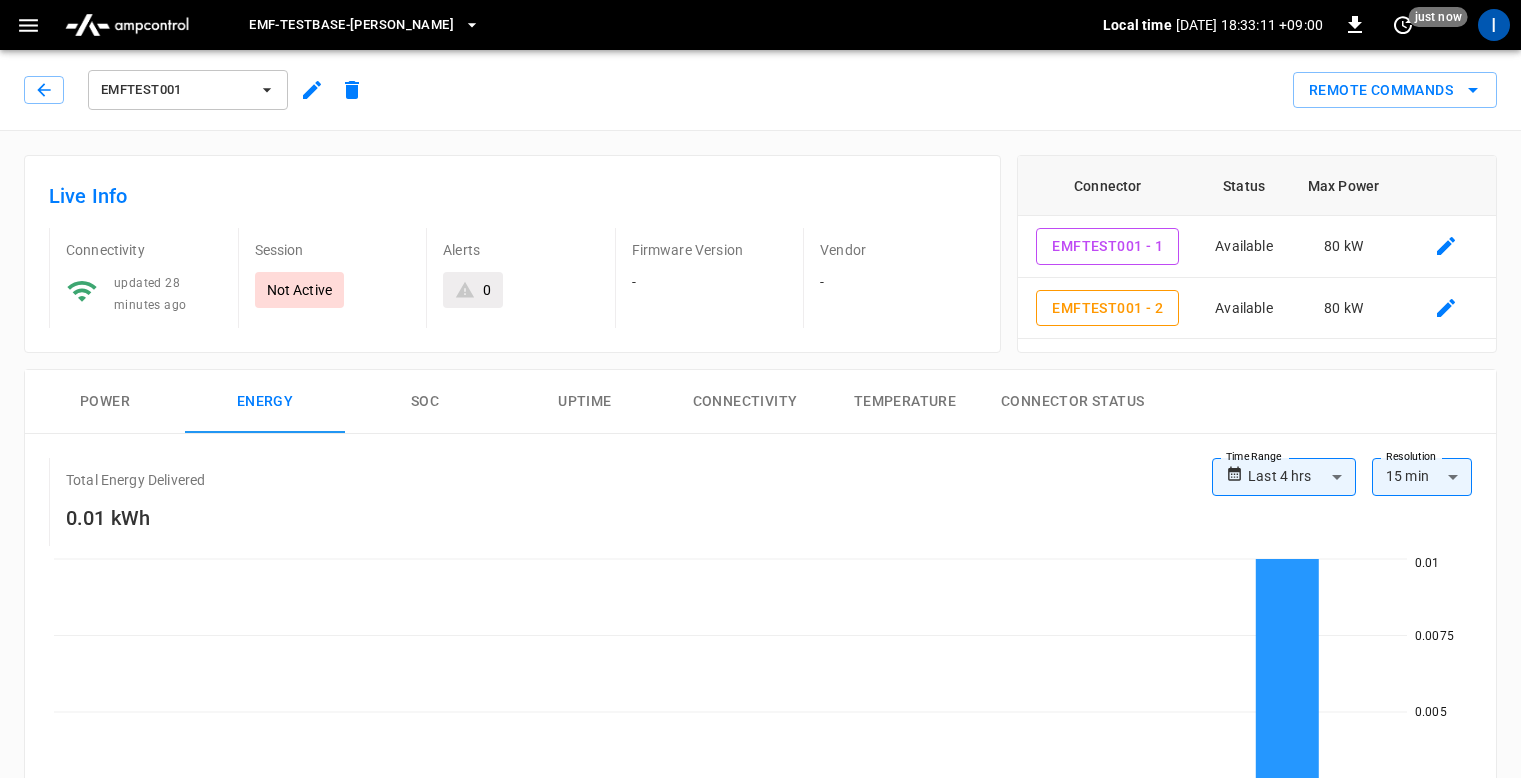 click on "EMFTEST001 Remote Commands" at bounding box center [756, 86] 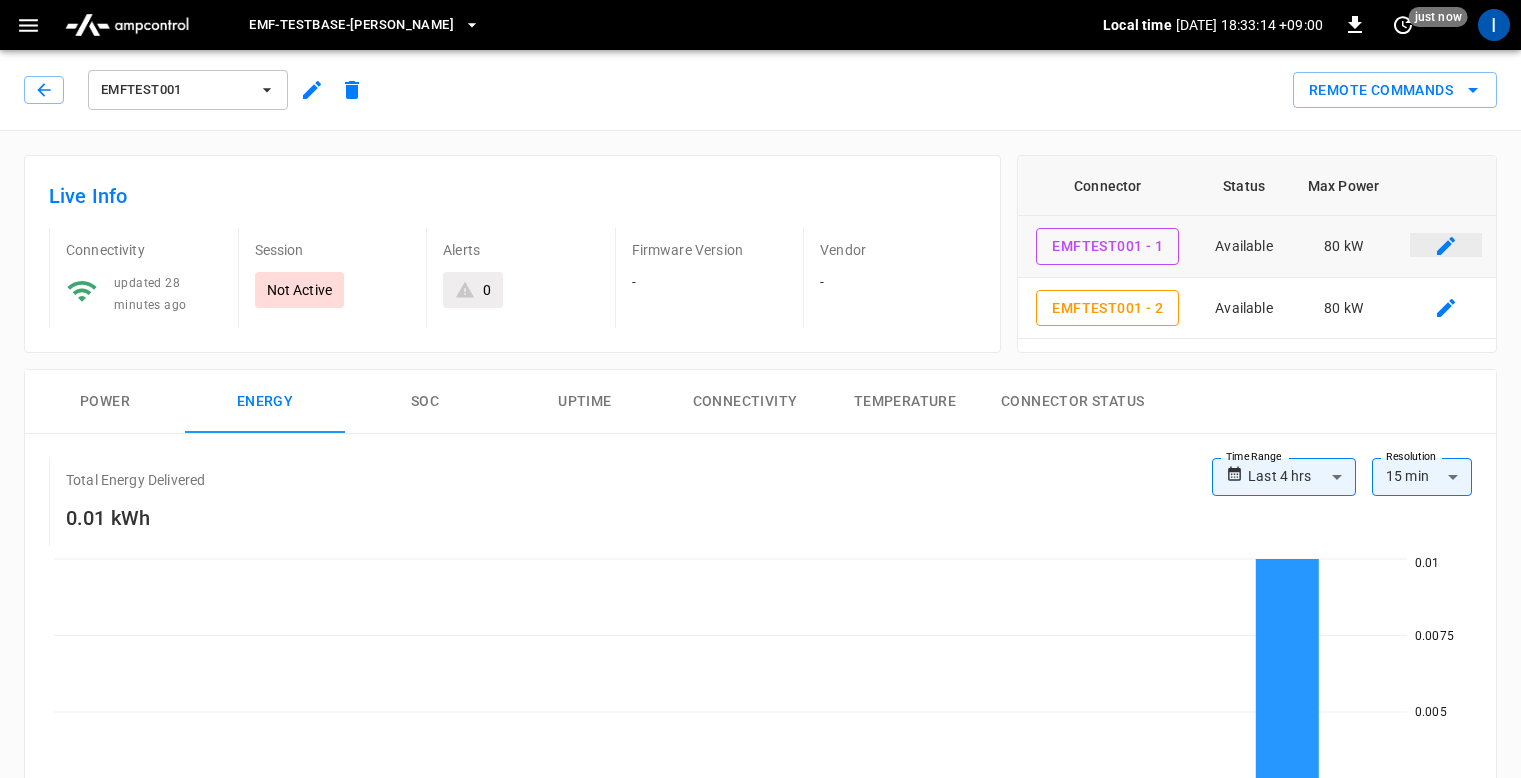 click 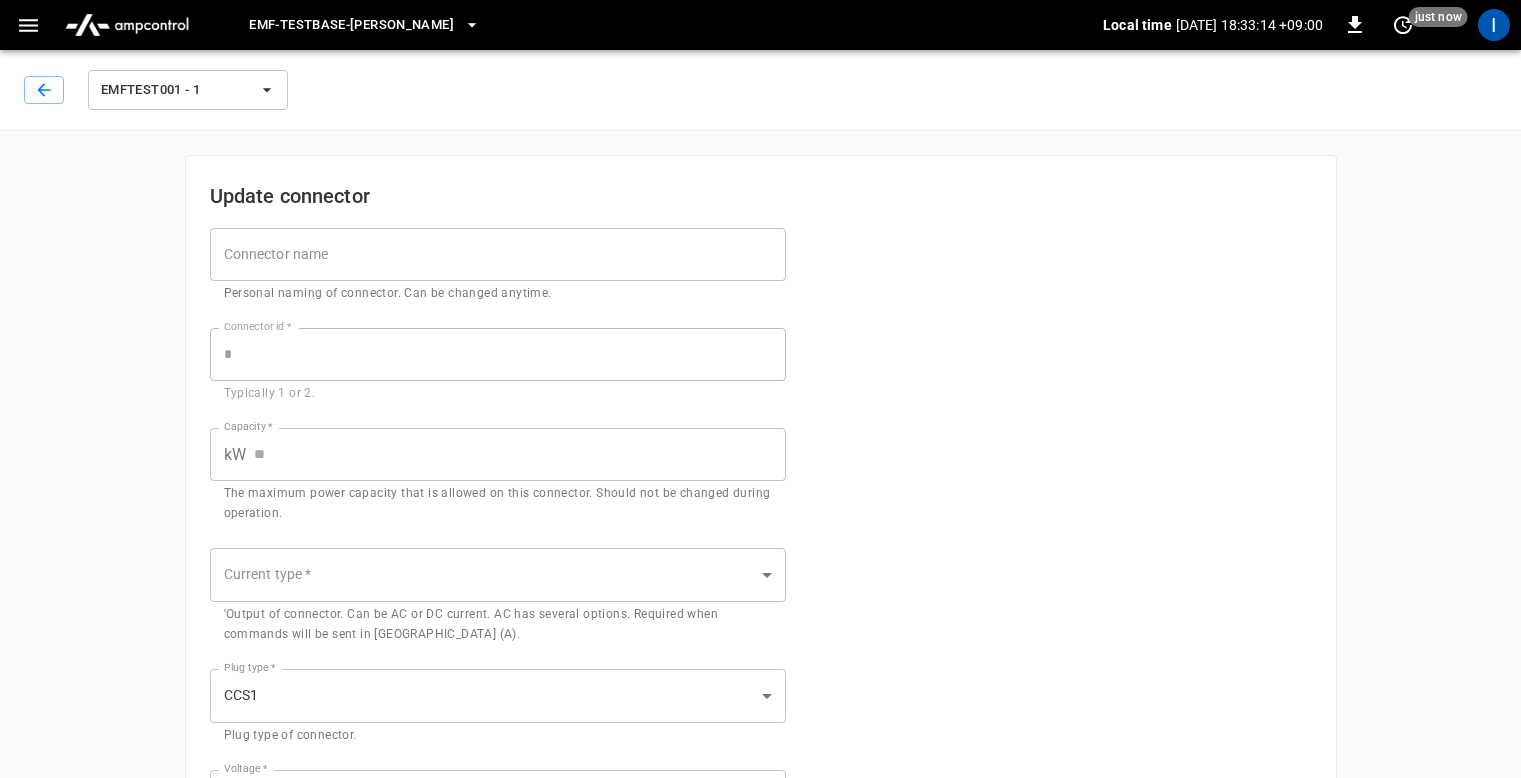 type on "**" 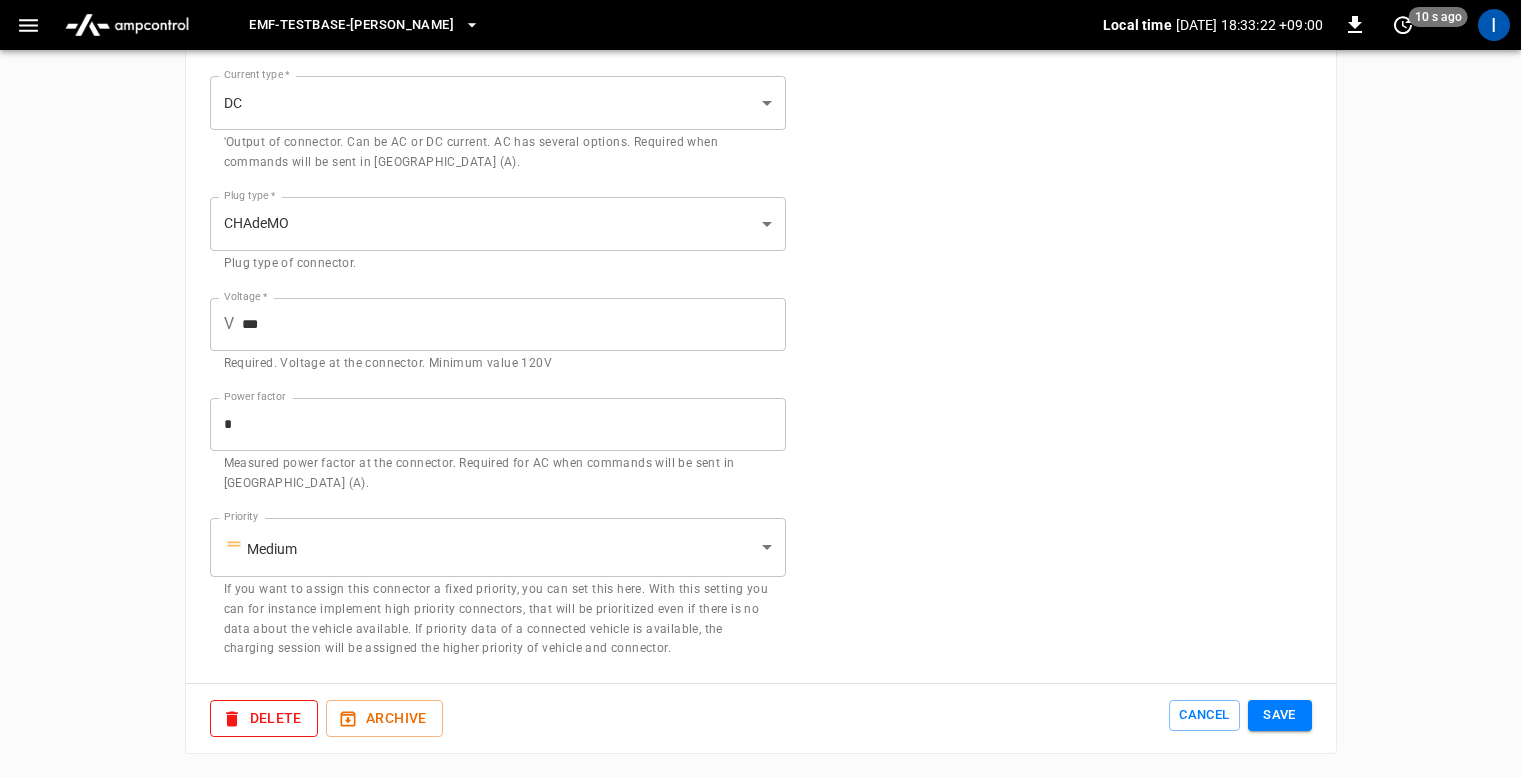 scroll, scrollTop: 0, scrollLeft: 0, axis: both 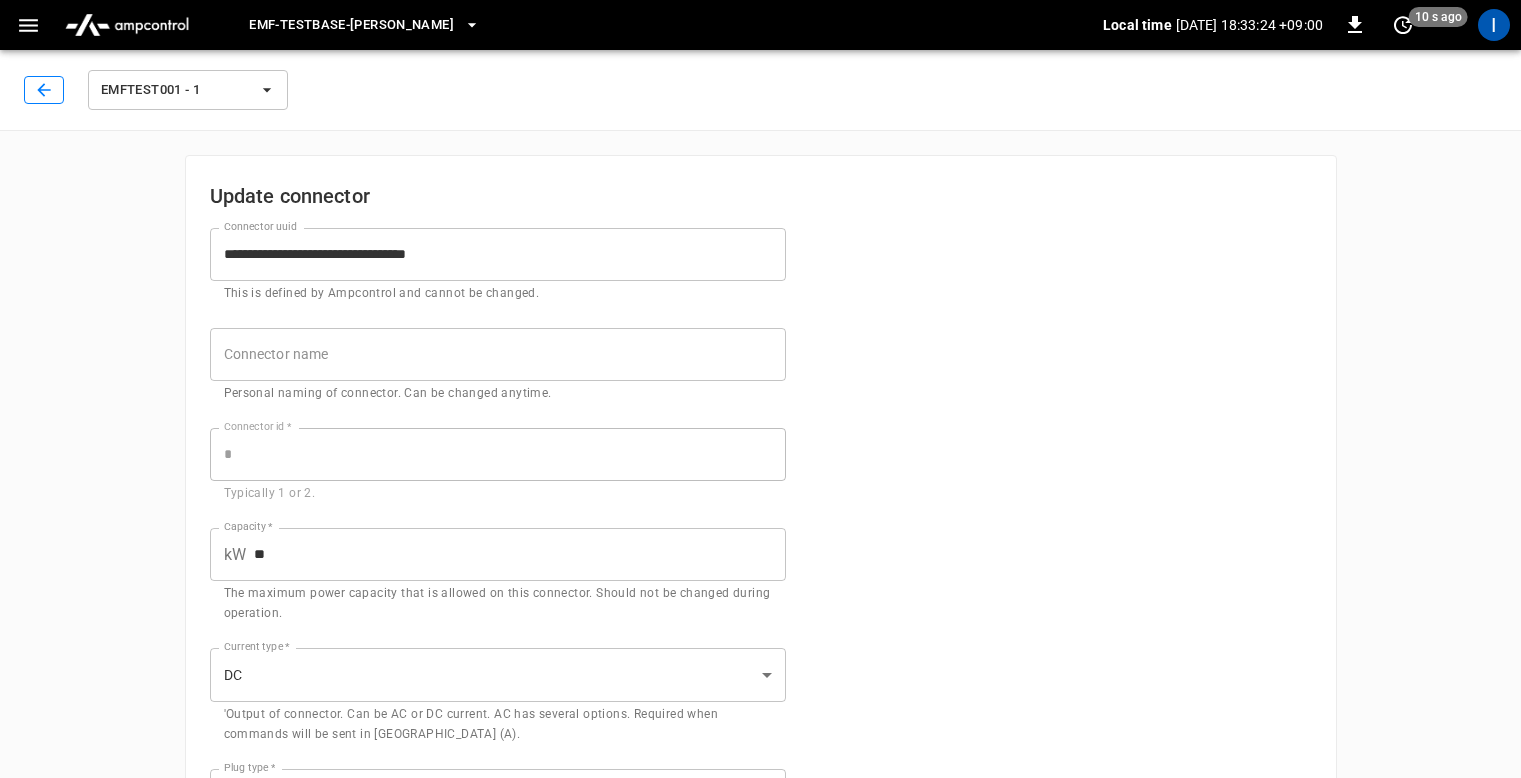 click 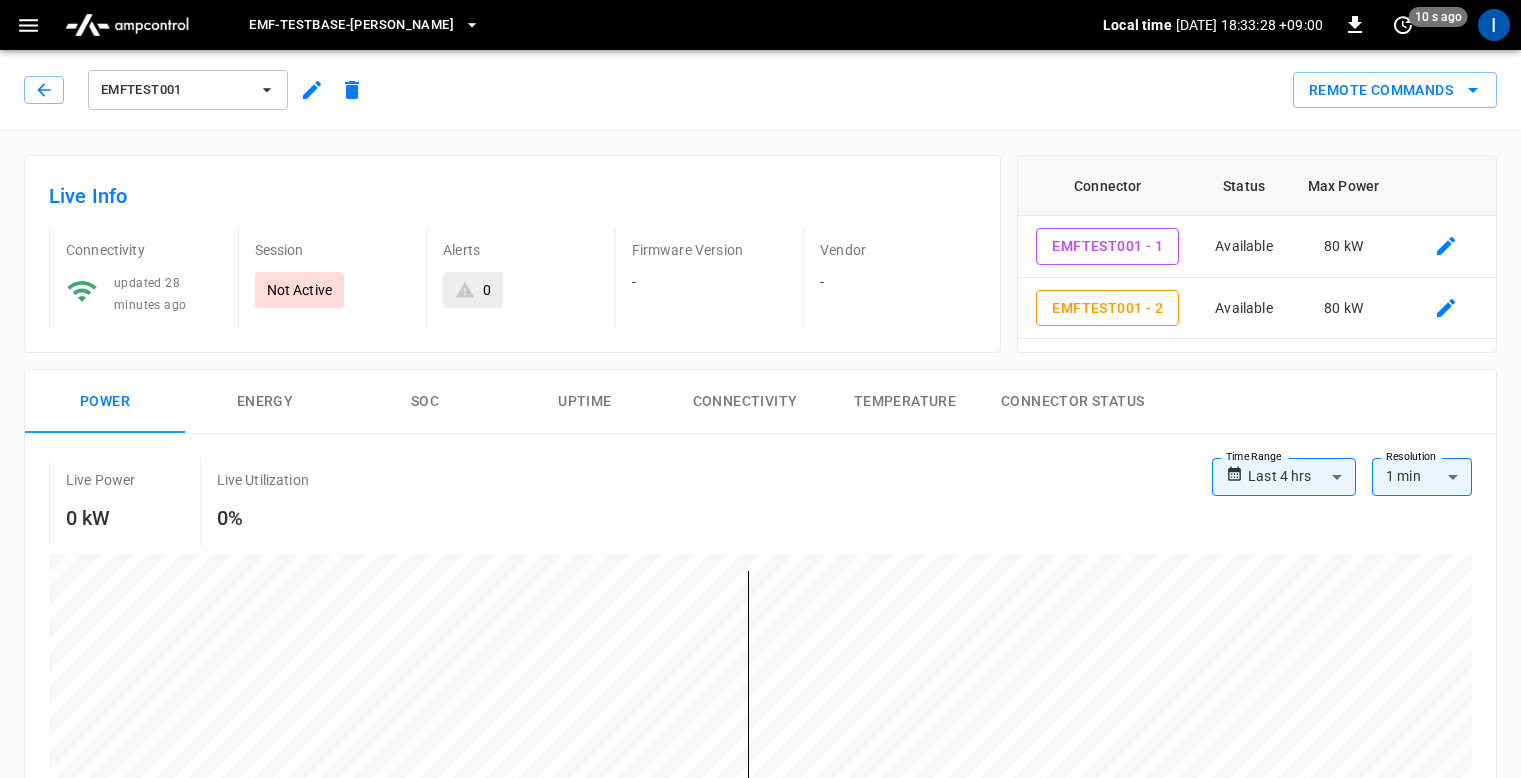 scroll, scrollTop: 696, scrollLeft: 0, axis: vertical 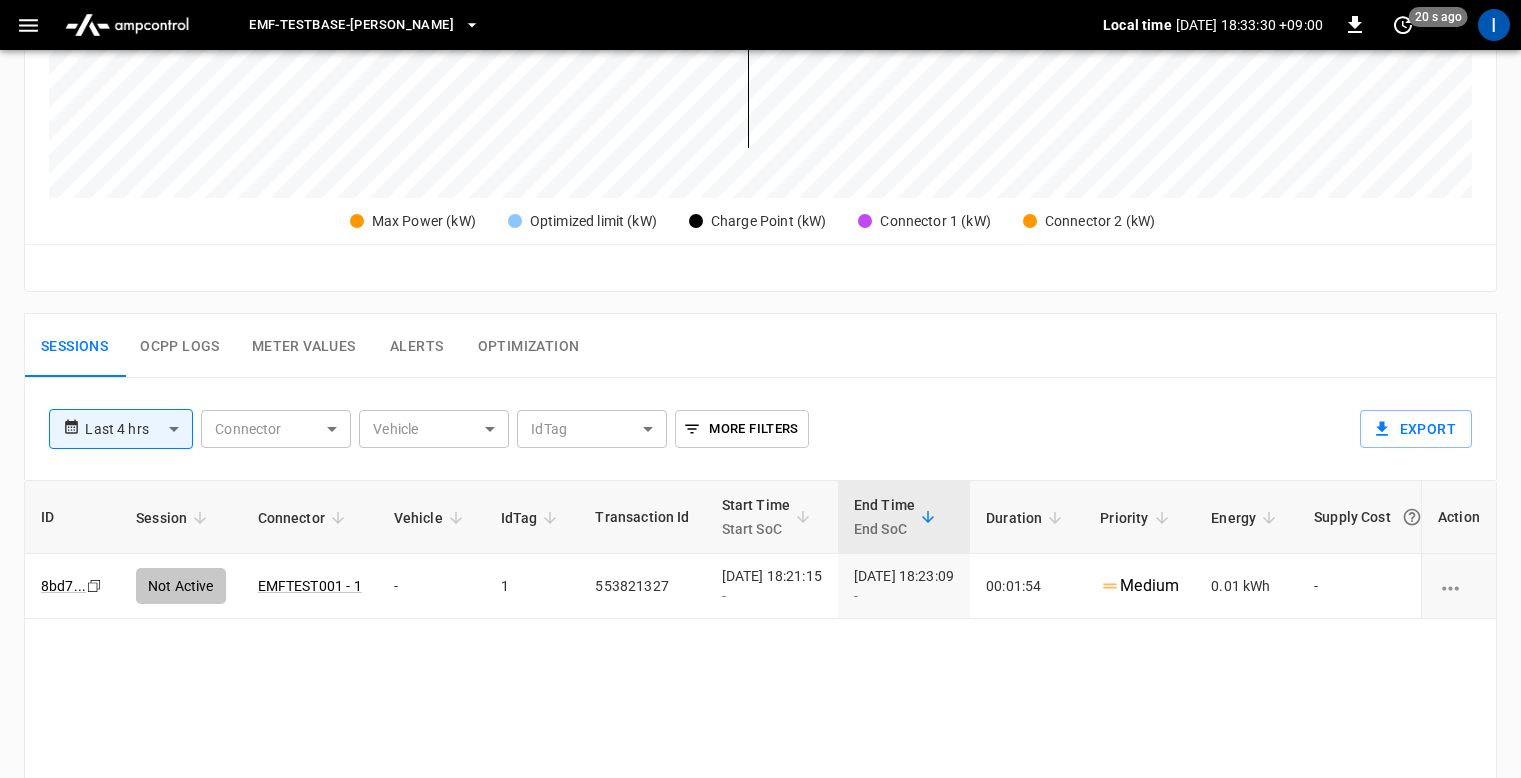 click on "ID Session Connector Vehicle IdTag Transaction Id Start Time Start SoC End Time End SoC Duration Priority Energy Supply Cost   Action 8bd7 ... Copy Not Active EMFTEST001 - 1 - 1 553821327 2025-07-08 18:21:15 - 2025-07-08 18:23:09 - 00:01:54 Medium 0.01 kWh -" at bounding box center (760, 752) 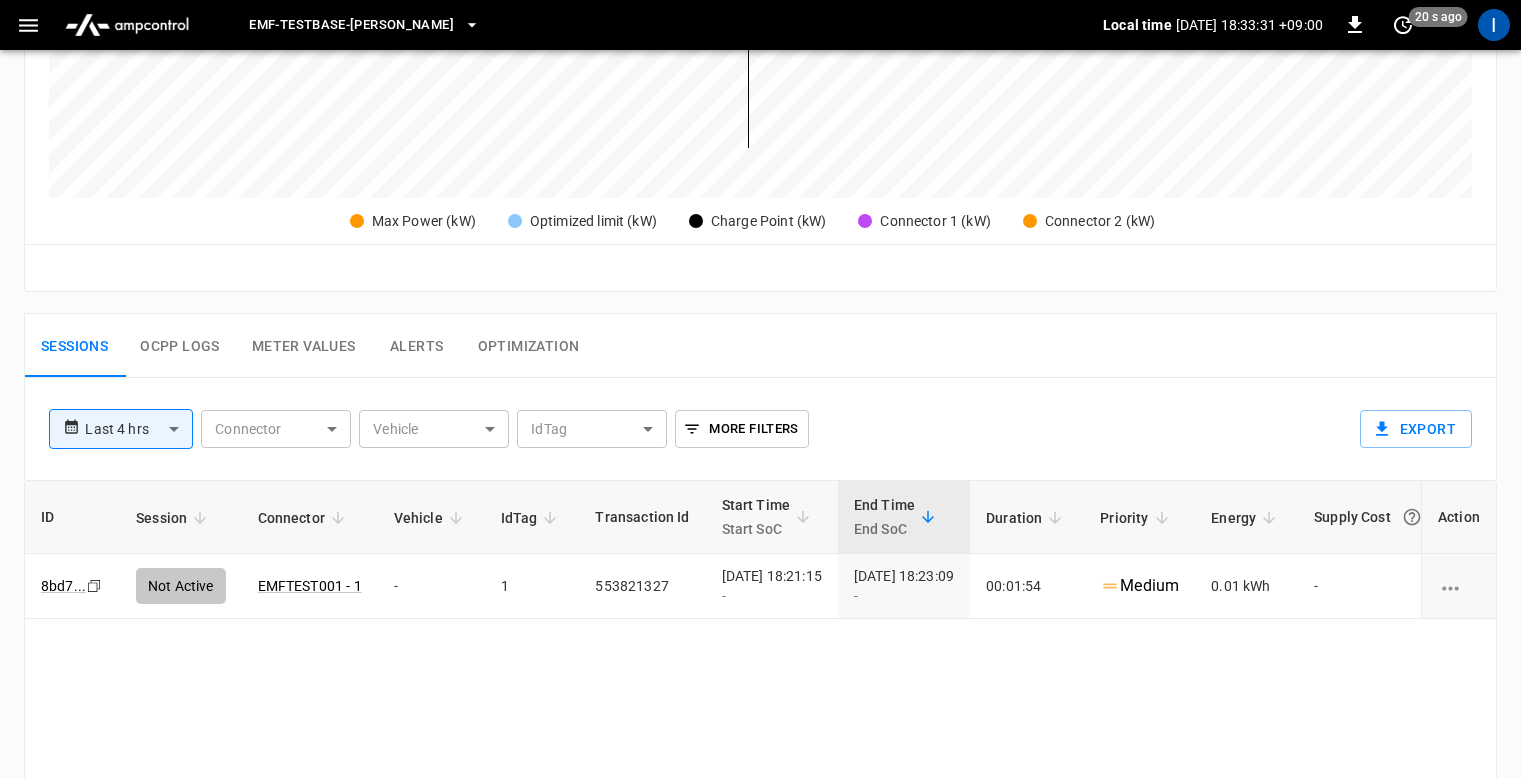click on "Ocpp logs" at bounding box center (180, 346) 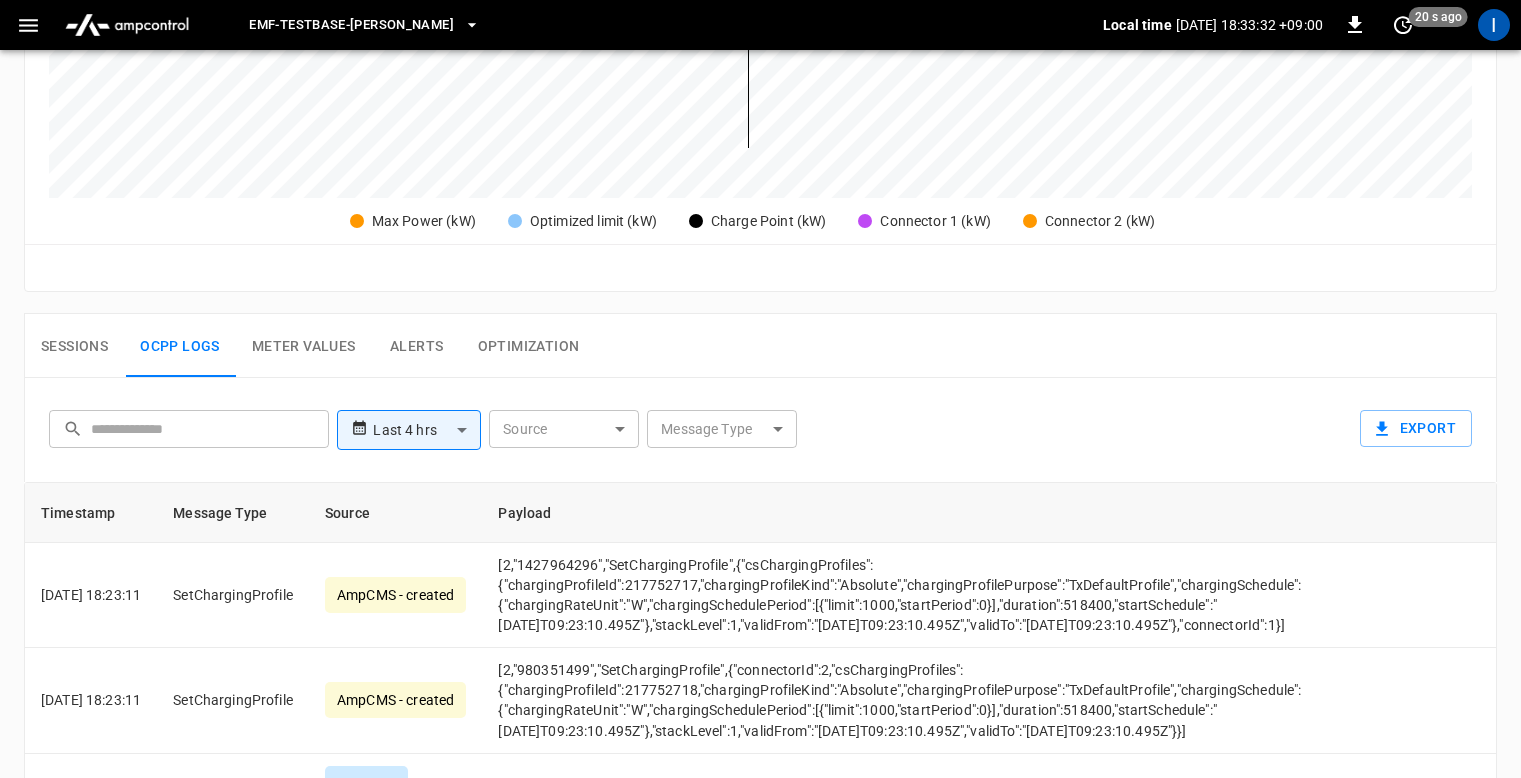 click on "Meter Values" at bounding box center (304, 346) 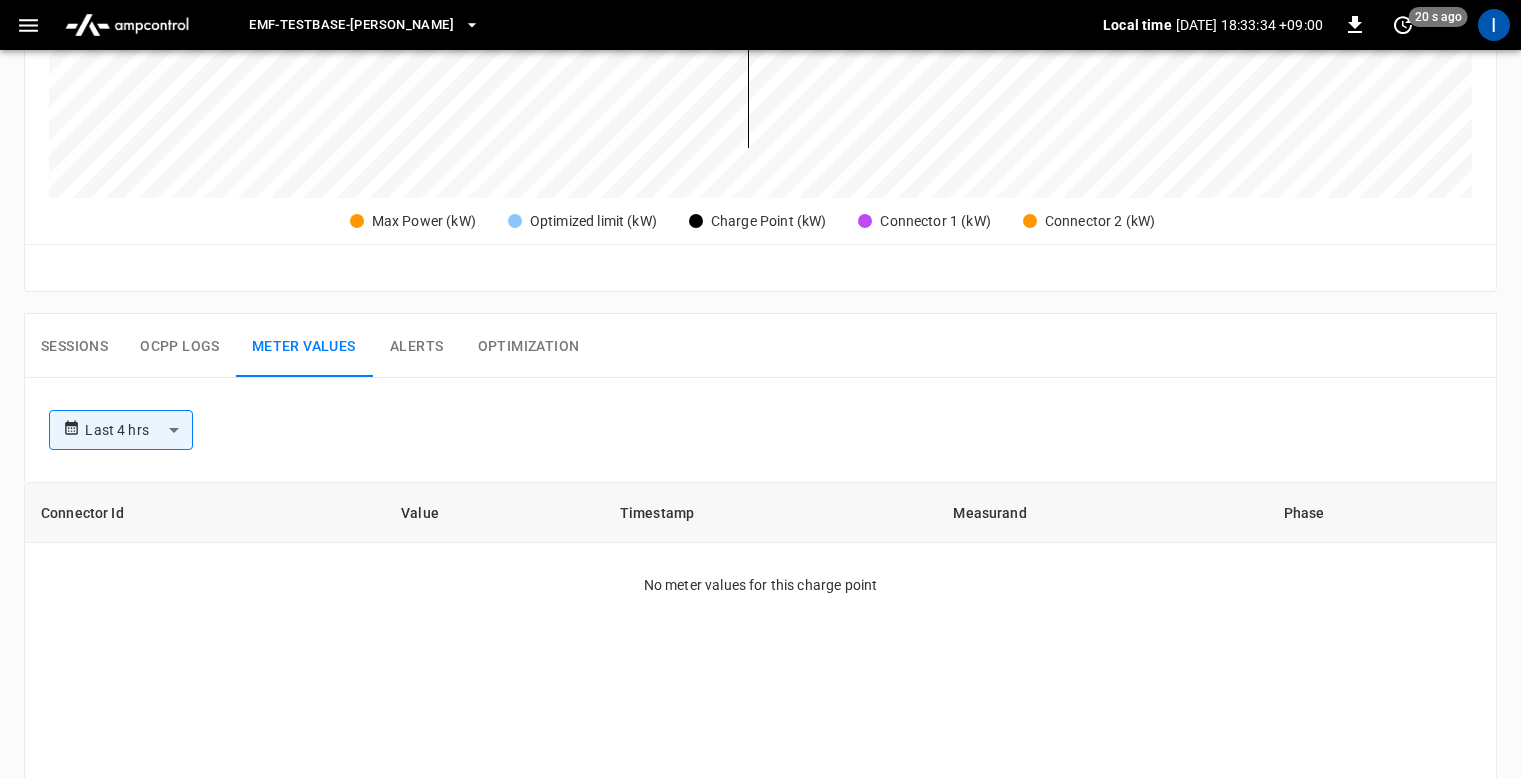 click on "Alerts" at bounding box center (417, 346) 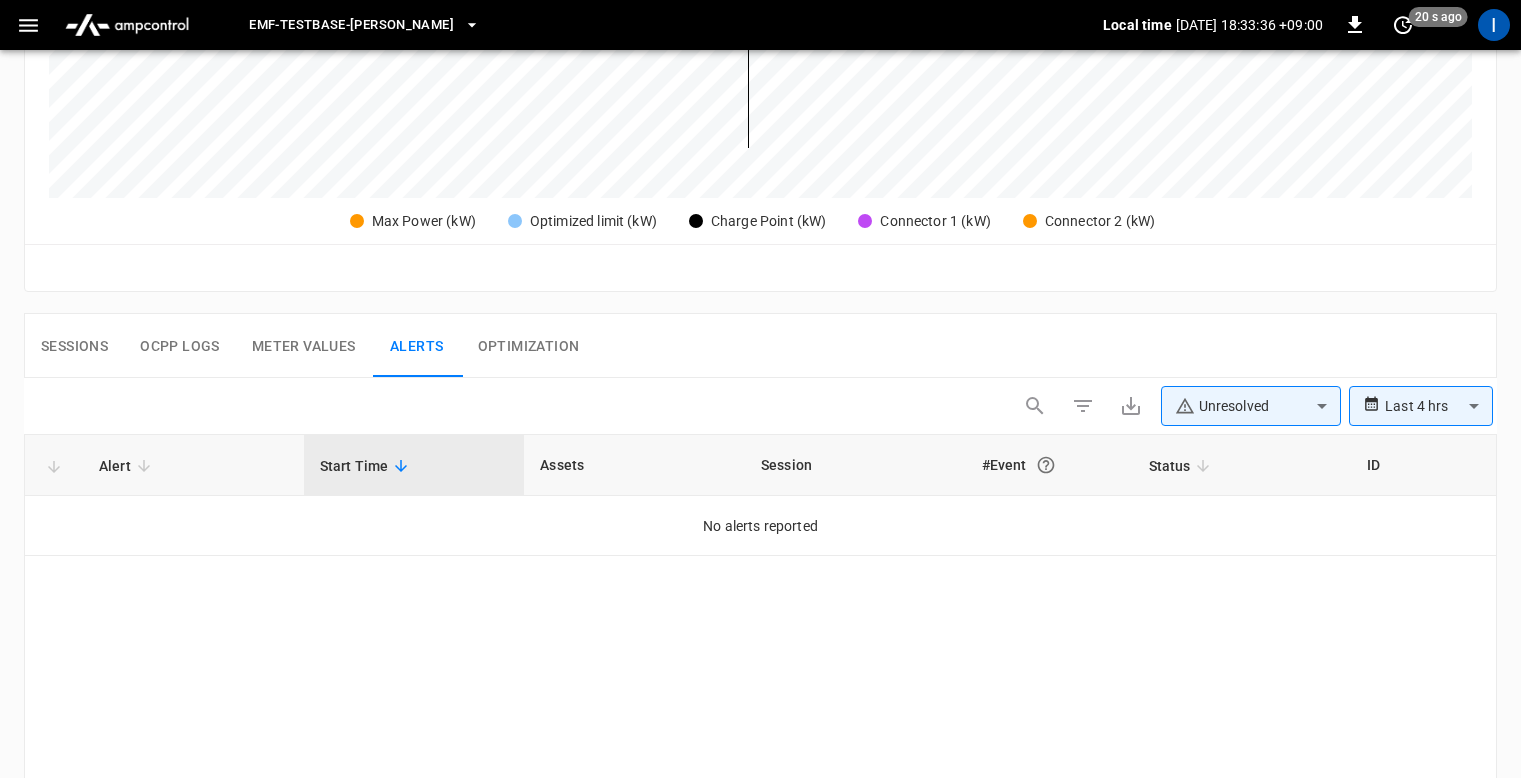 click on "Optimization" at bounding box center (529, 346) 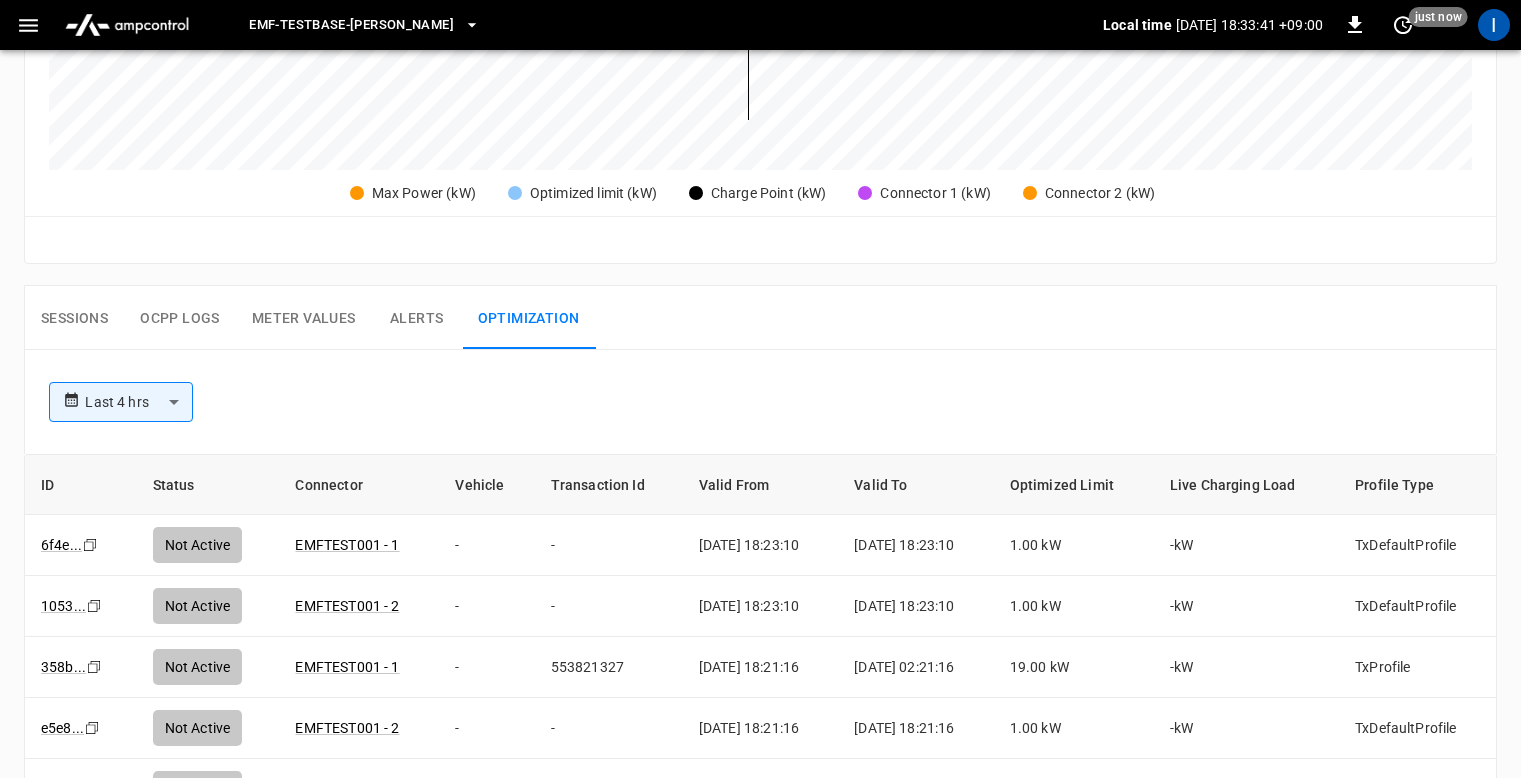 scroll, scrollTop: 711, scrollLeft: 0, axis: vertical 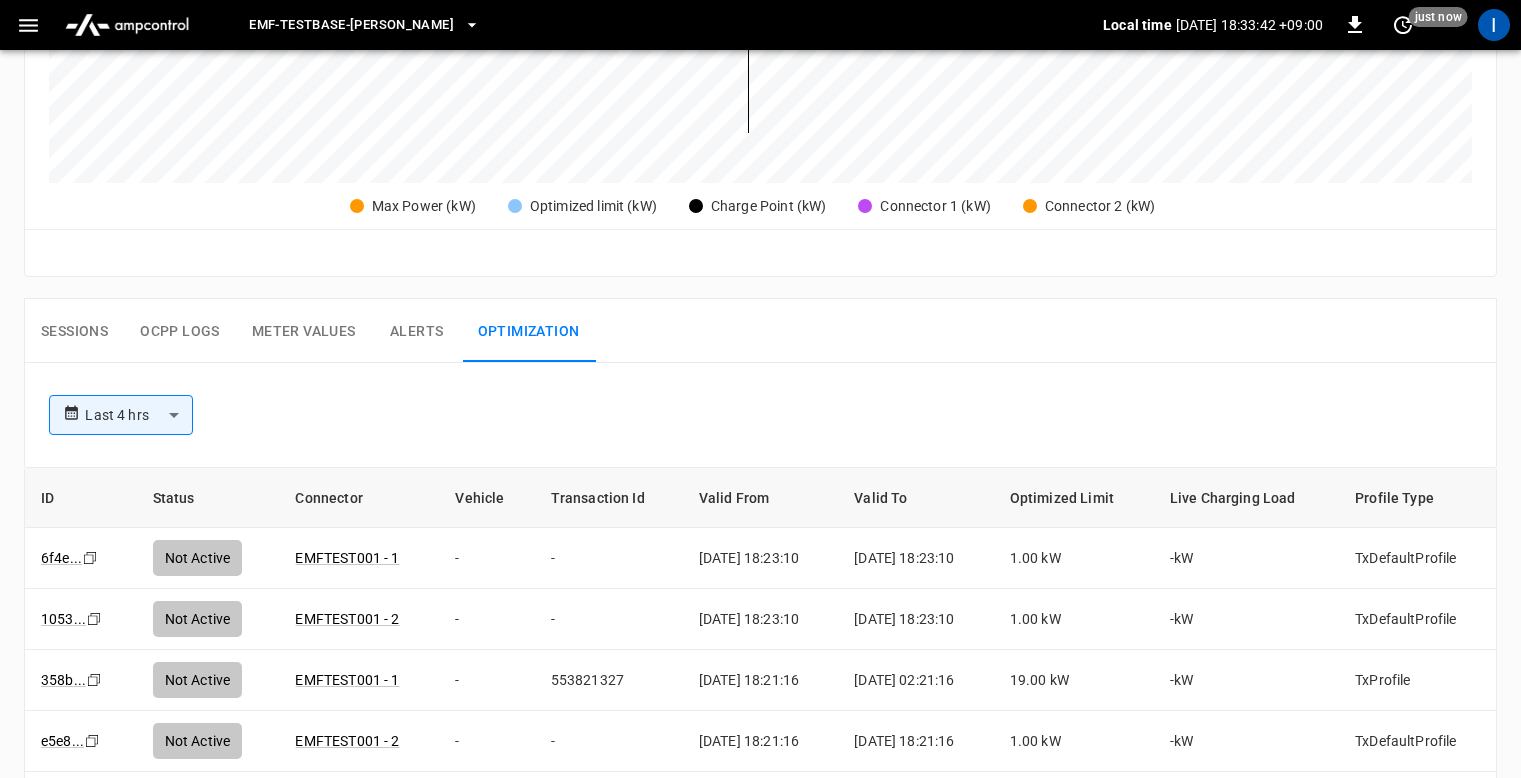 click on "Sessions" at bounding box center [74, 331] 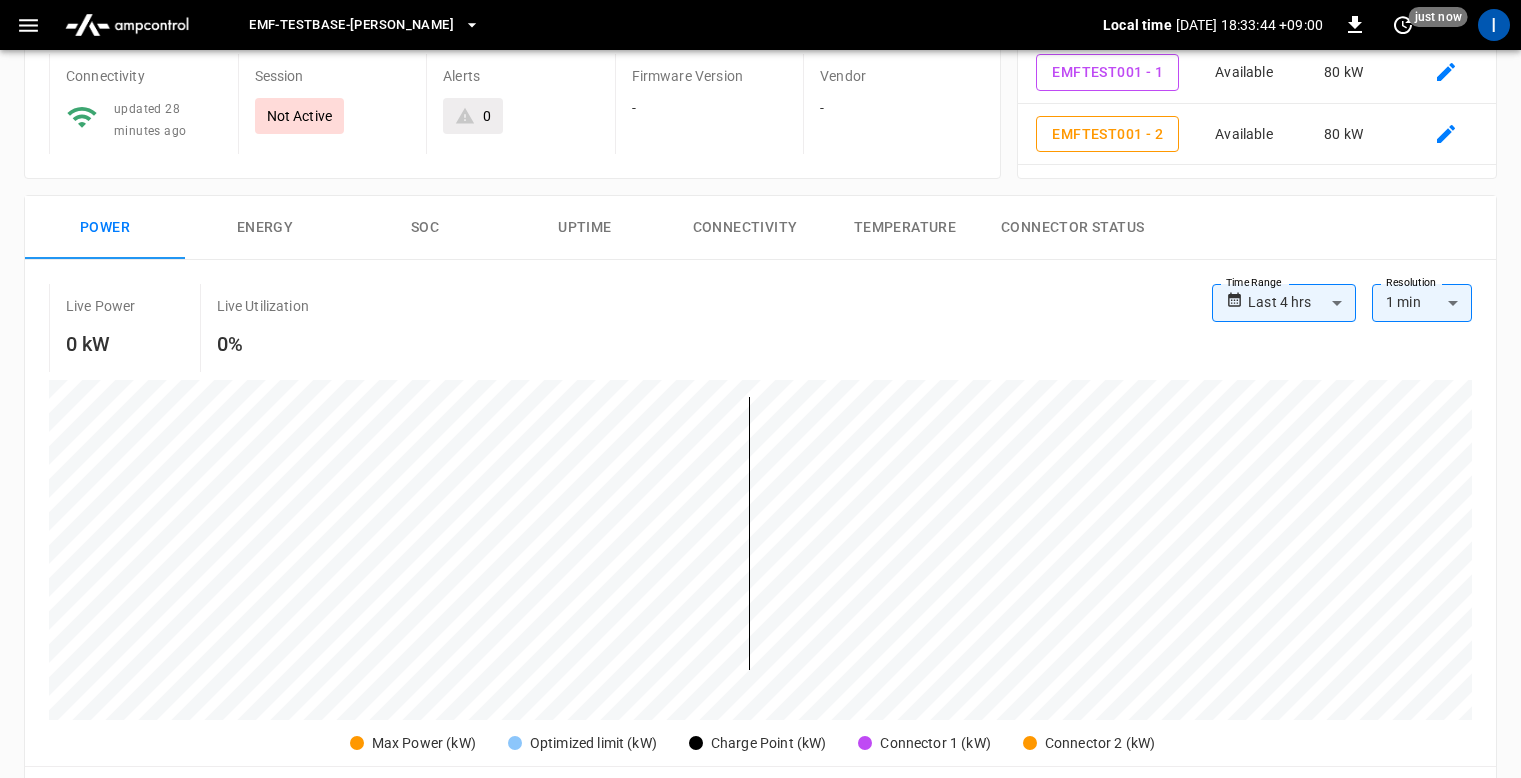 scroll, scrollTop: 0, scrollLeft: 0, axis: both 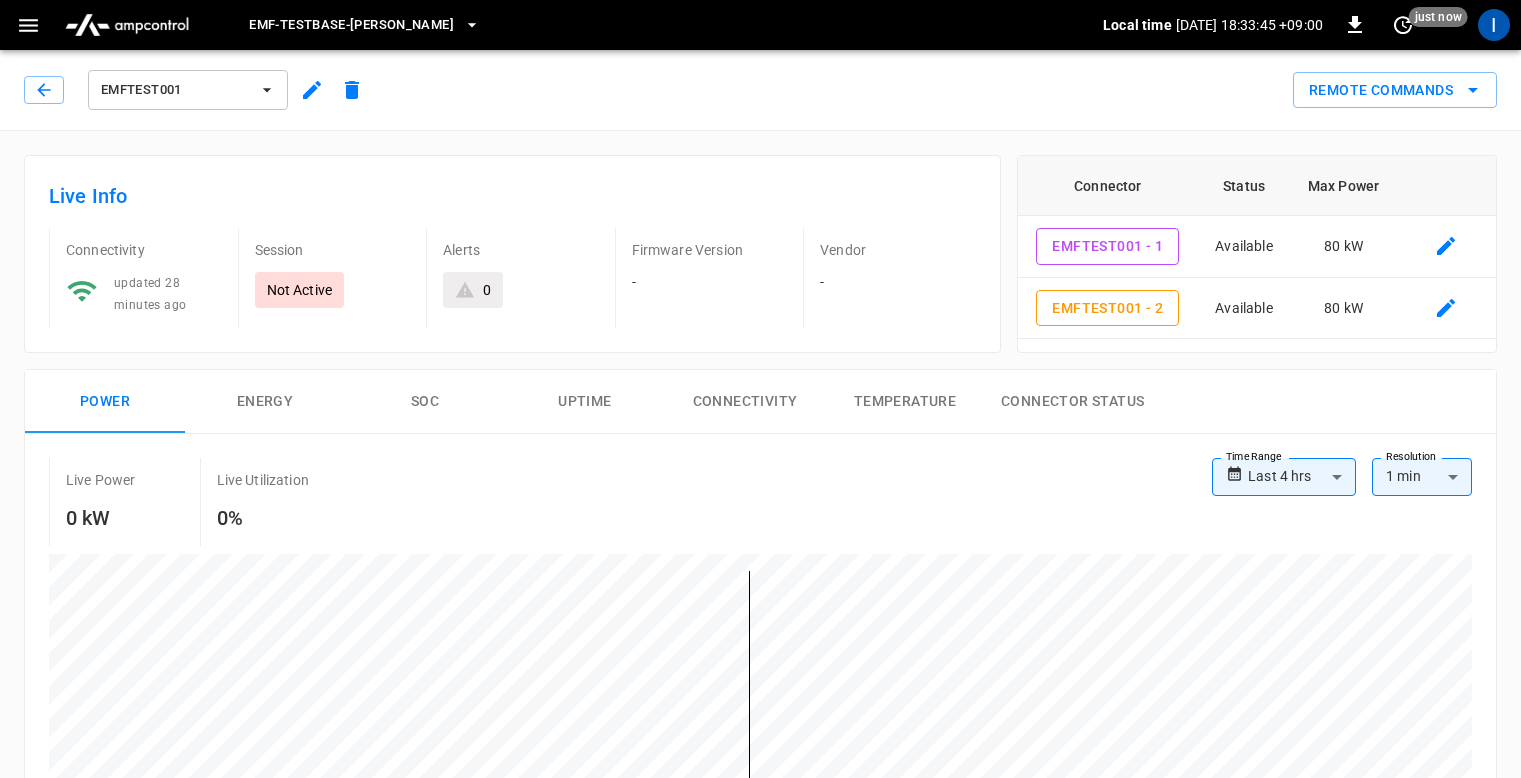 click on "Live Info" at bounding box center [512, 196] 